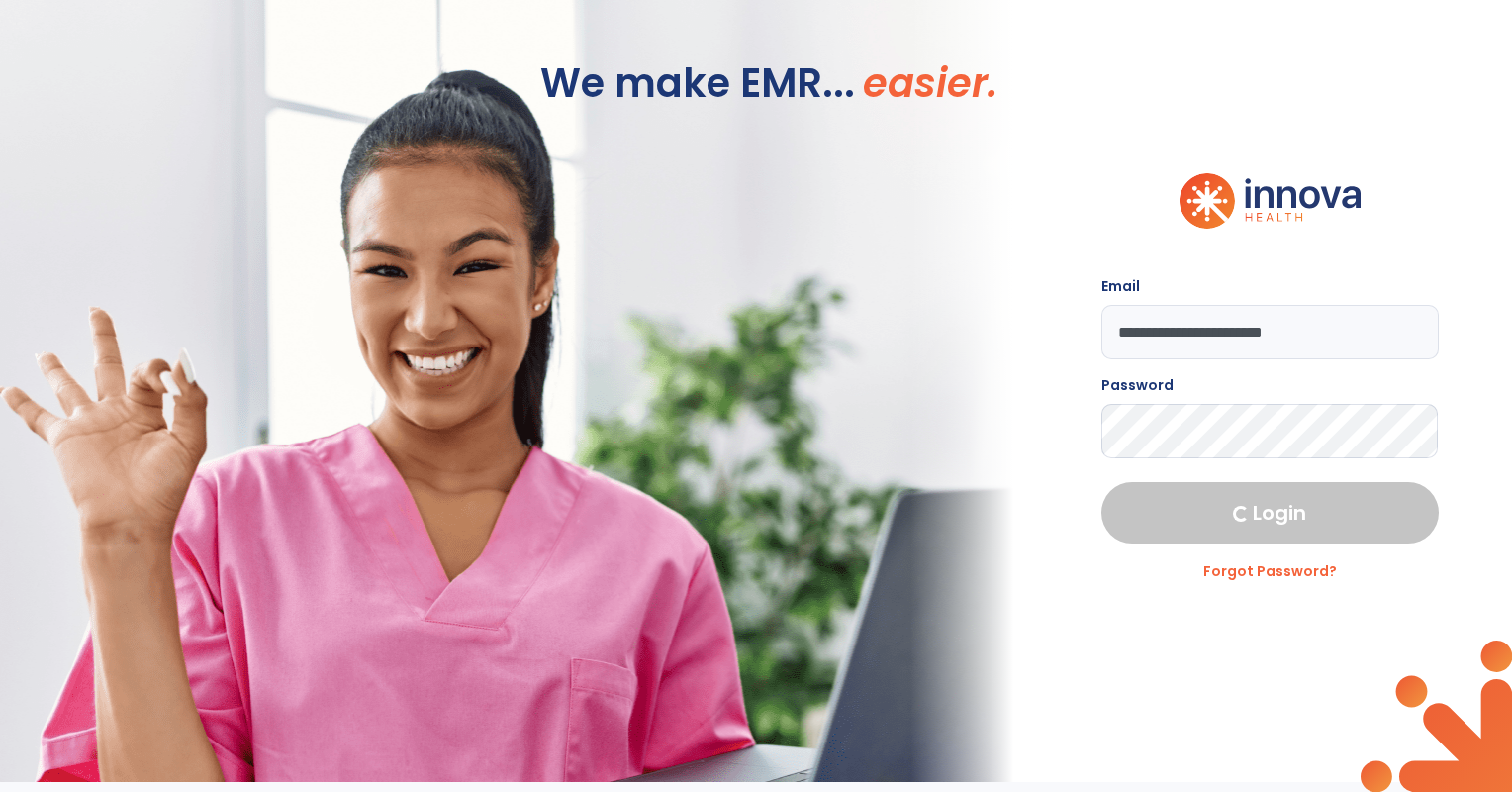 scroll, scrollTop: 0, scrollLeft: 0, axis: both 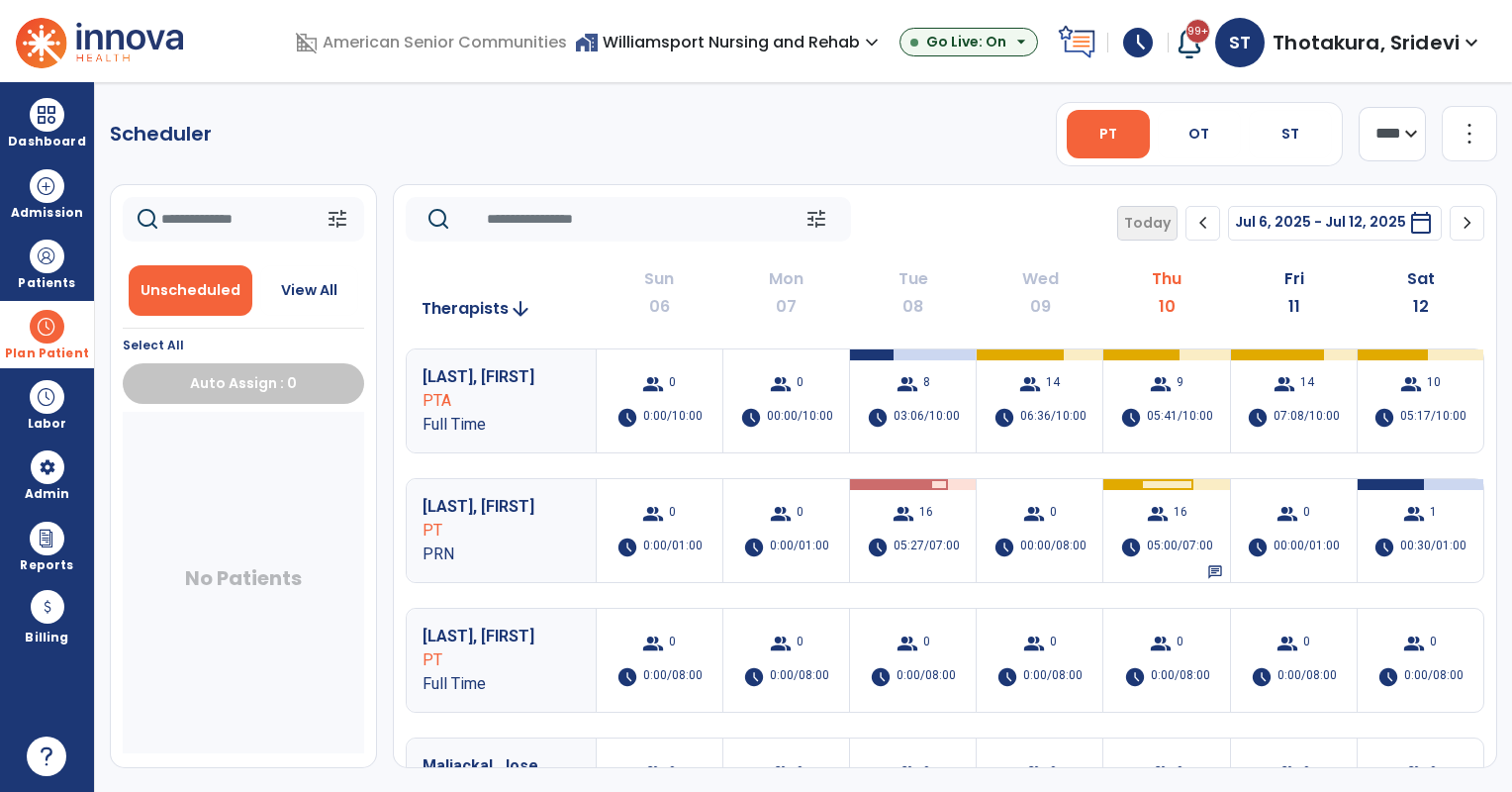 click on "Plan Patient" at bounding box center (47, 353) 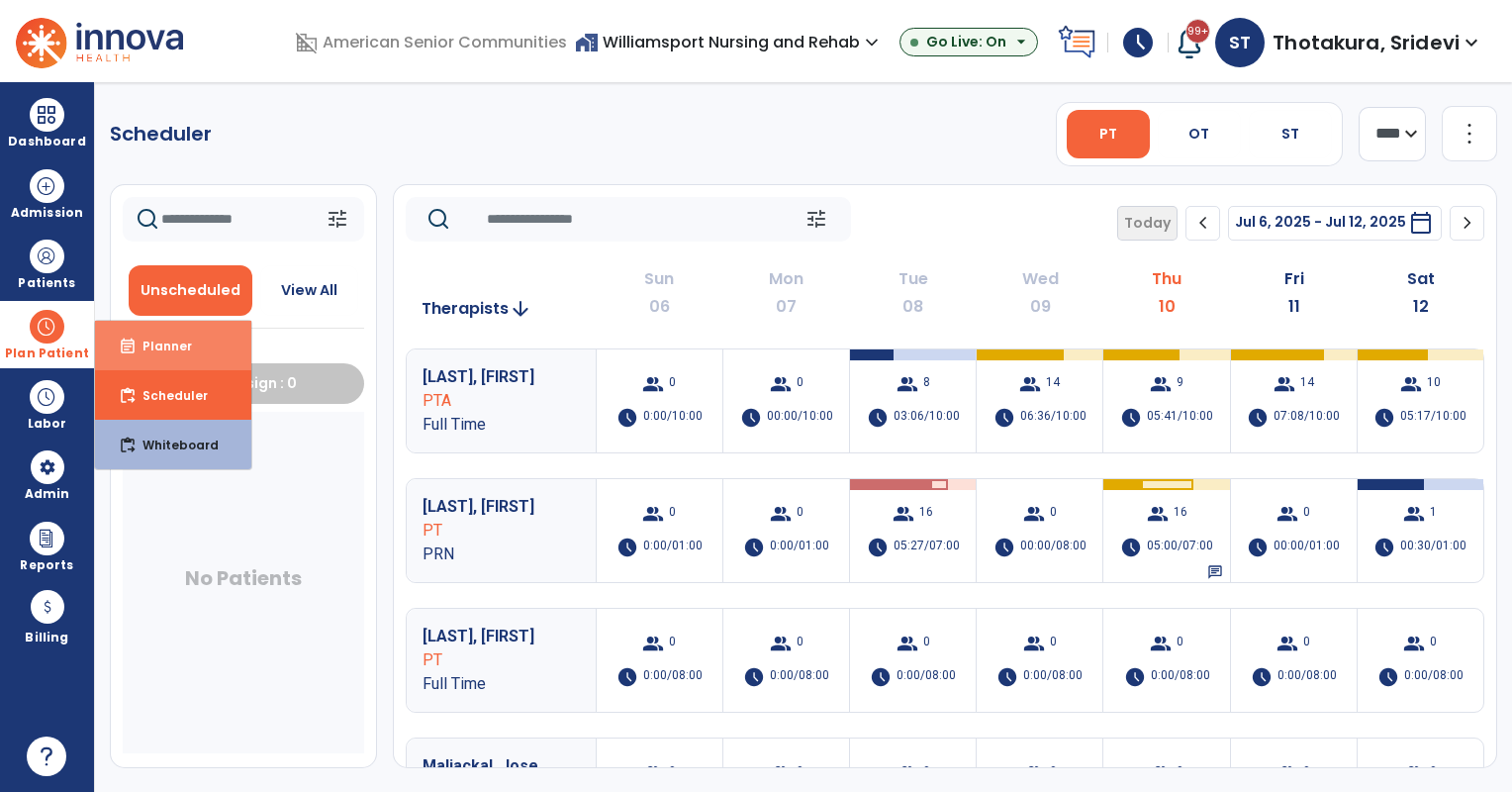 click on "event_note  Planner" at bounding box center (173, 346) 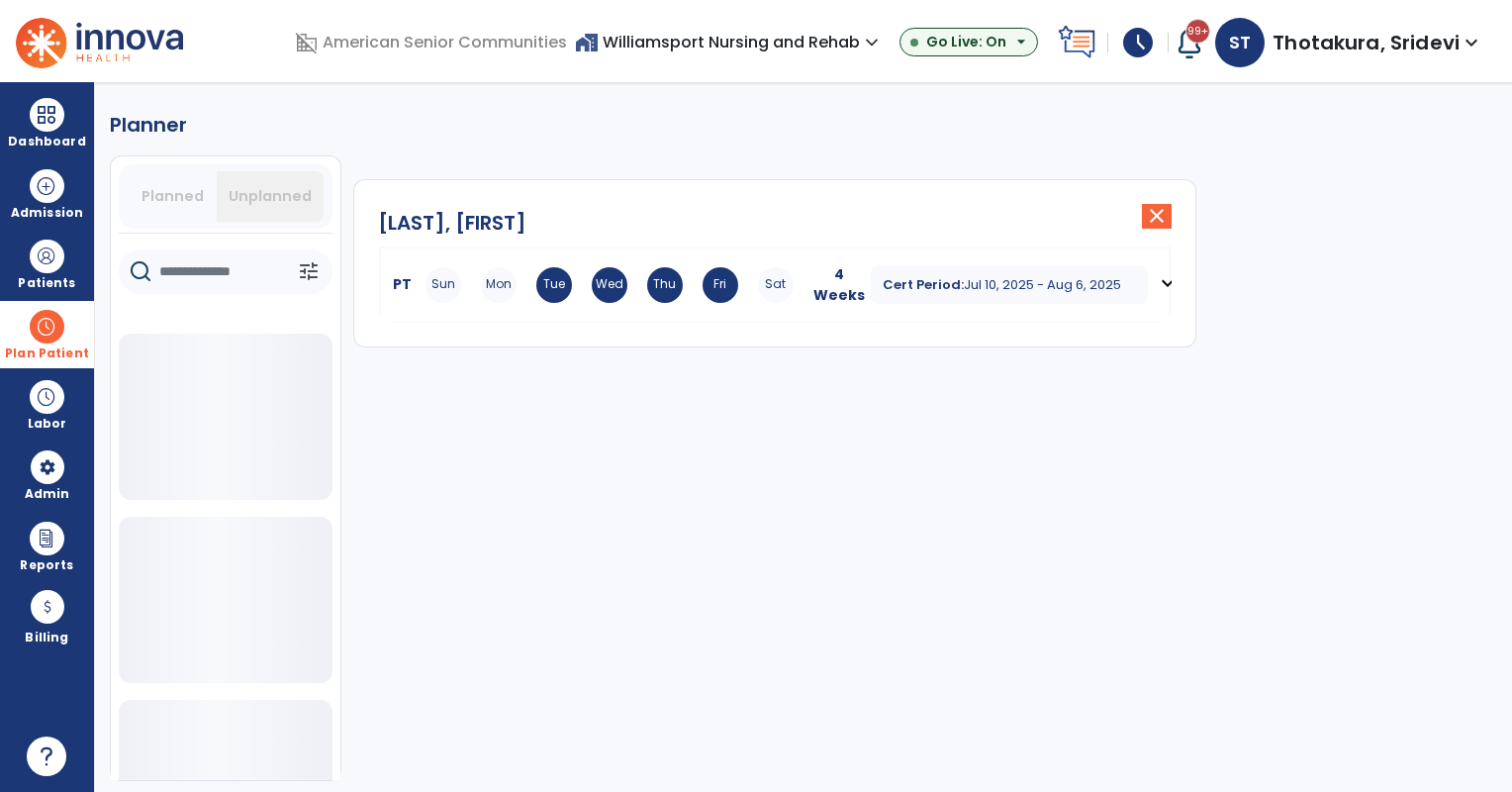 click on "Sun Mon Tue Wed Thu Fri Sat" at bounding box center [610, 285] 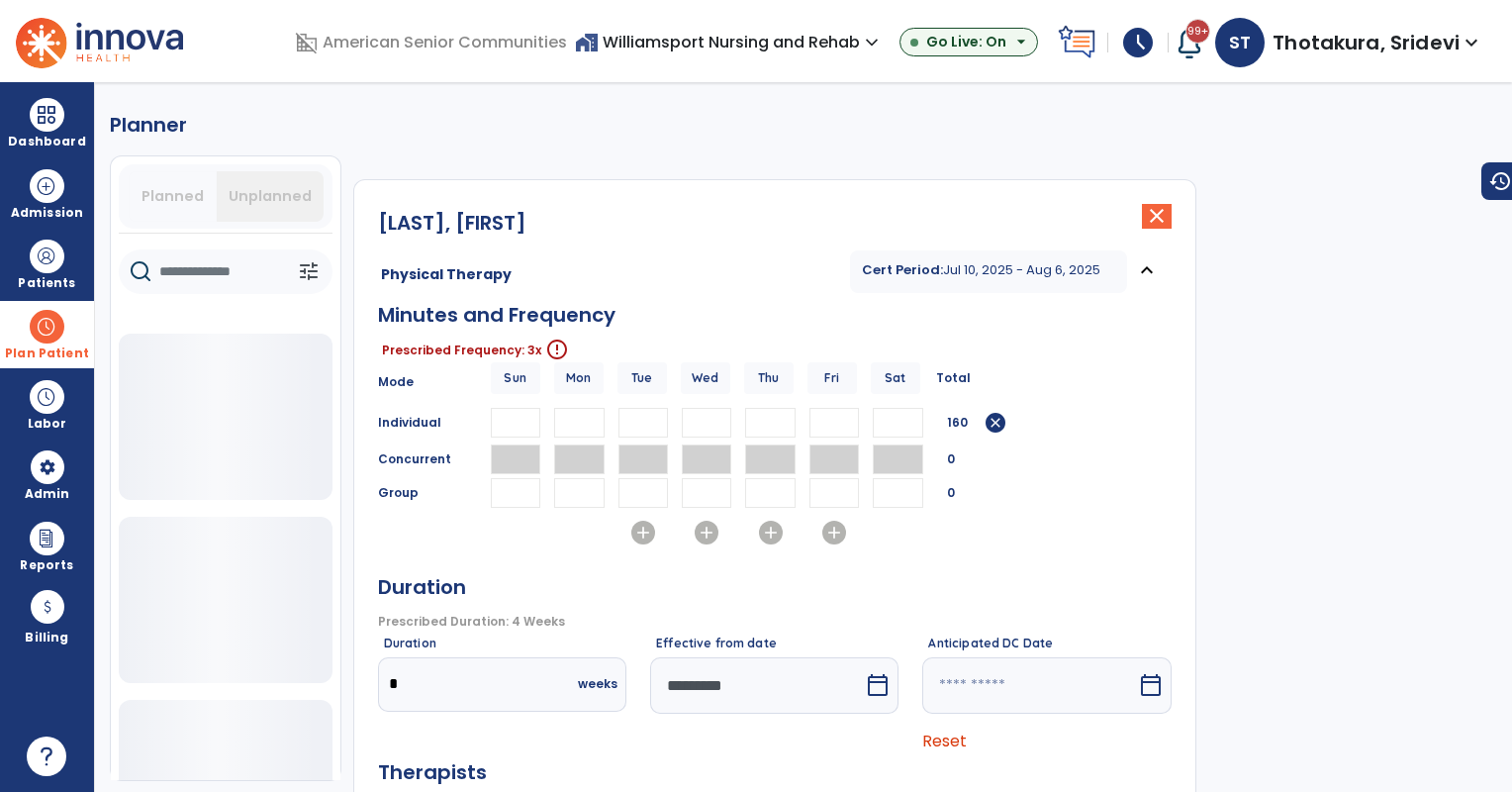 click on "**" at bounding box center [643, 423] 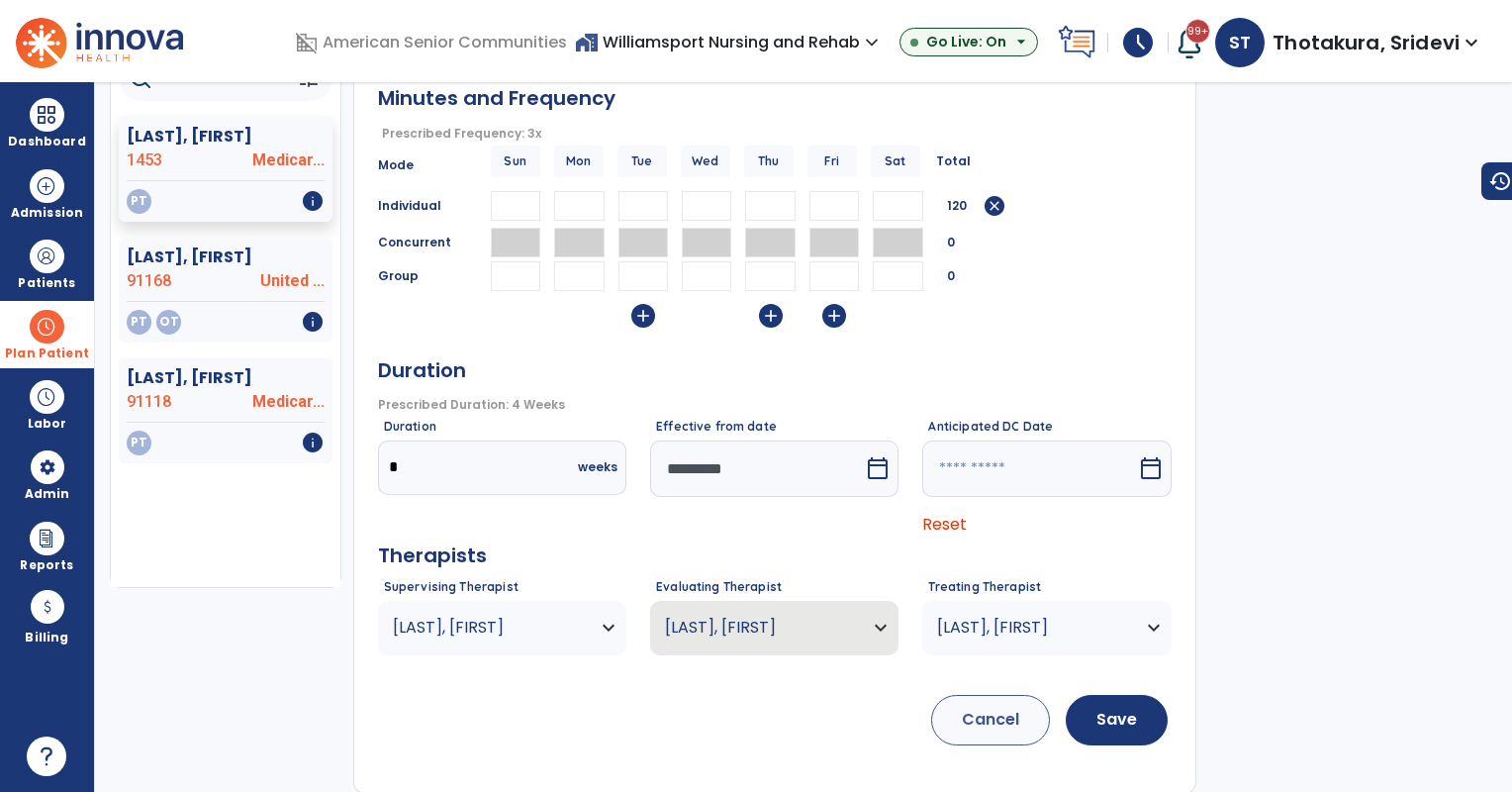 scroll, scrollTop: 192, scrollLeft: 0, axis: vertical 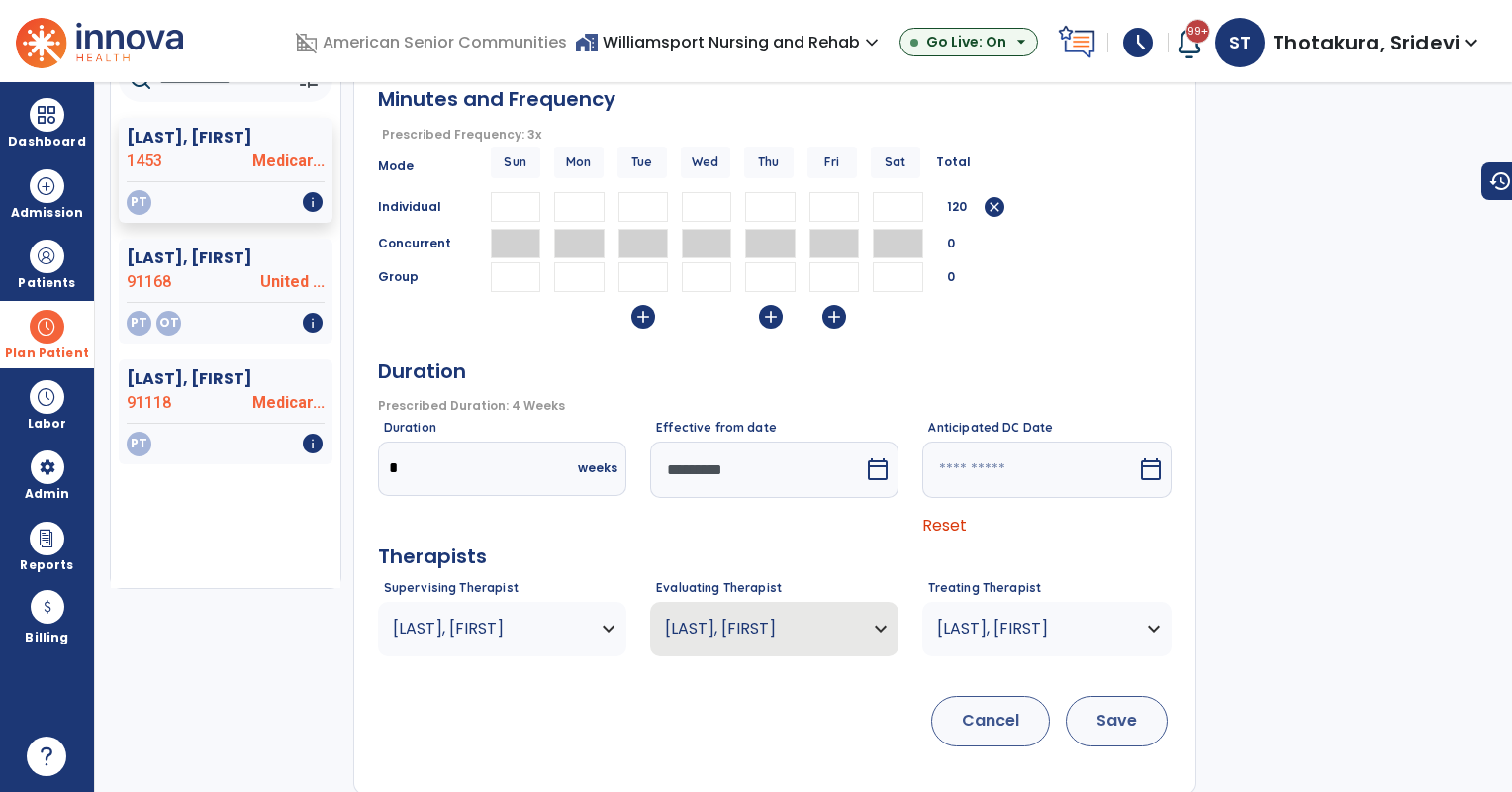 type 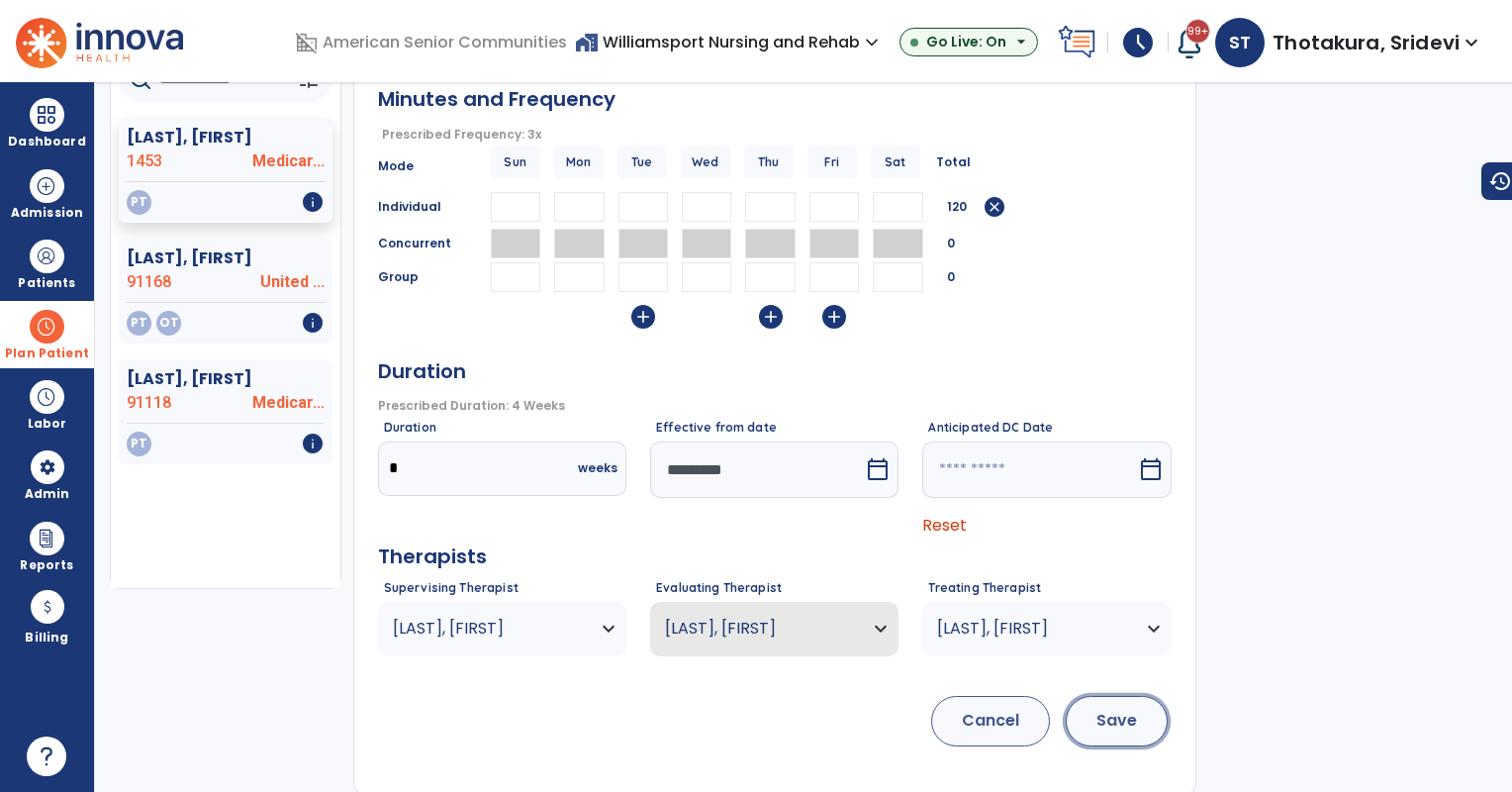 click on "Save" at bounding box center [1116, 721] 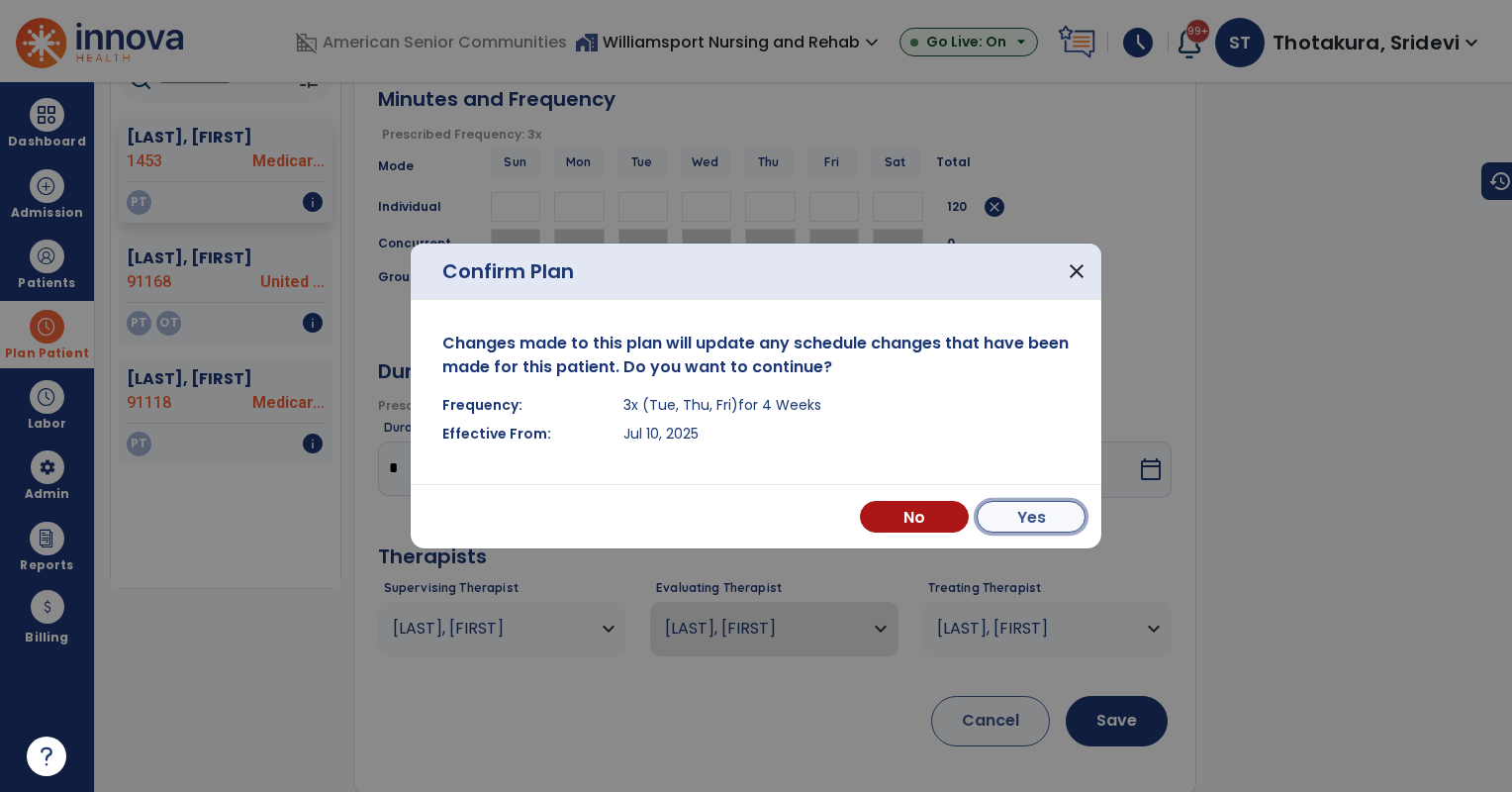 click on "Yes" at bounding box center (1031, 517) 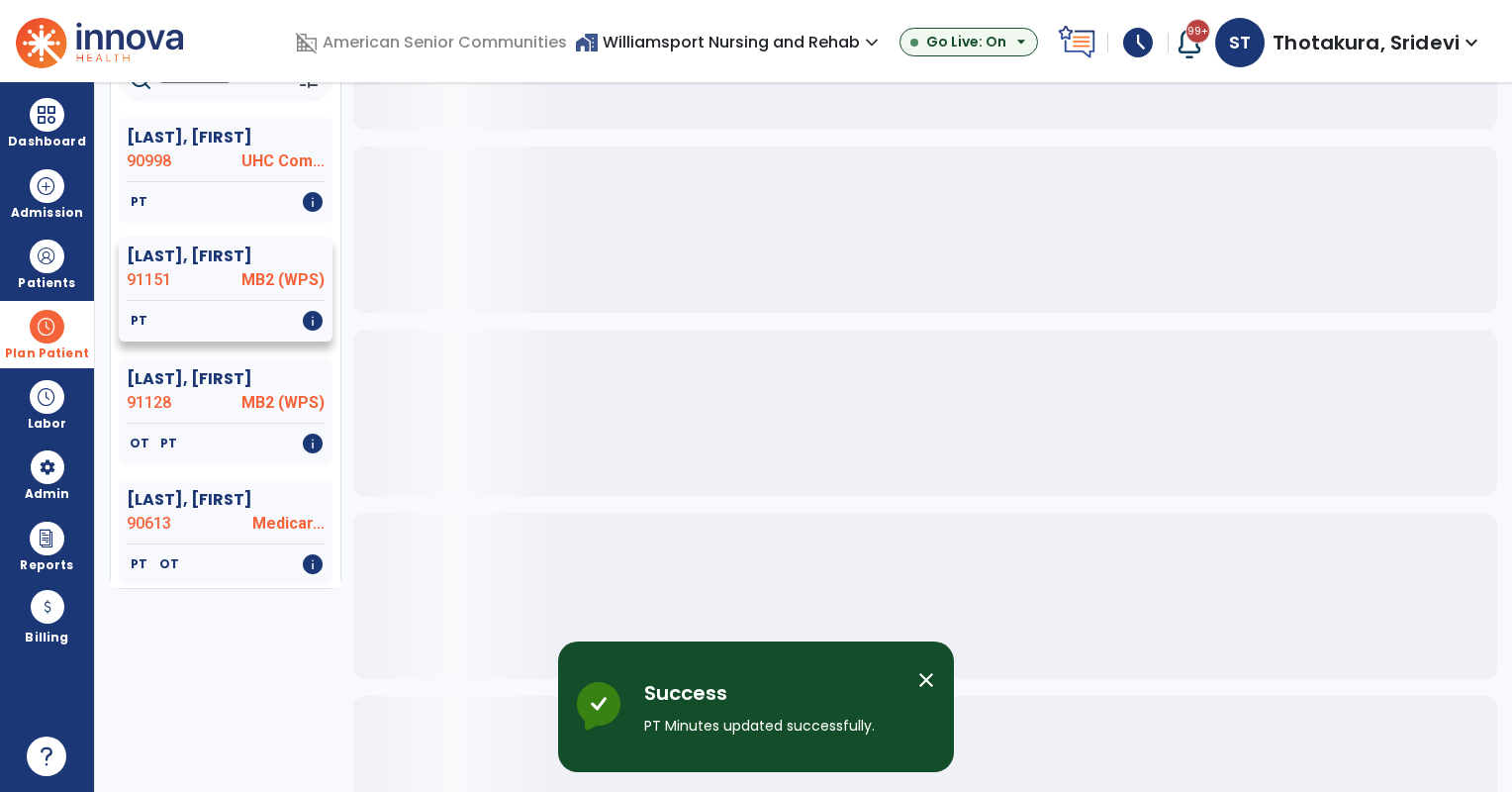 scroll, scrollTop: 0, scrollLeft: 0, axis: both 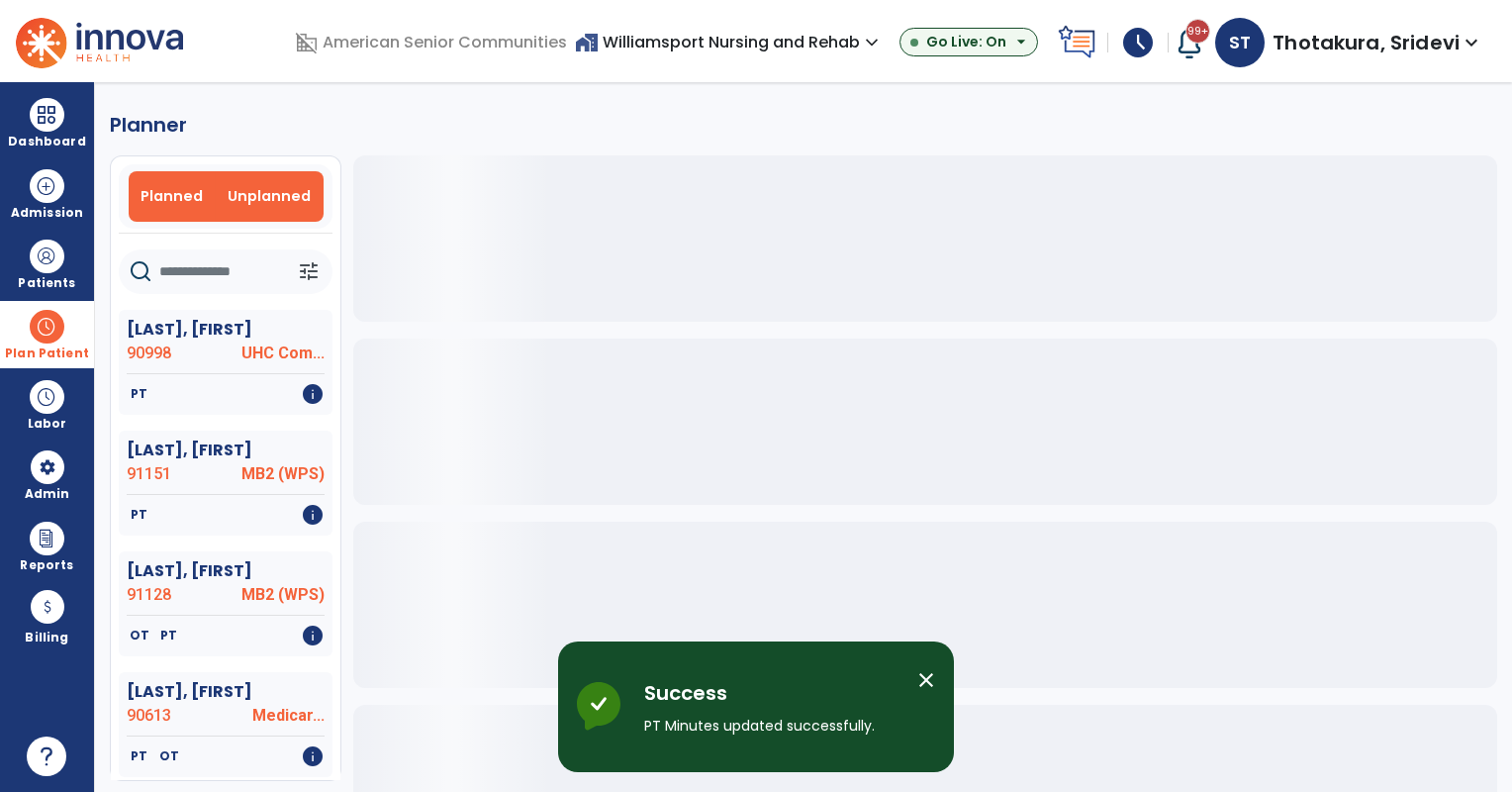 click on "Unplanned" at bounding box center [269, 196] 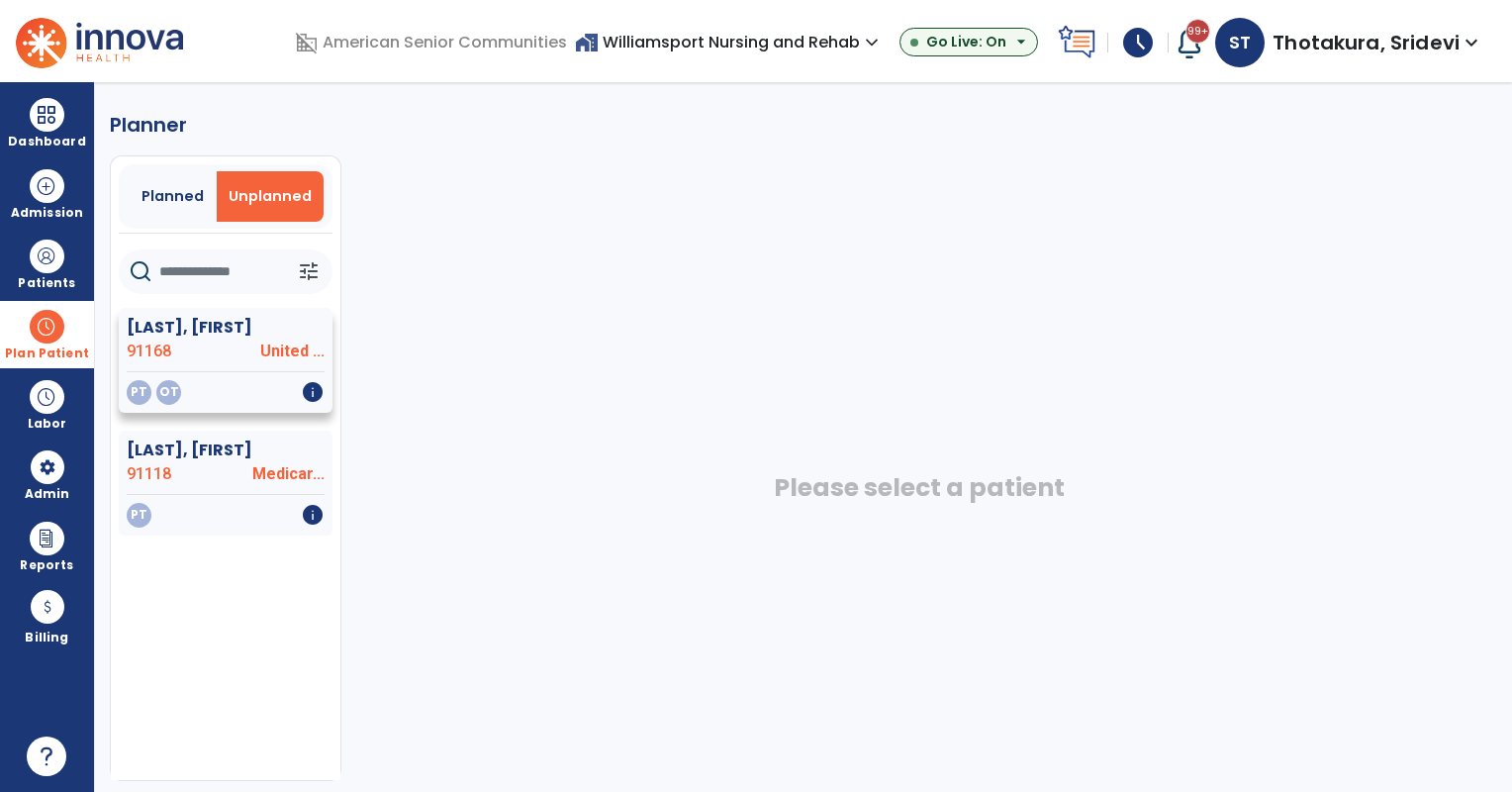 click on "PT   OT   info" 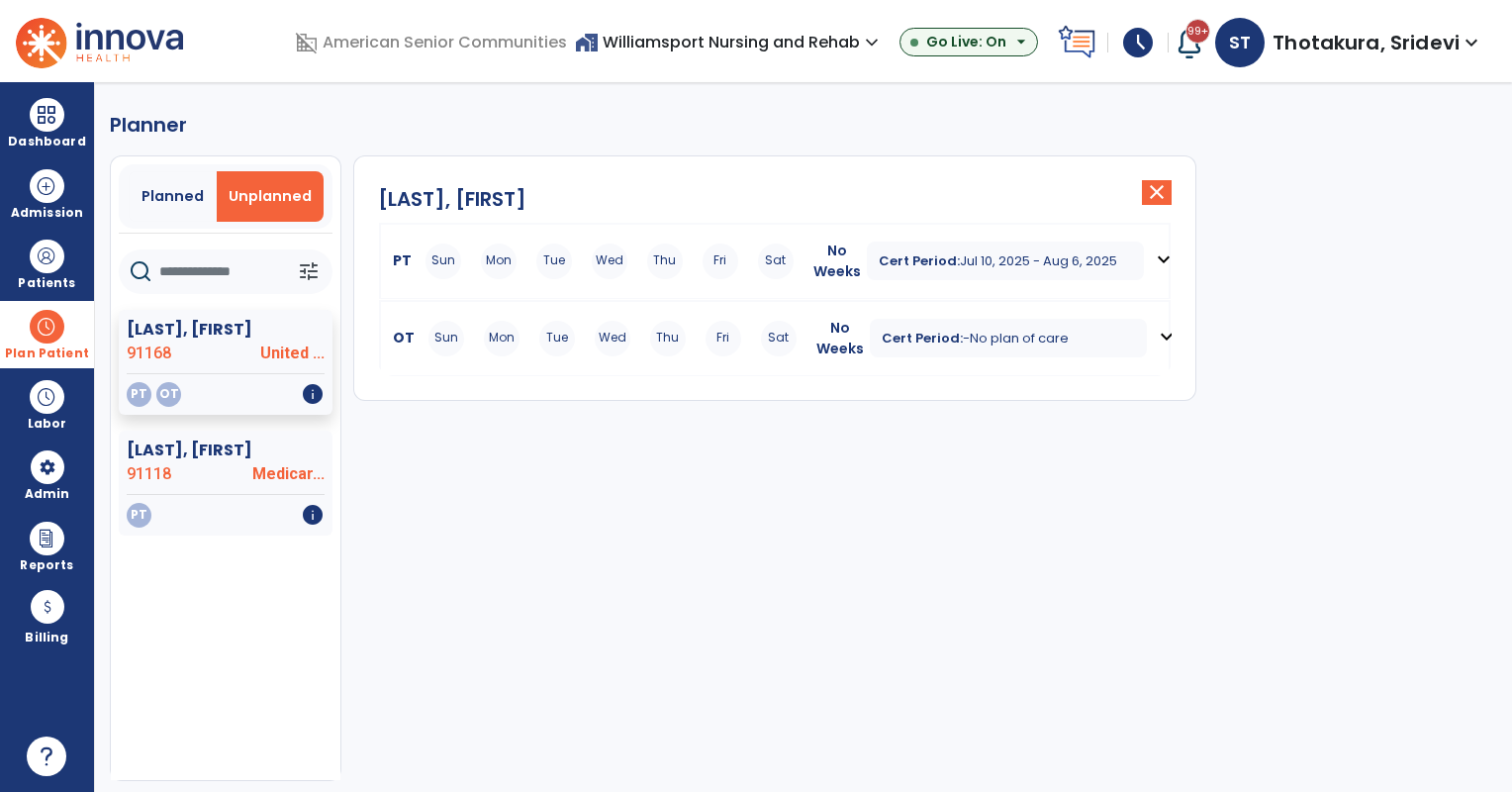click on "Sun Mon Tue Wed Thu Fri Sat" at bounding box center (610, 261) 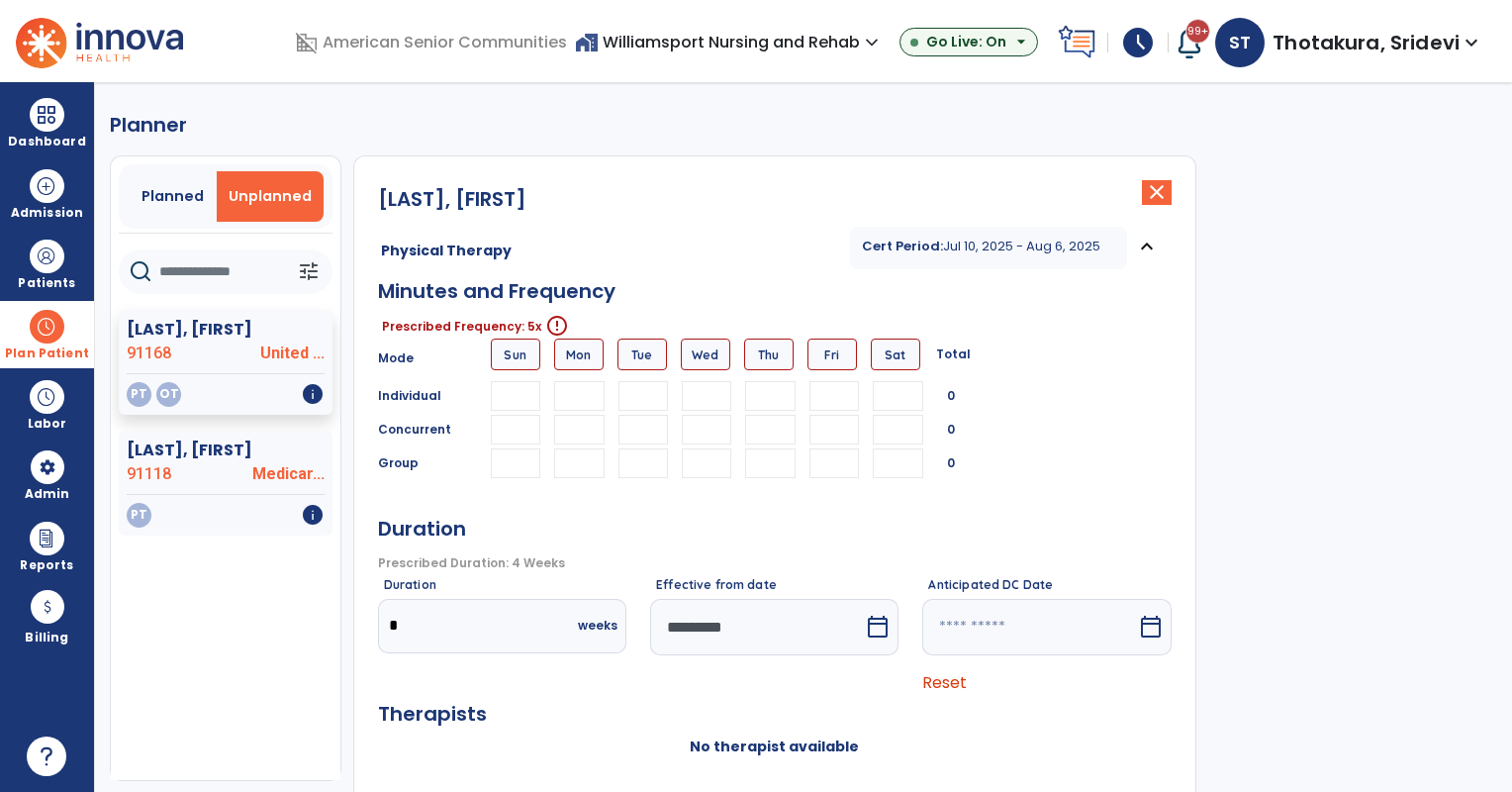 click at bounding box center [579, 396] 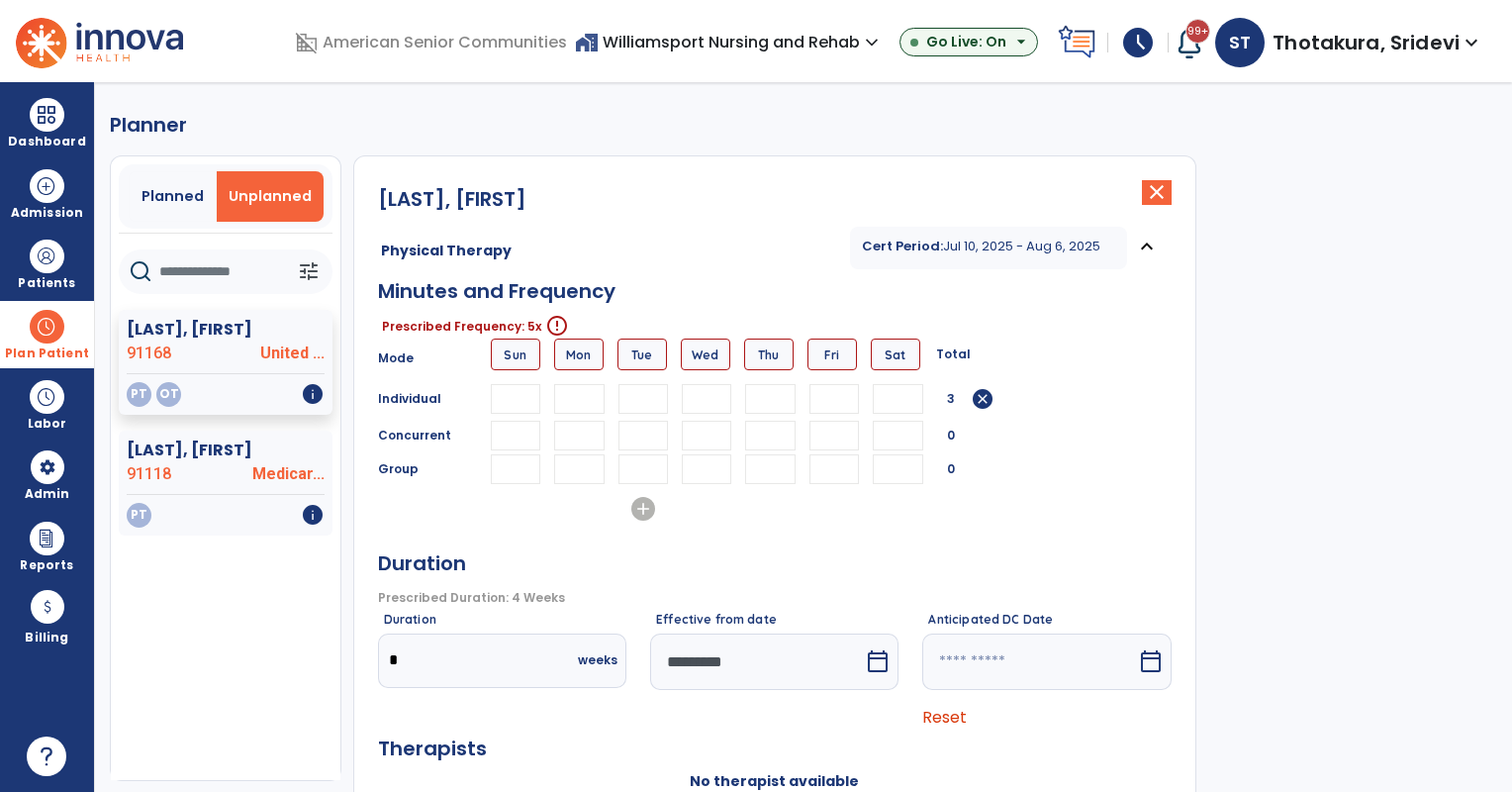 type on "**" 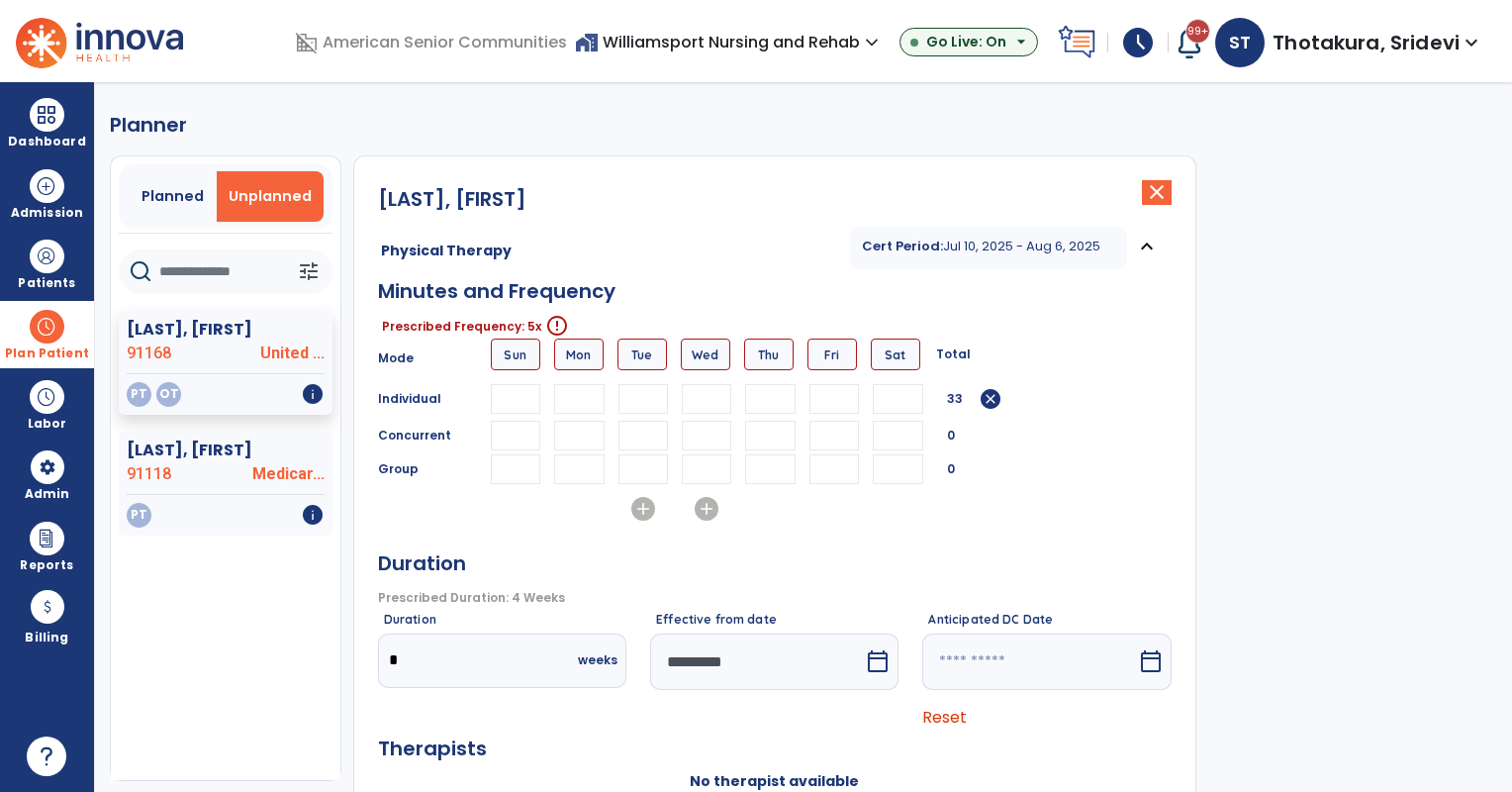 type on "**" 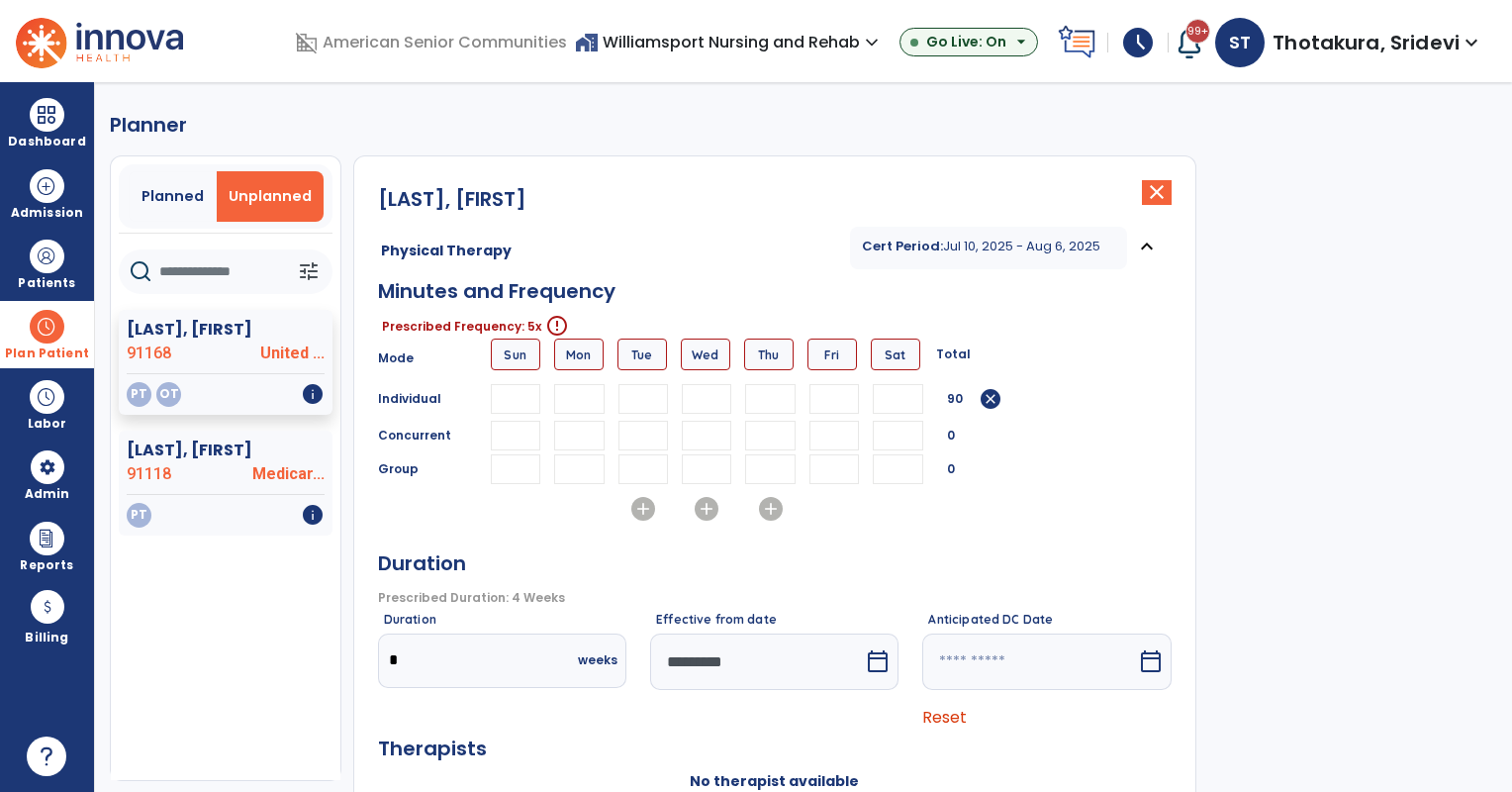type on "**" 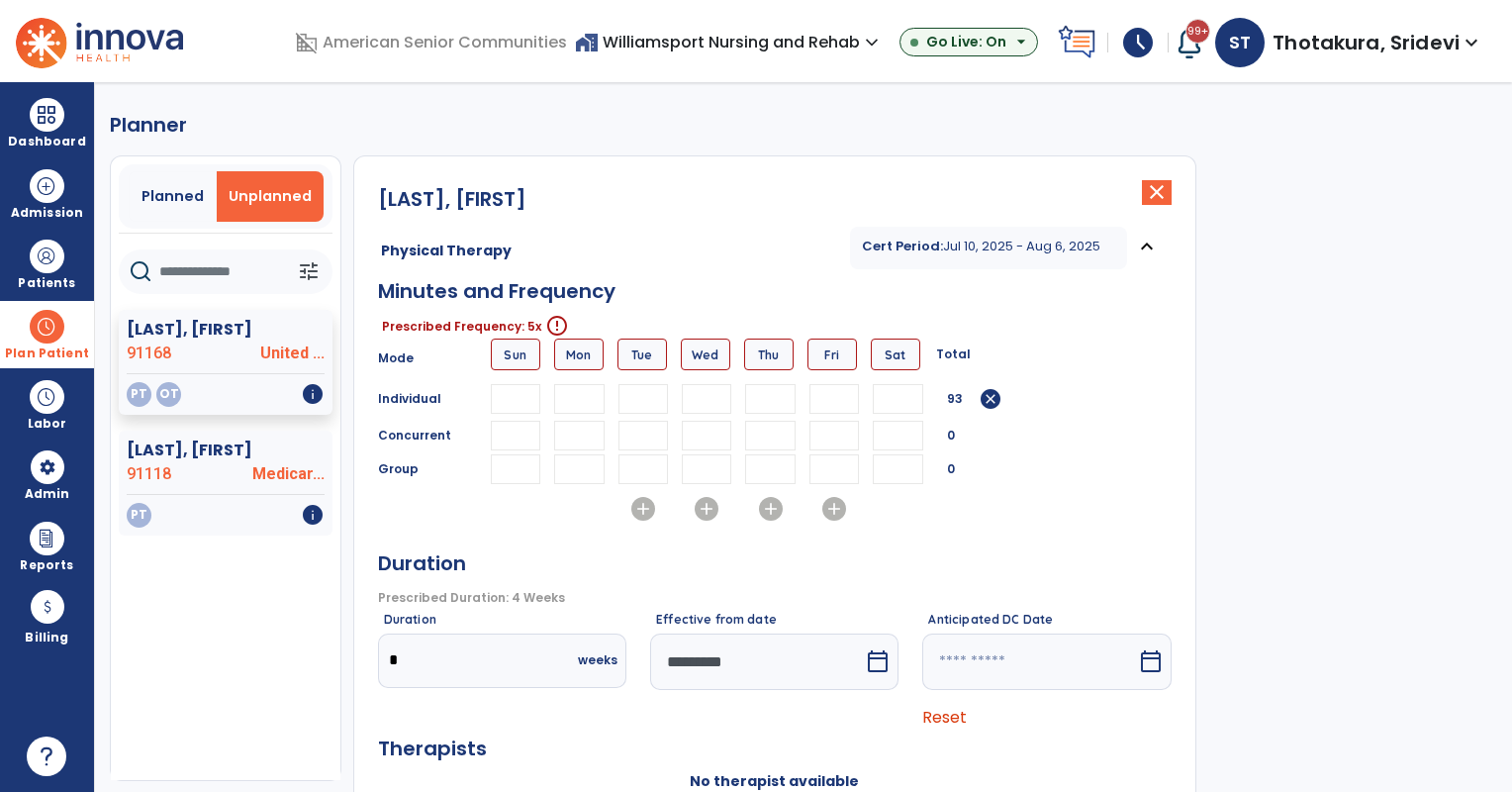 type on "**" 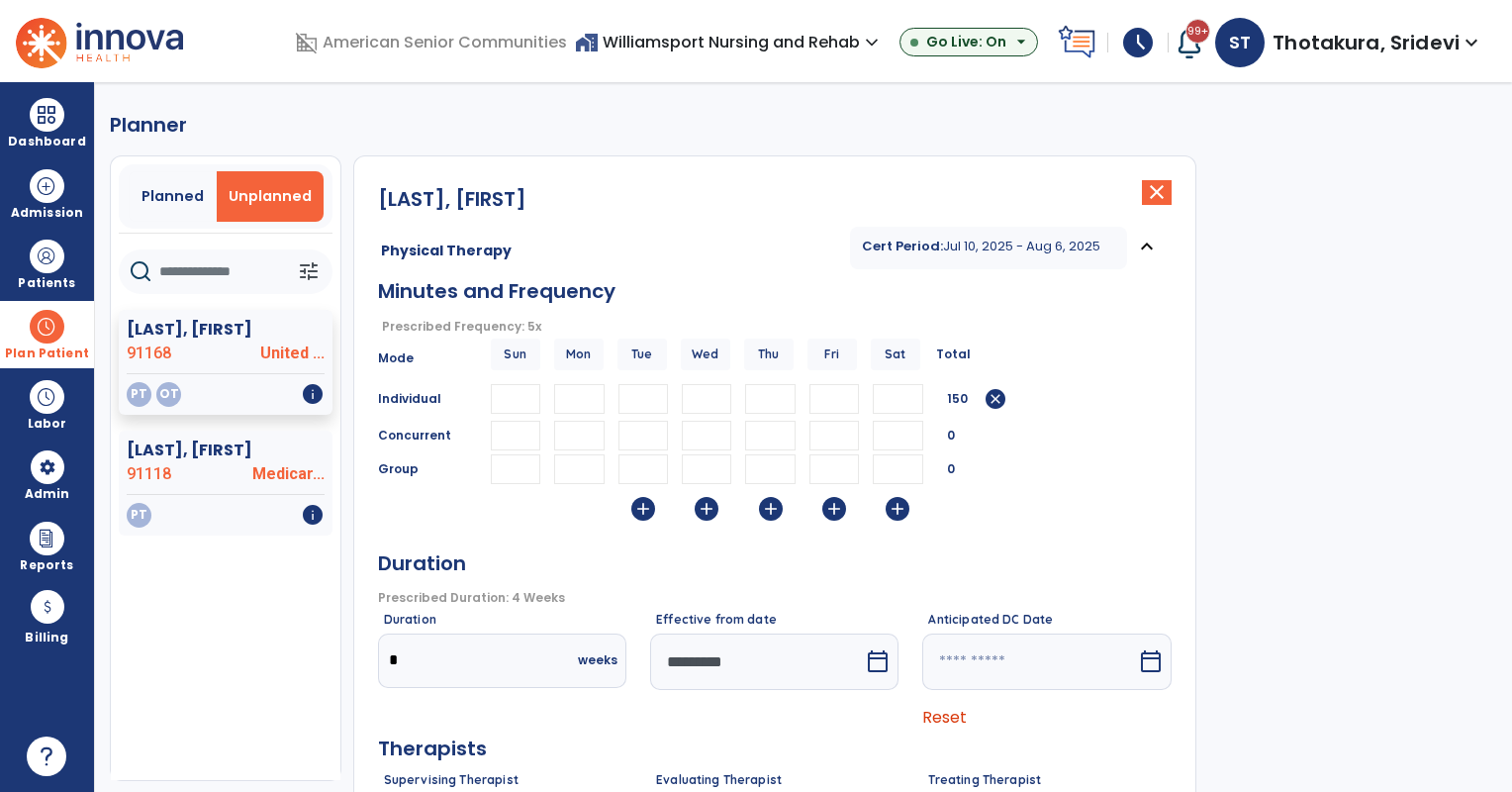 scroll, scrollTop: 269, scrollLeft: 0, axis: vertical 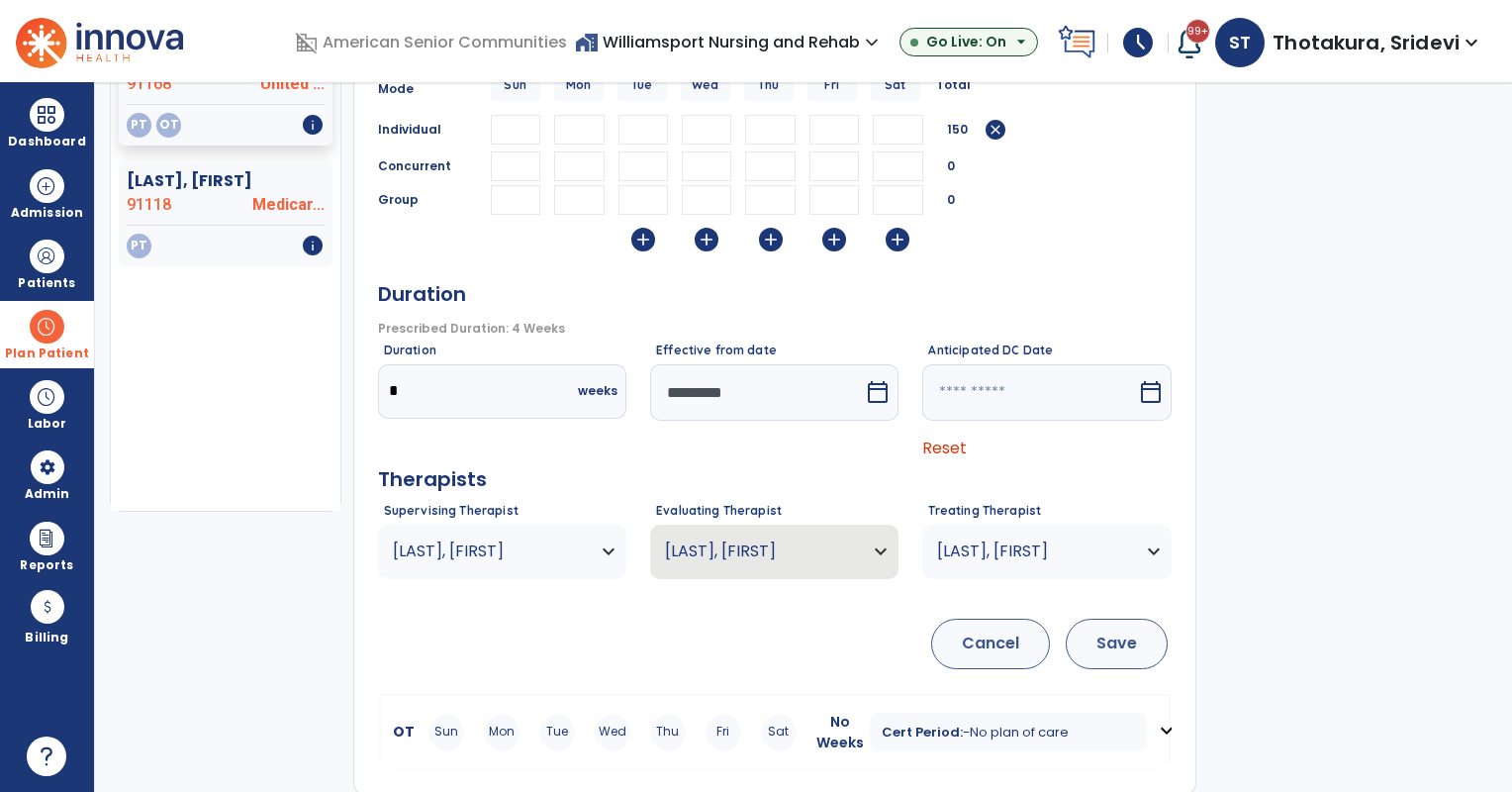 type on "**" 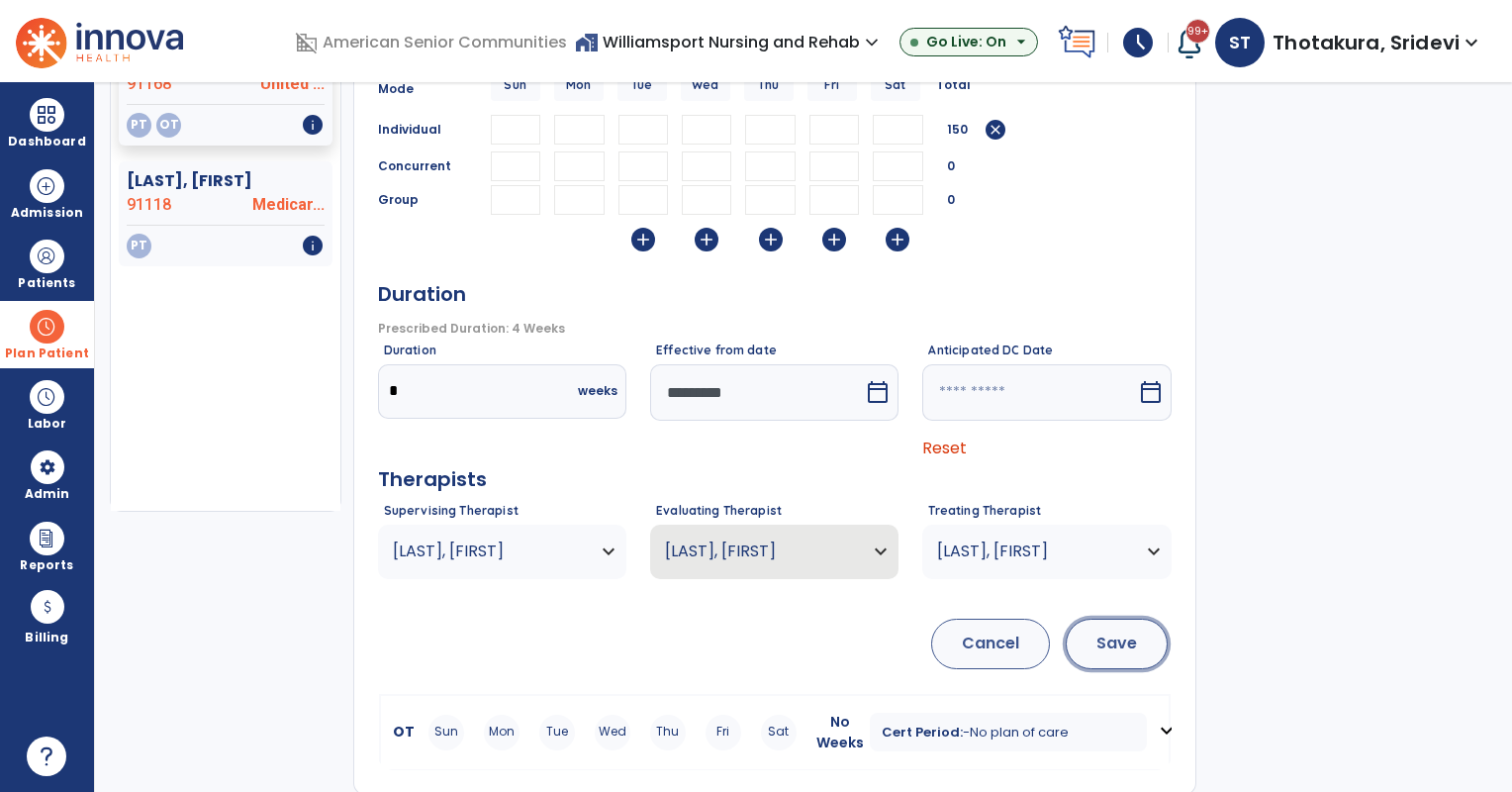 click on "Save" at bounding box center (1116, 644) 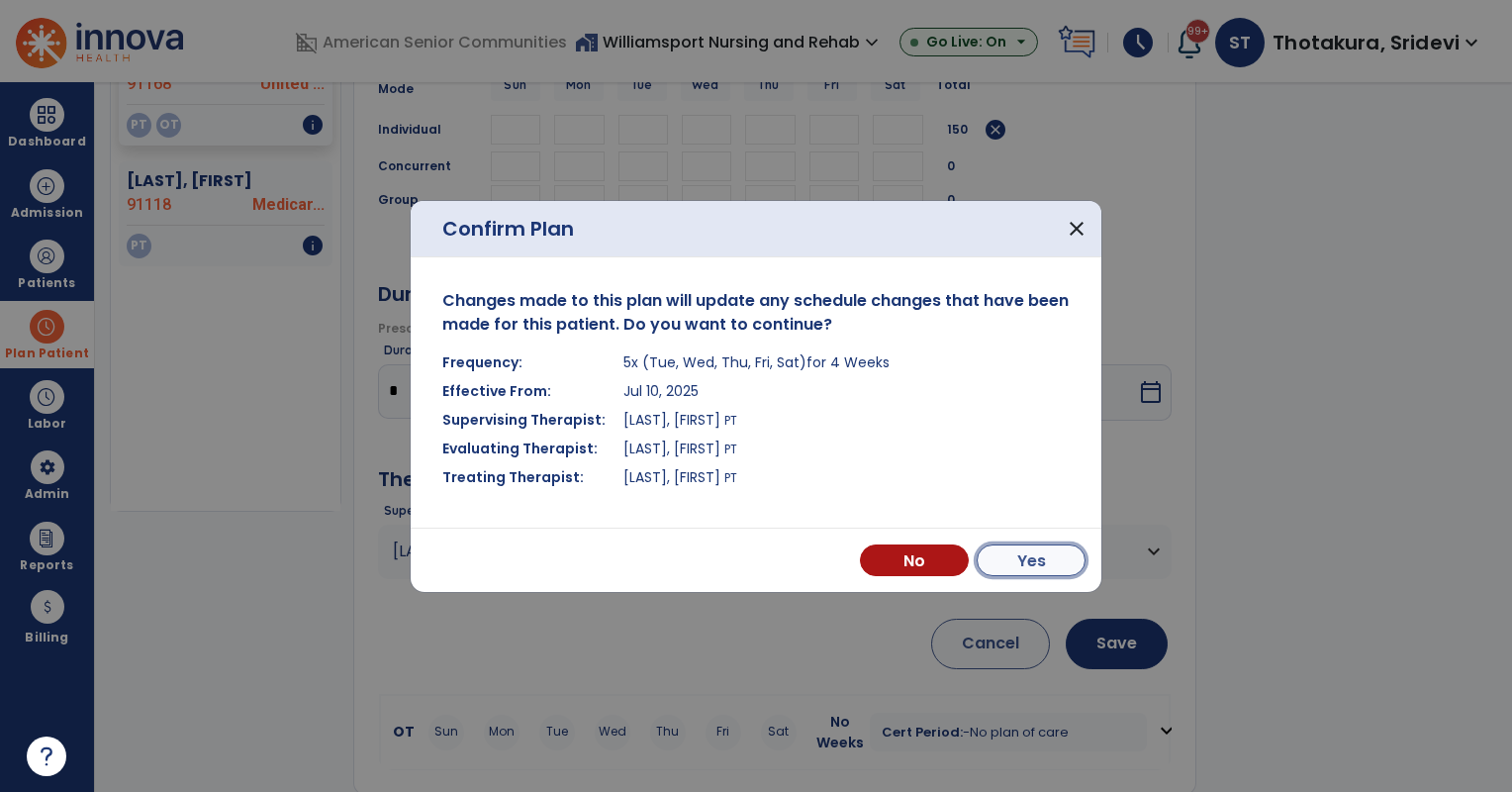 click on "Yes" at bounding box center (1031, 560) 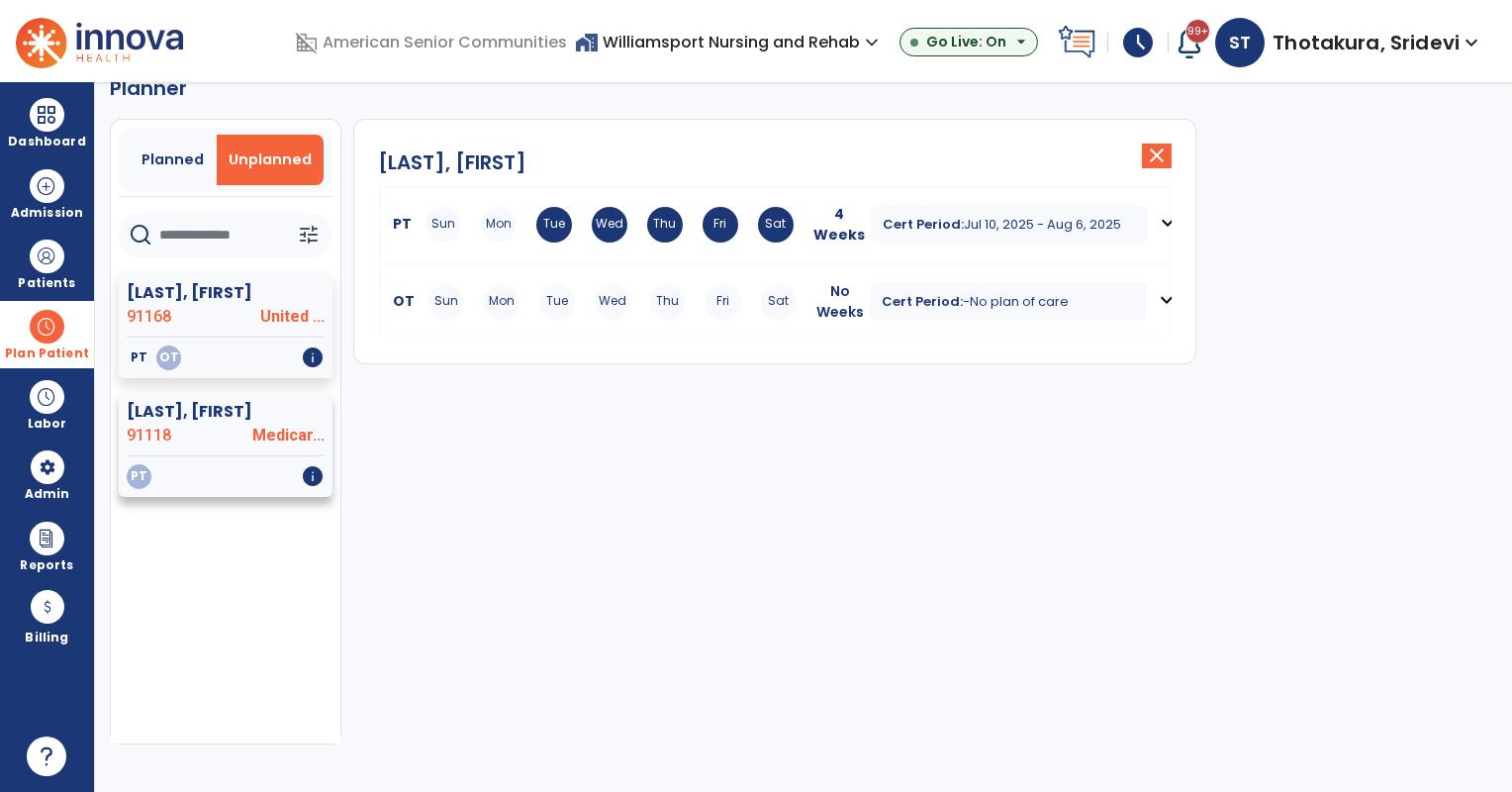 scroll, scrollTop: 36, scrollLeft: 0, axis: vertical 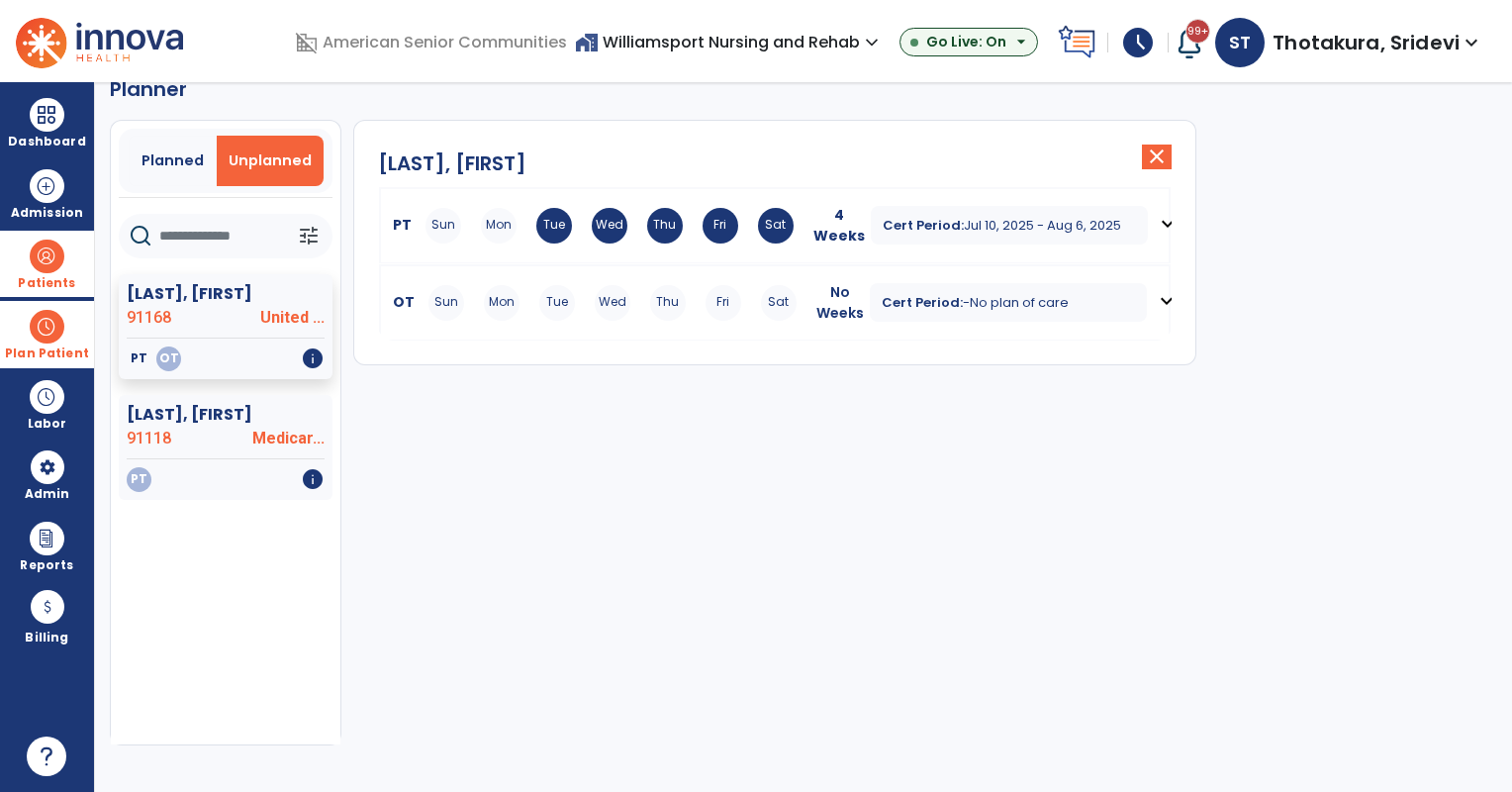 click at bounding box center (47, 256) 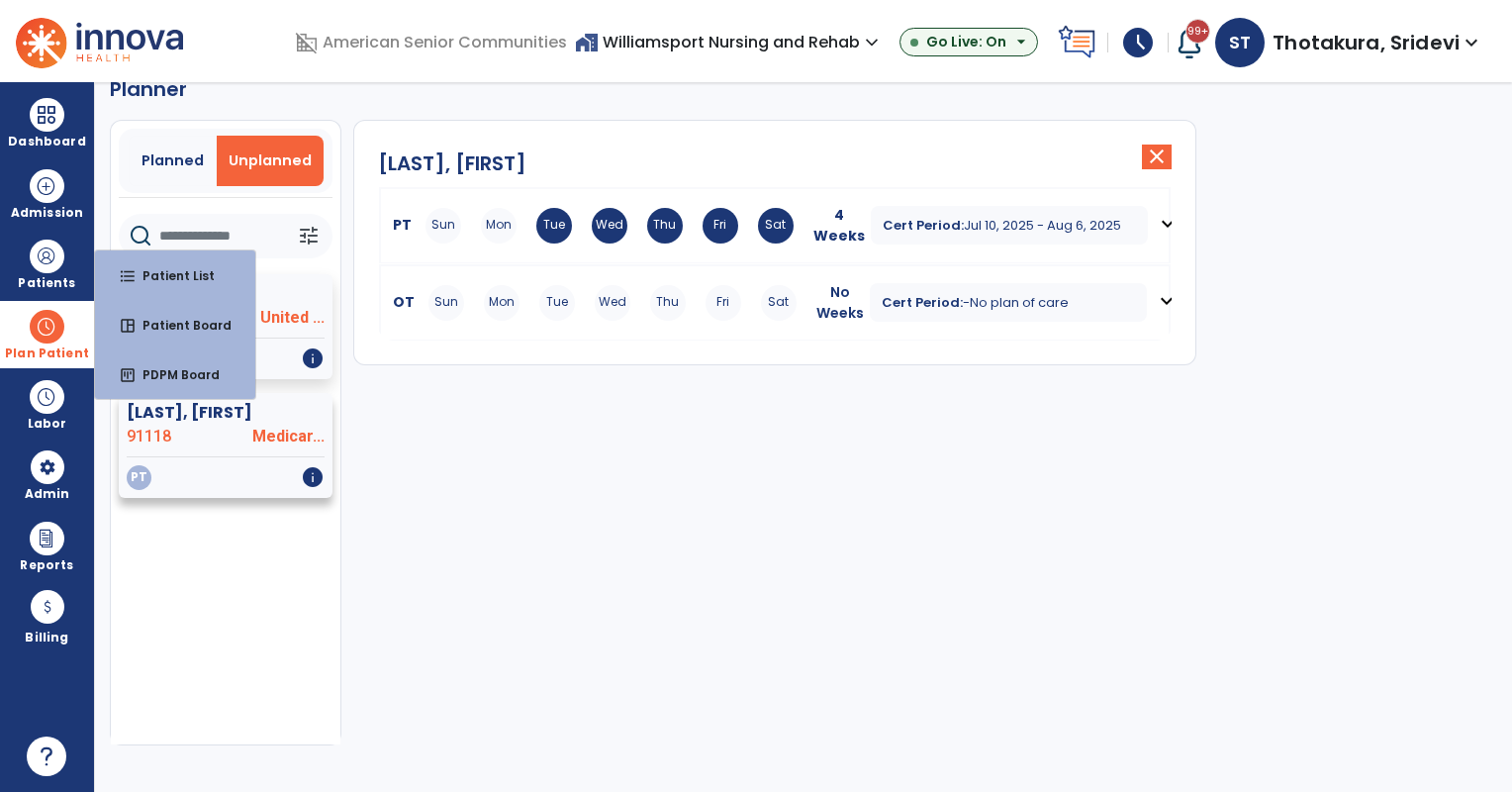 click on "PT   info" 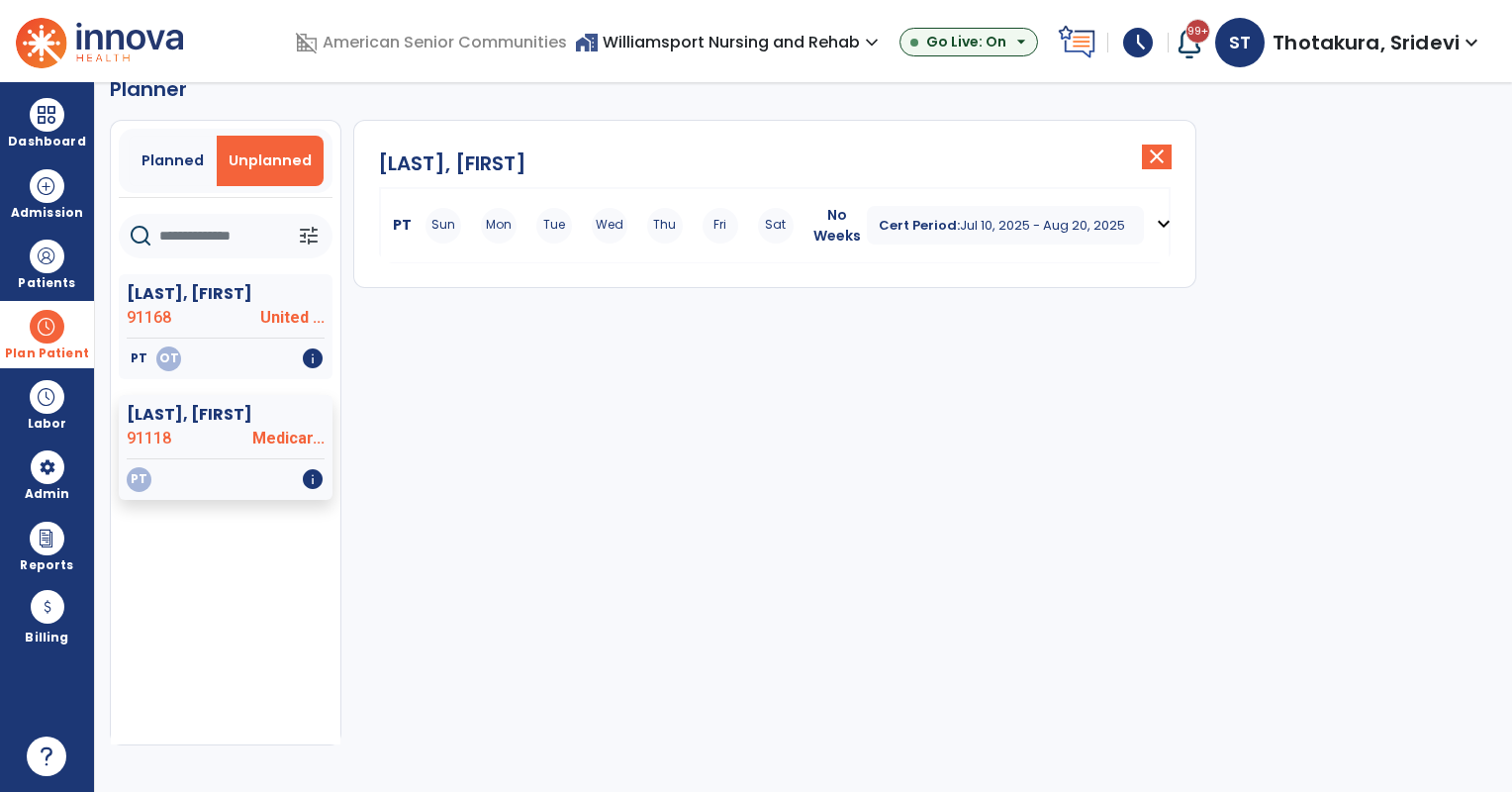 click on "Sun Mon Tue Wed Thu Fri Sat" at bounding box center [610, 226] 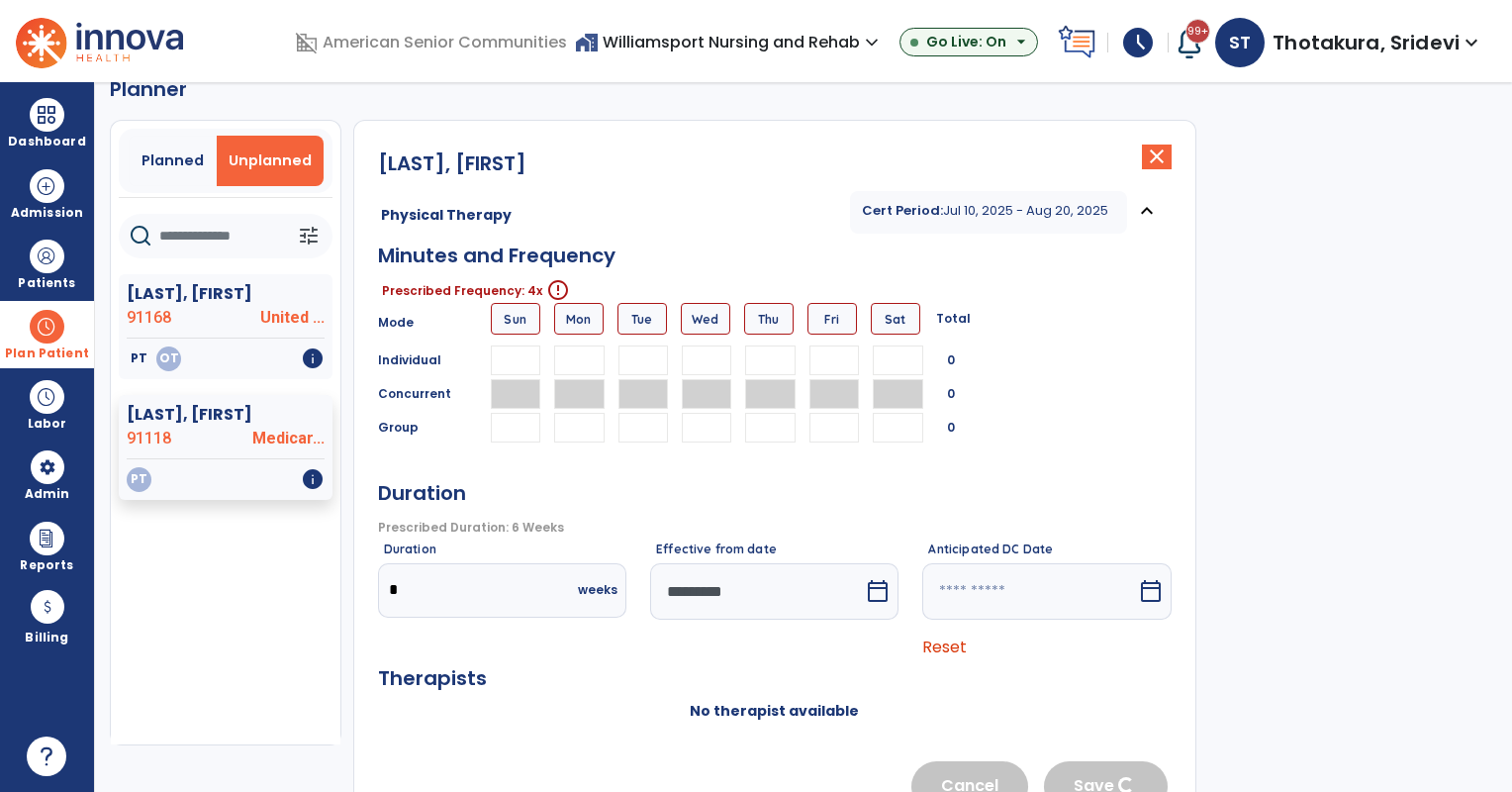 click at bounding box center [643, 360] 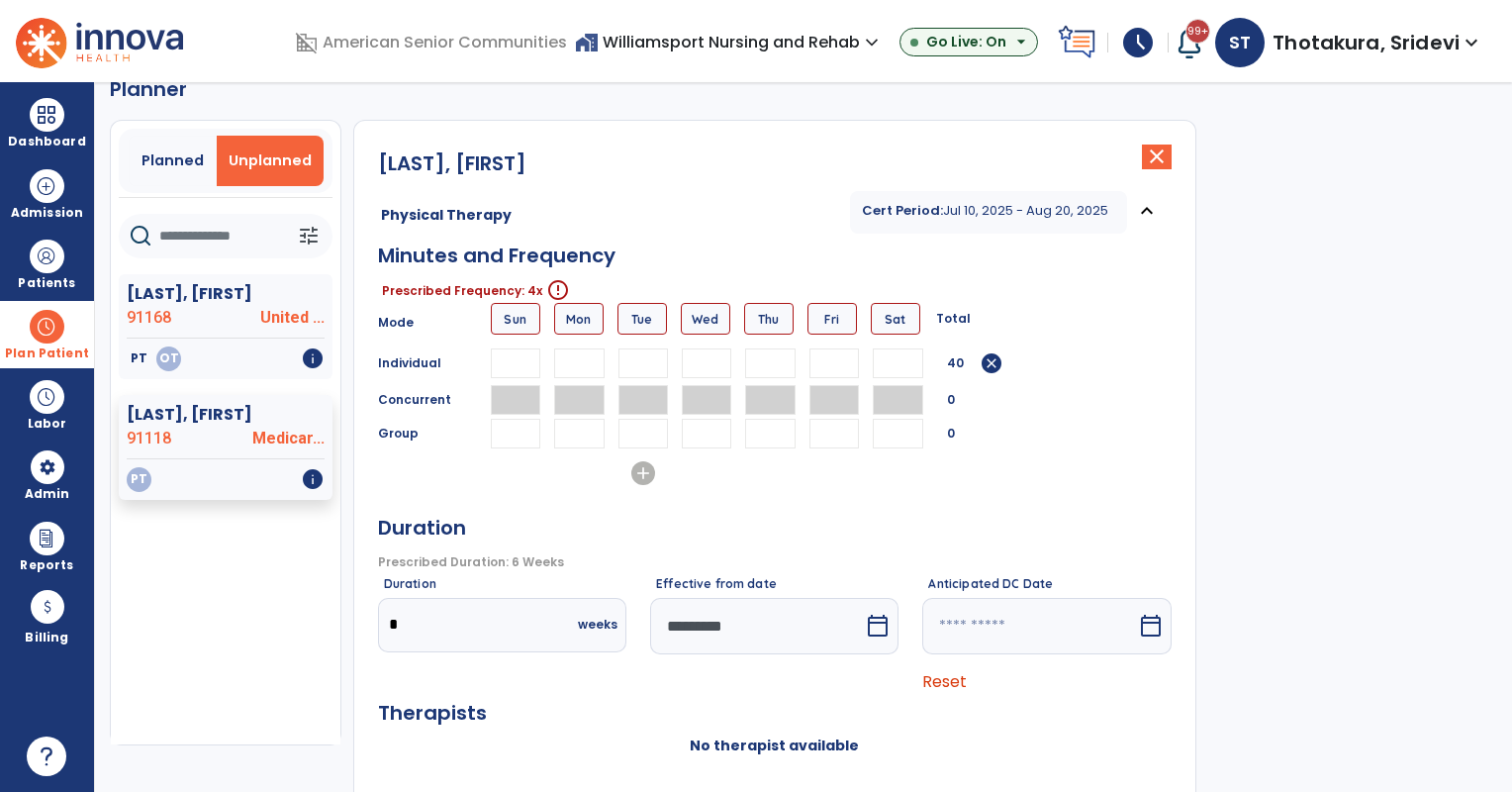 type on "**" 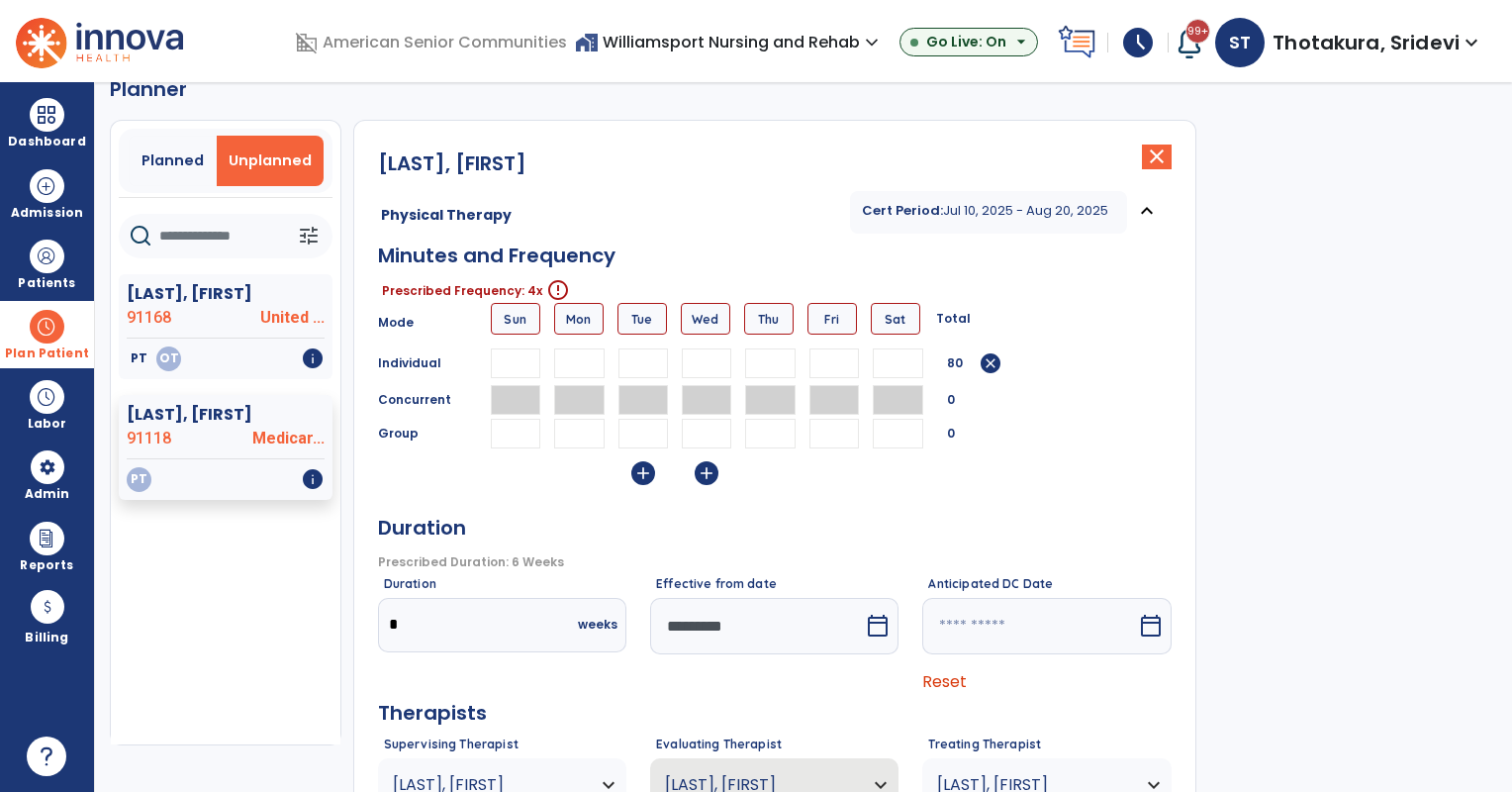 type on "**" 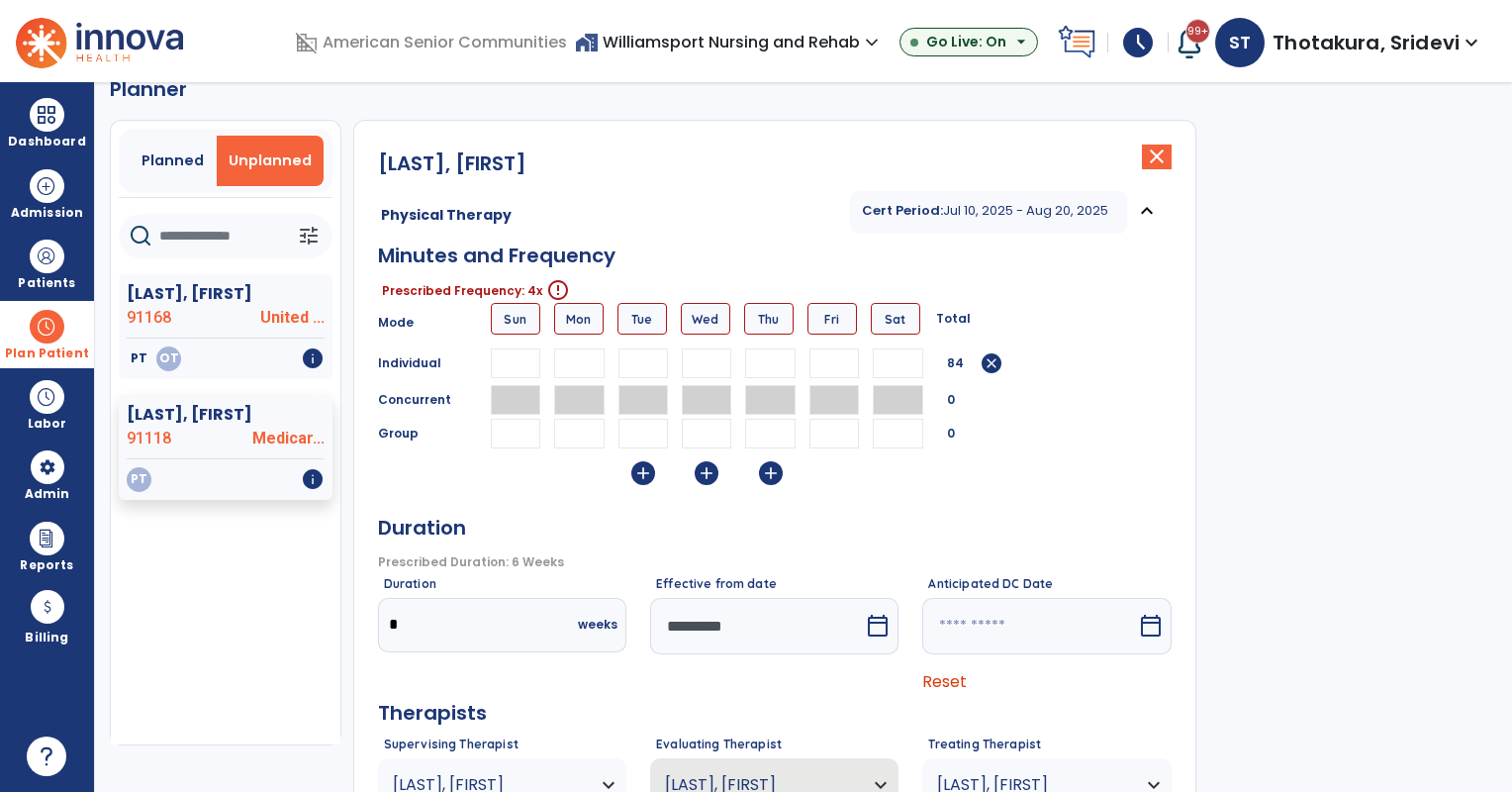 type on "**" 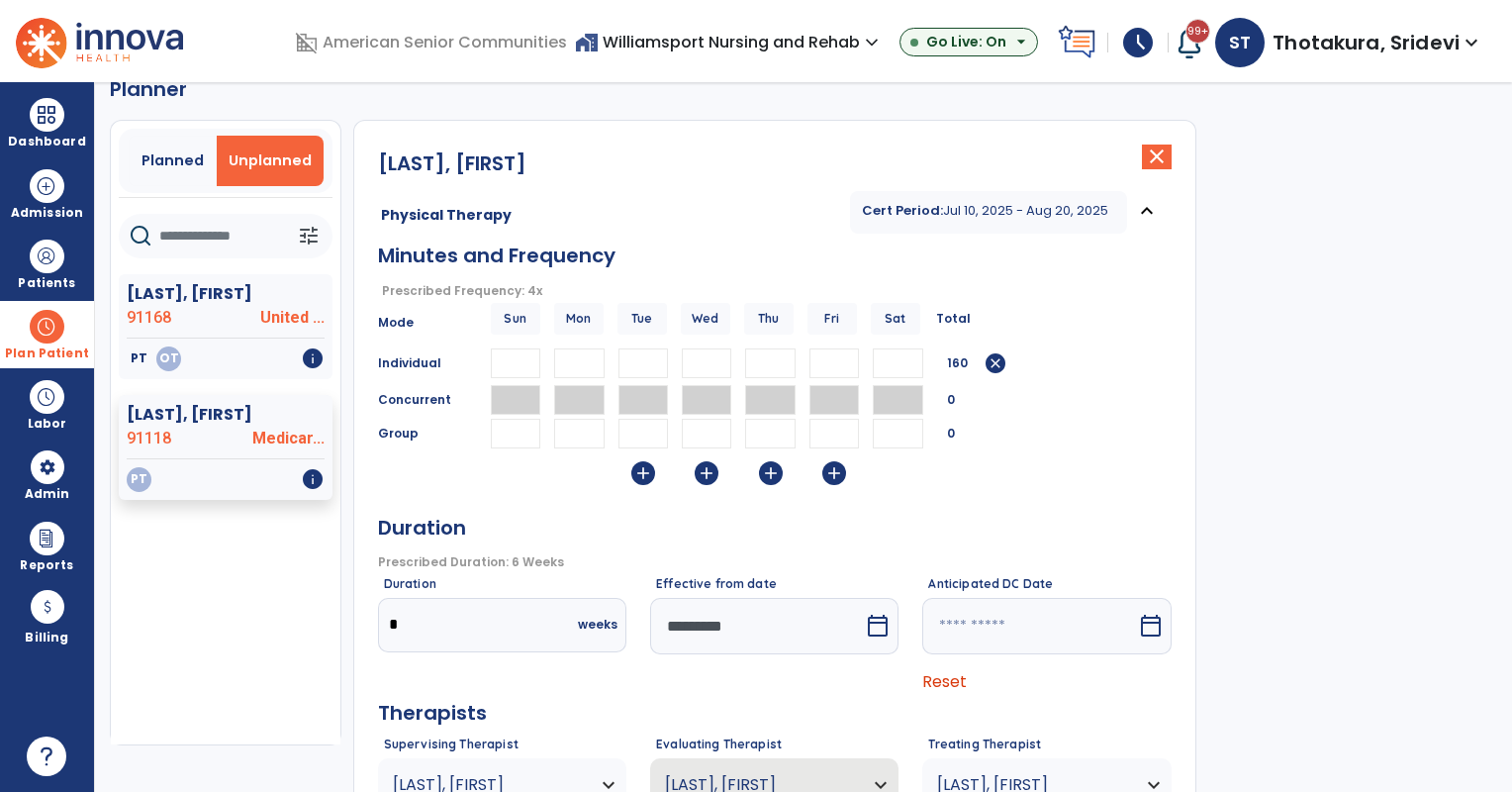 scroll, scrollTop: 193, scrollLeft: 0, axis: vertical 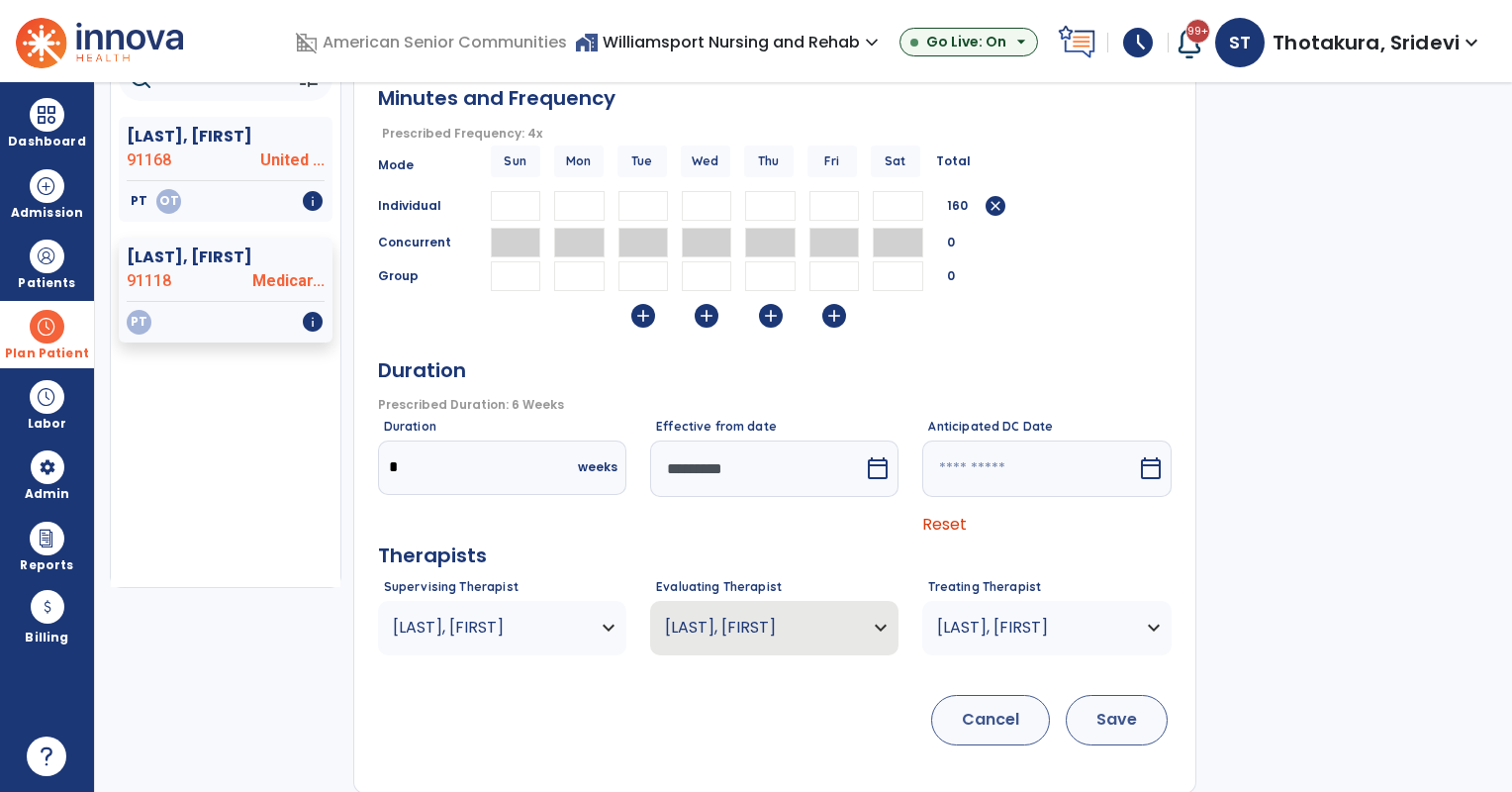 type on "**" 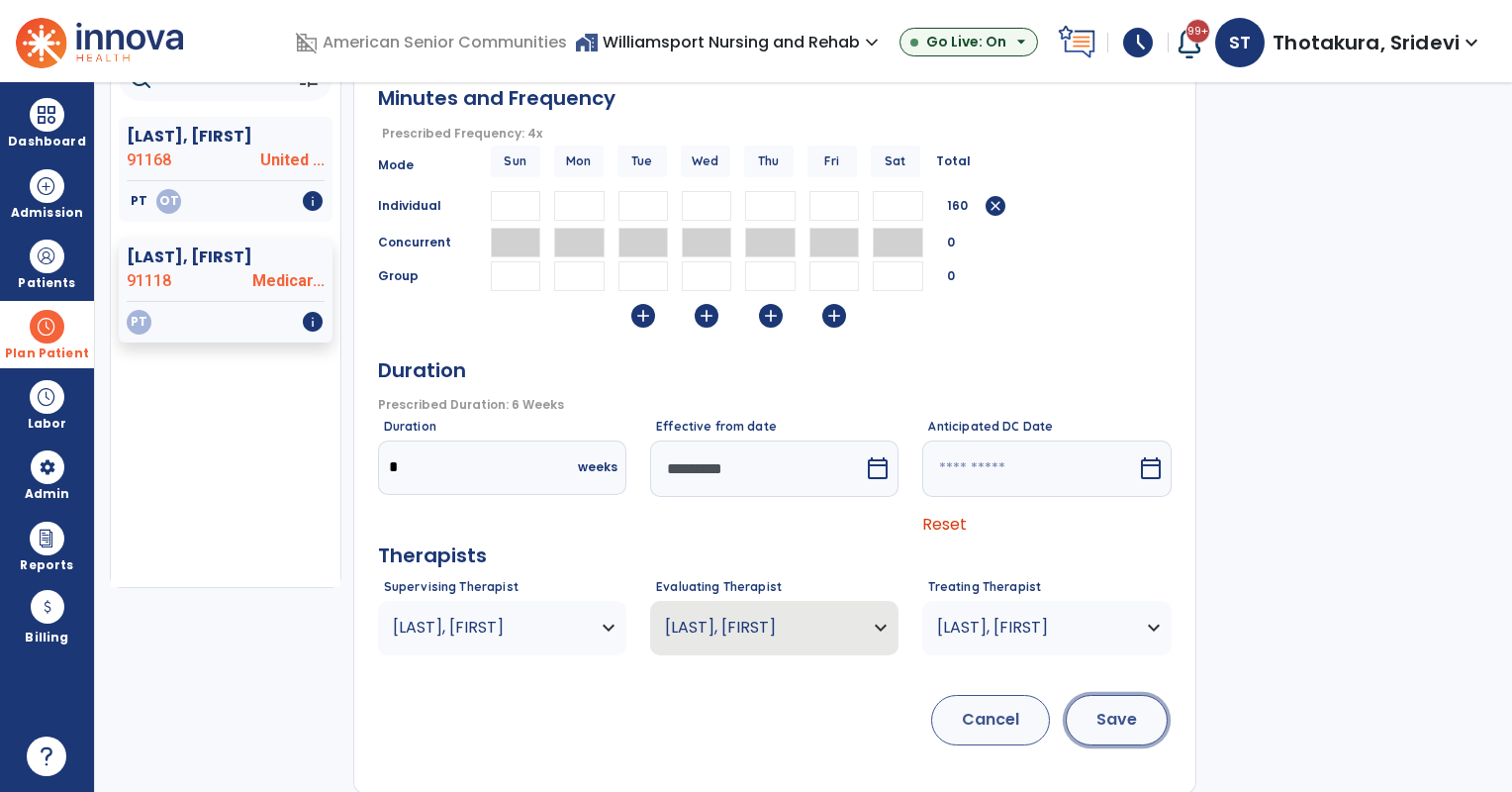 click on "Save" at bounding box center (1116, 720) 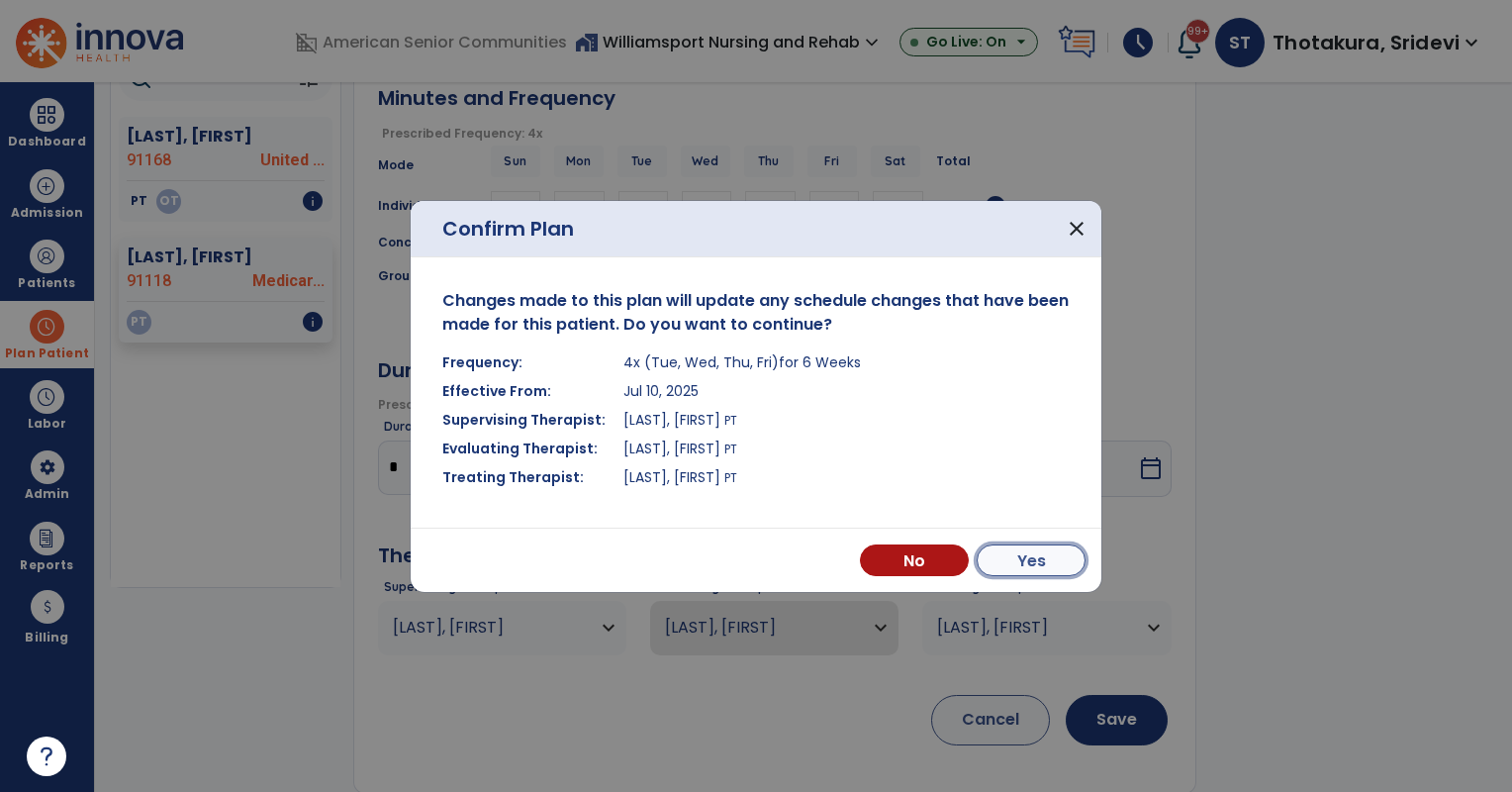 click on "Yes" at bounding box center [1031, 560] 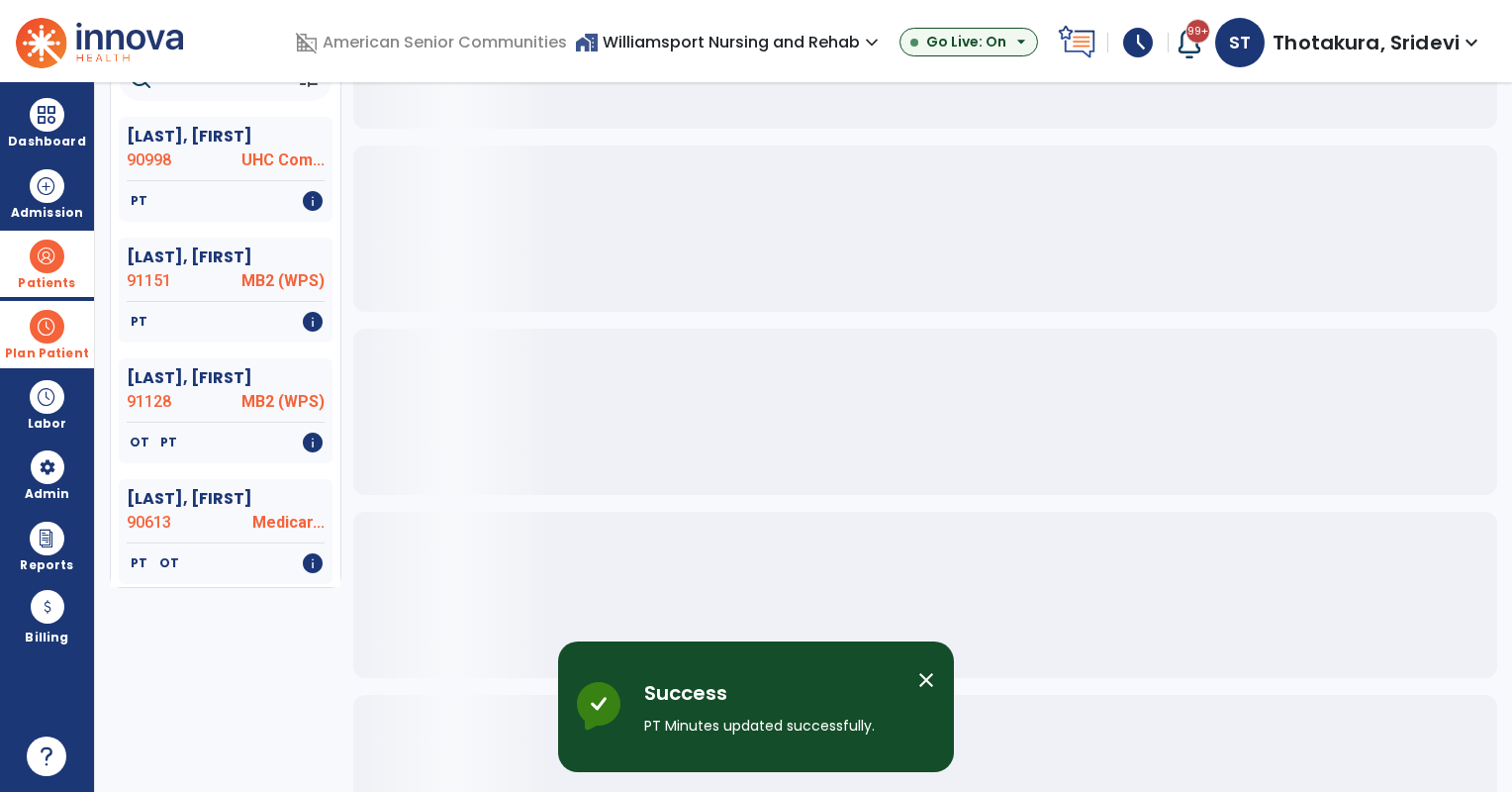 click on "Patients" at bounding box center [47, 283] 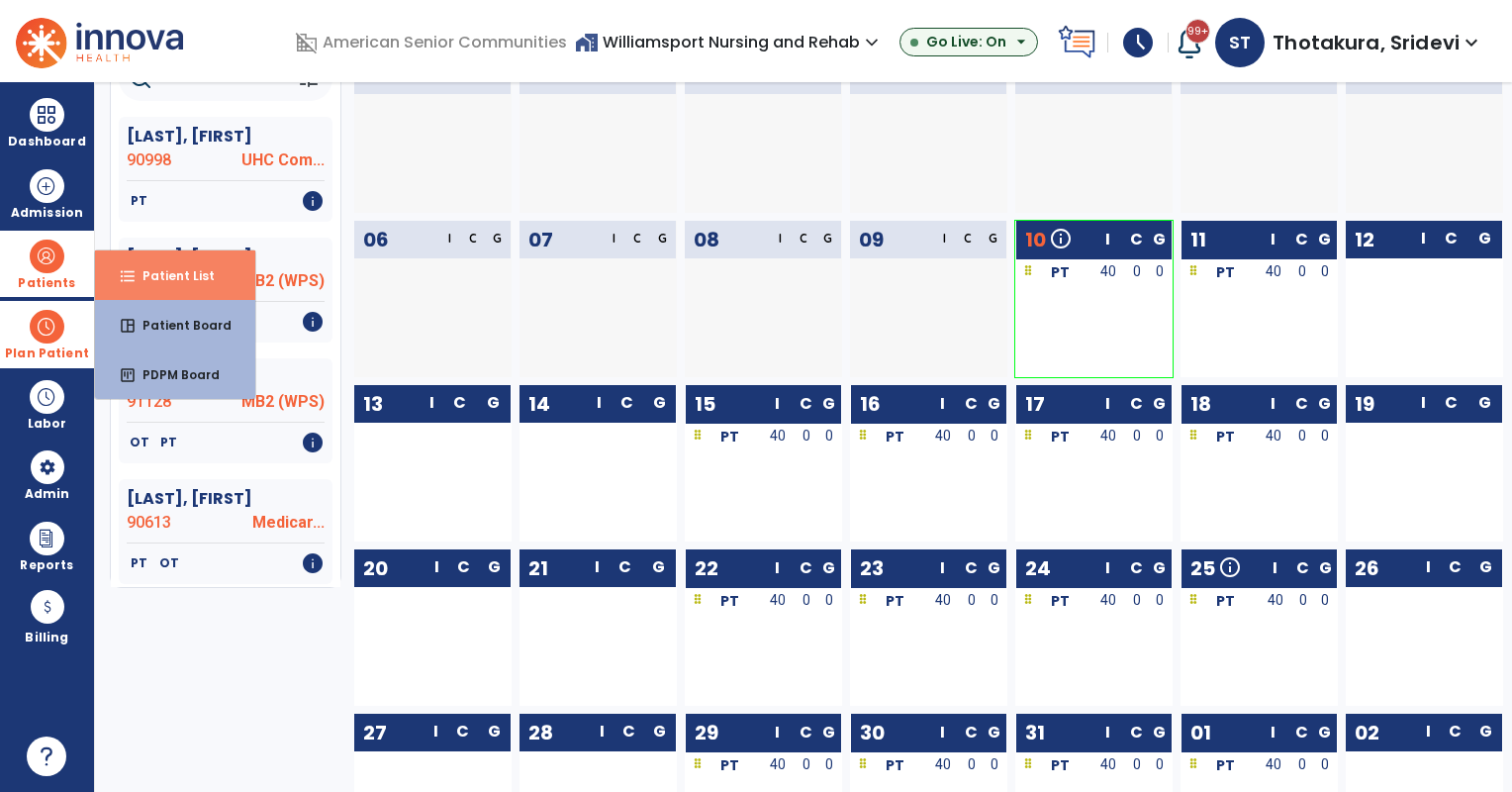click on "format_list_bulleted  Patient List" at bounding box center (175, 275) 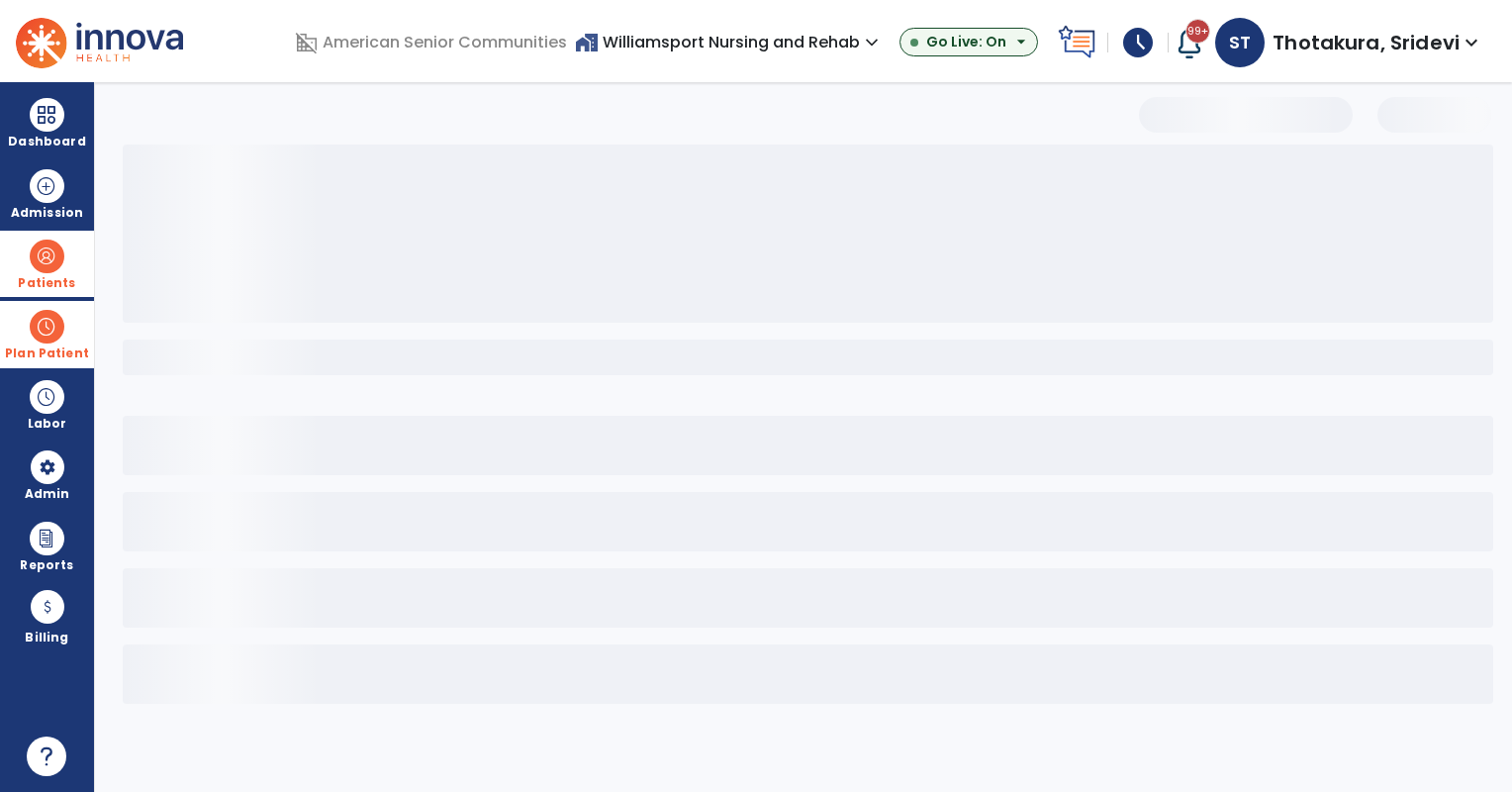 scroll, scrollTop: 0, scrollLeft: 0, axis: both 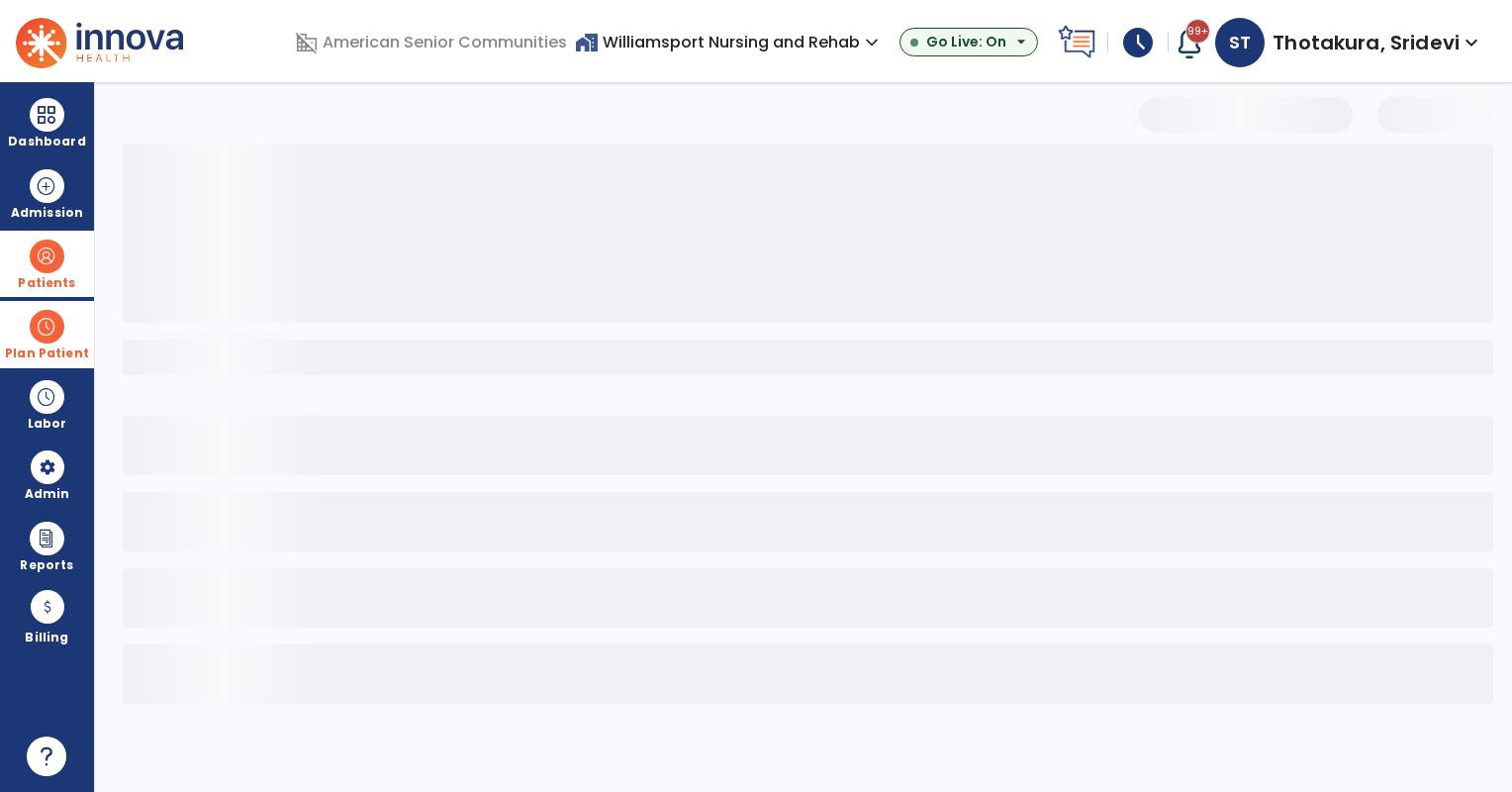 select on "***" 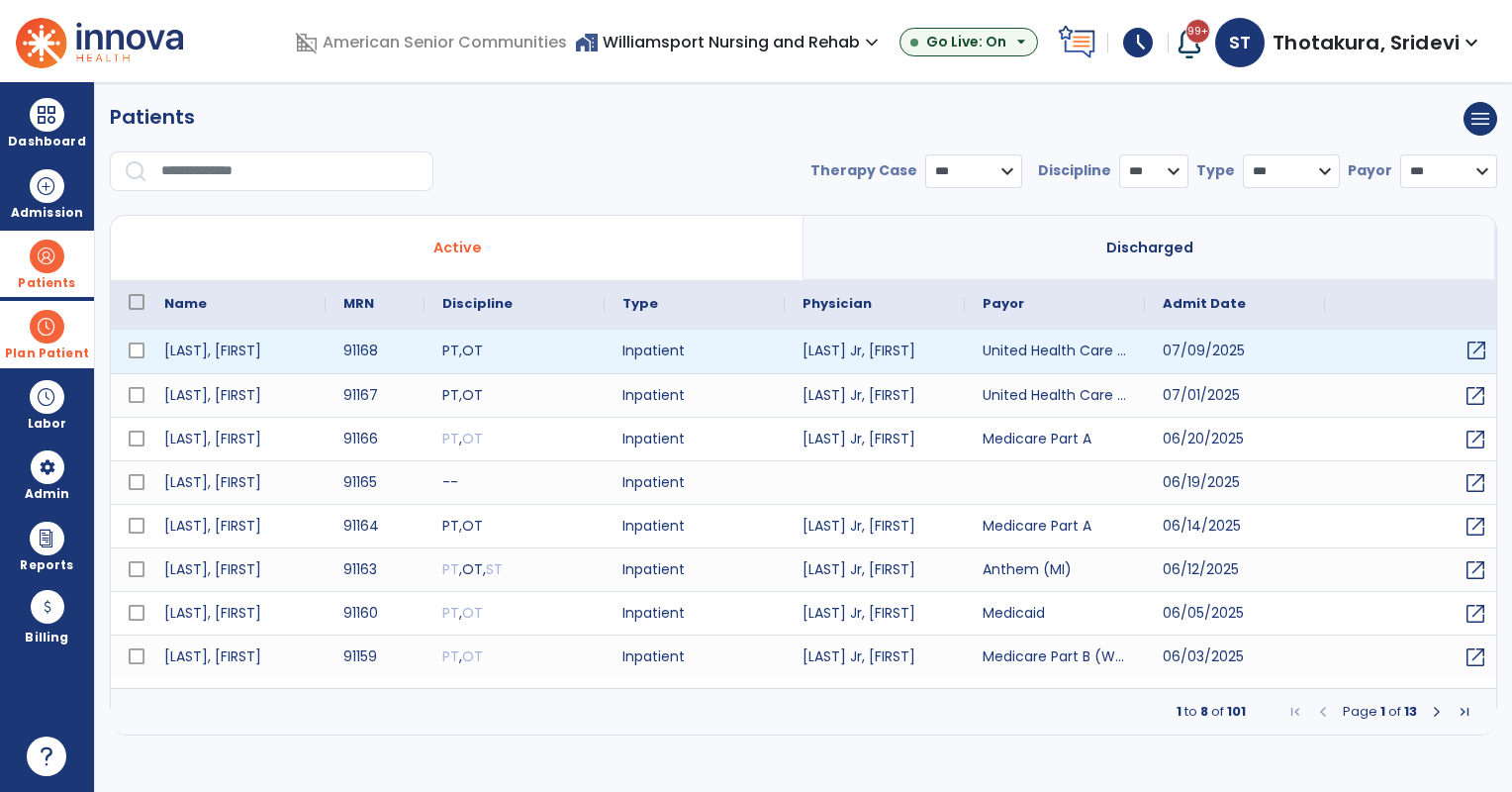 click on "open_in_new" at bounding box center [1476, 350] 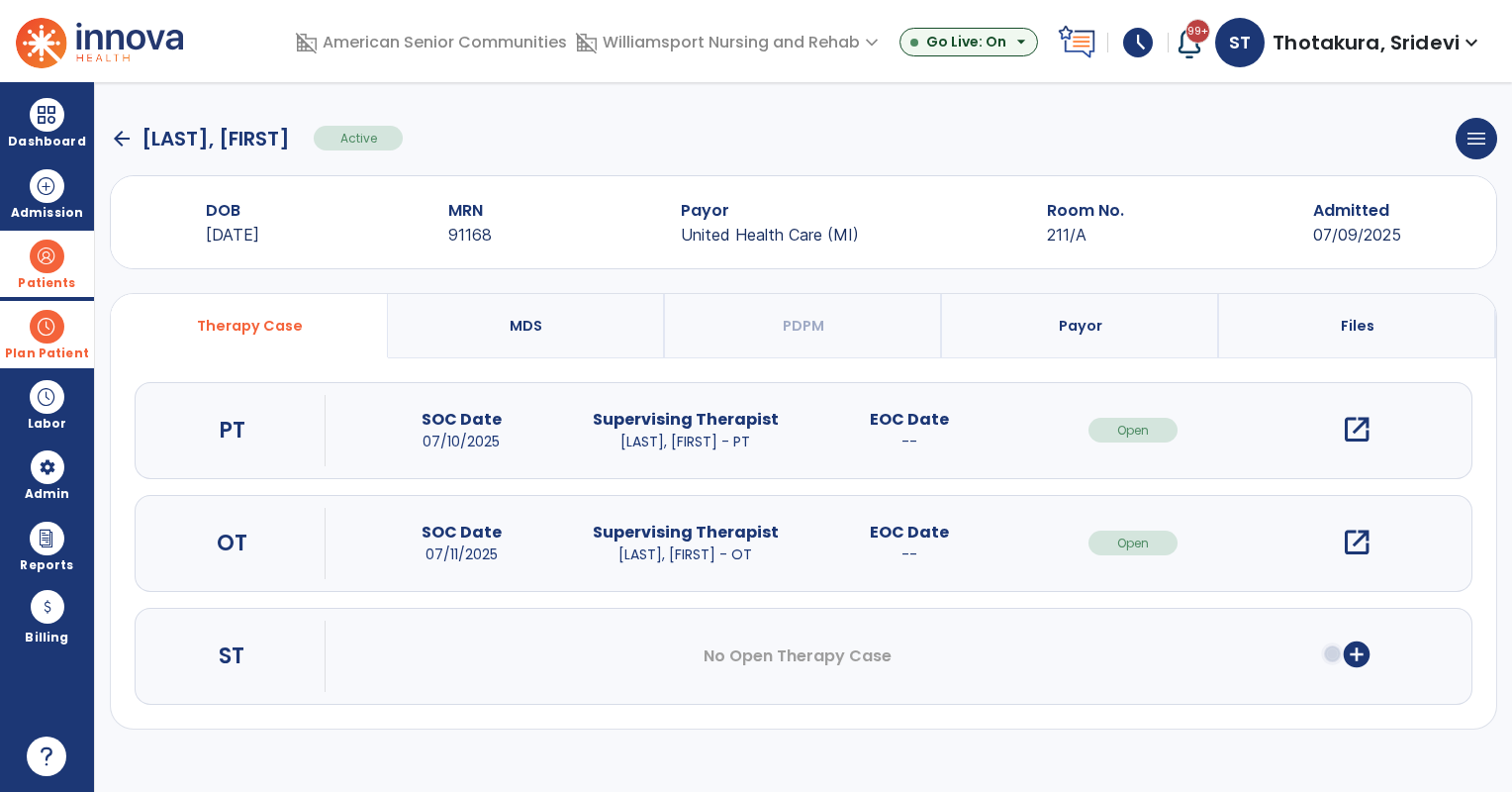 click on "open_in_new" at bounding box center [1357, 430] 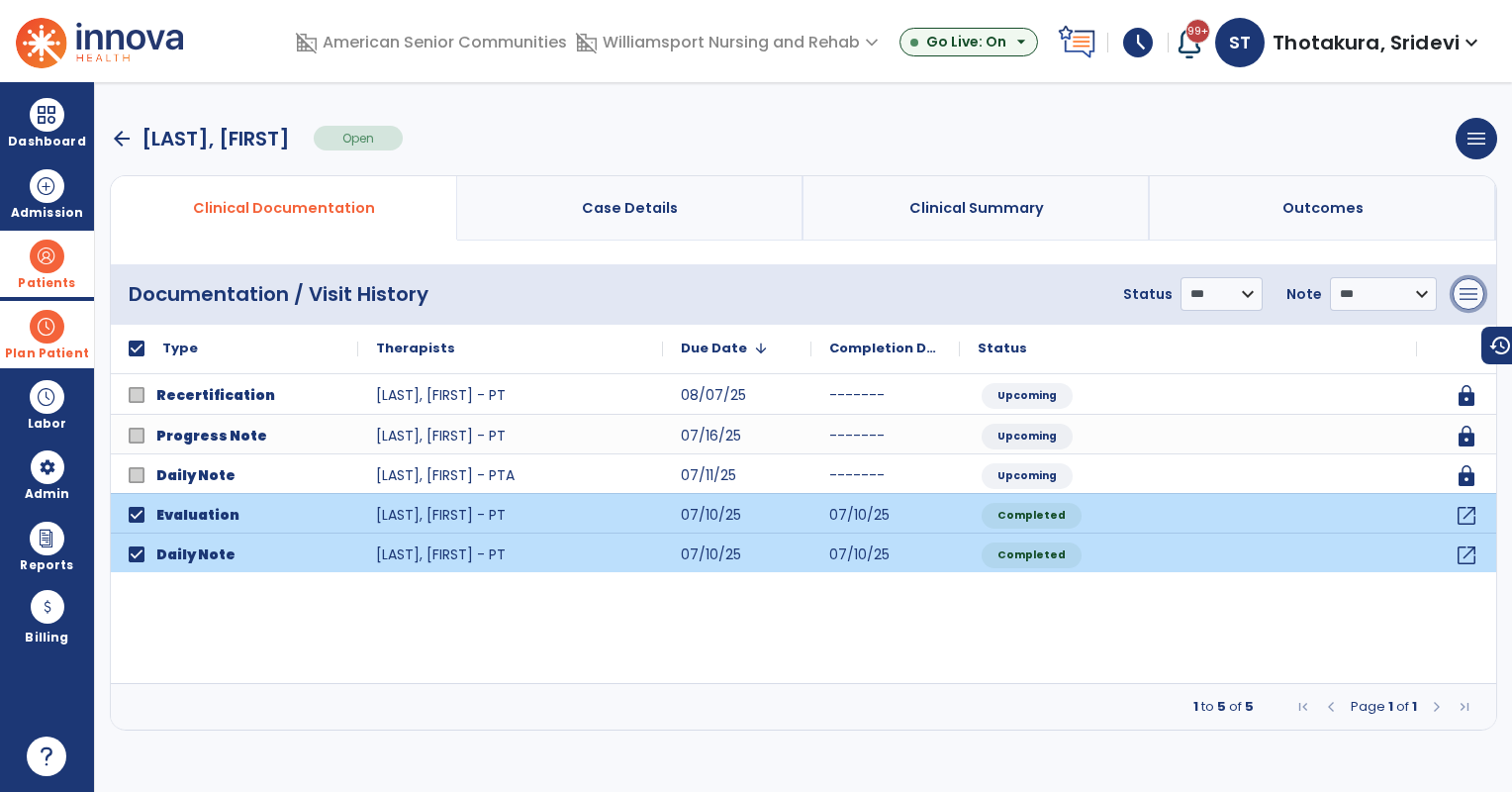 click on "menu" at bounding box center [1468, 294] 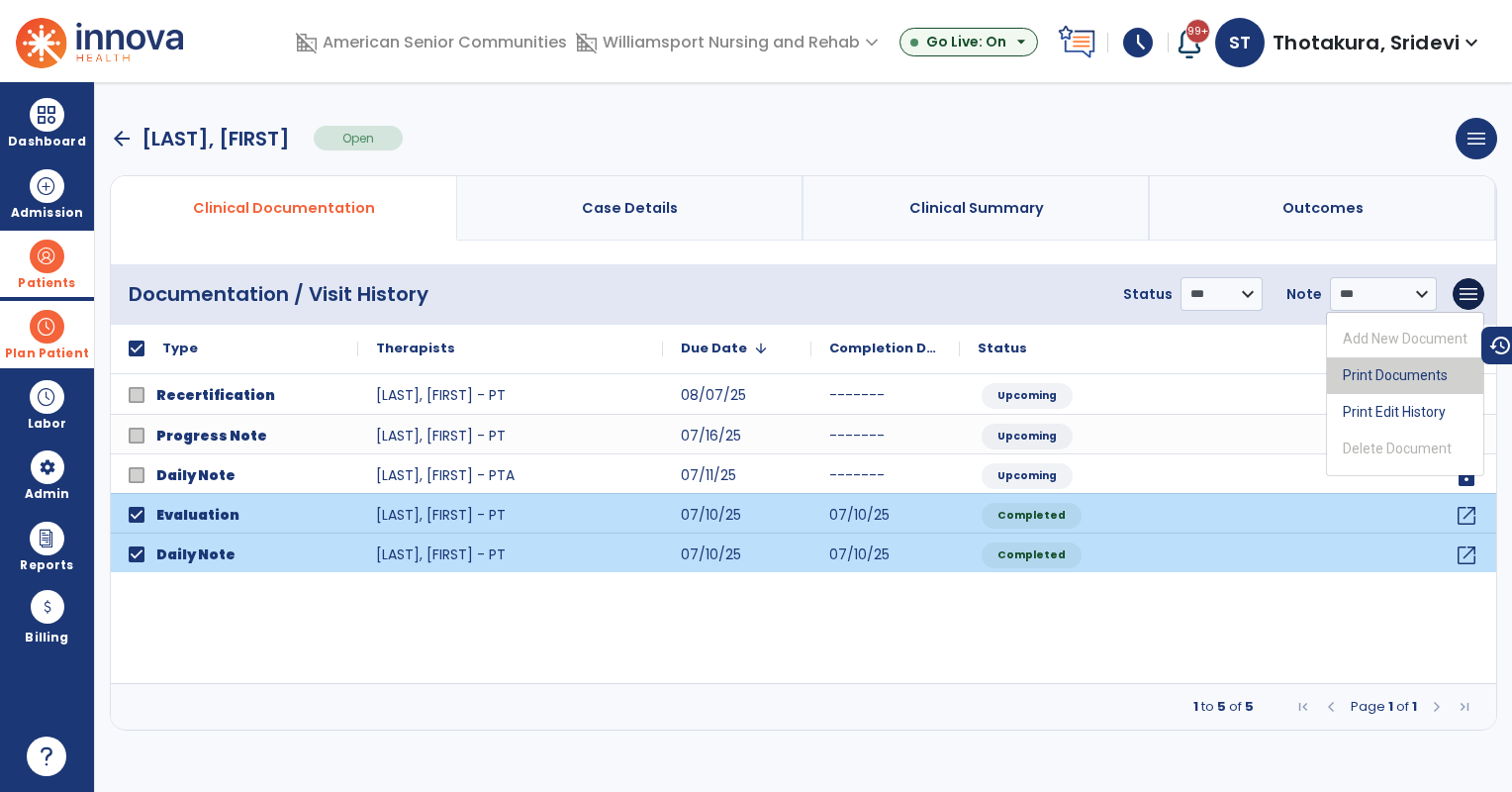 click on "Print Documents" at bounding box center (1405, 375) 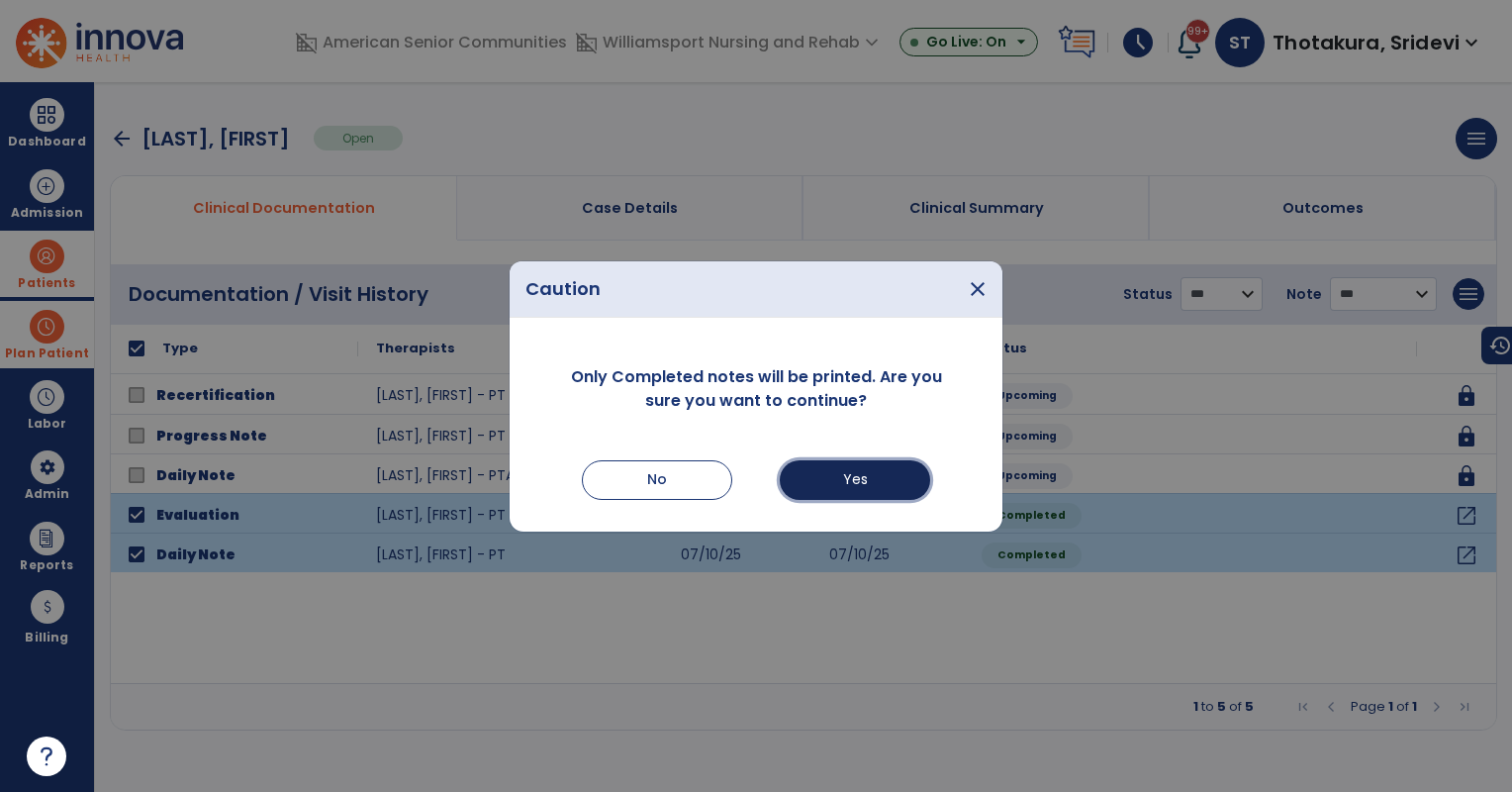 click on "Yes" at bounding box center [855, 480] 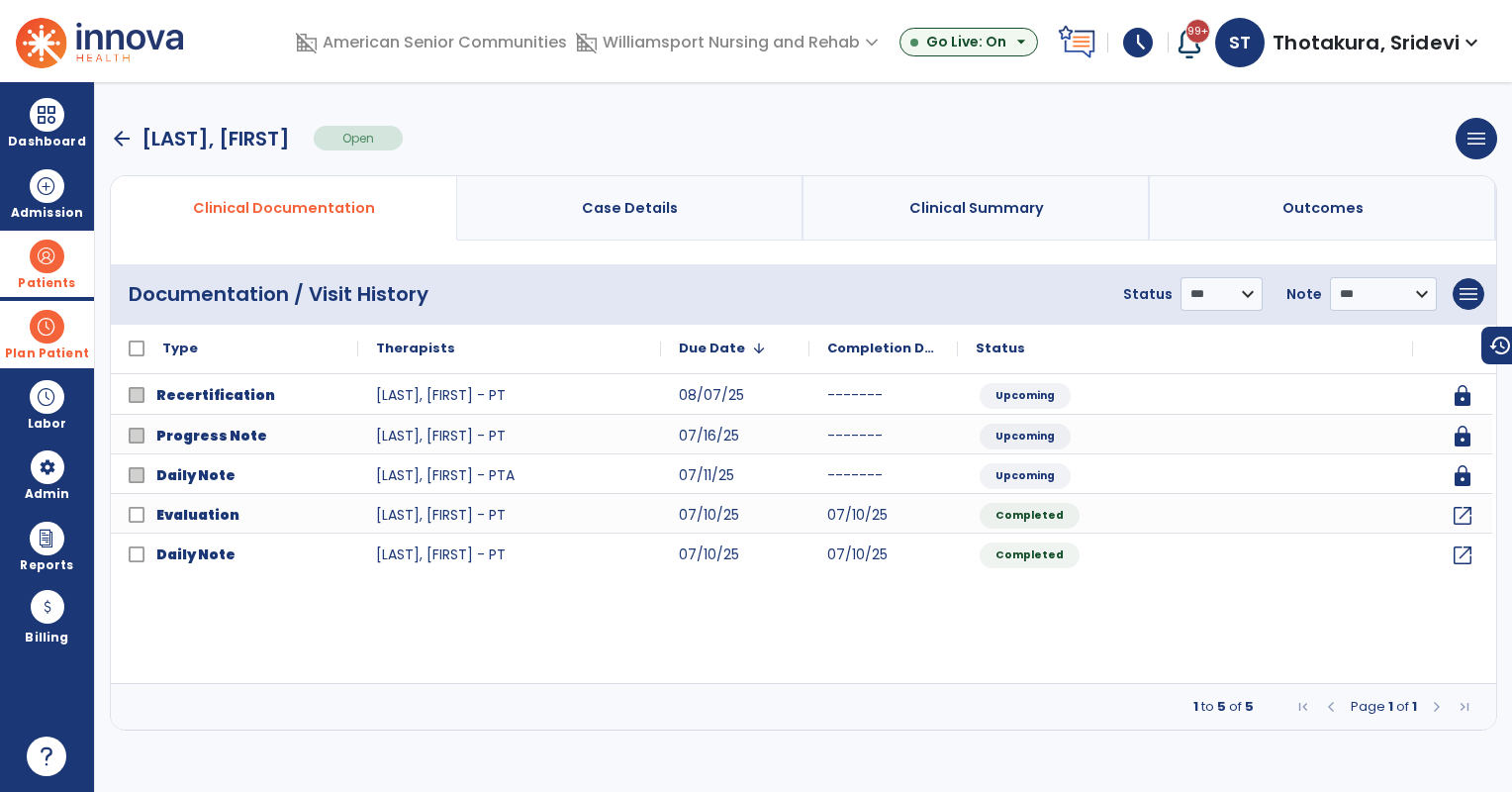 click at bounding box center (47, 327) 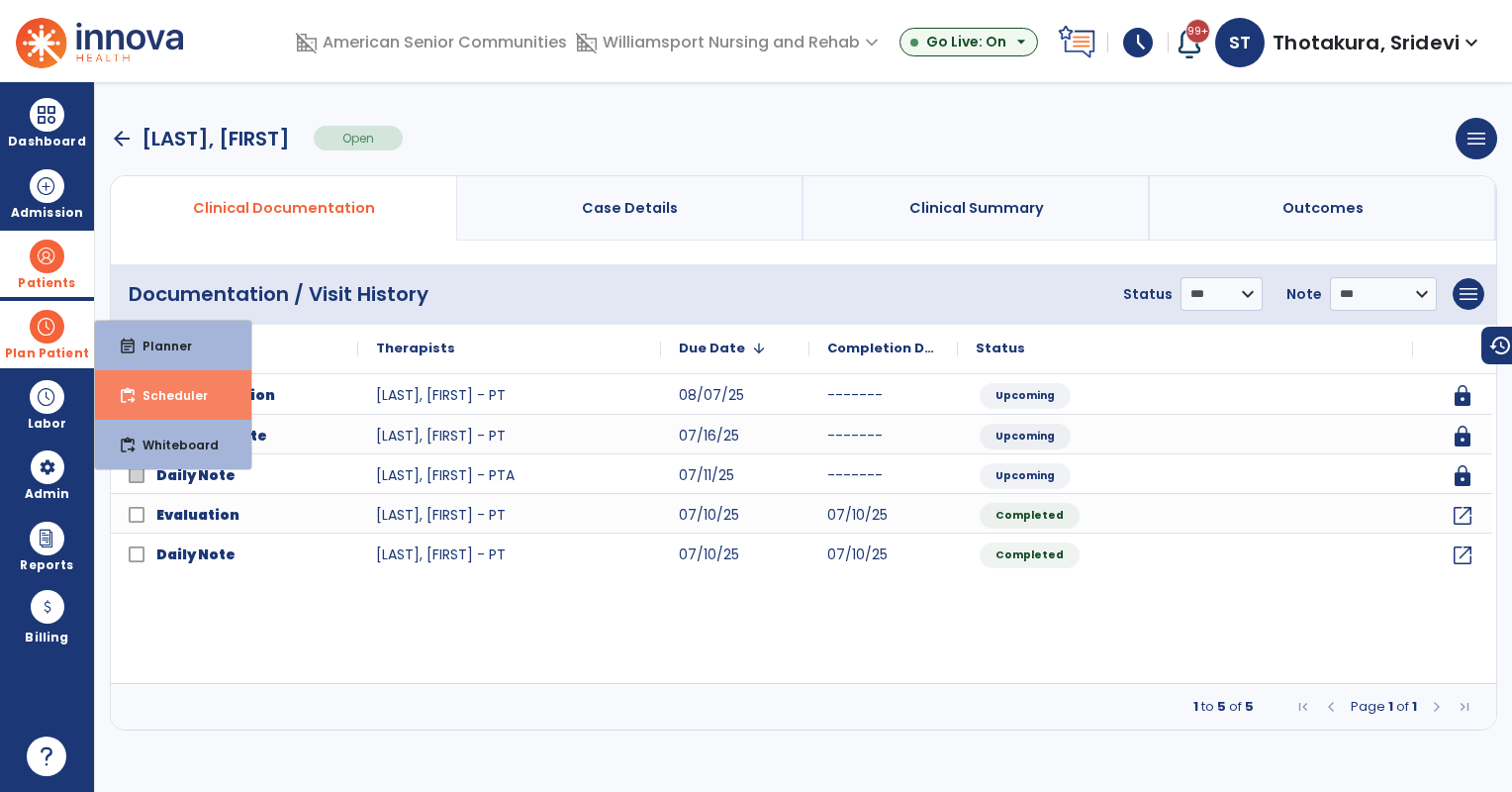 click on "content_paste_go  Scheduler" at bounding box center (173, 395) 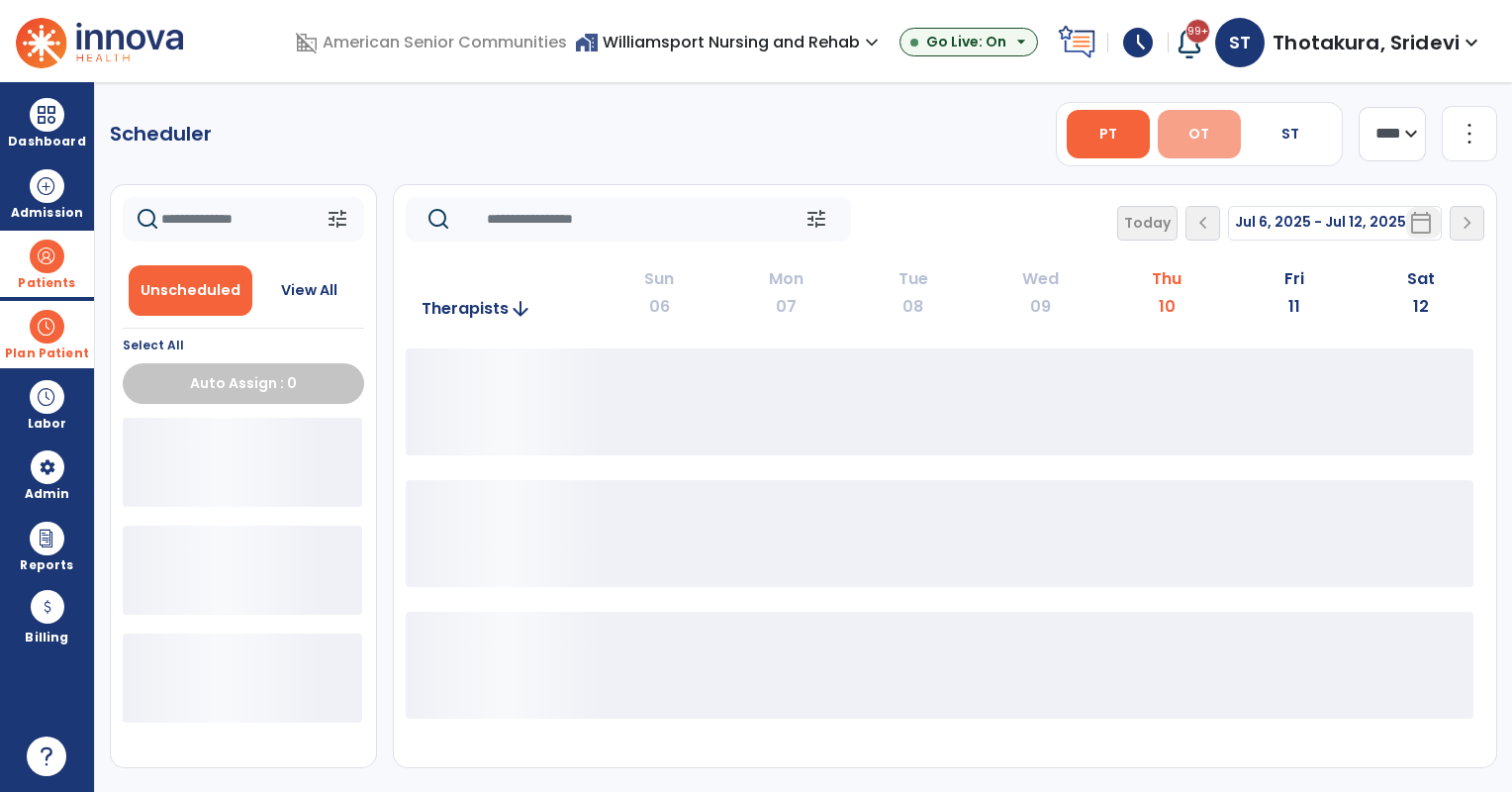 click on "OT" at bounding box center [1199, 134] 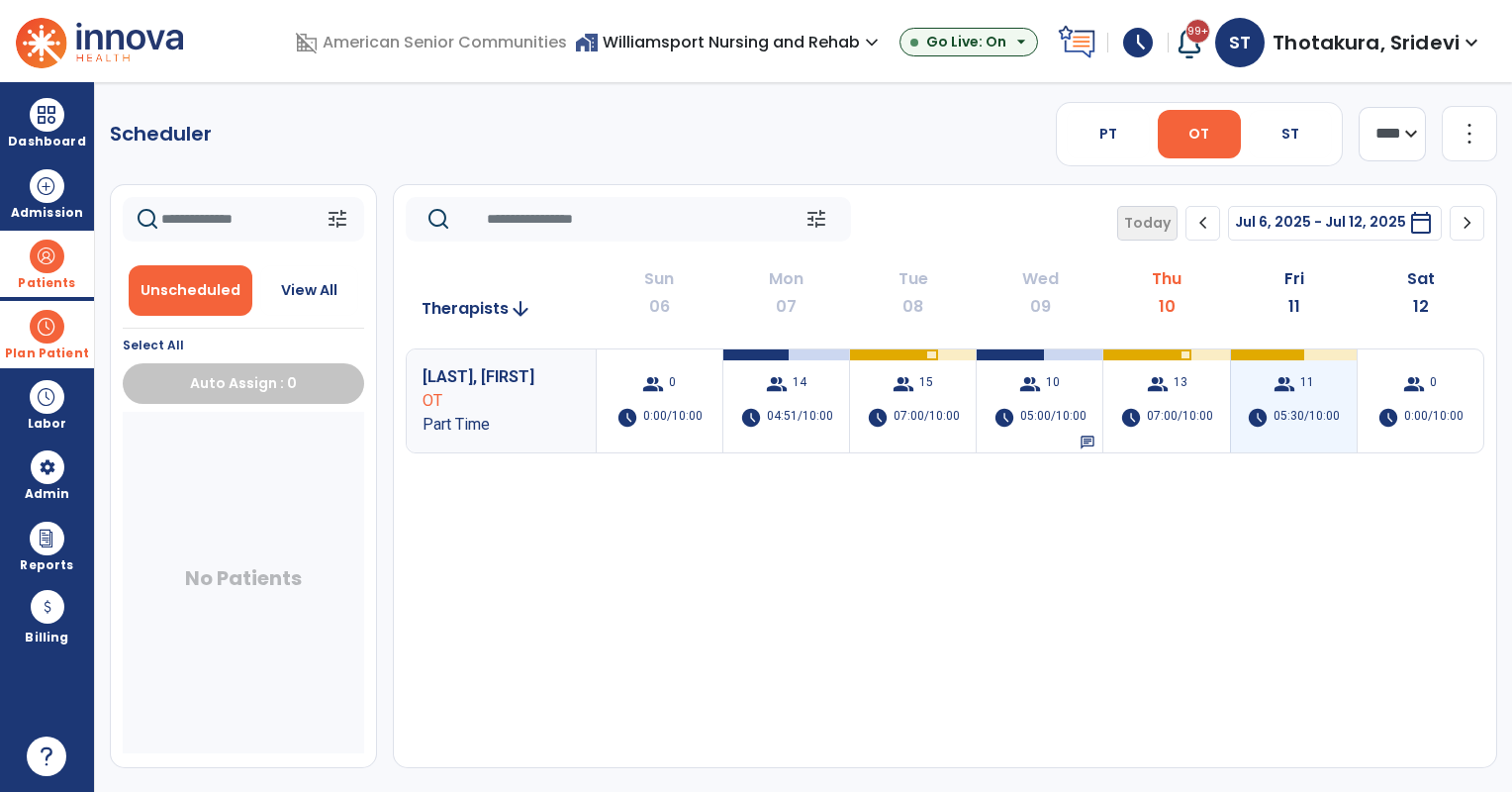 click on "11" at bounding box center (1307, 384) 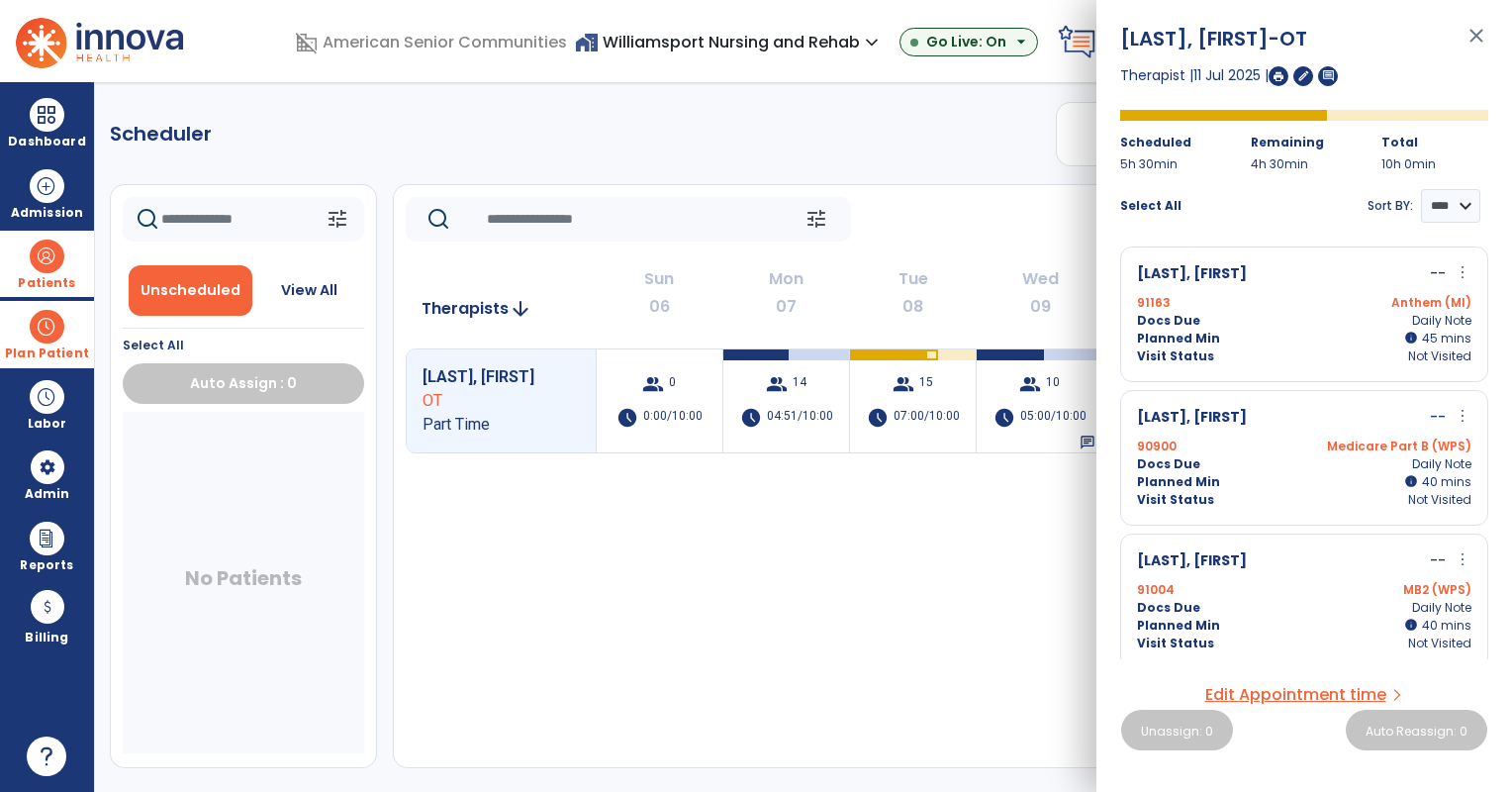 click on "Durako, Cheryl   --  more_vert  edit   Edit Session   alt_route   Split Minutes" at bounding box center (1304, 274) 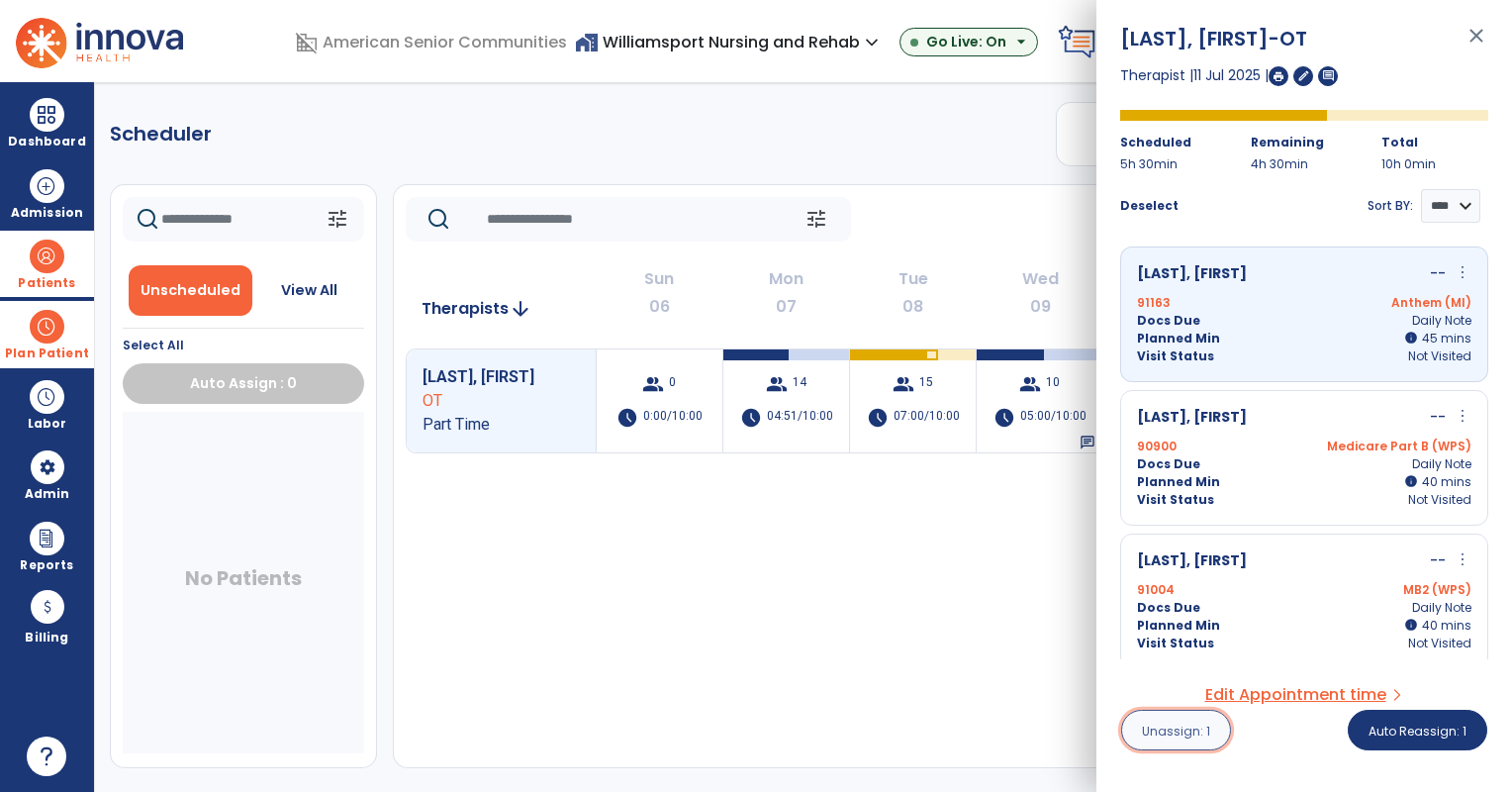 click on "Unassign: 1" at bounding box center (1176, 730) 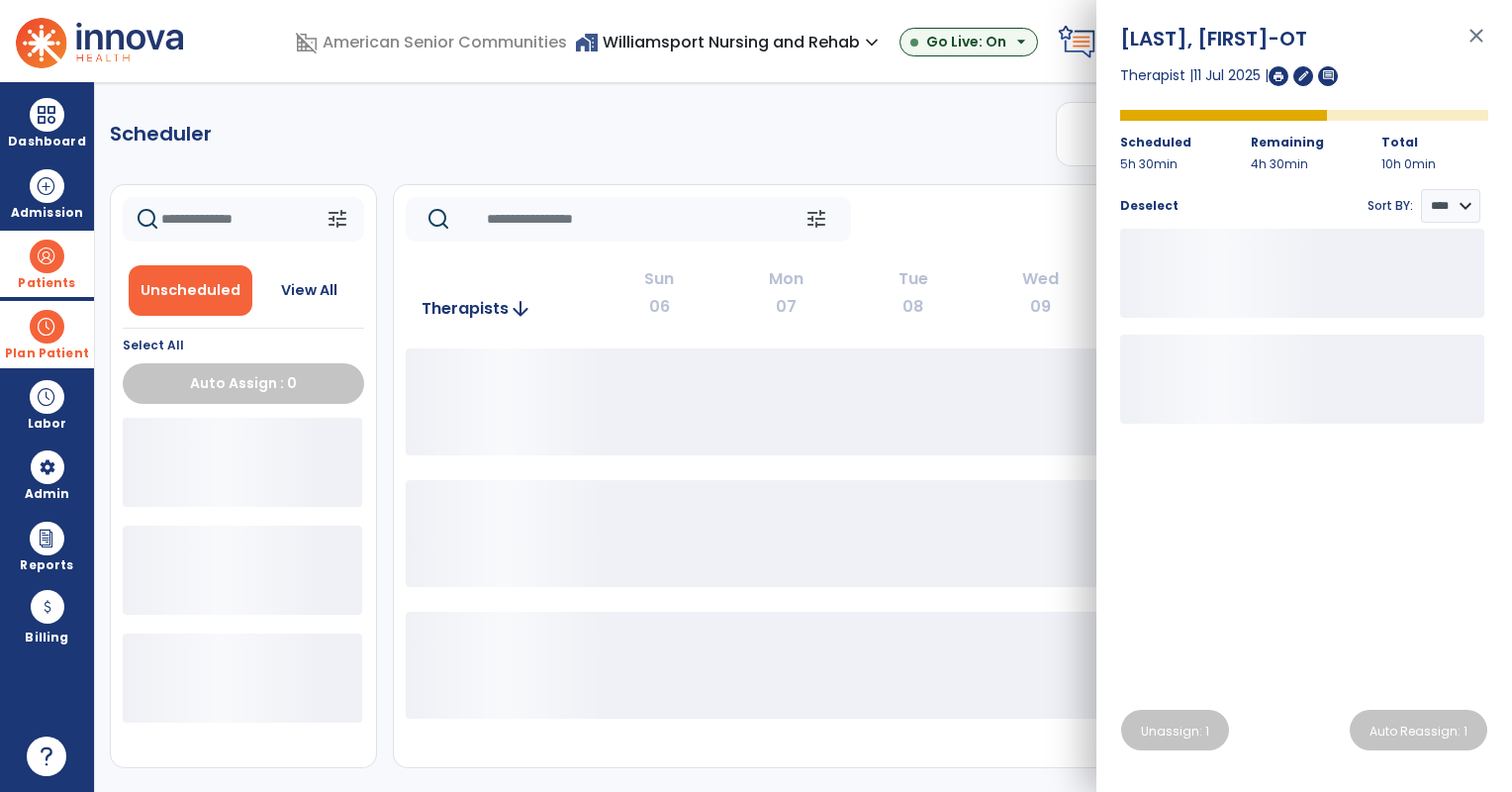 click on "tune   Today  chevron_left Jul 6, 2025 - Jul 12, 2025  *********  calendar_today  chevron_right" 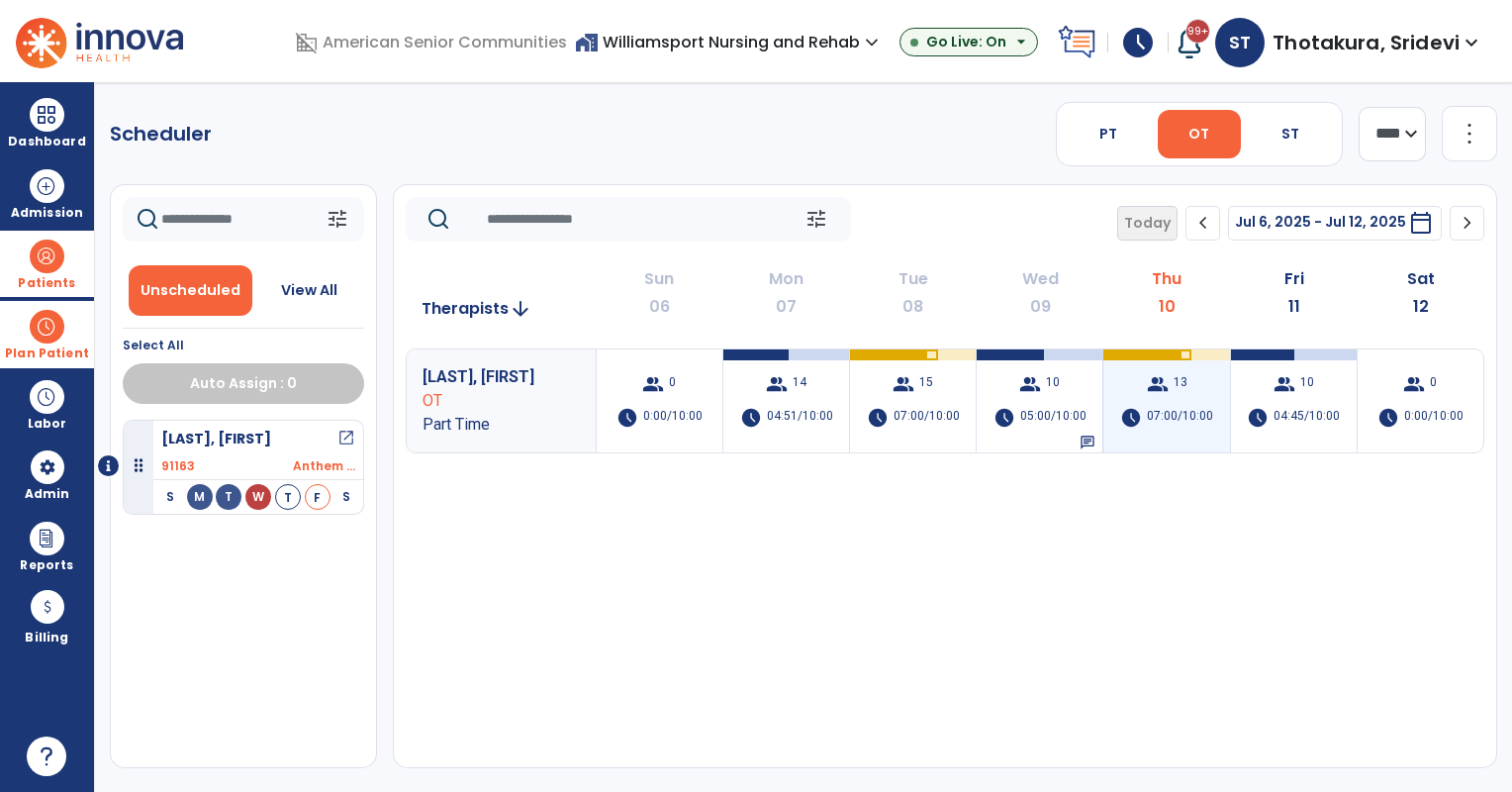 click on "07:00/10:00" at bounding box center (1180, 418) 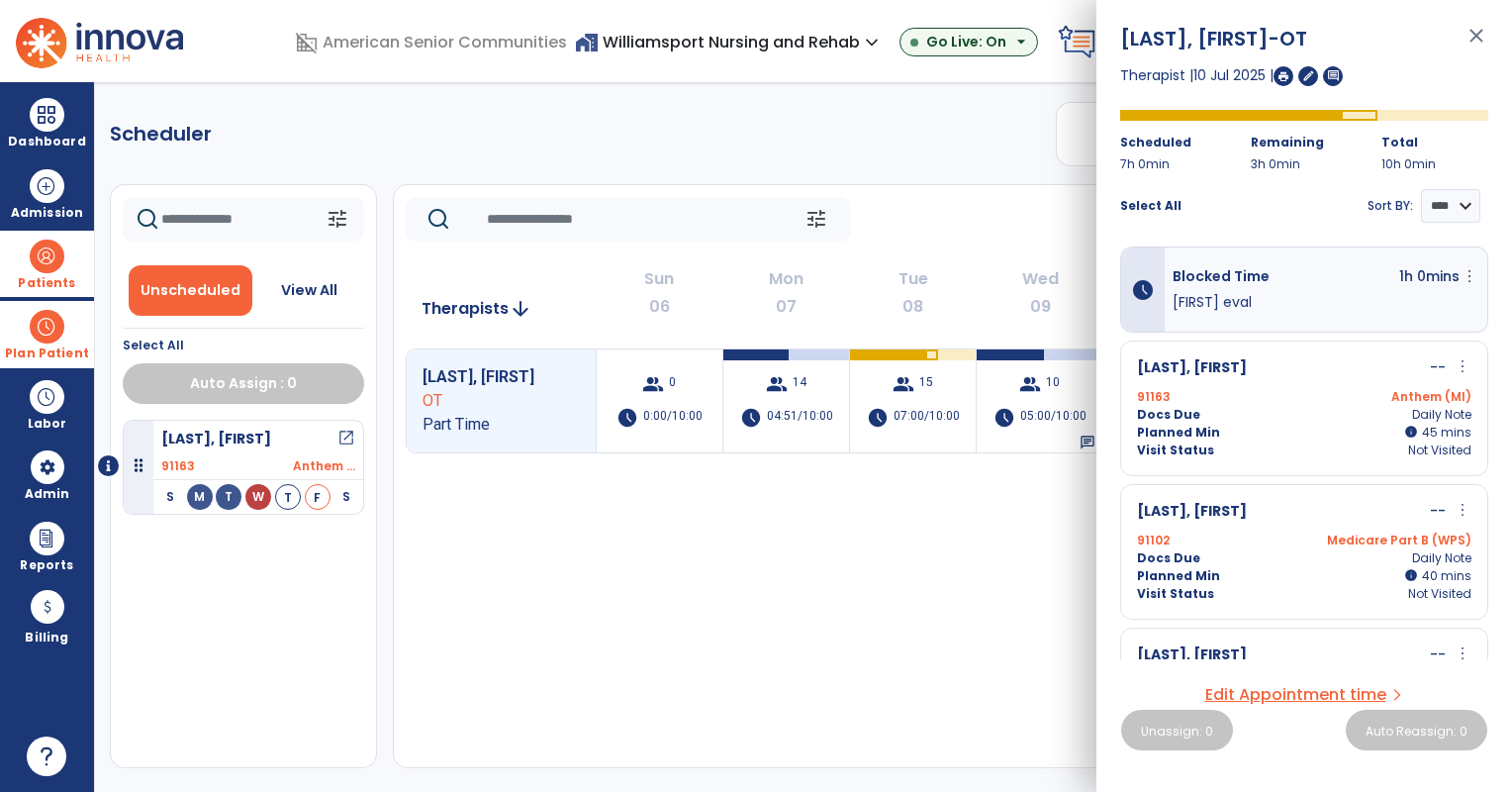 click on "Docs Due Daily Note" at bounding box center (1304, 415) 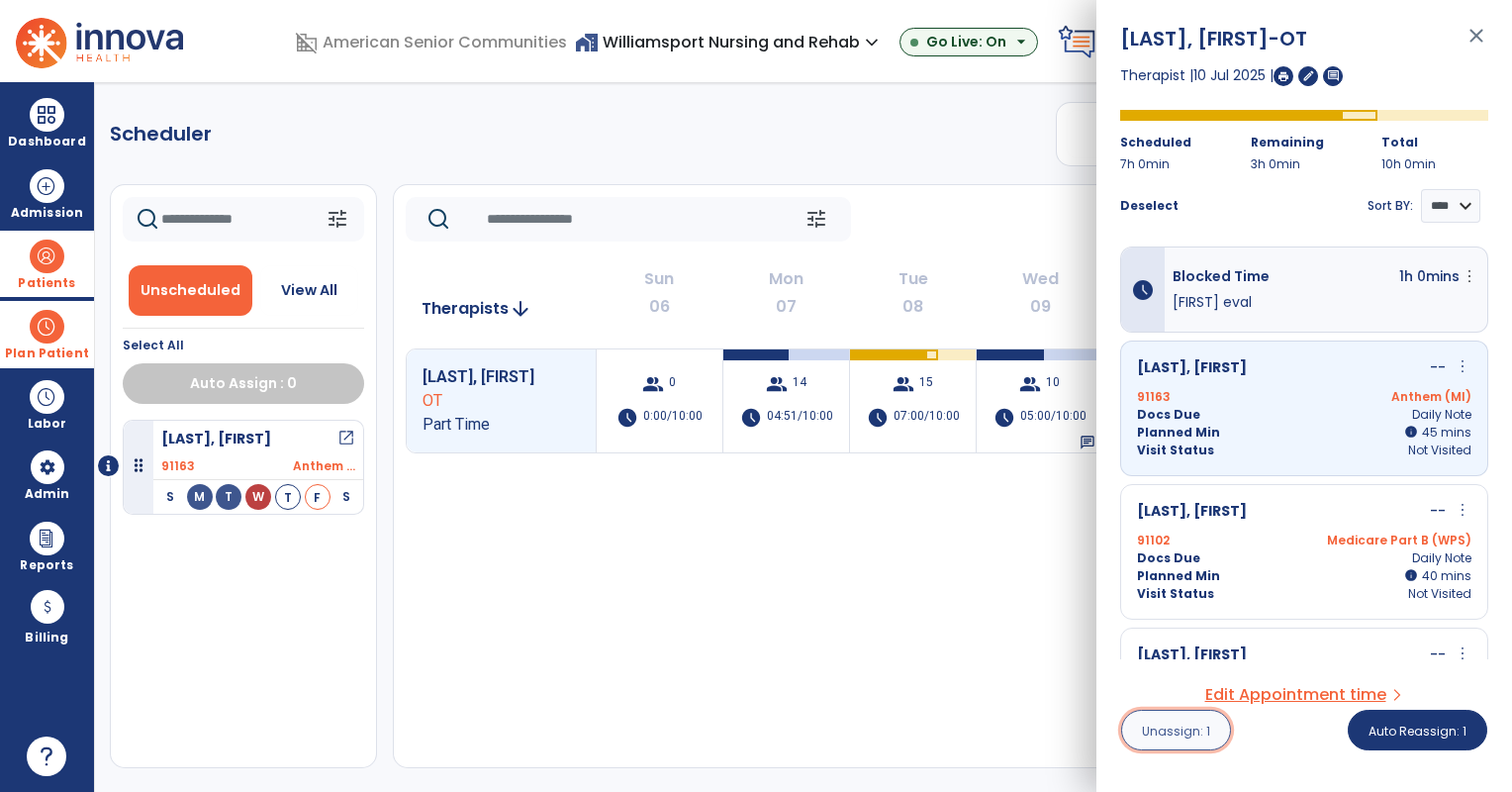 click on "Unassign: 1" at bounding box center [1176, 731] 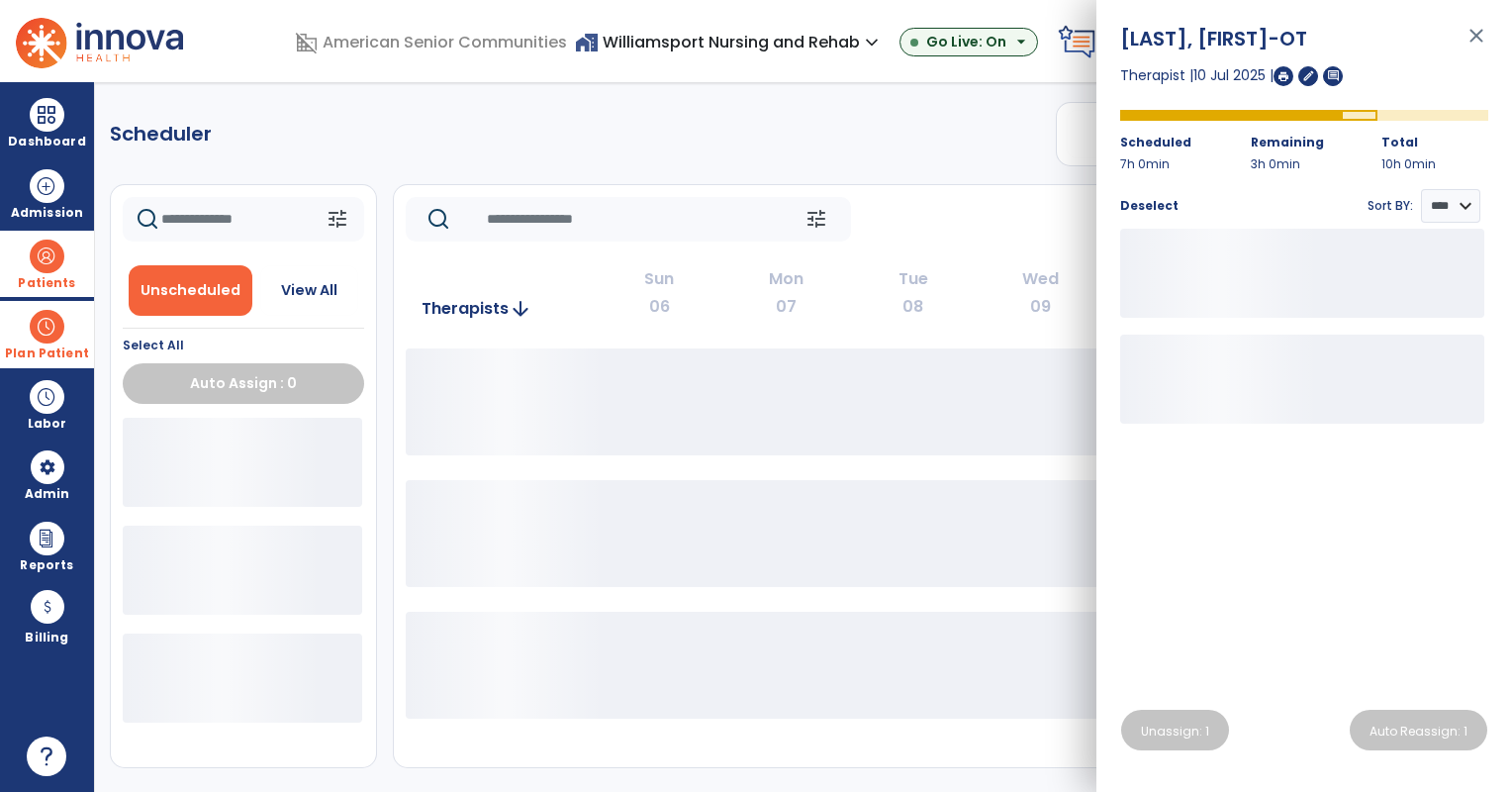 click on "tune   Today  chevron_left Jul 6, 2025 - Jul 12, 2025  *********  calendar_today  chevron_right" 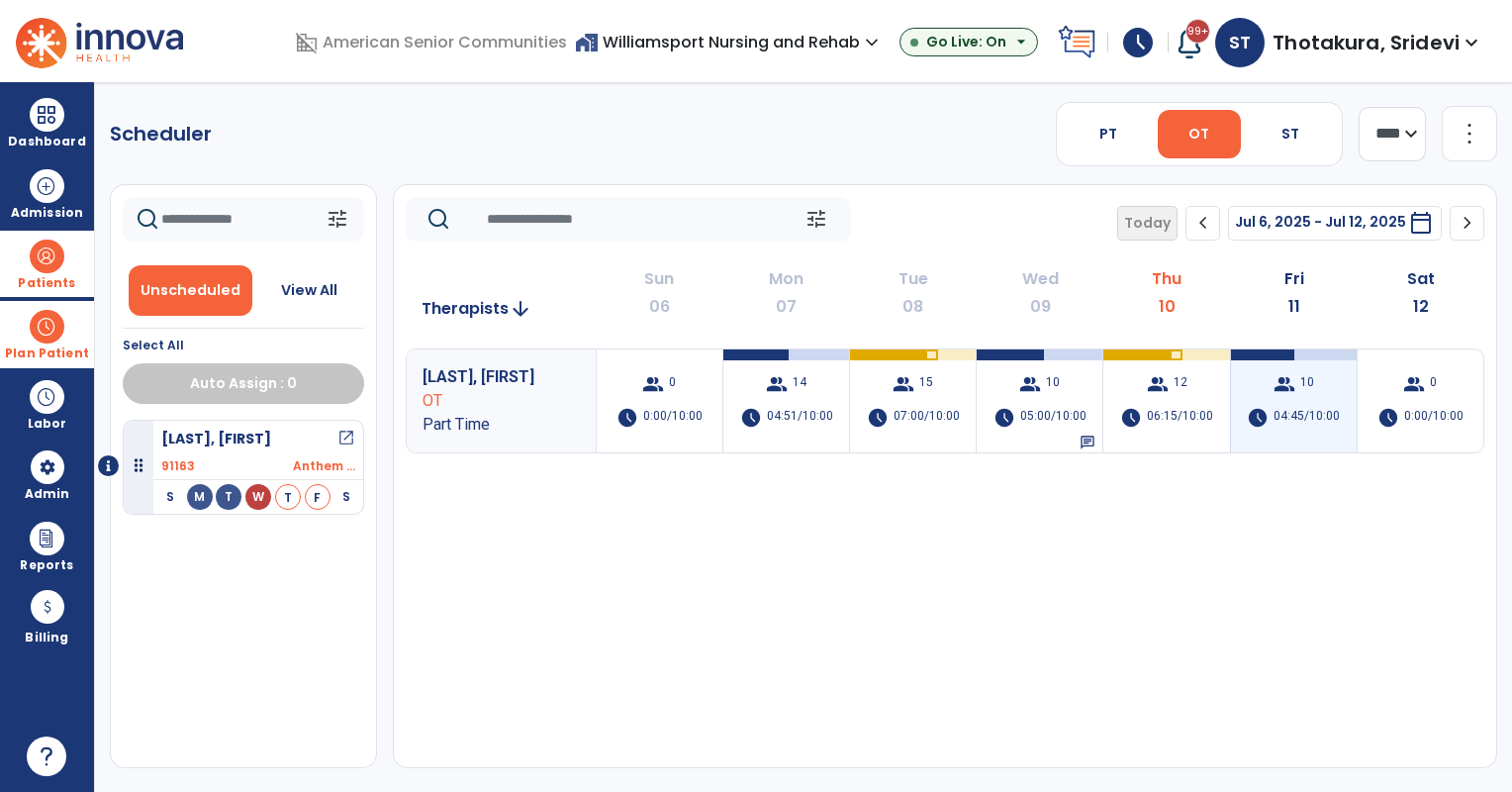 click on "04:45/10:00" at bounding box center [1306, 418] 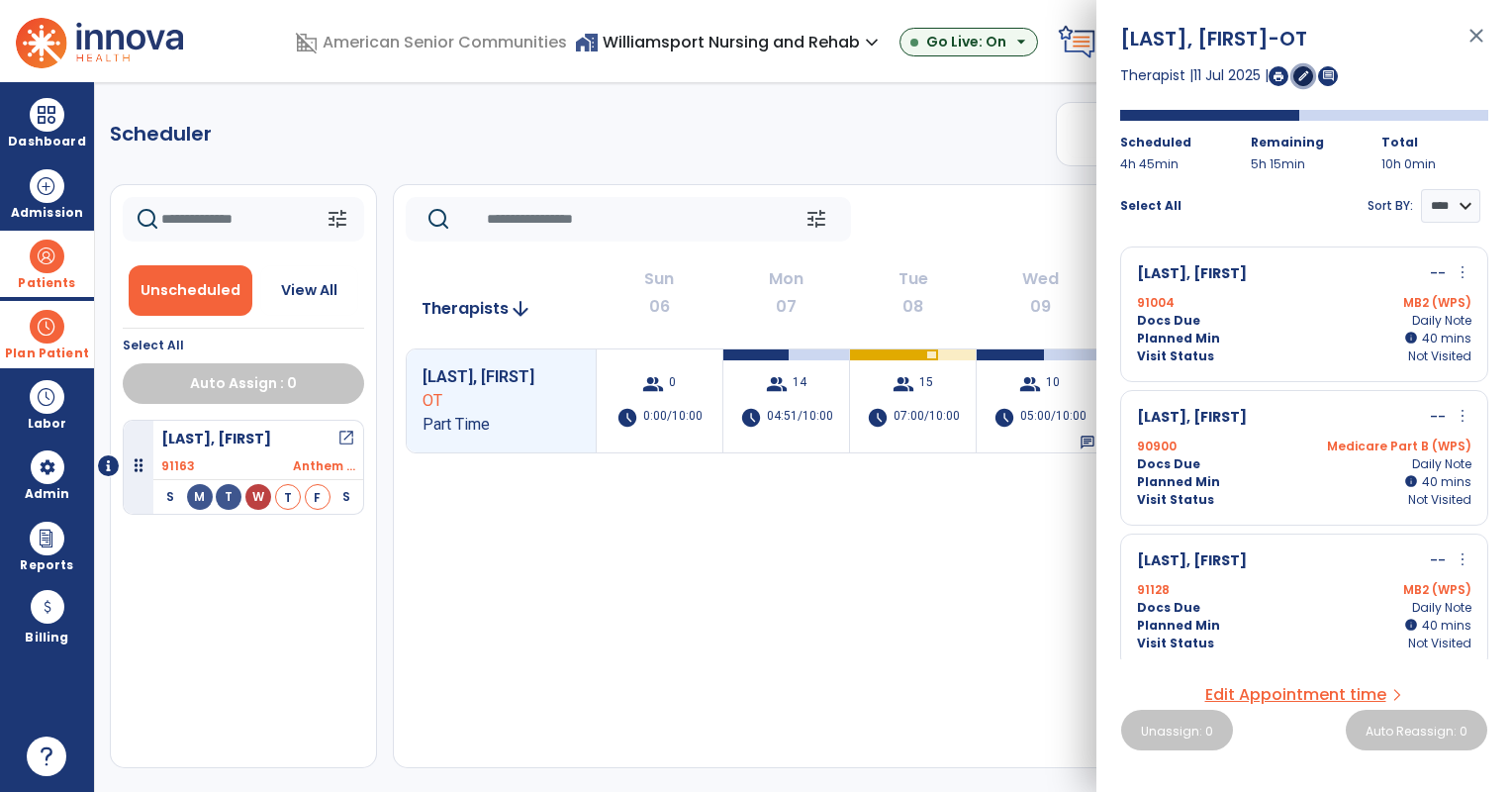 click on "edit" at bounding box center (1303, 75) 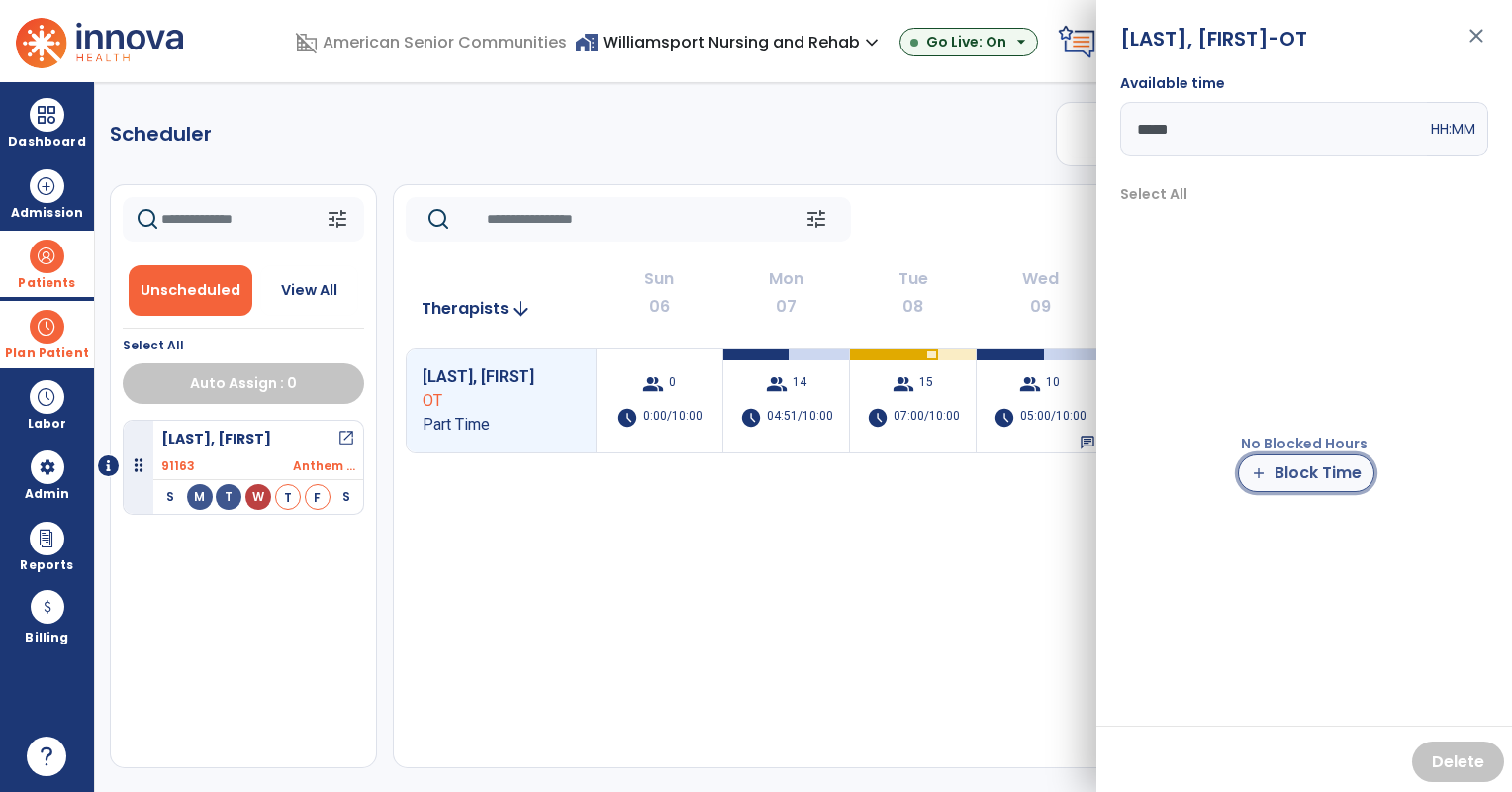 click on "add   Block Time" at bounding box center (1306, 473) 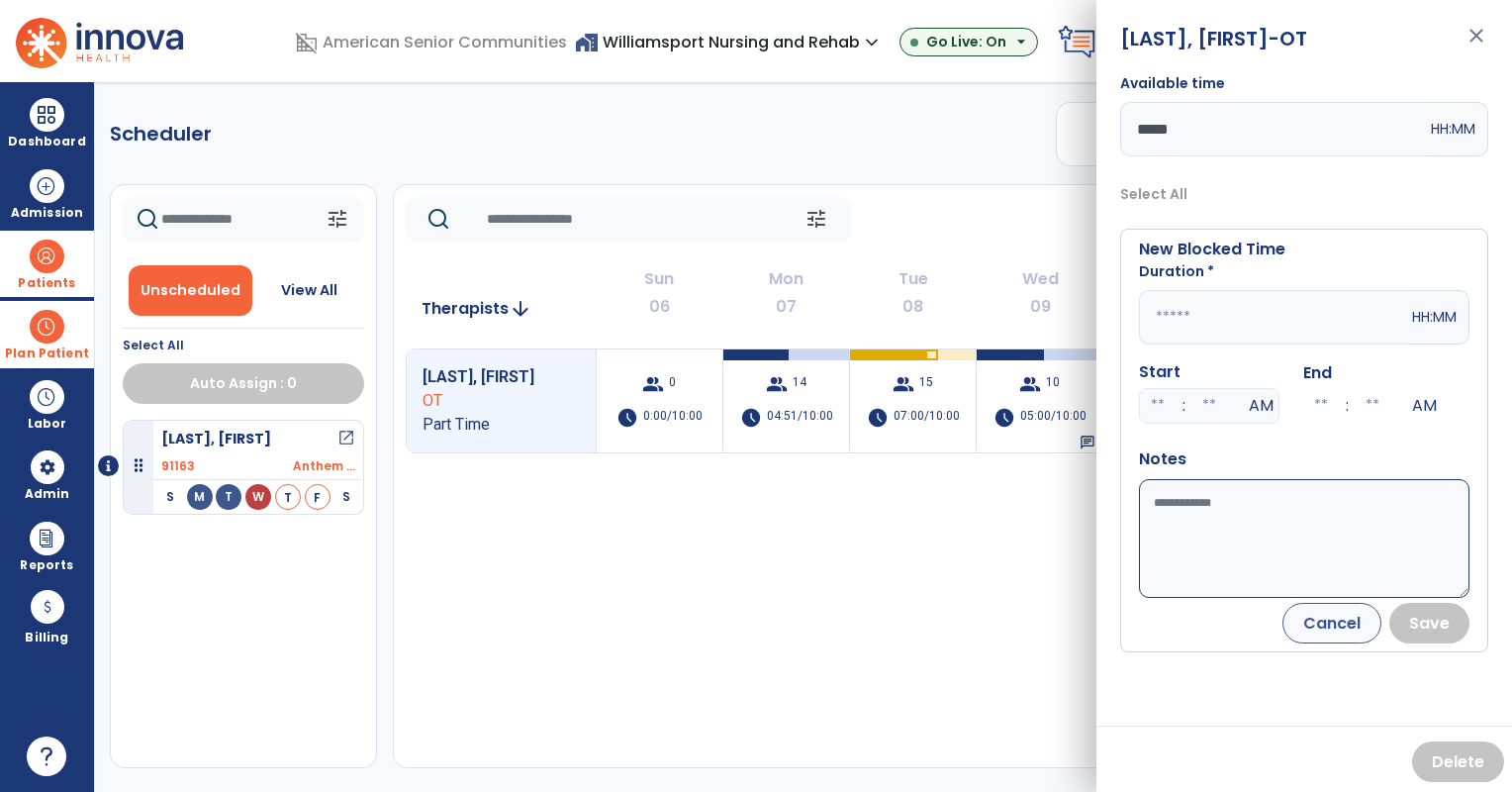 click at bounding box center (1274, 317) 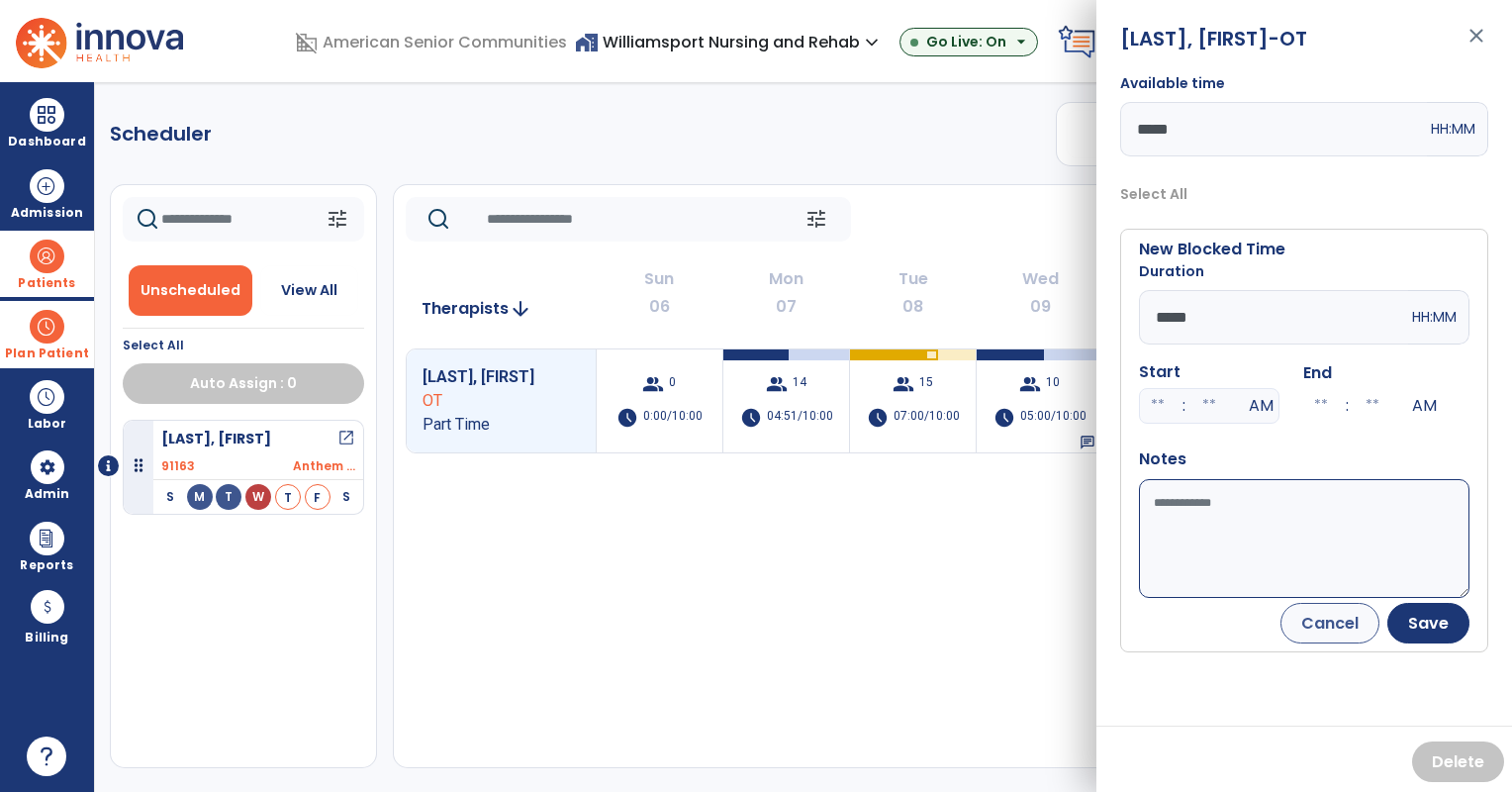 type on "*****" 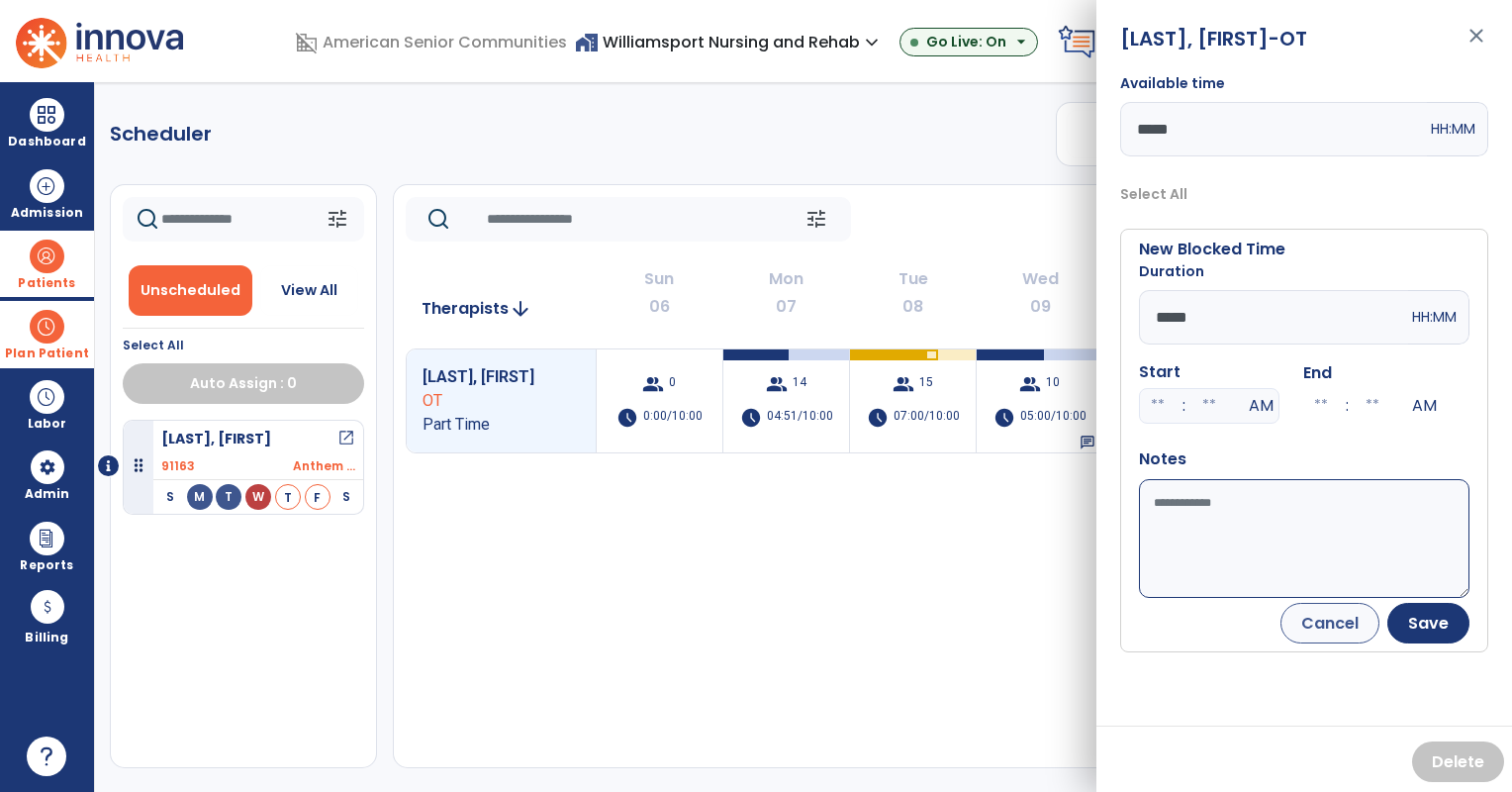 click on "Available time" at bounding box center [1304, 539] 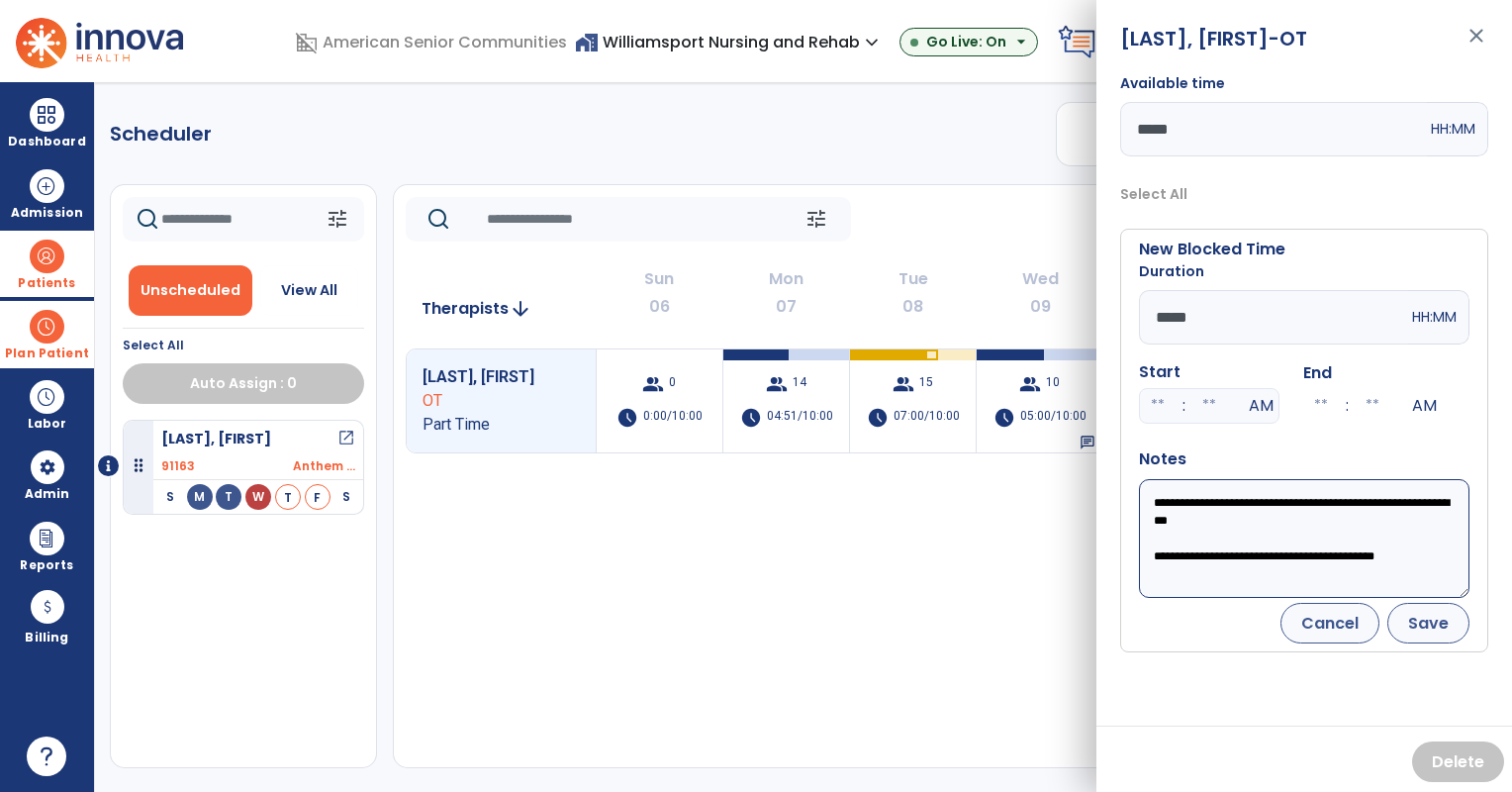 type on "**********" 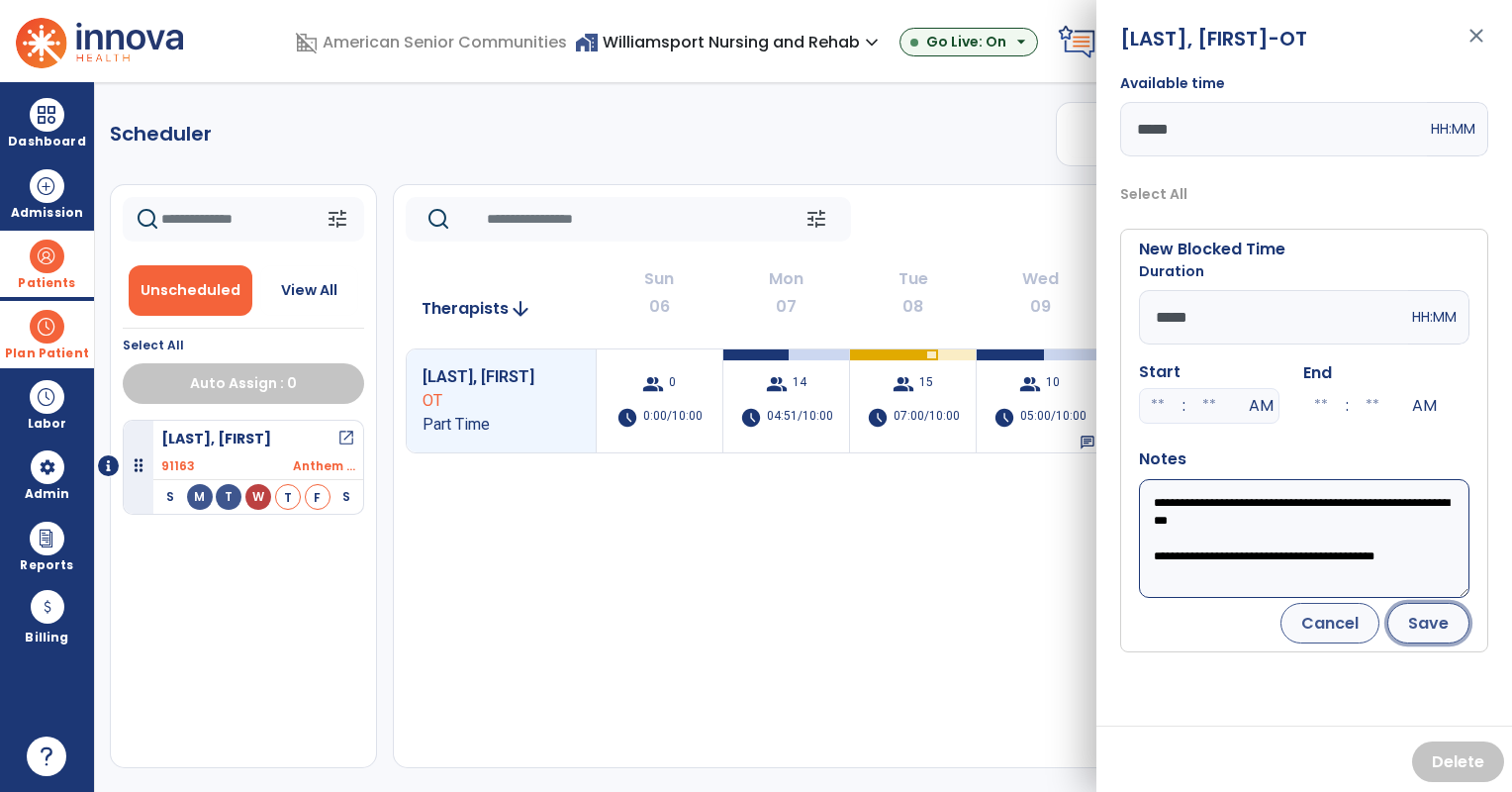 click on "Save" at bounding box center [1428, 623] 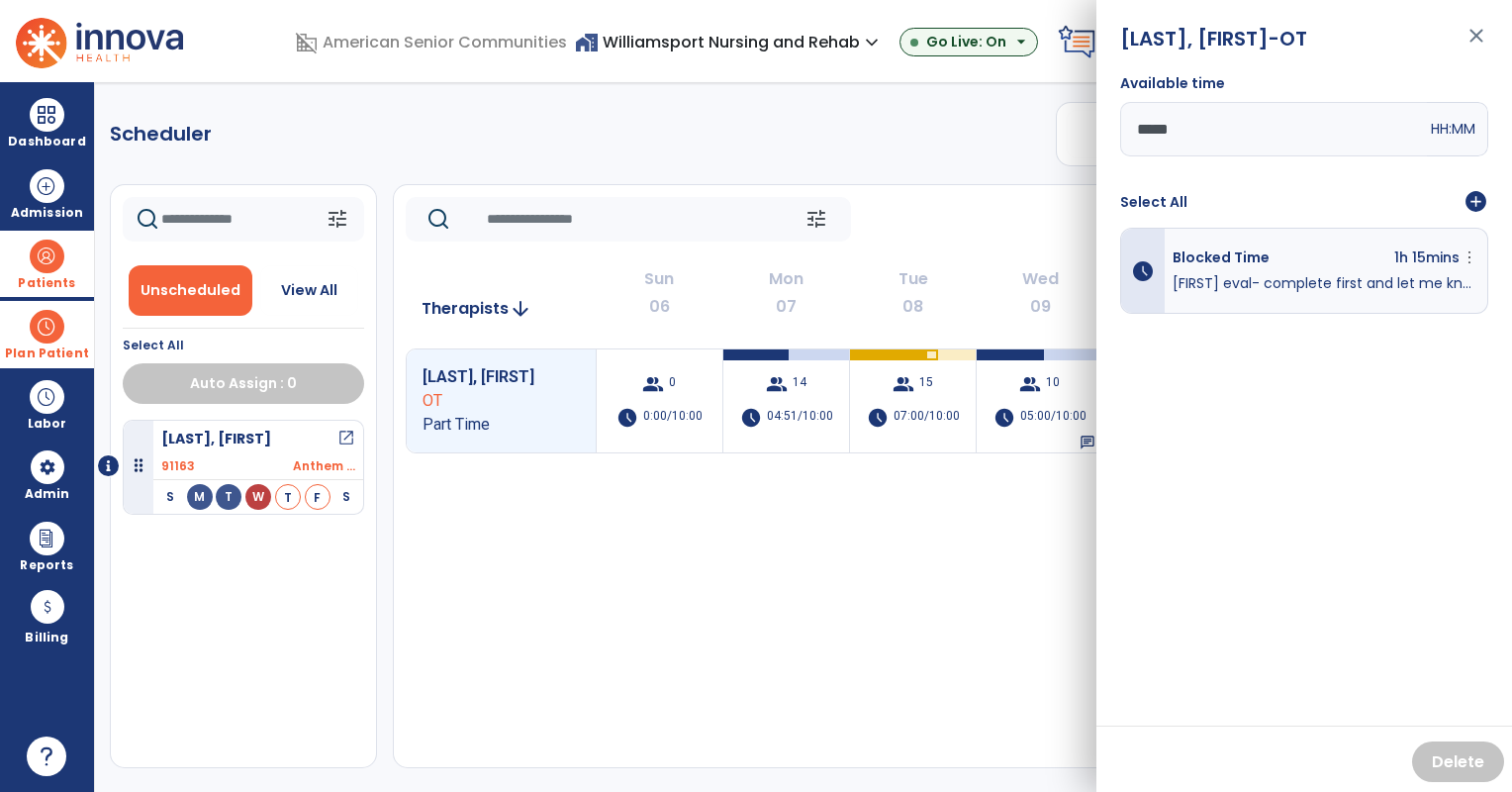 click on "Hanthorne, Amanda OT Part Time  group  0  schedule  0:00/10:00  group  14  schedule  04:51/10:00   group  15  schedule  07:00/10:00   group  10  schedule  05:00/10:00   chat   group  12  schedule  06:15/10:00   group  10  schedule  04:45/10:00   group  0  schedule  0:00/10:00" 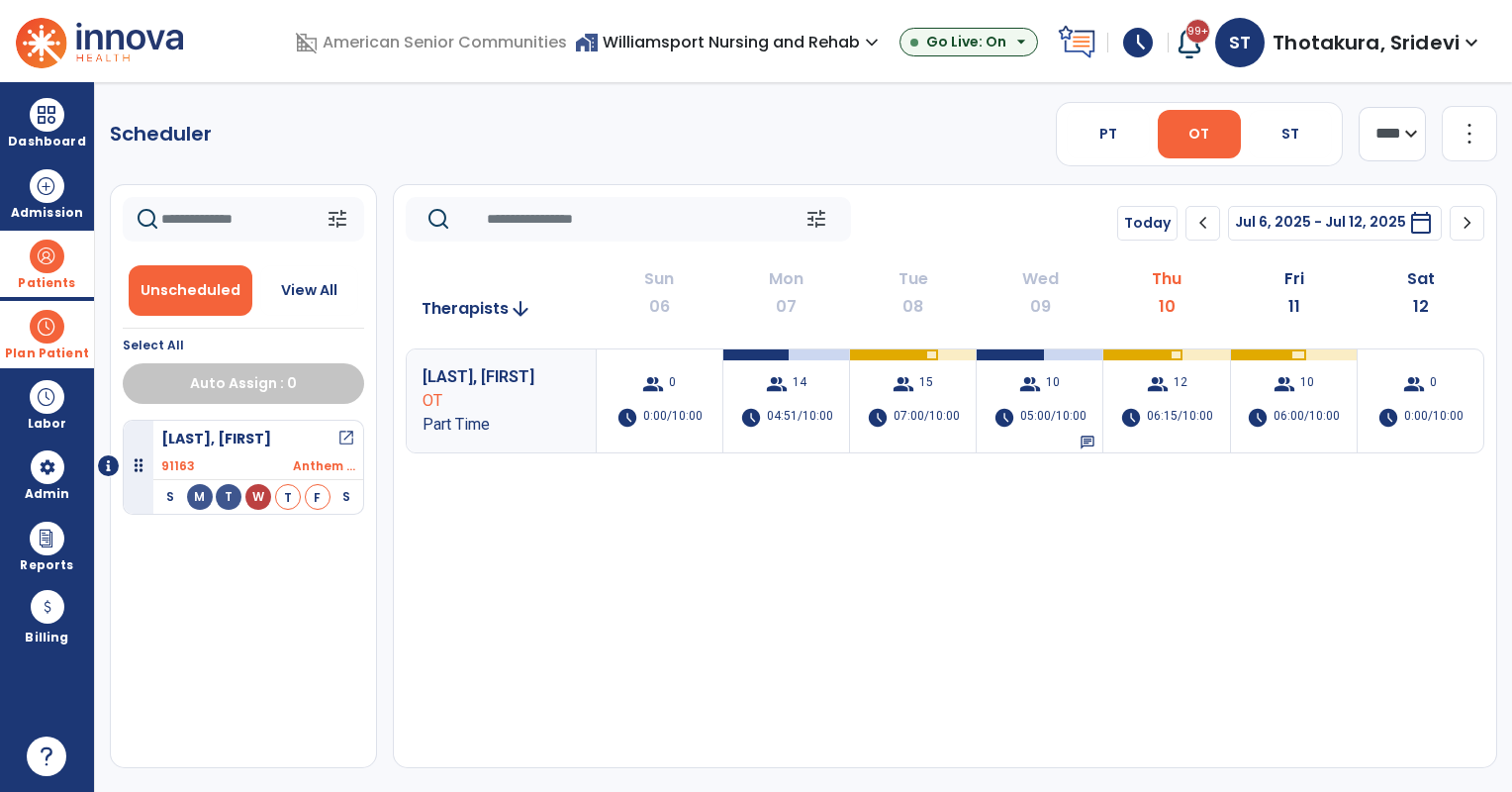 click on "home_work   Williamsport Nursing and Rehab   expand_more" at bounding box center [729, 42] 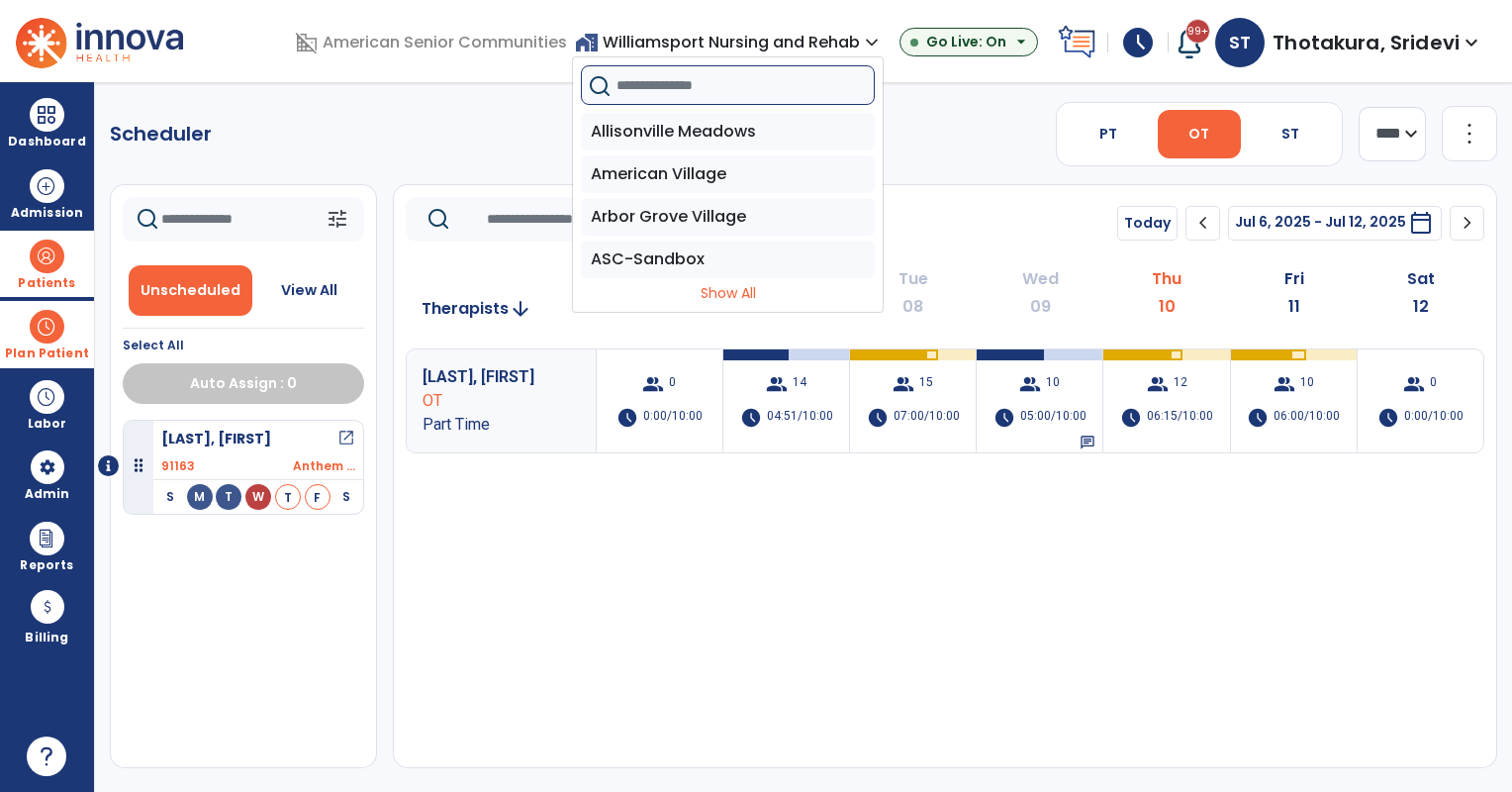 click at bounding box center [745, 85] 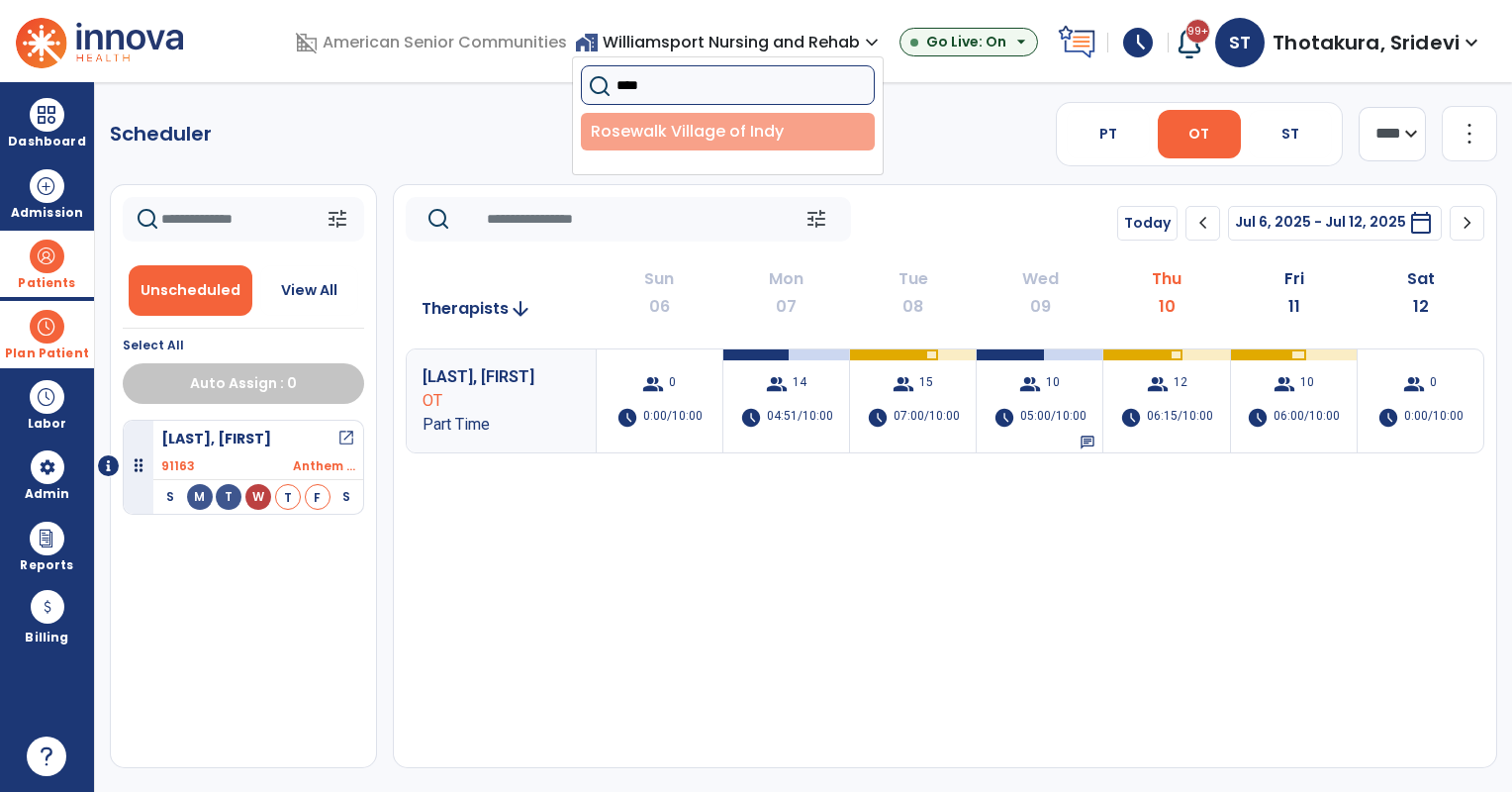 type on "****" 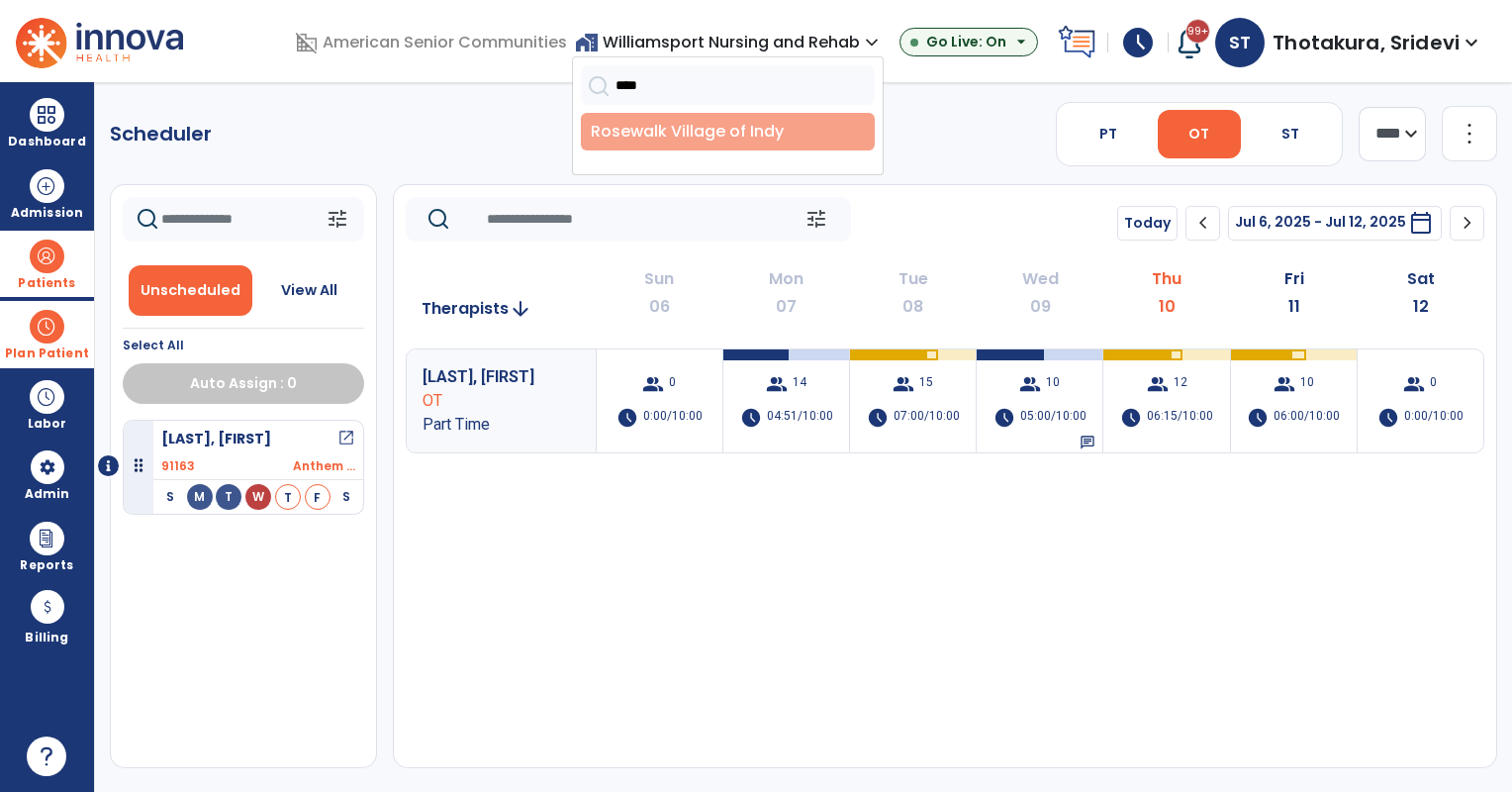 click on "Rosewalk Village of Indy" at bounding box center (727, 132) 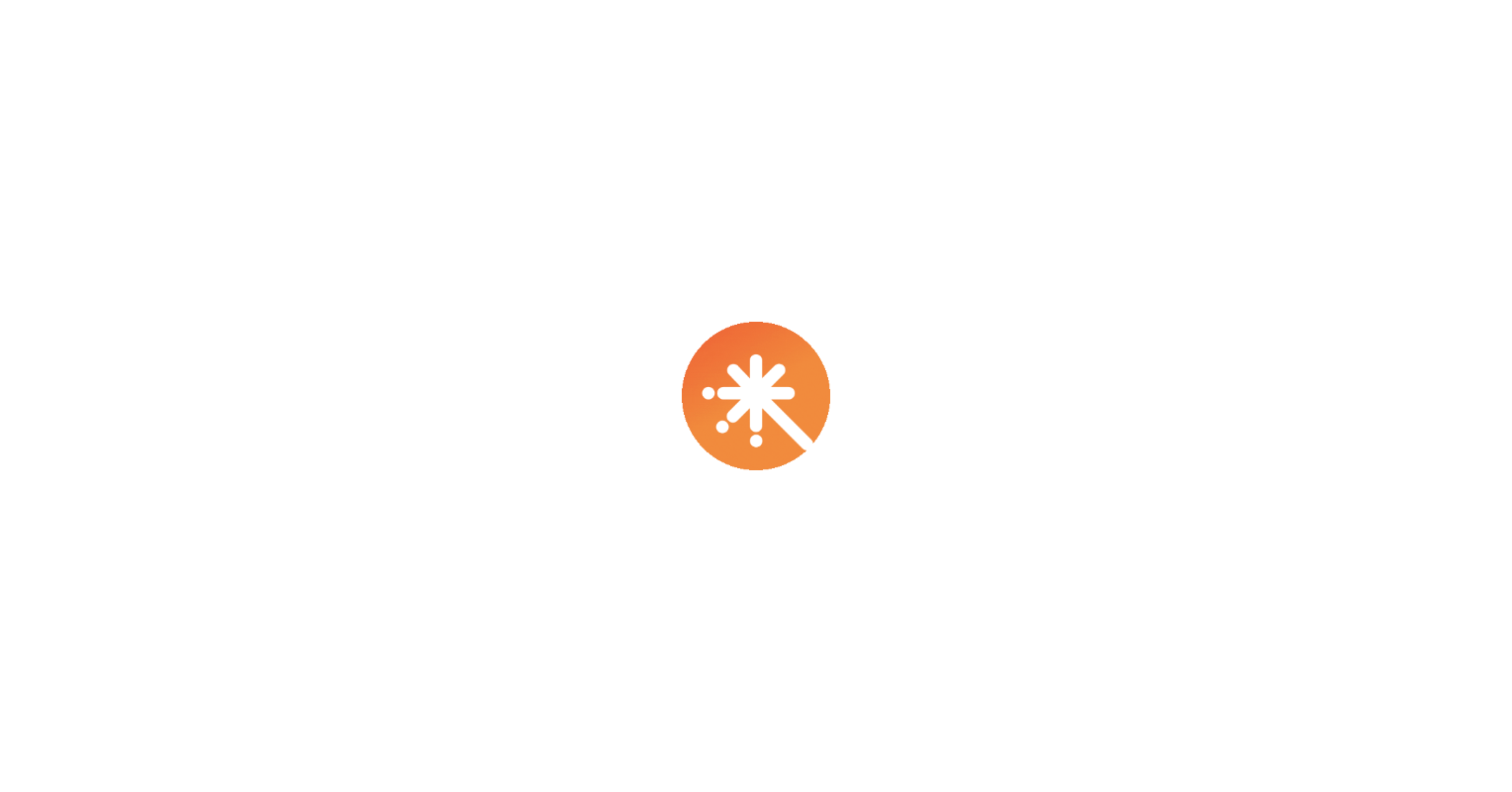 scroll, scrollTop: 0, scrollLeft: 0, axis: both 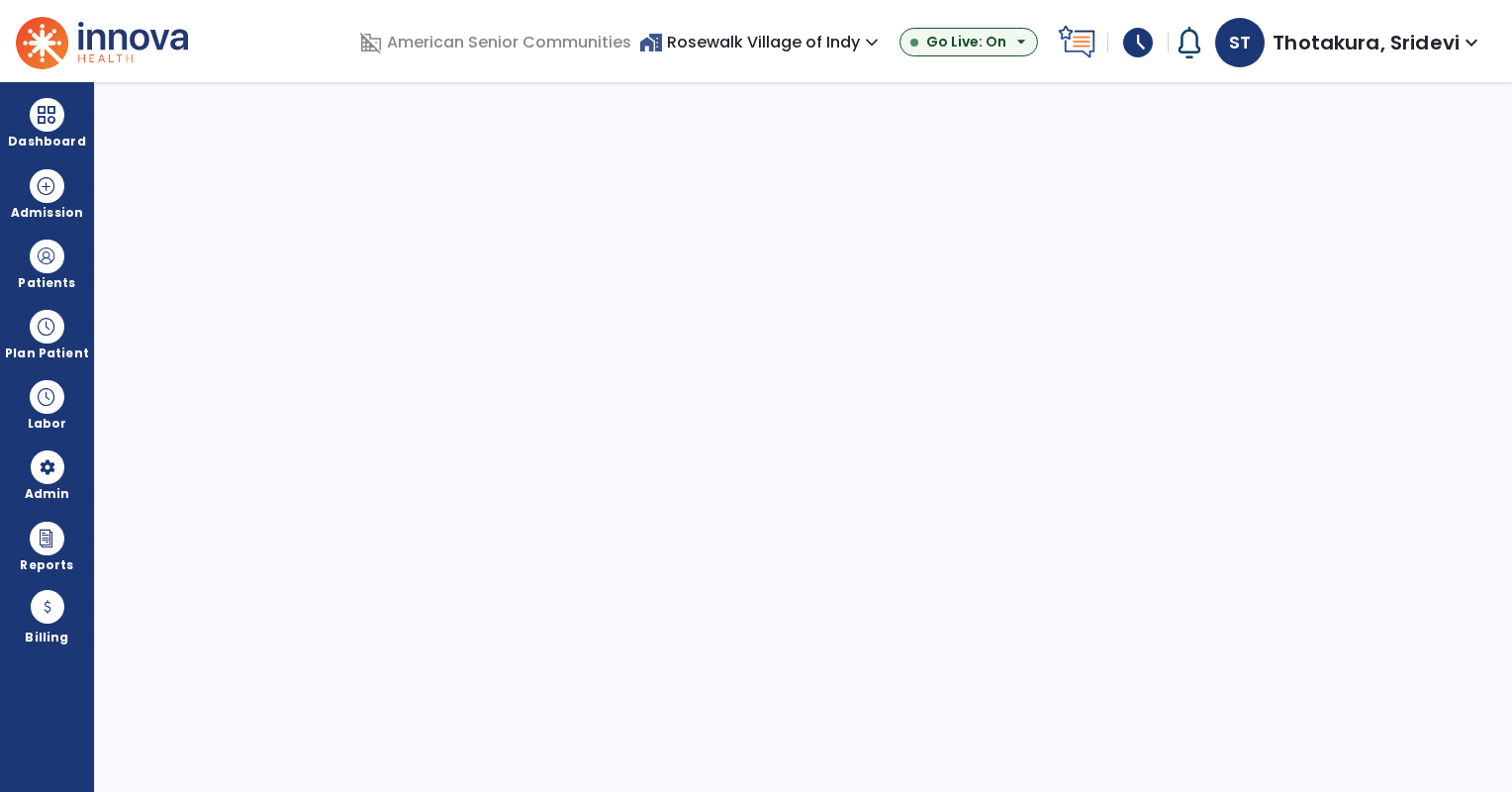 select on "***" 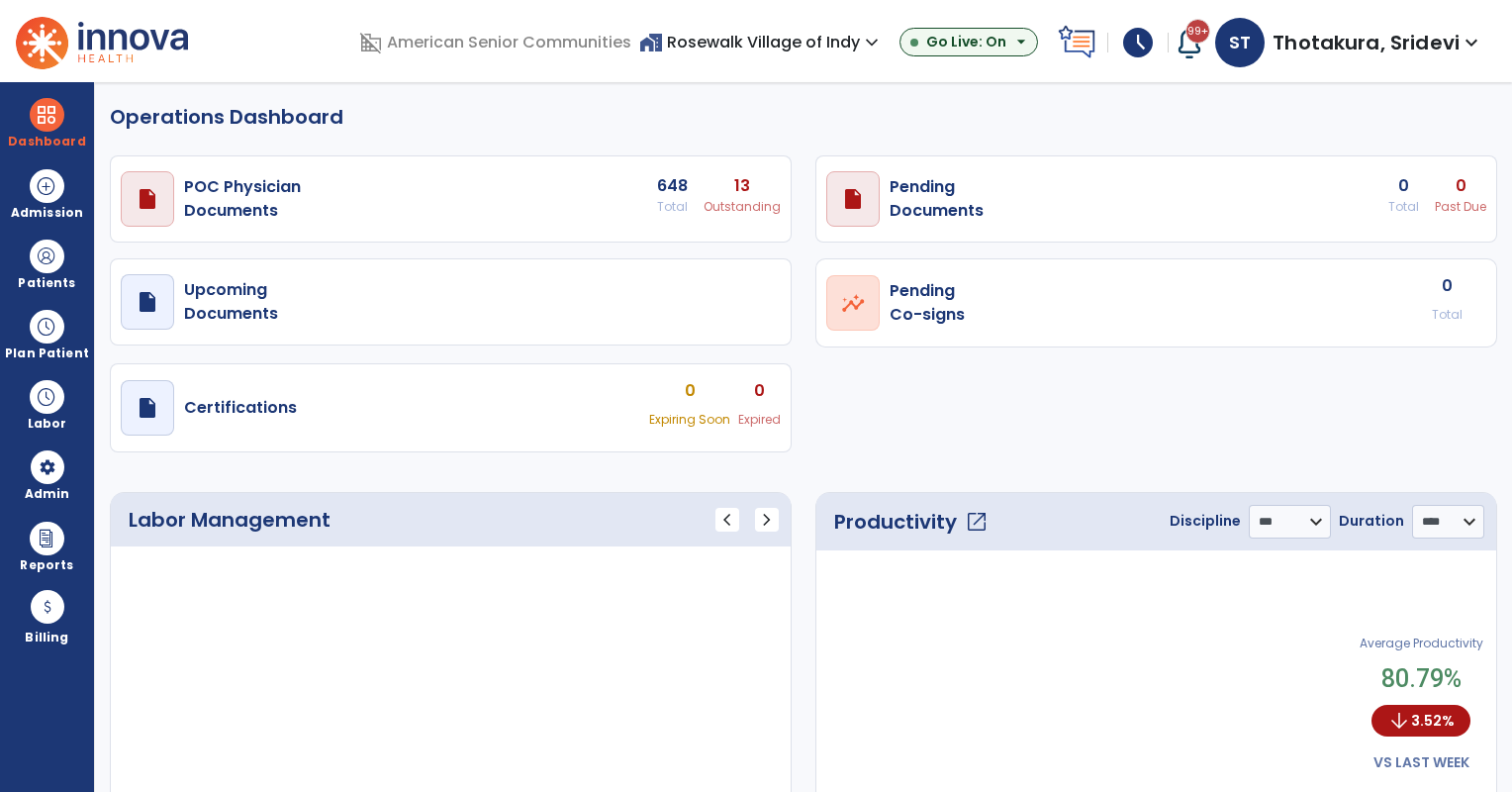 select on "***" 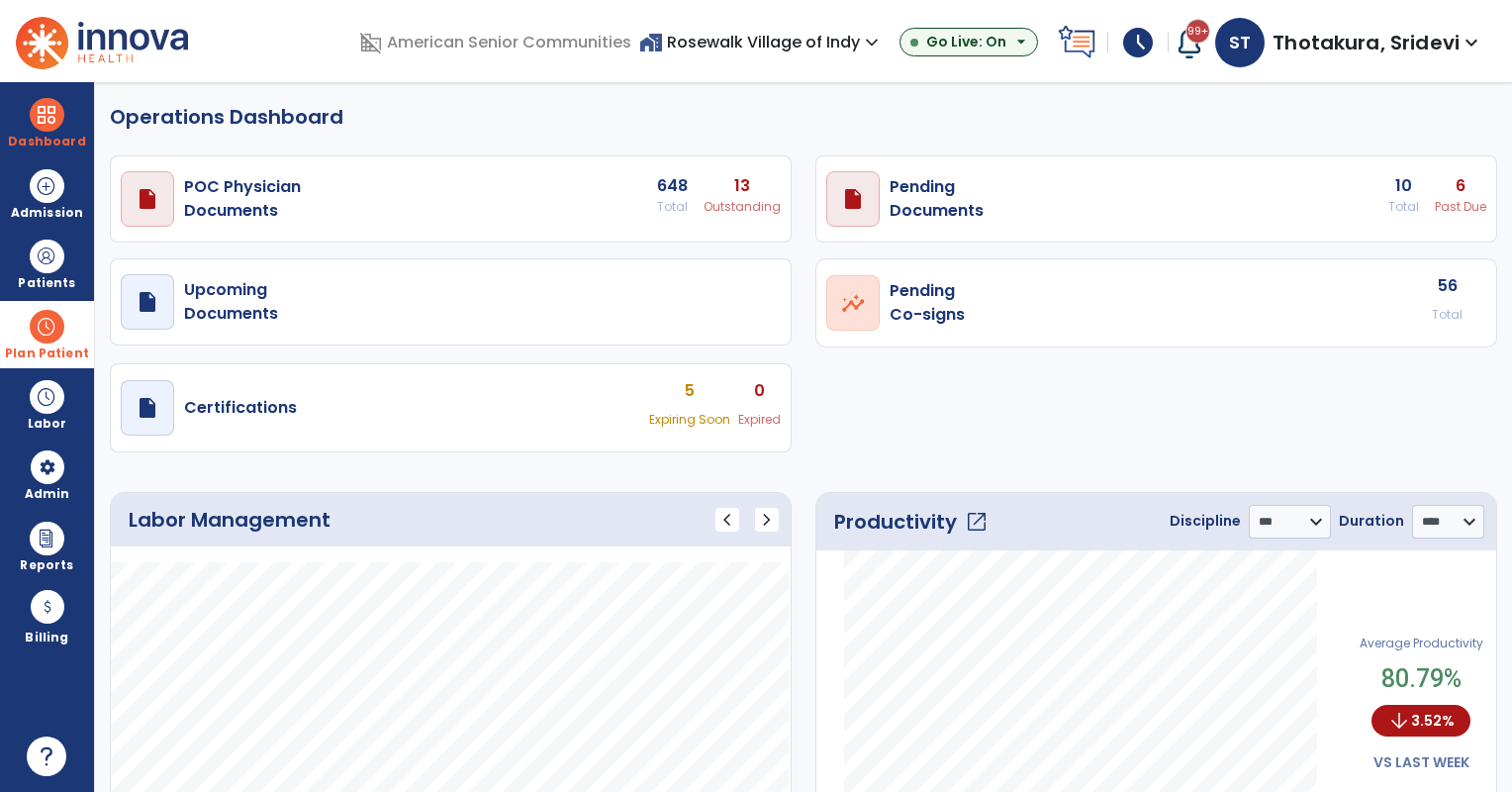 click on "Plan Patient" at bounding box center (47, 263) 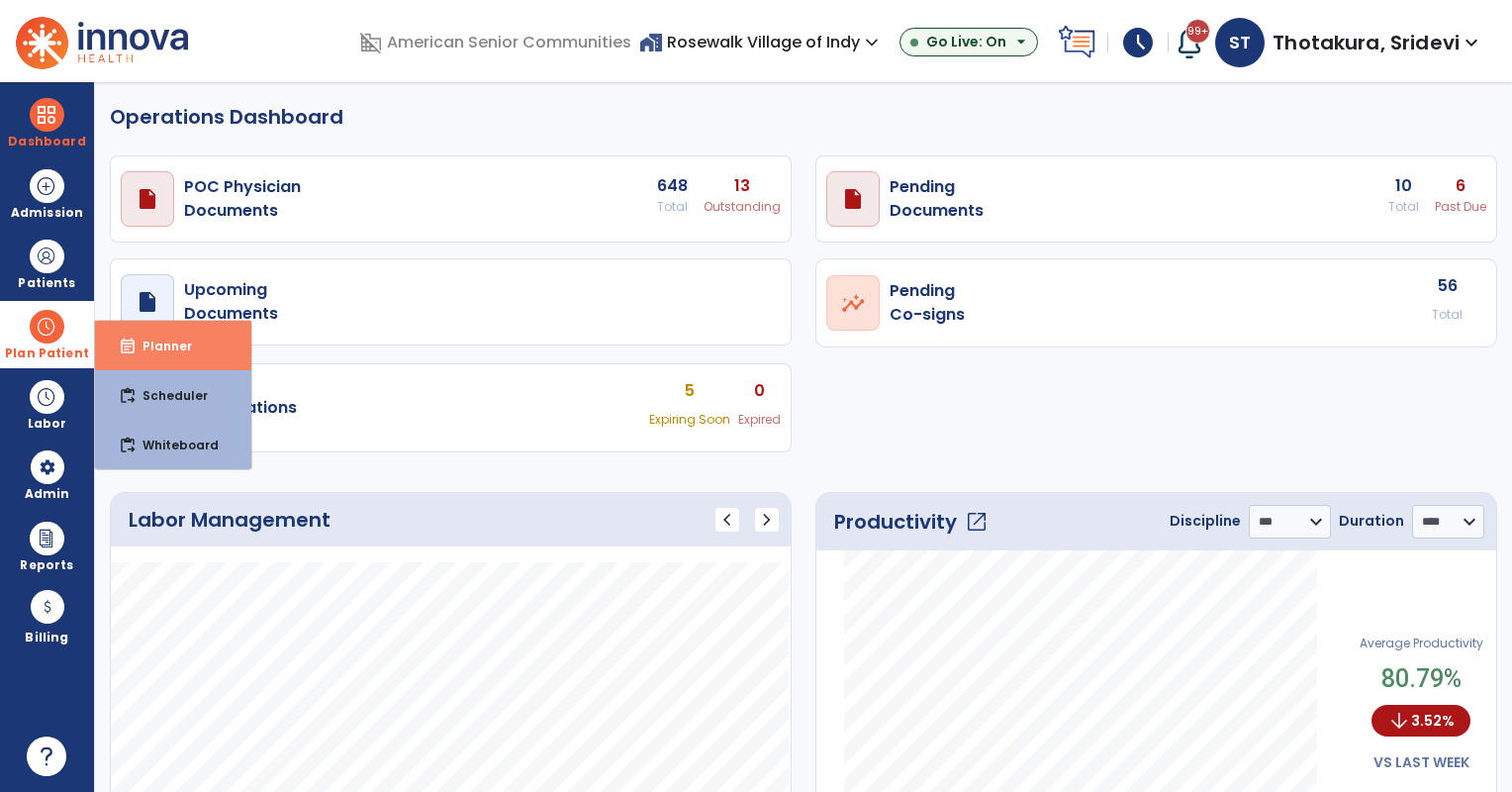 click on "Planner" at bounding box center [159, 346] 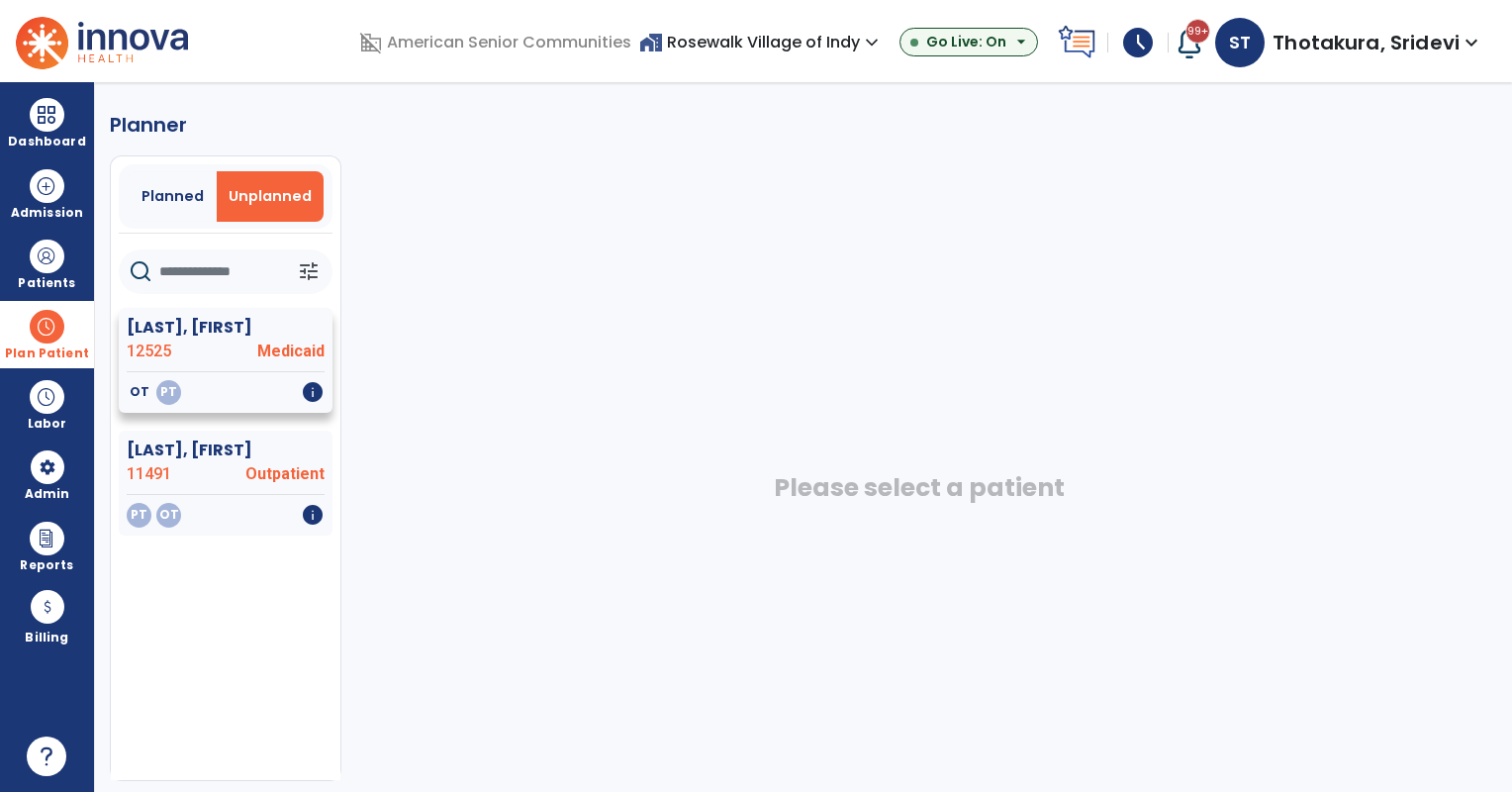click on "OT   PT   info" 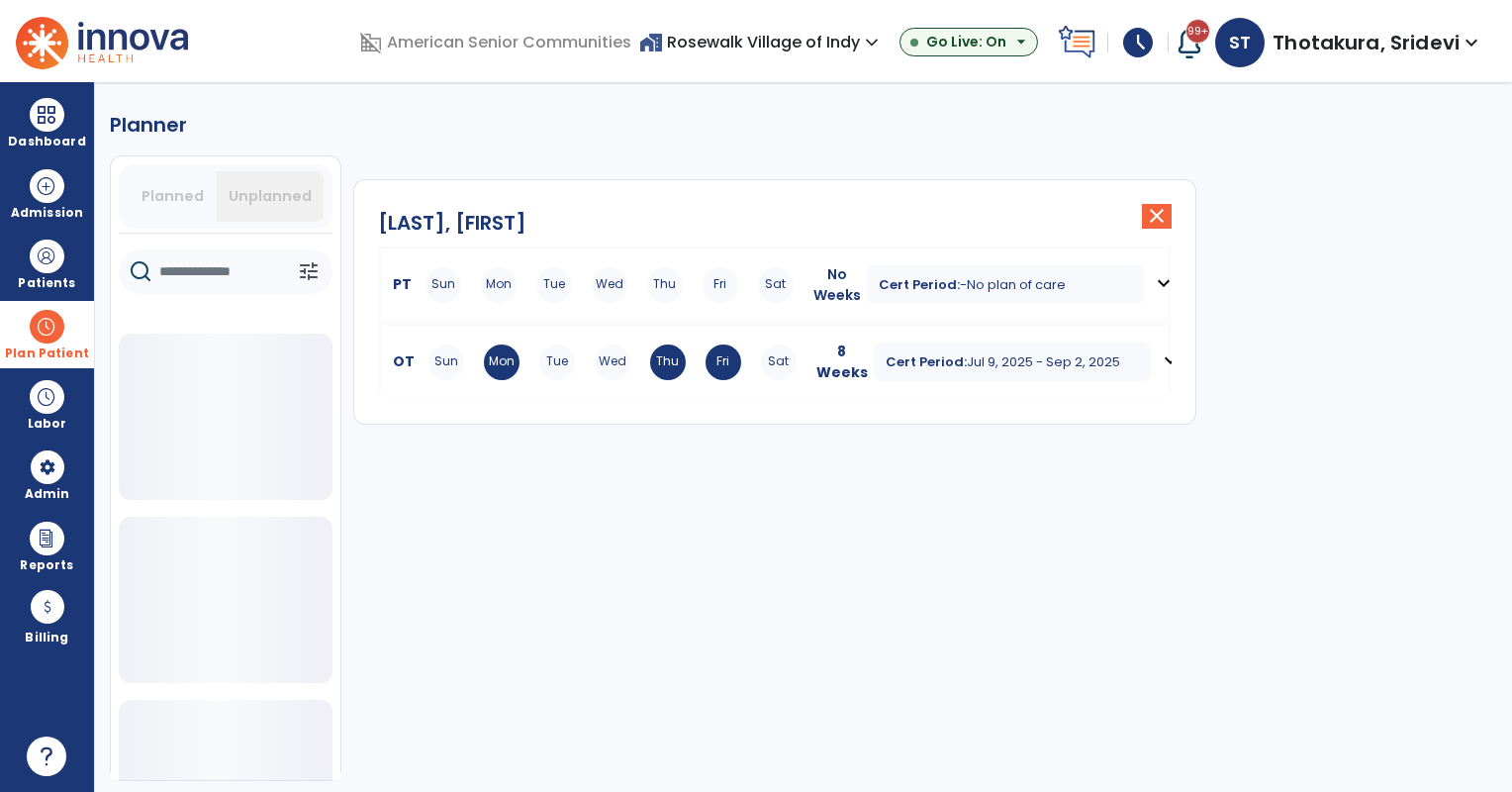 click at bounding box center [47, 327] 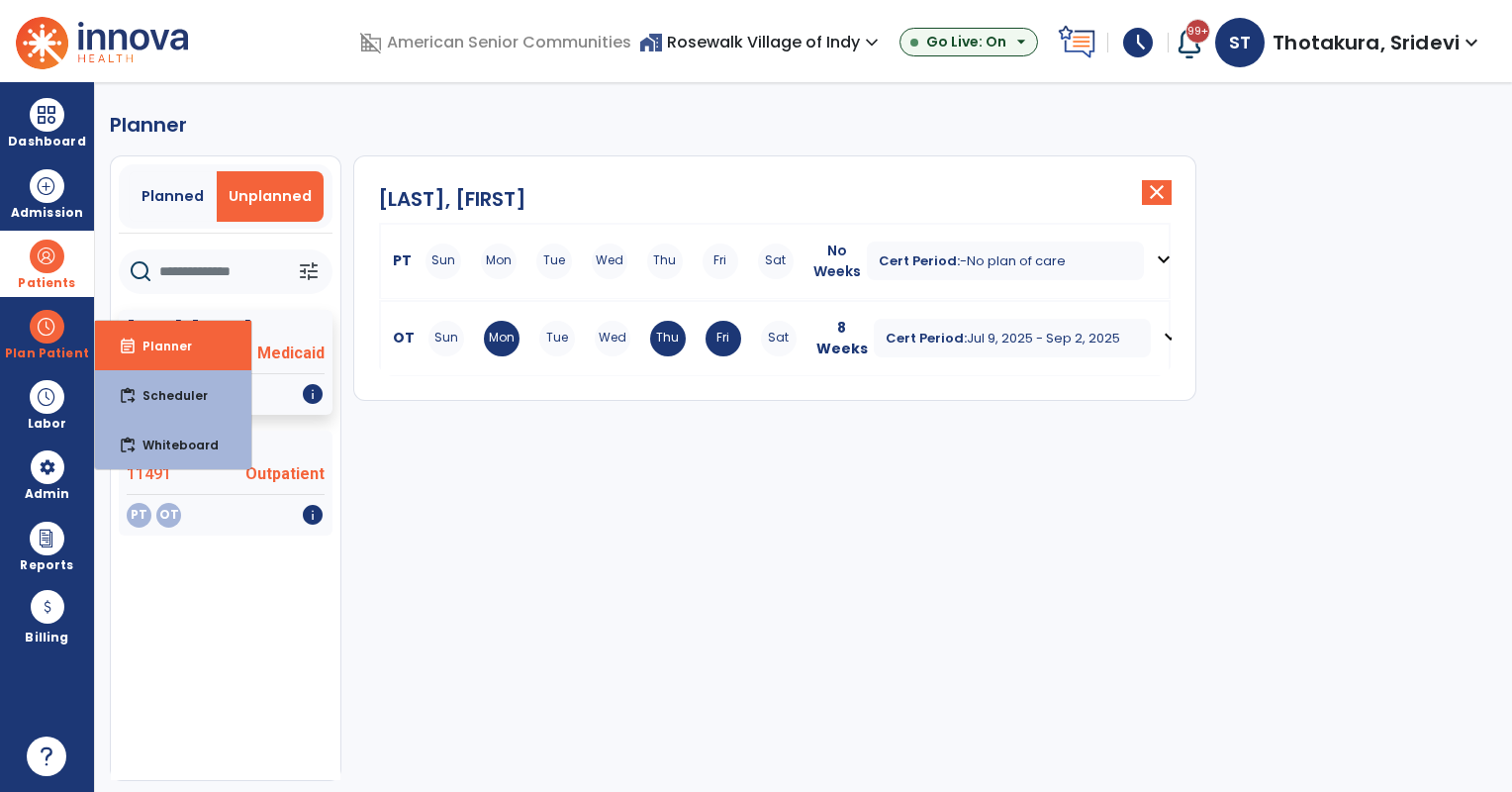 click at bounding box center (47, 256) 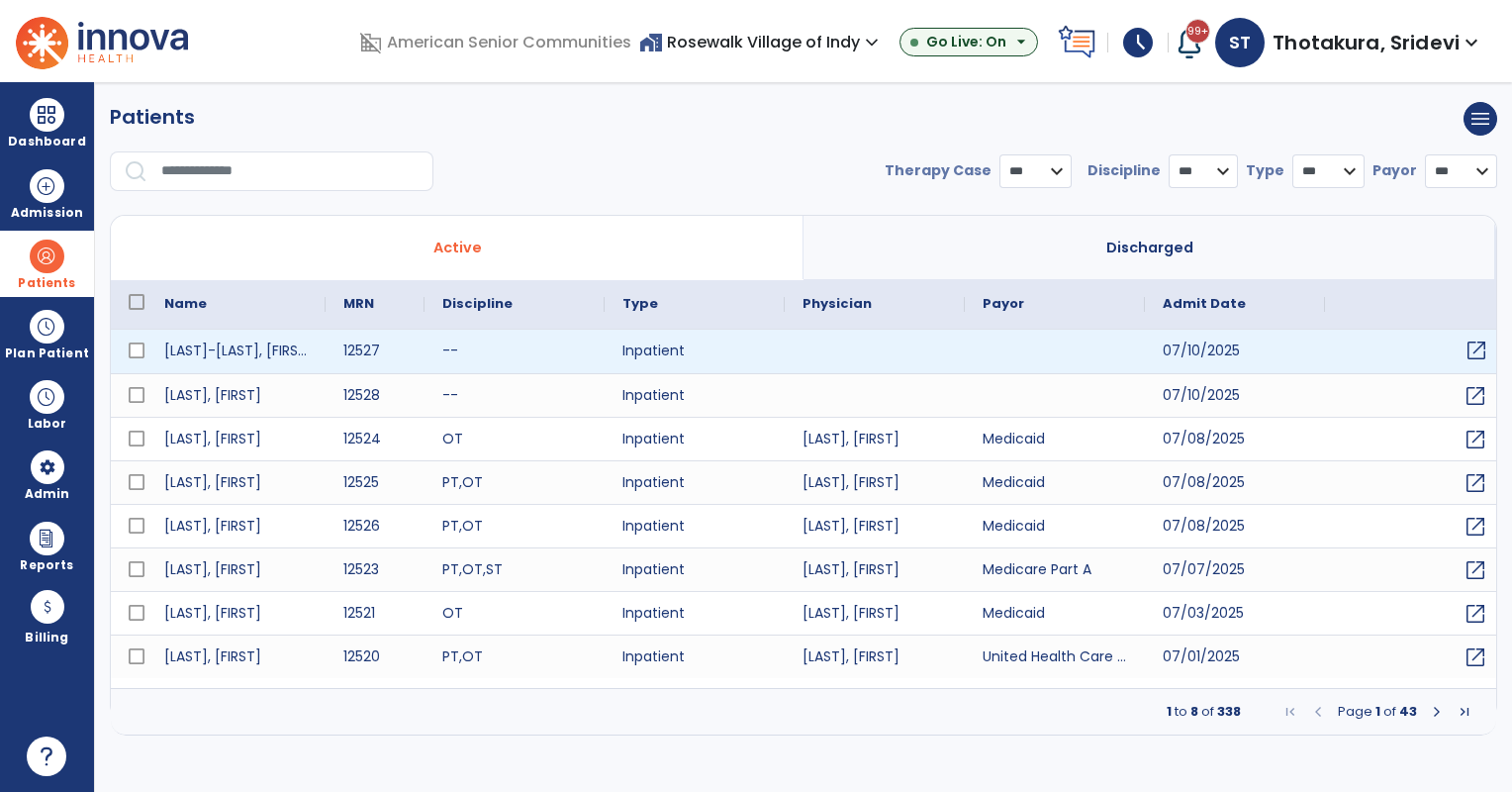 click on "open_in_new" at bounding box center (1476, 350) 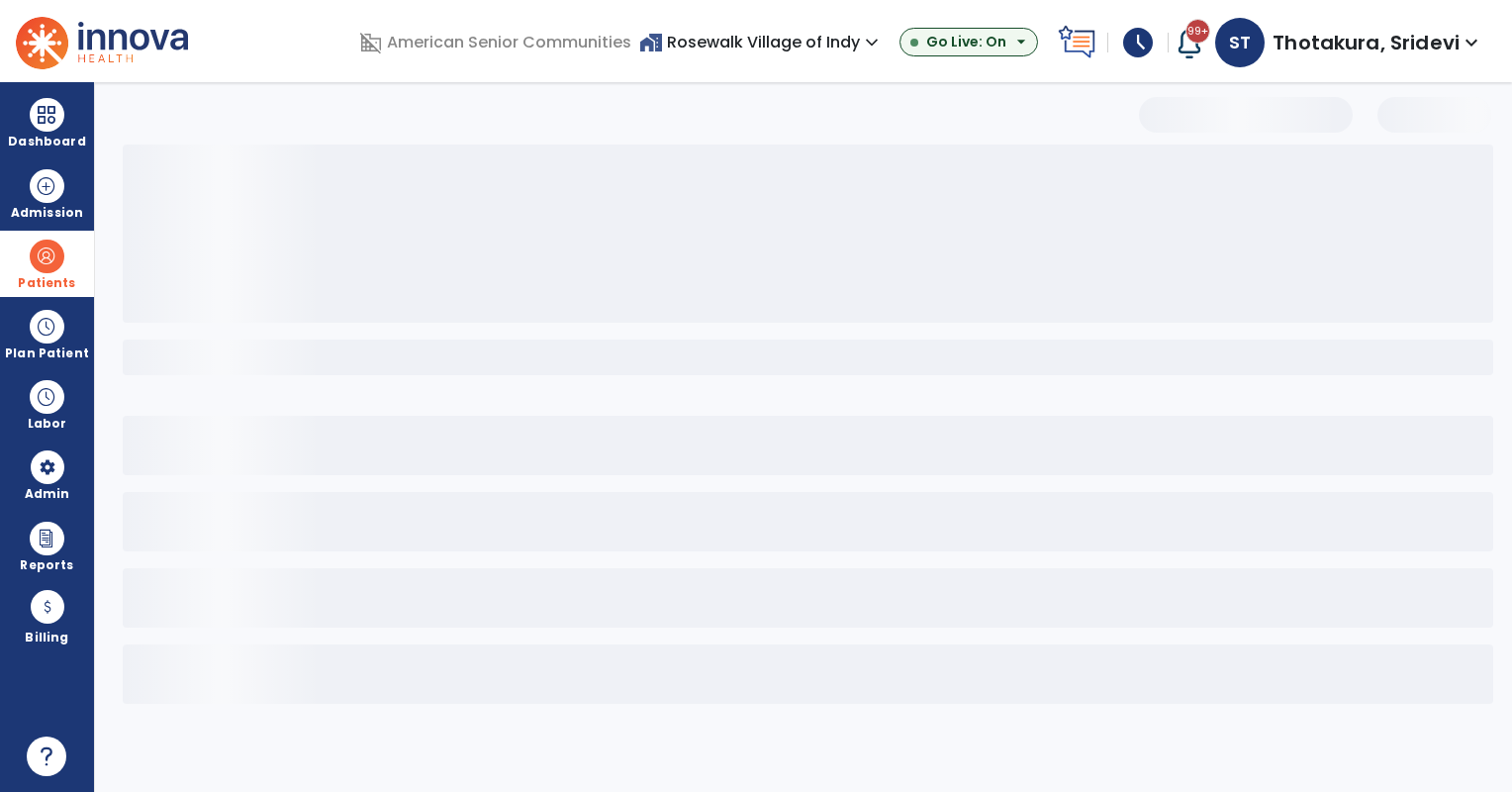 select on "***" 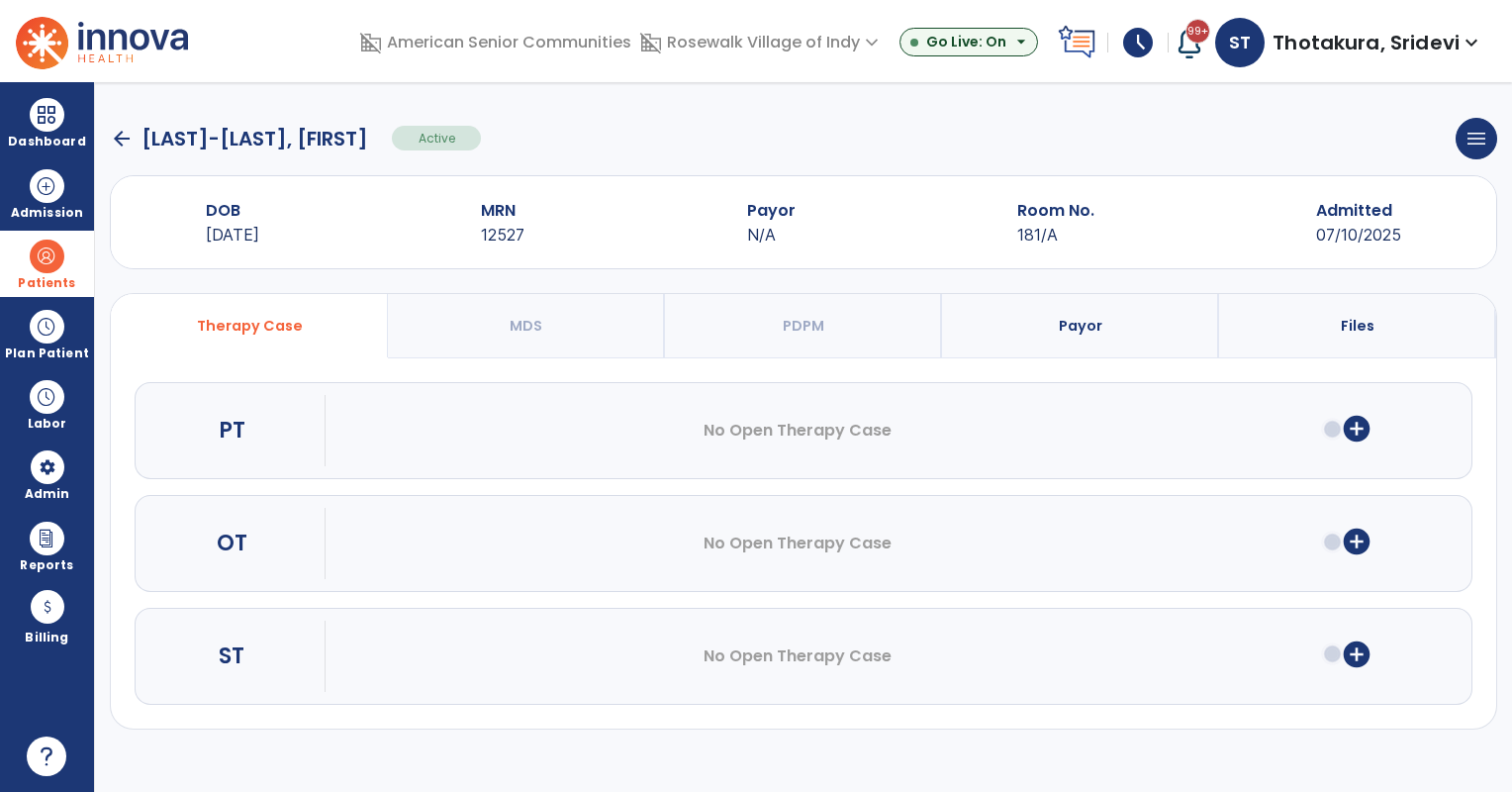 click on "add_circle" at bounding box center [1357, 429] 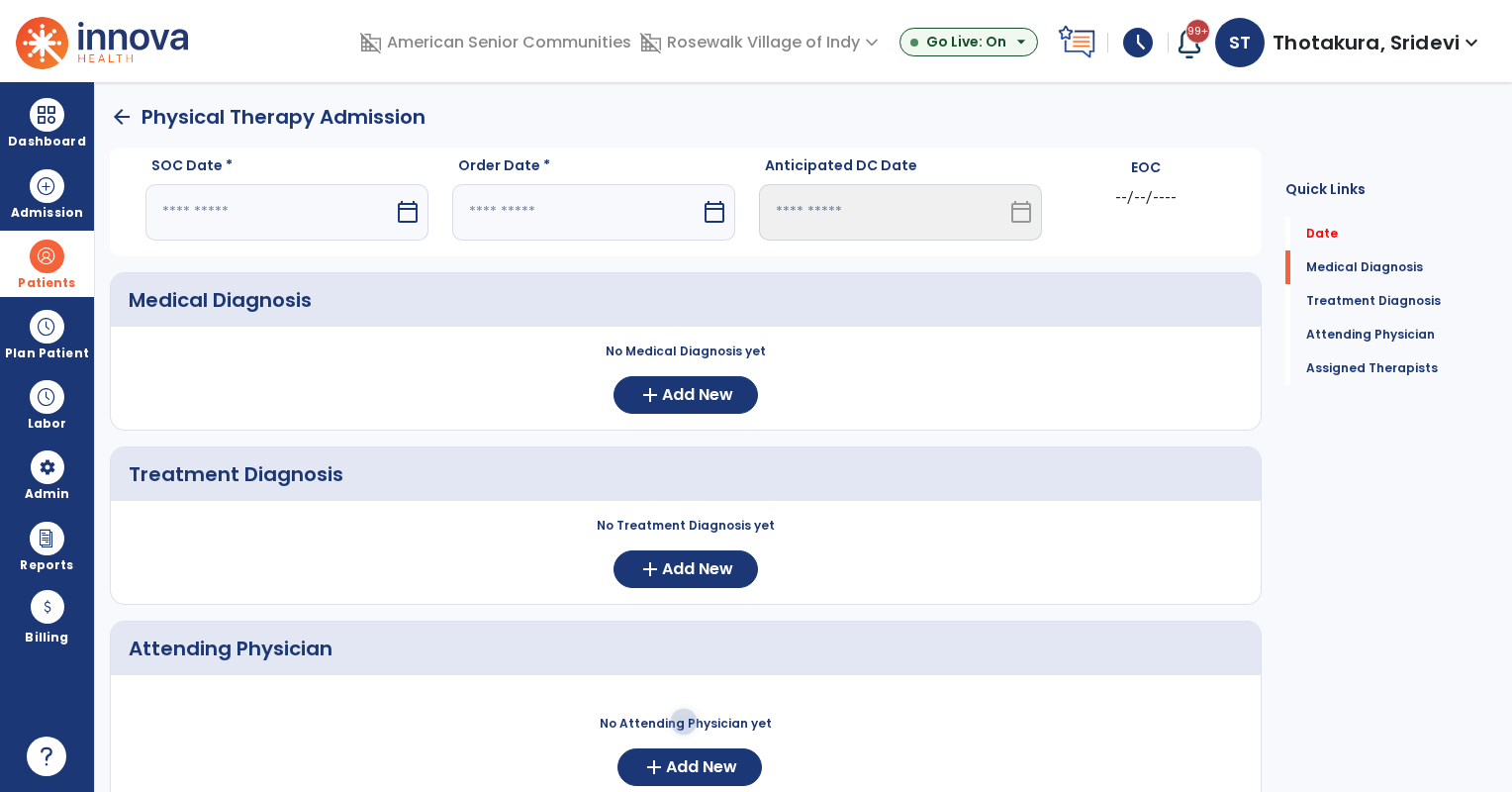 click at bounding box center [269, 212] 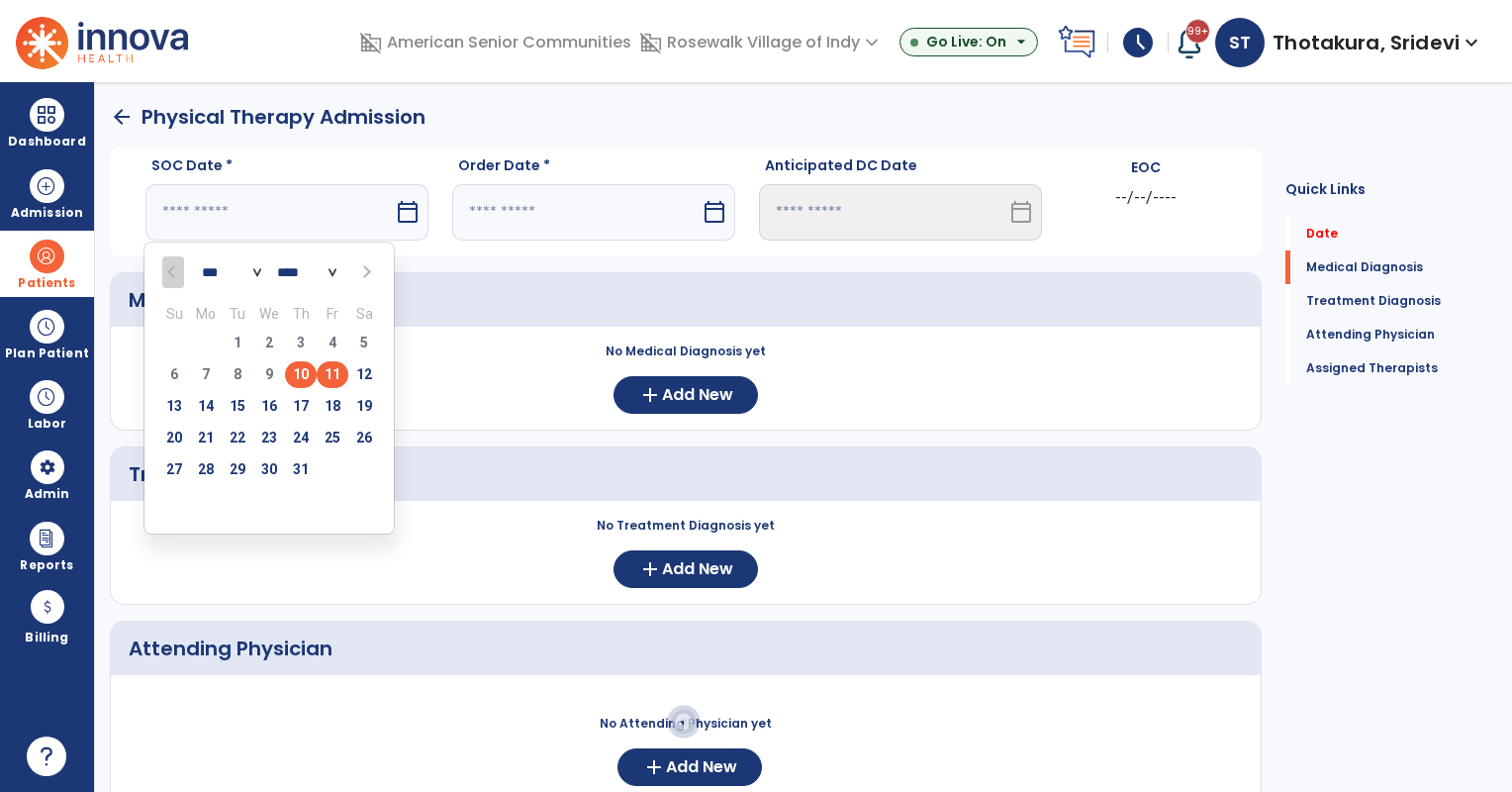 click on "11" at bounding box center (332, 374) 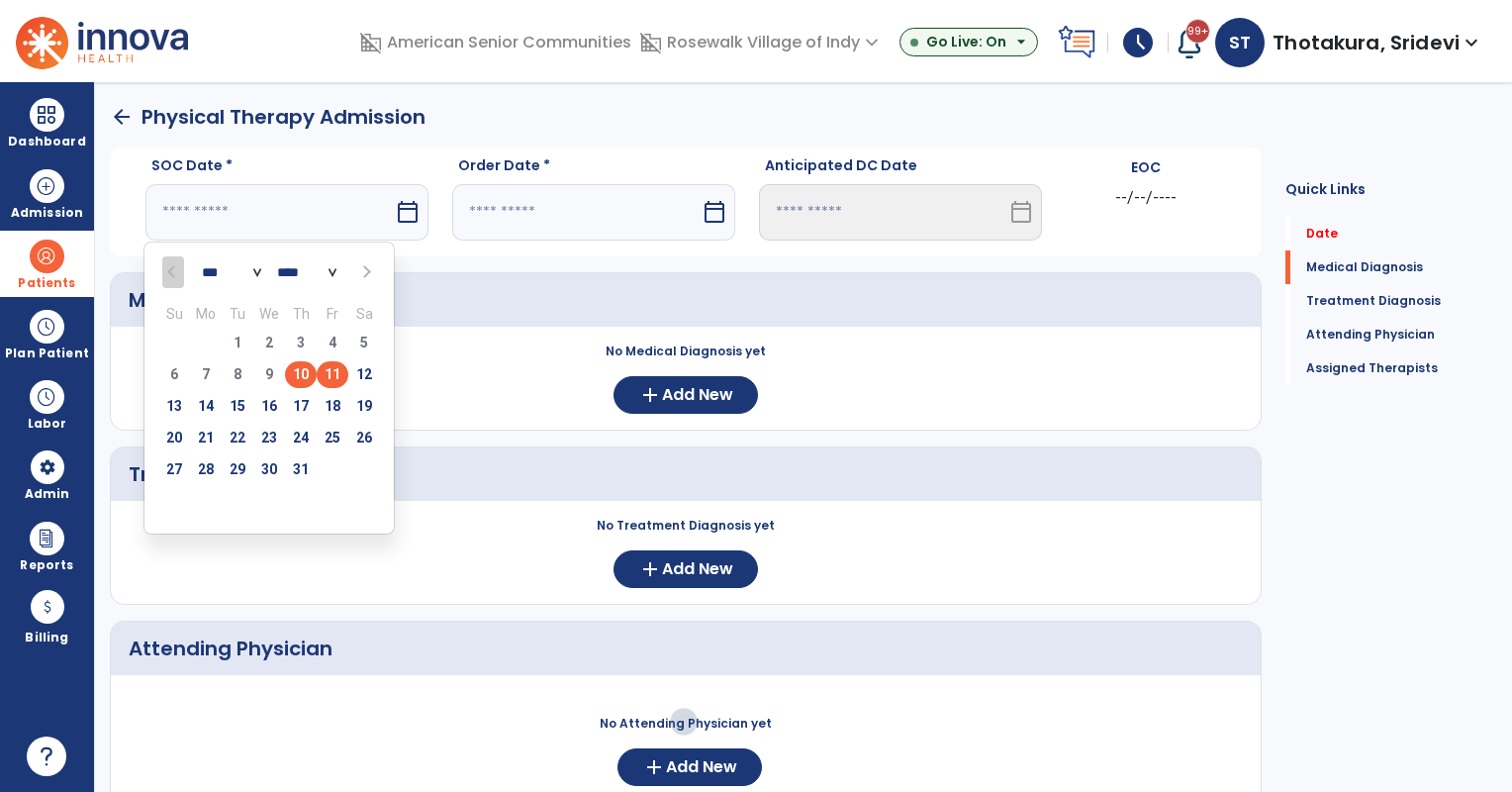 type on "*********" 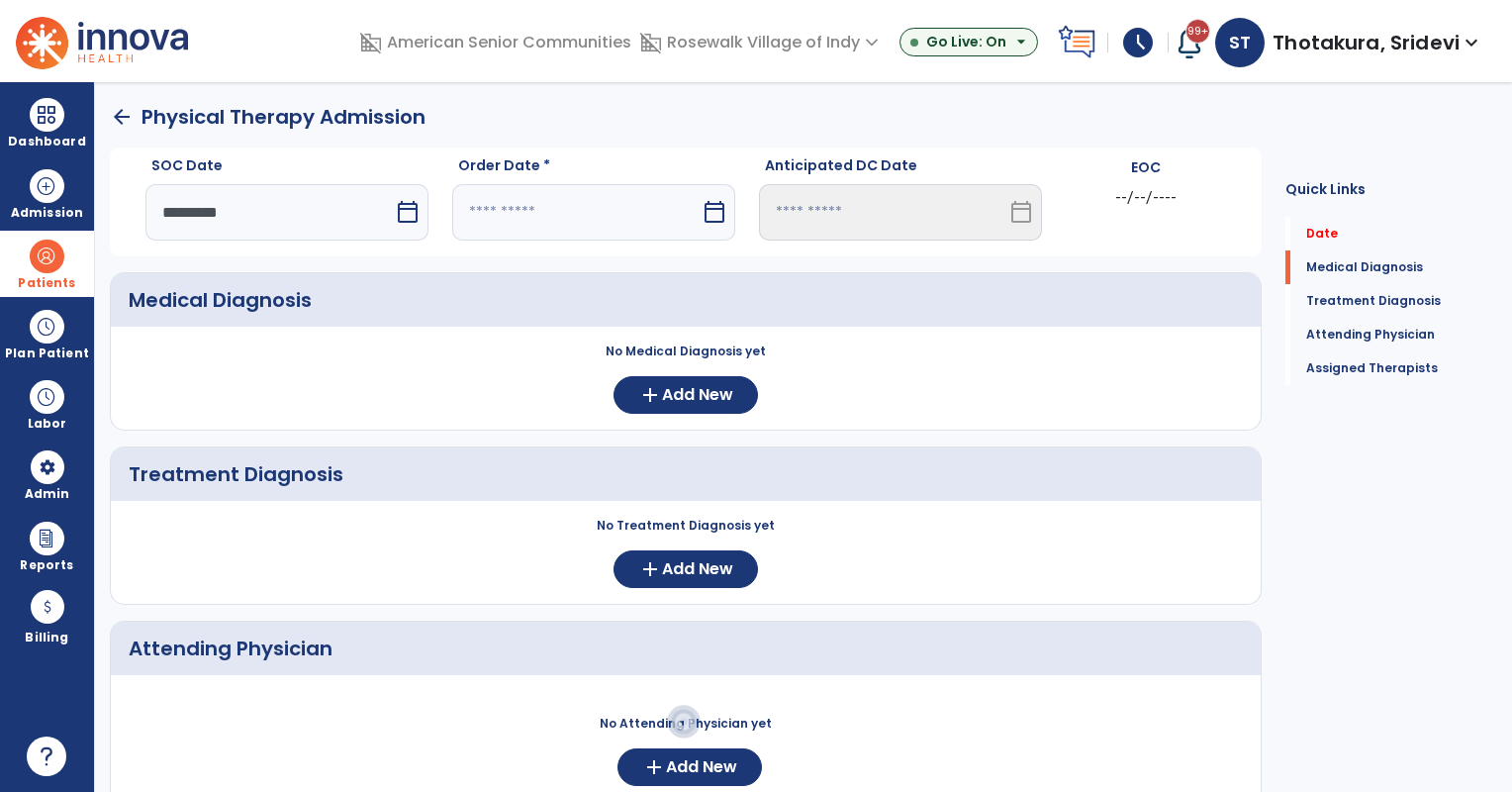 click at bounding box center (576, 212) 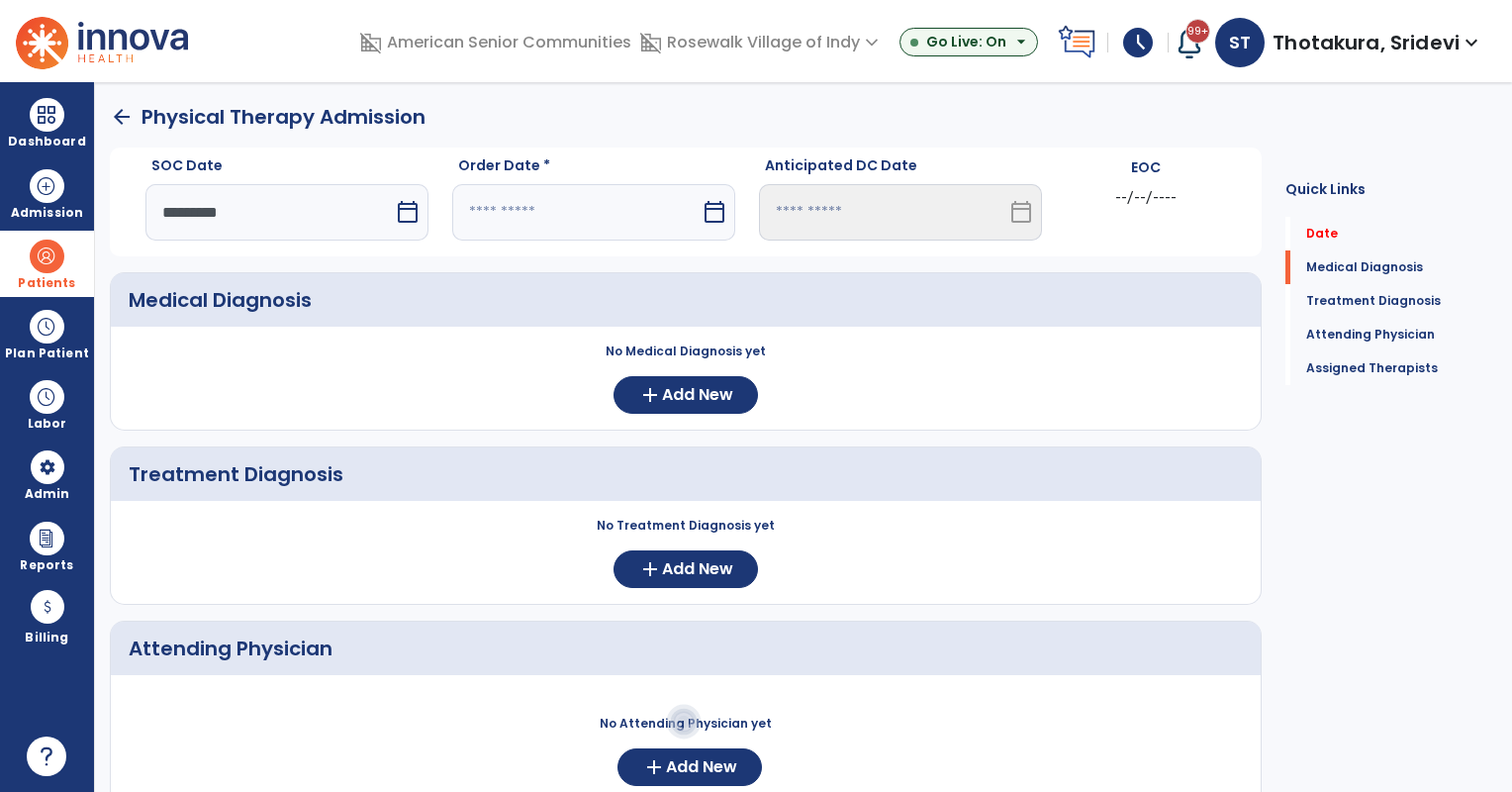 select on "*" 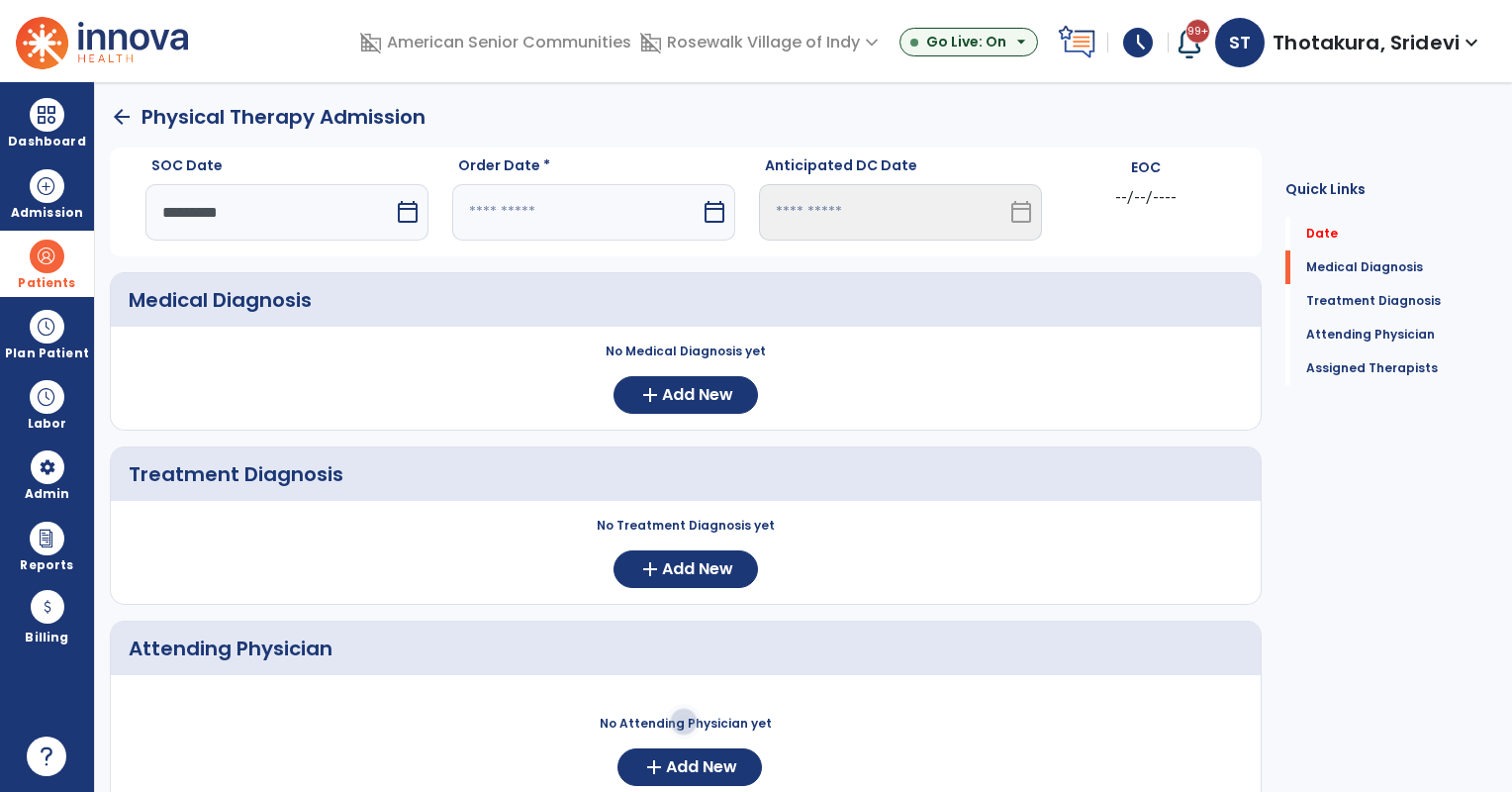 select on "****" 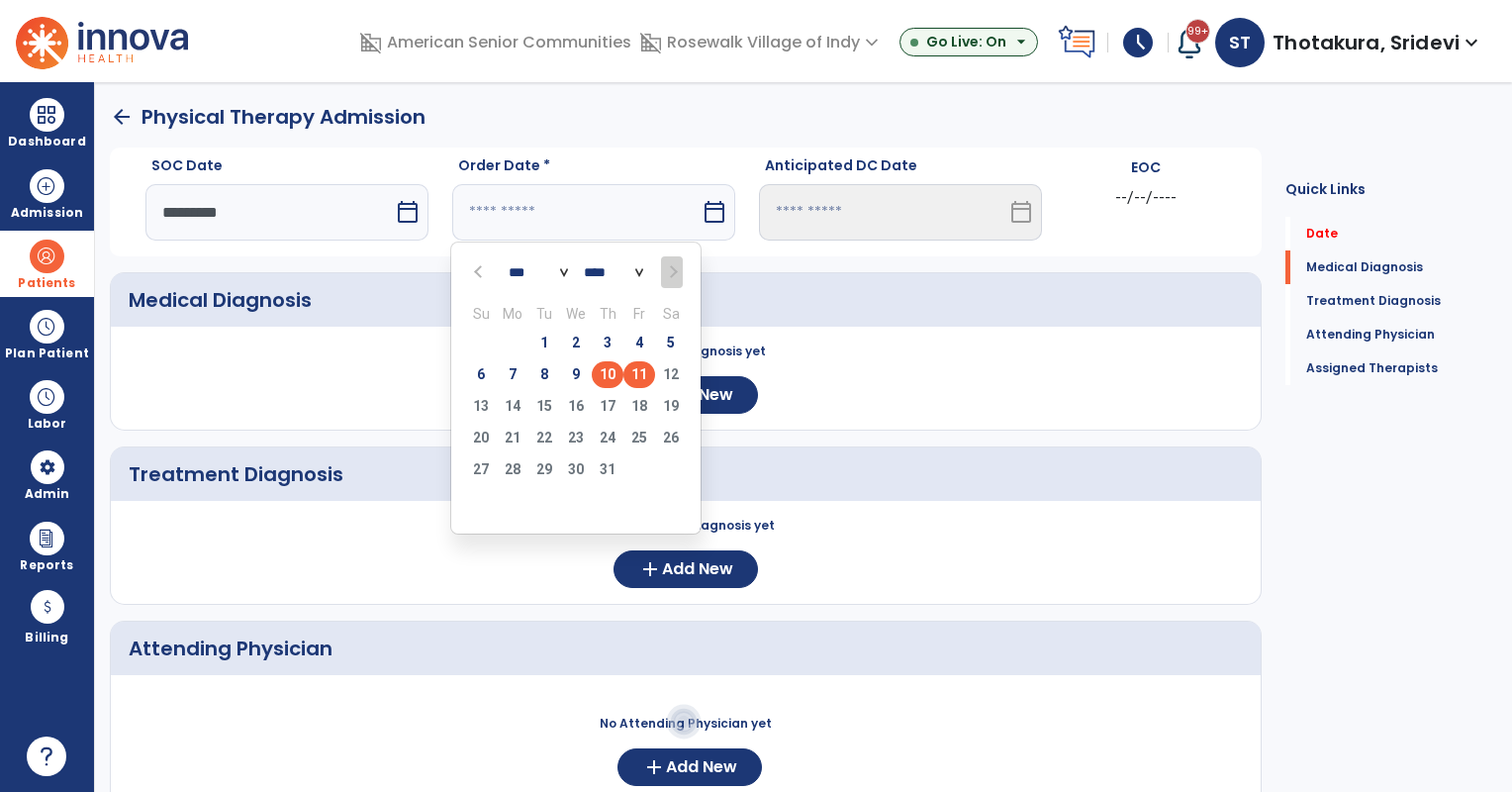click on "11" at bounding box center (639, 374) 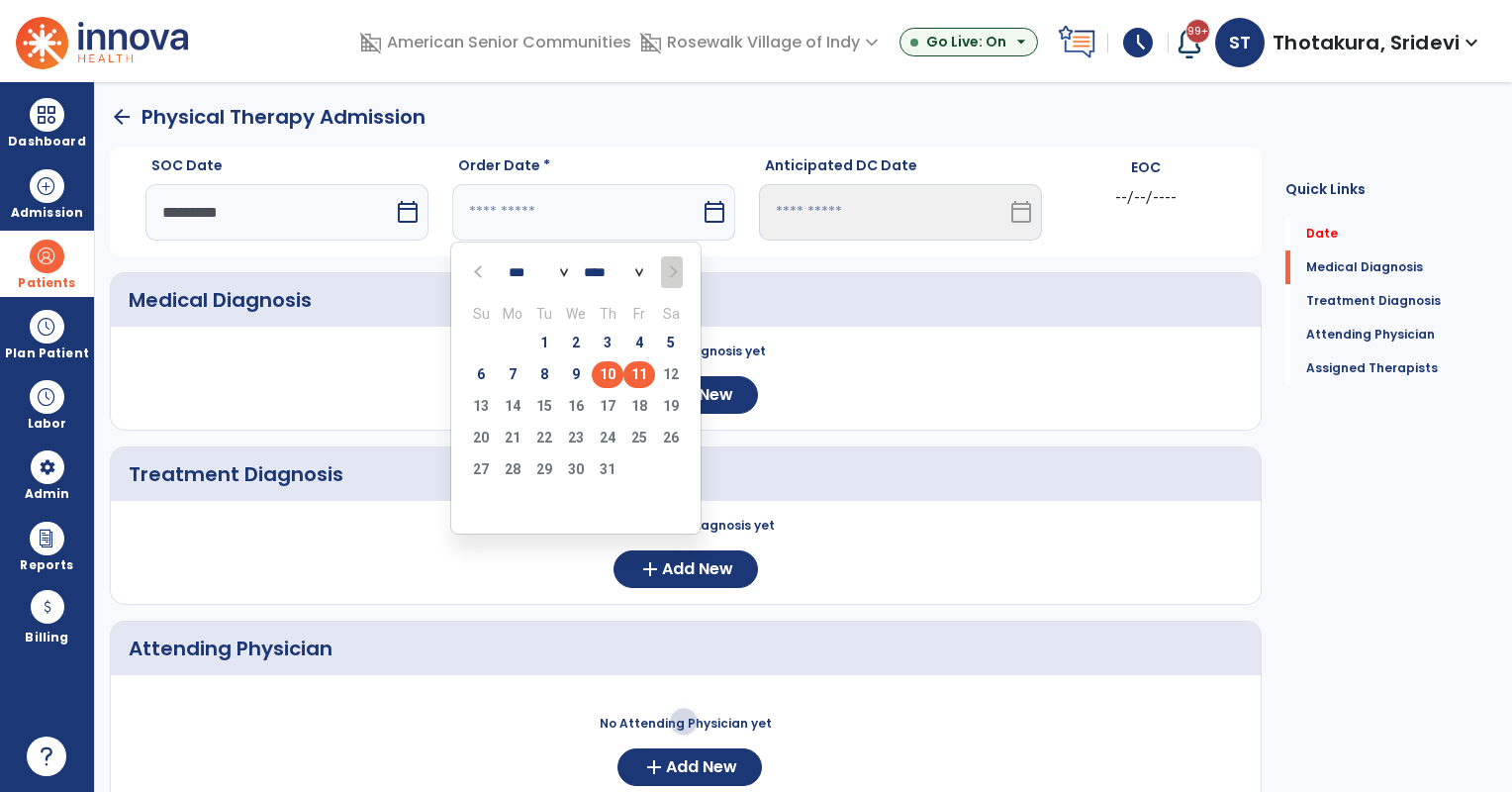 type on "*********" 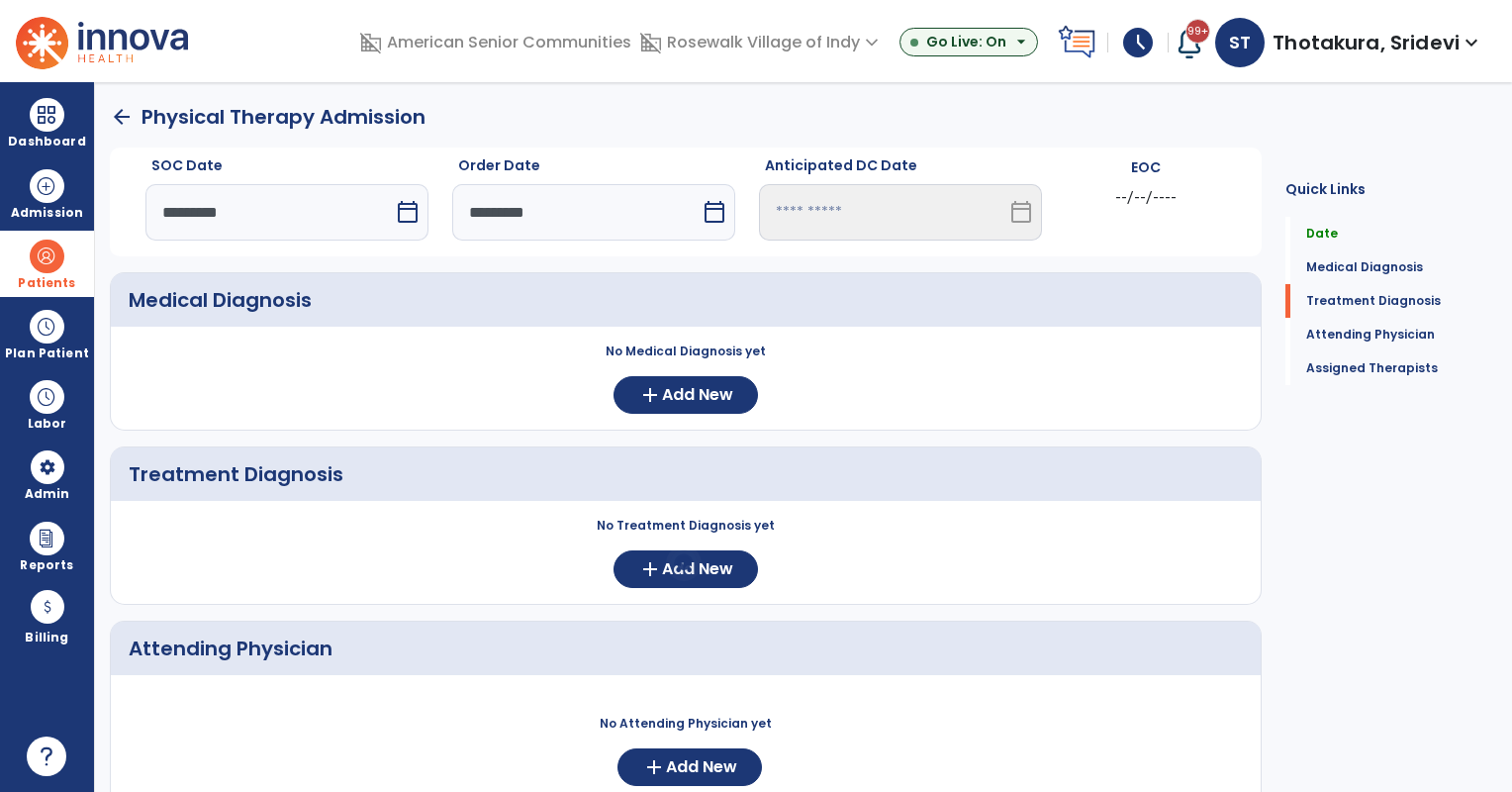 scroll, scrollTop: 345, scrollLeft: 0, axis: vertical 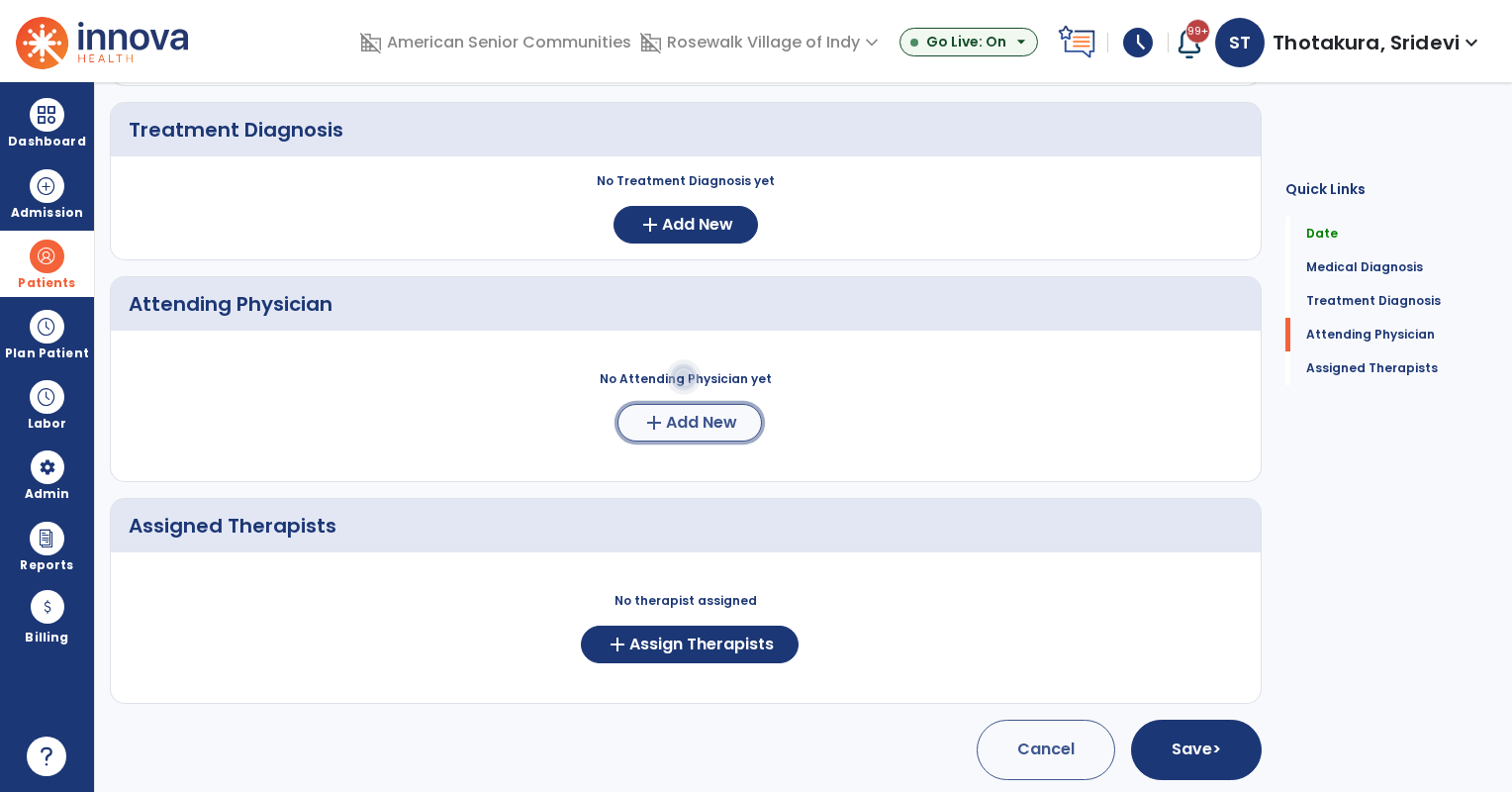 click on "Add New" 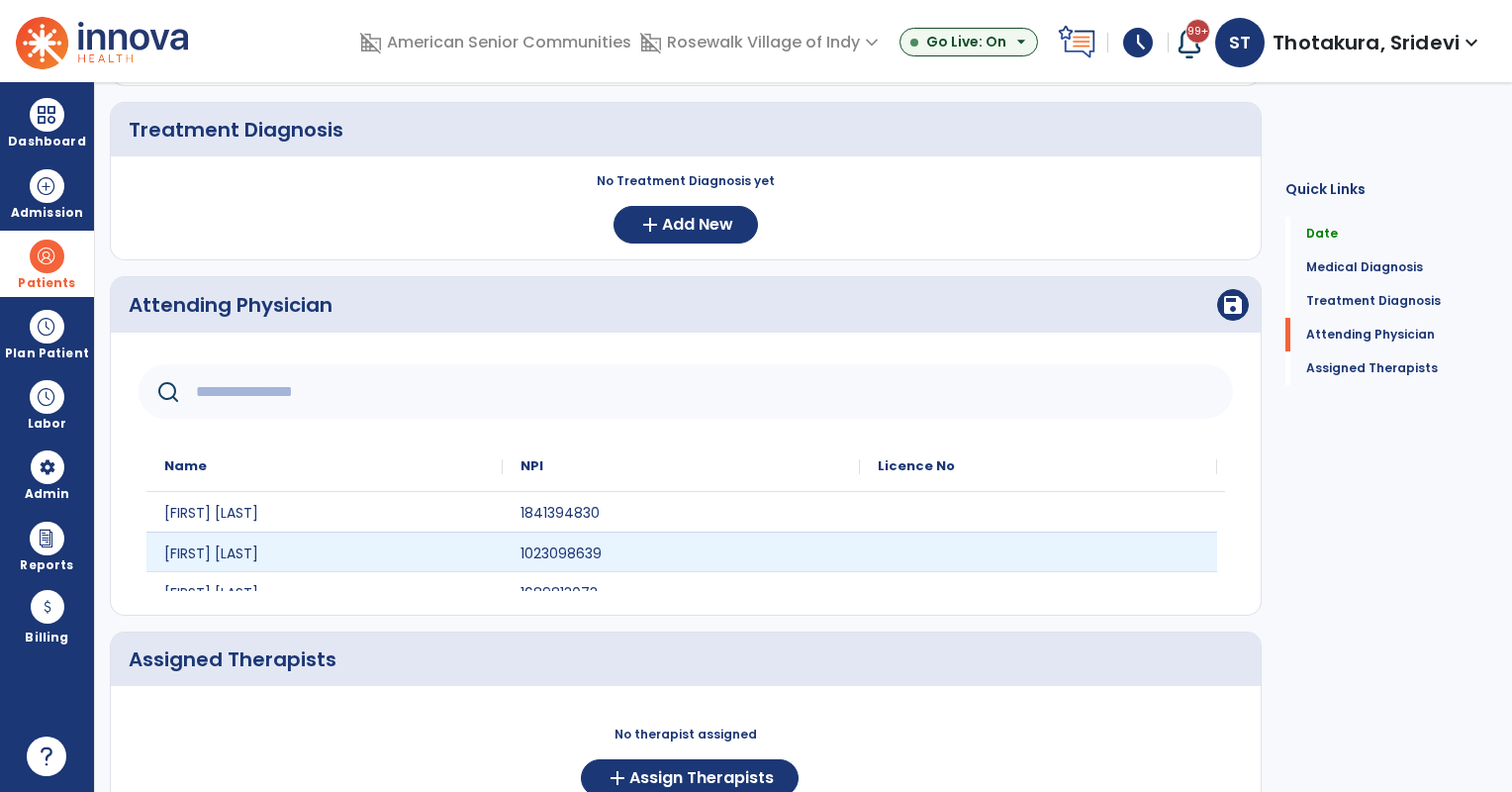 scroll, scrollTop: 4, scrollLeft: 0, axis: vertical 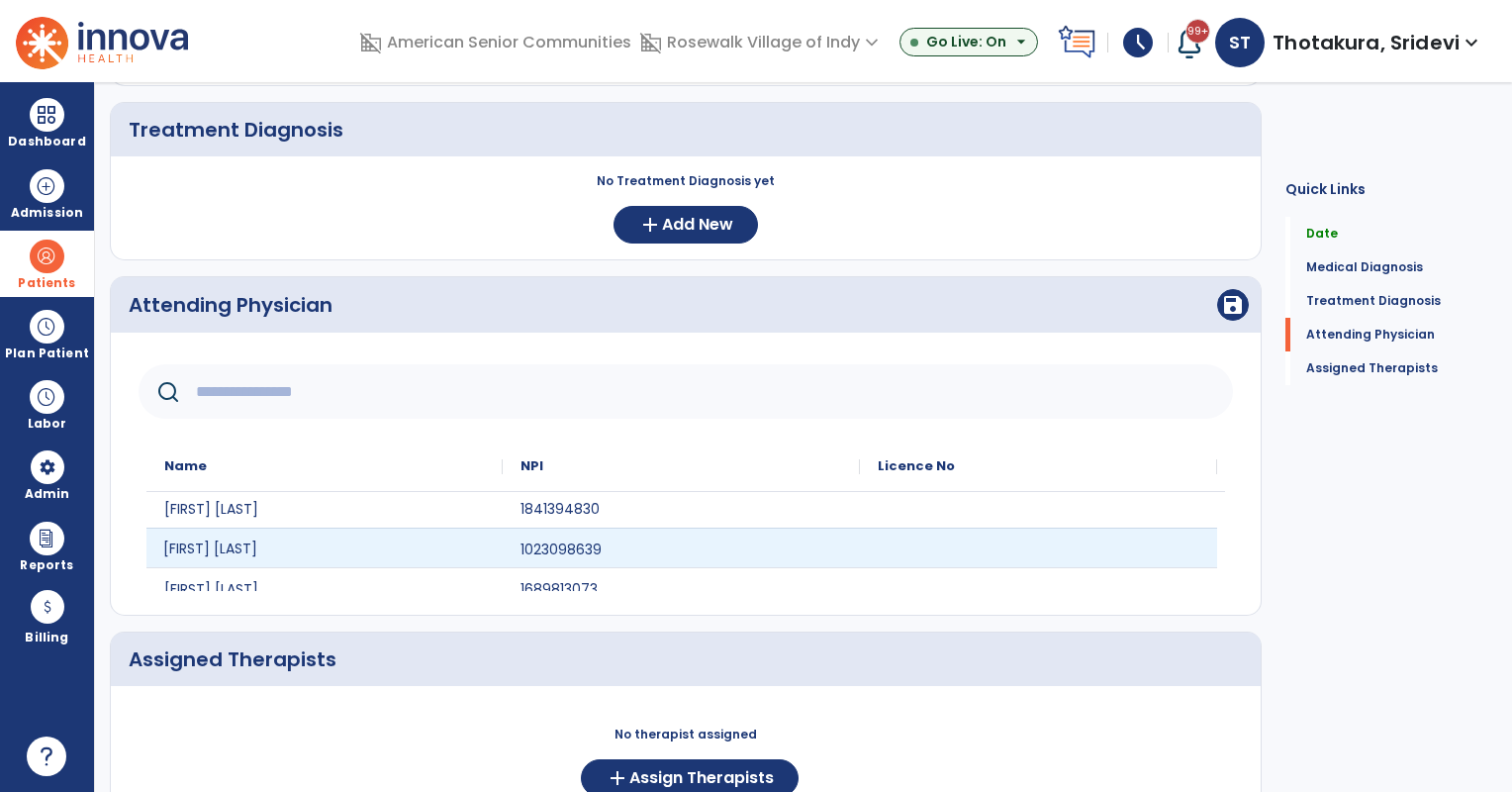 click on "Tammy Durham" 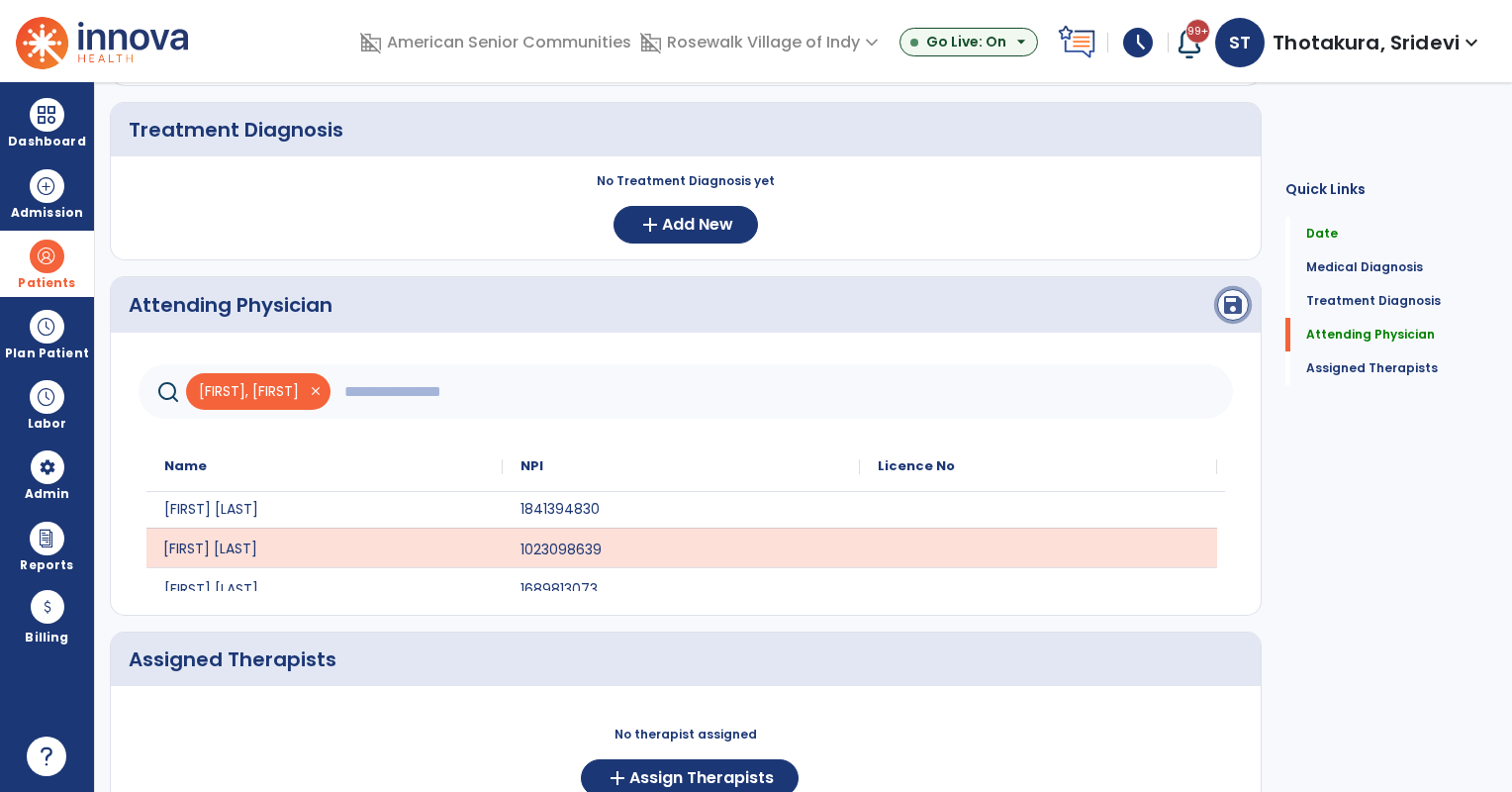 click on "save" 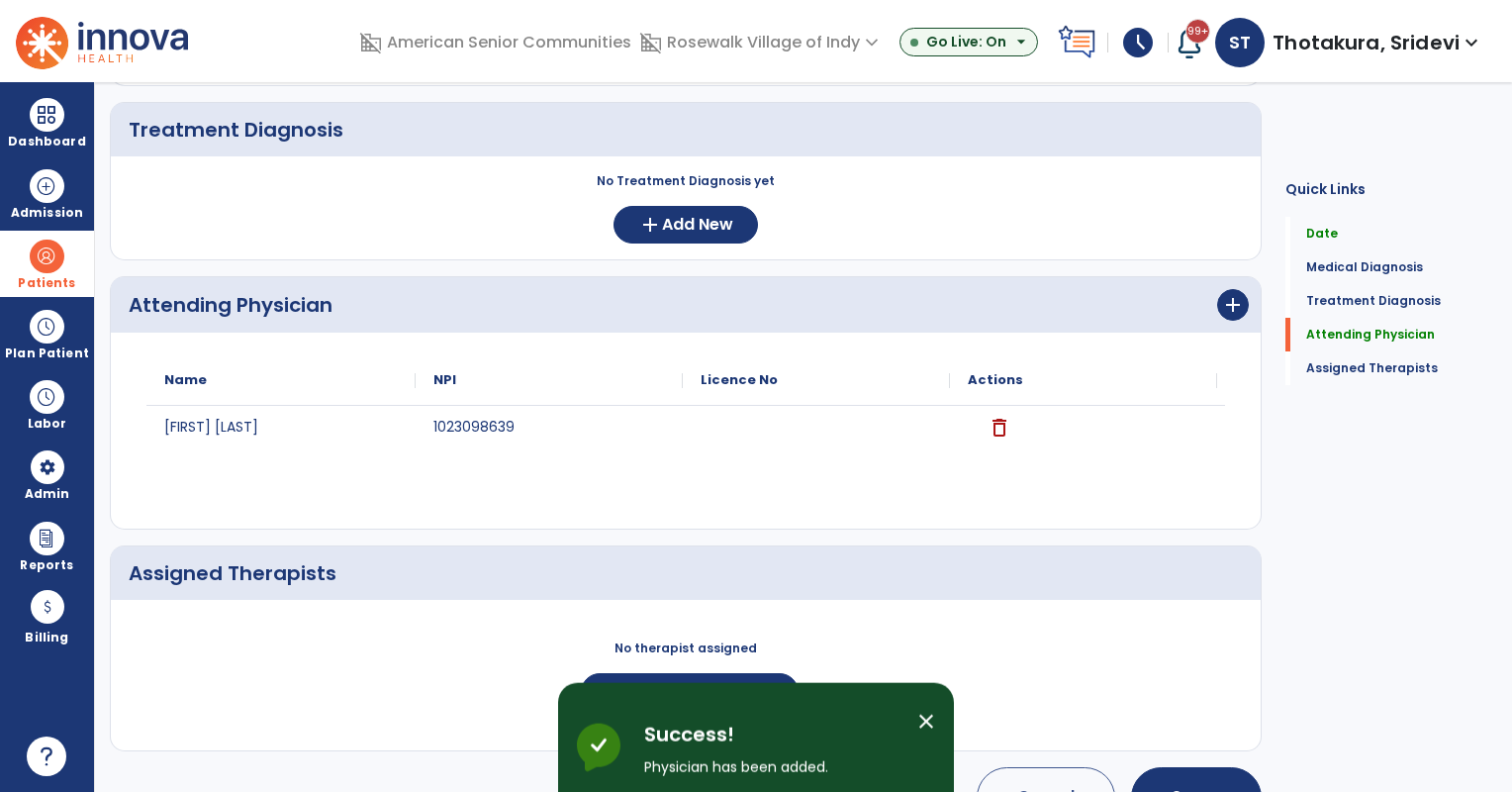 scroll, scrollTop: 0, scrollLeft: 0, axis: both 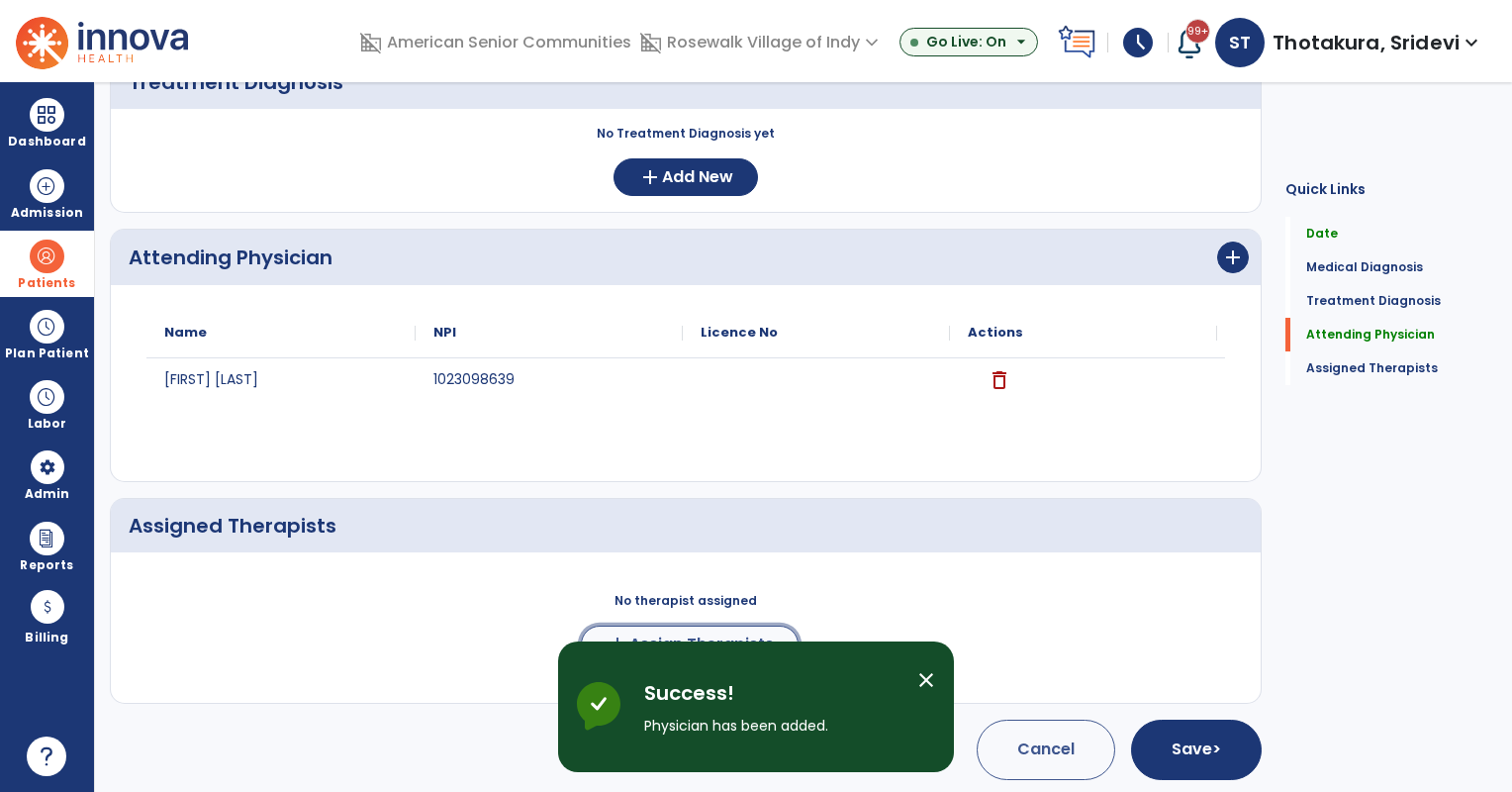click on "Assign Therapists" 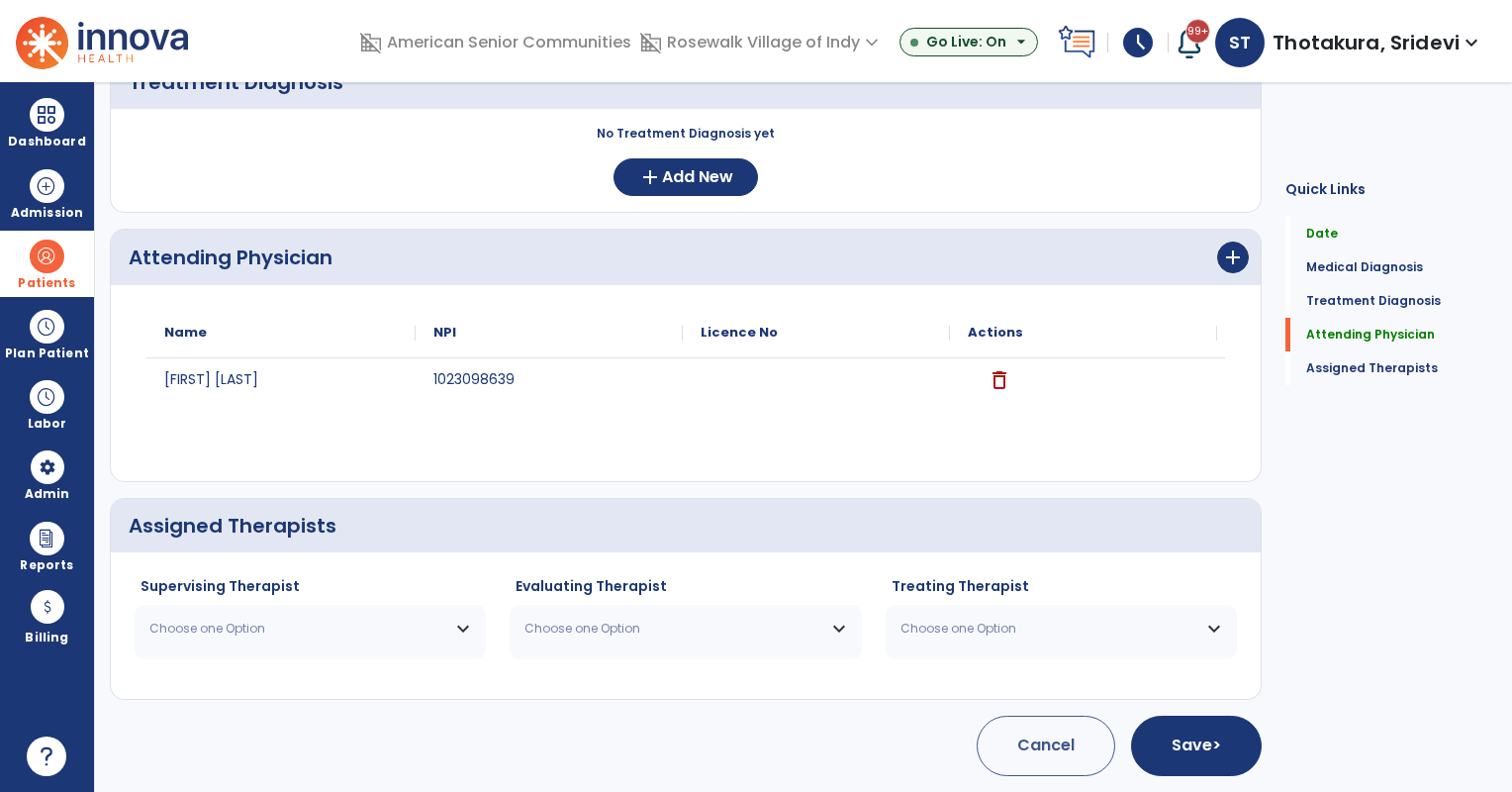 scroll, scrollTop: 388, scrollLeft: 0, axis: vertical 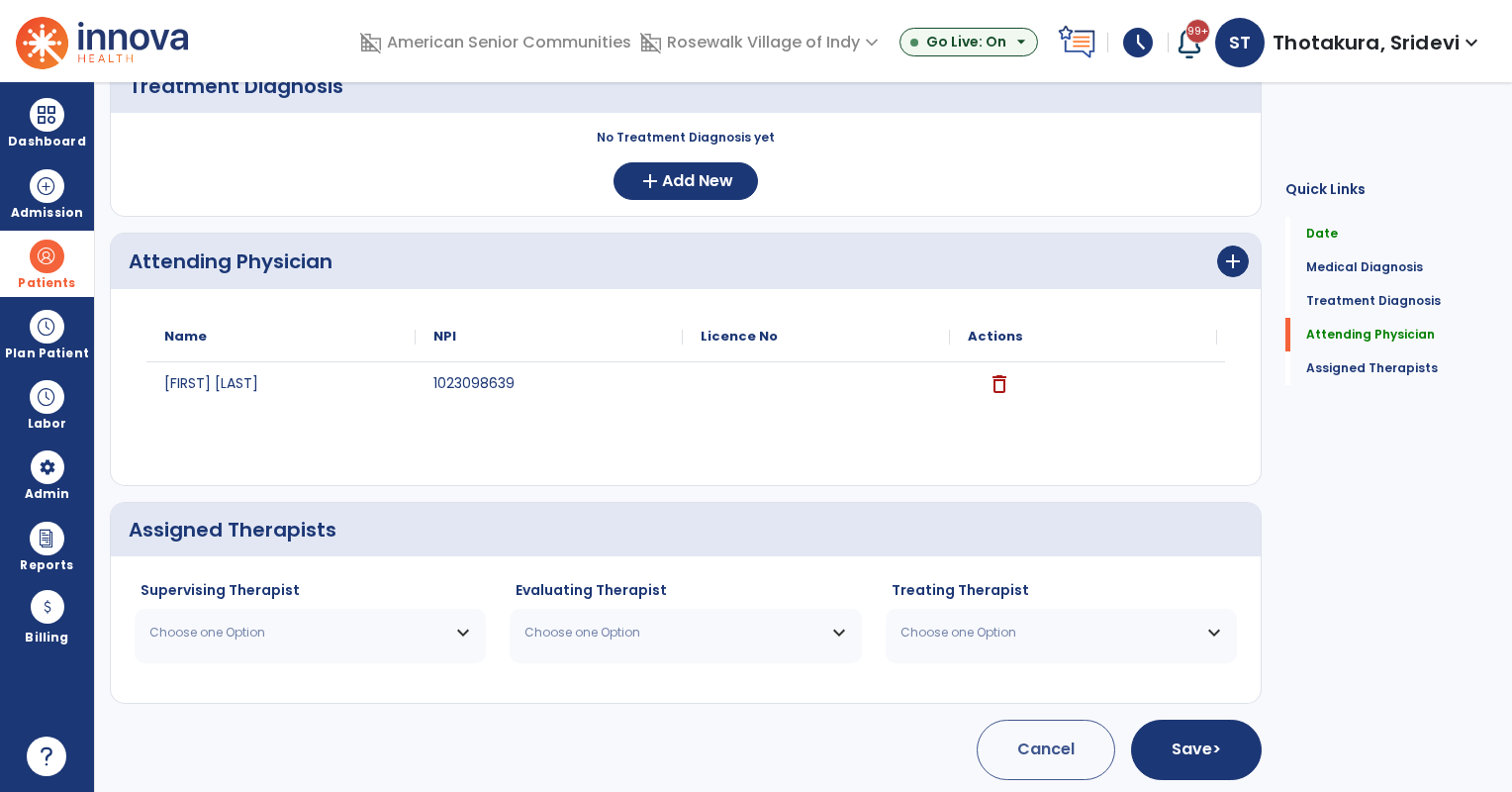 click on "Choose one Option" at bounding box center (298, 633) 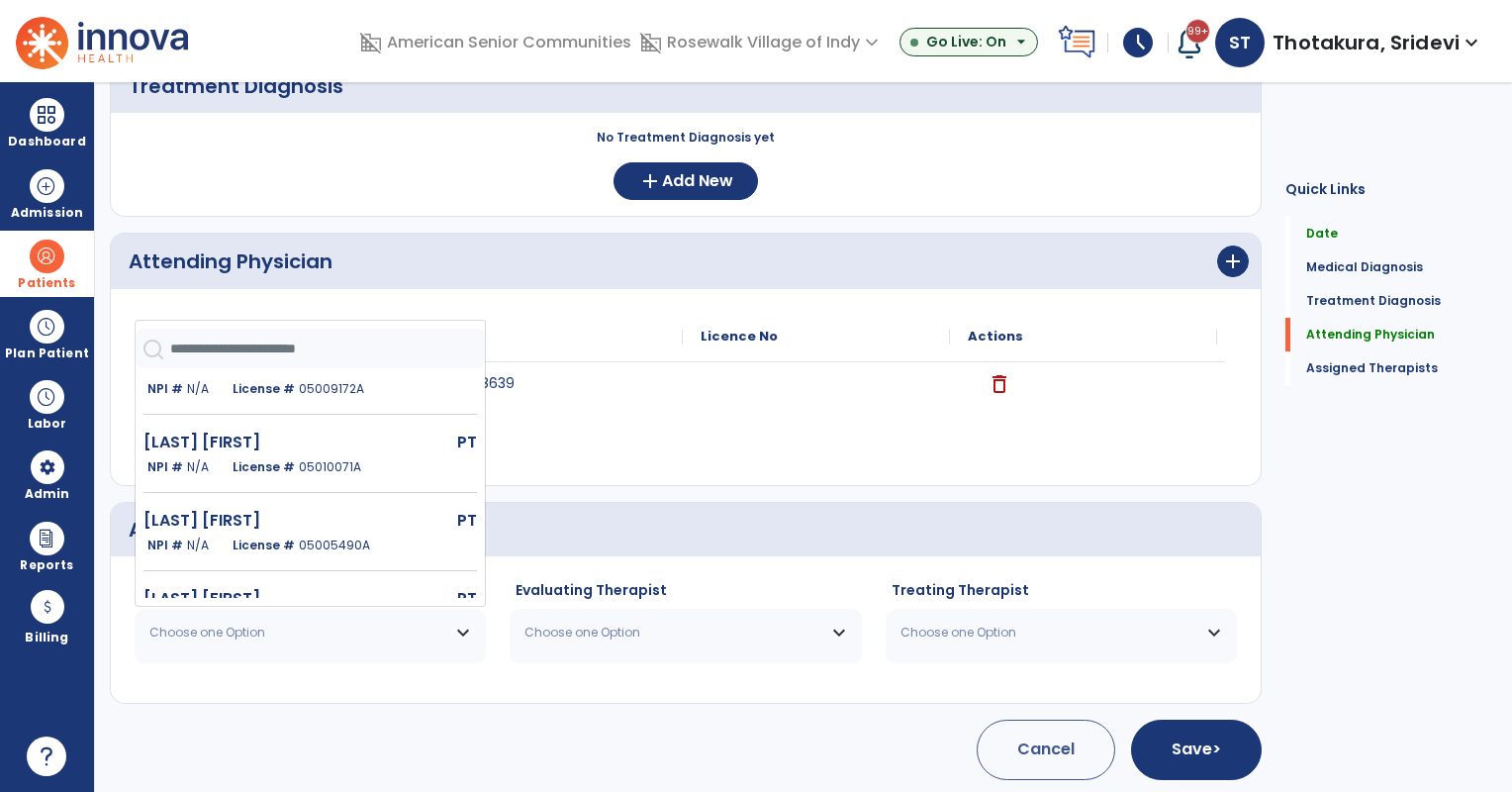 scroll, scrollTop: 420, scrollLeft: 0, axis: vertical 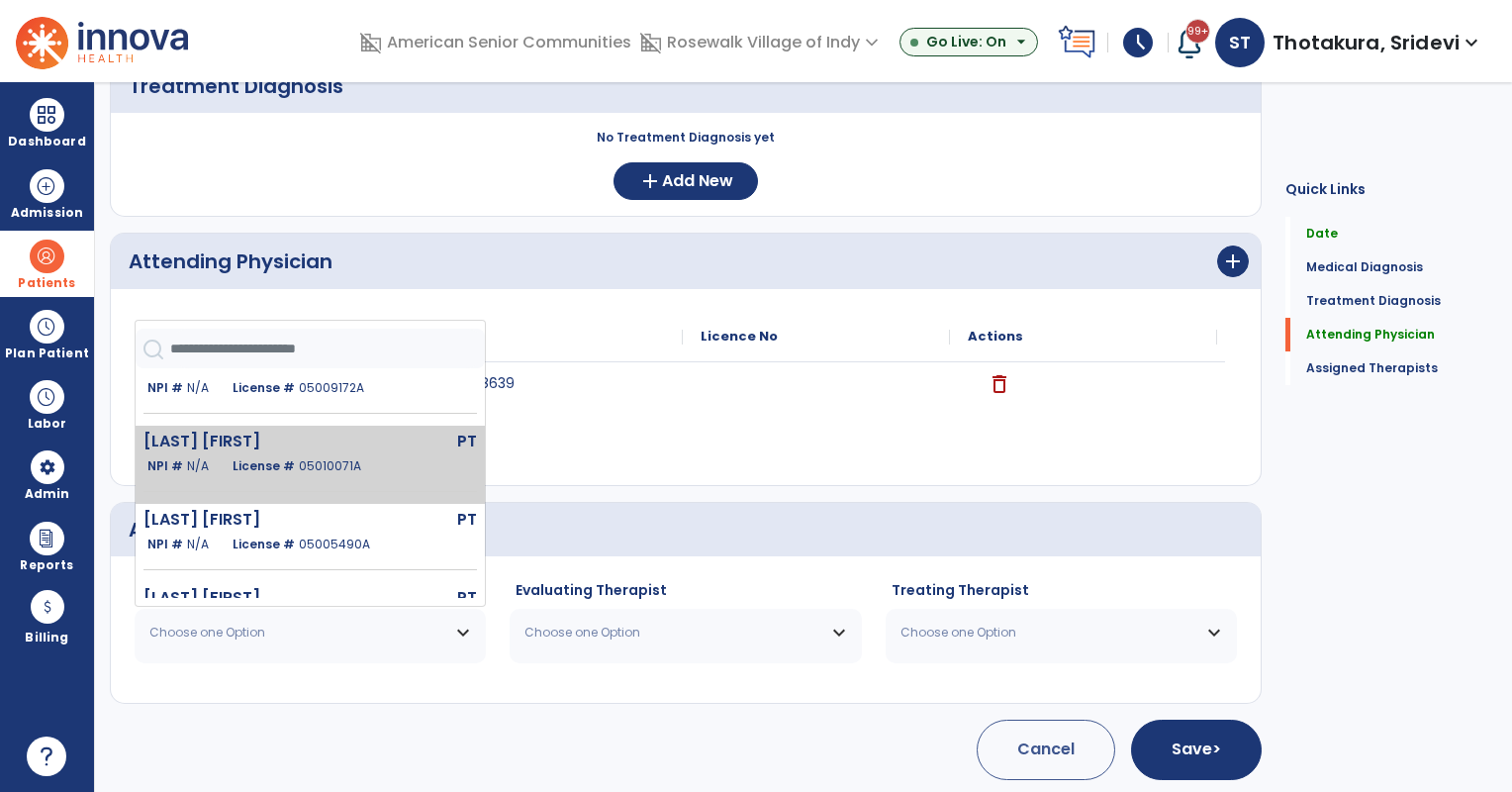 click on "Jhanji Vikram  PT   NPI #  N/A   License #  05010071A" 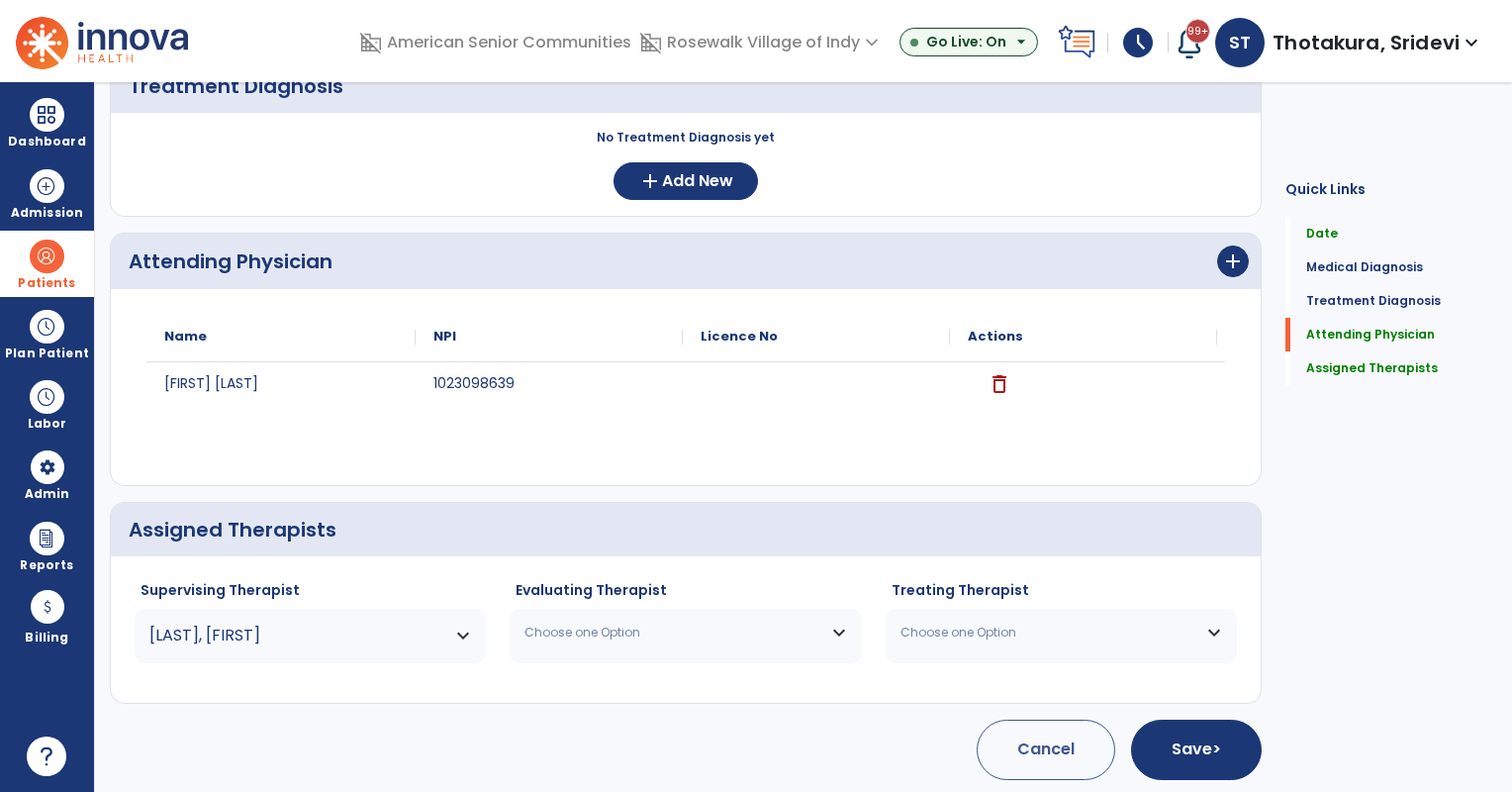 click on "Choose one Option" at bounding box center [673, 633] 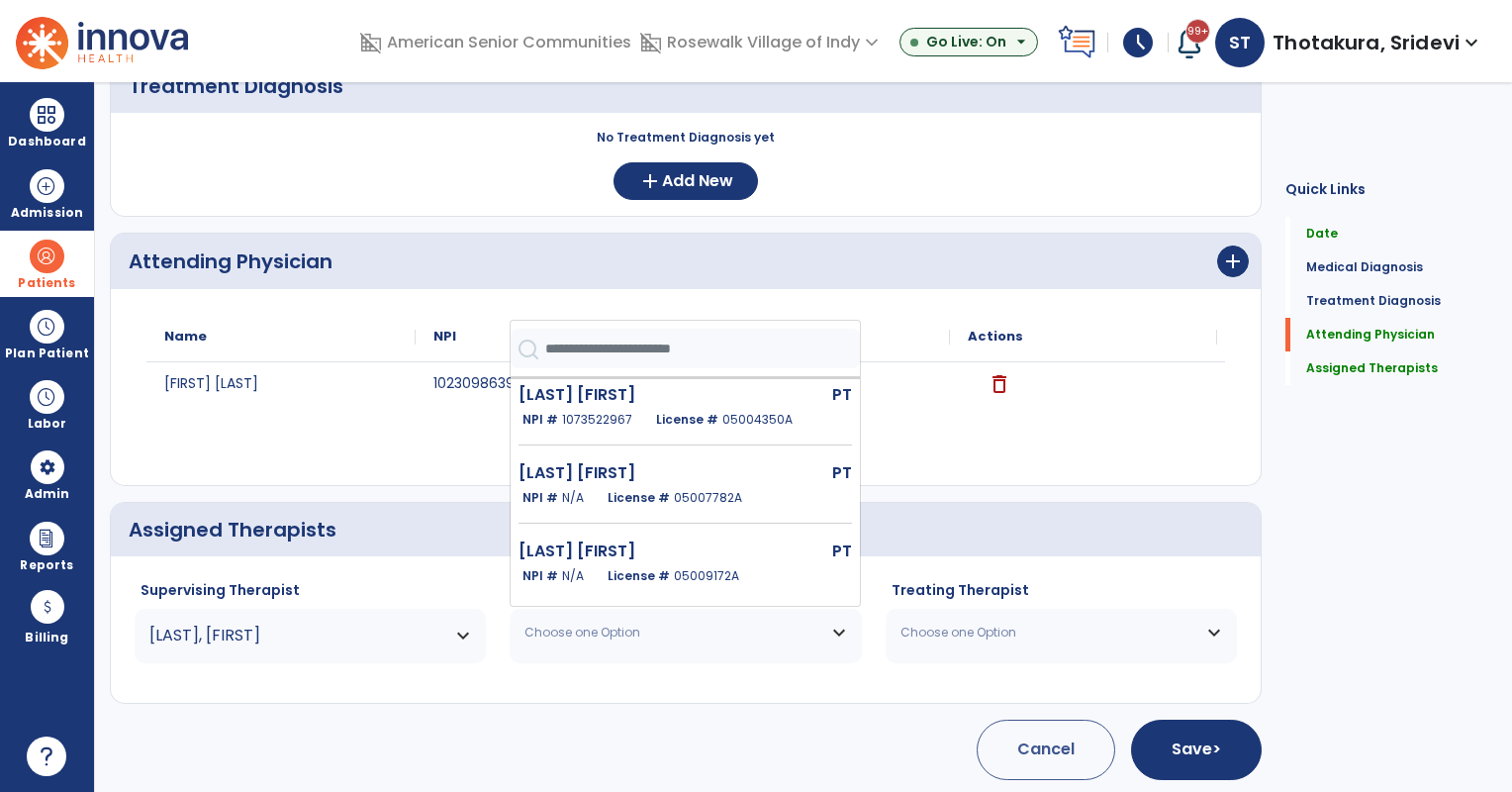 scroll, scrollTop: 292, scrollLeft: 0, axis: vertical 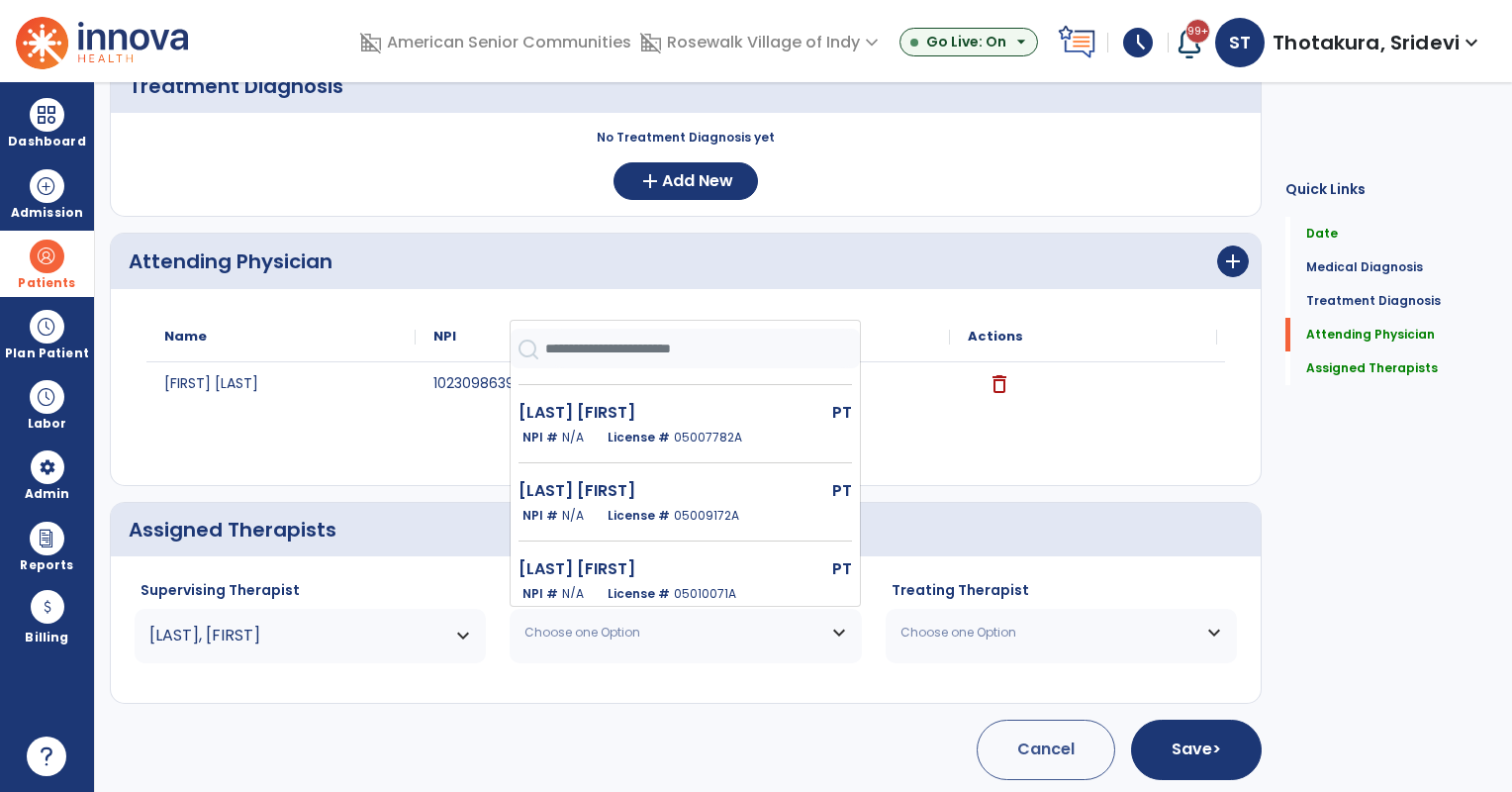 click on "Jhanji Vikram" 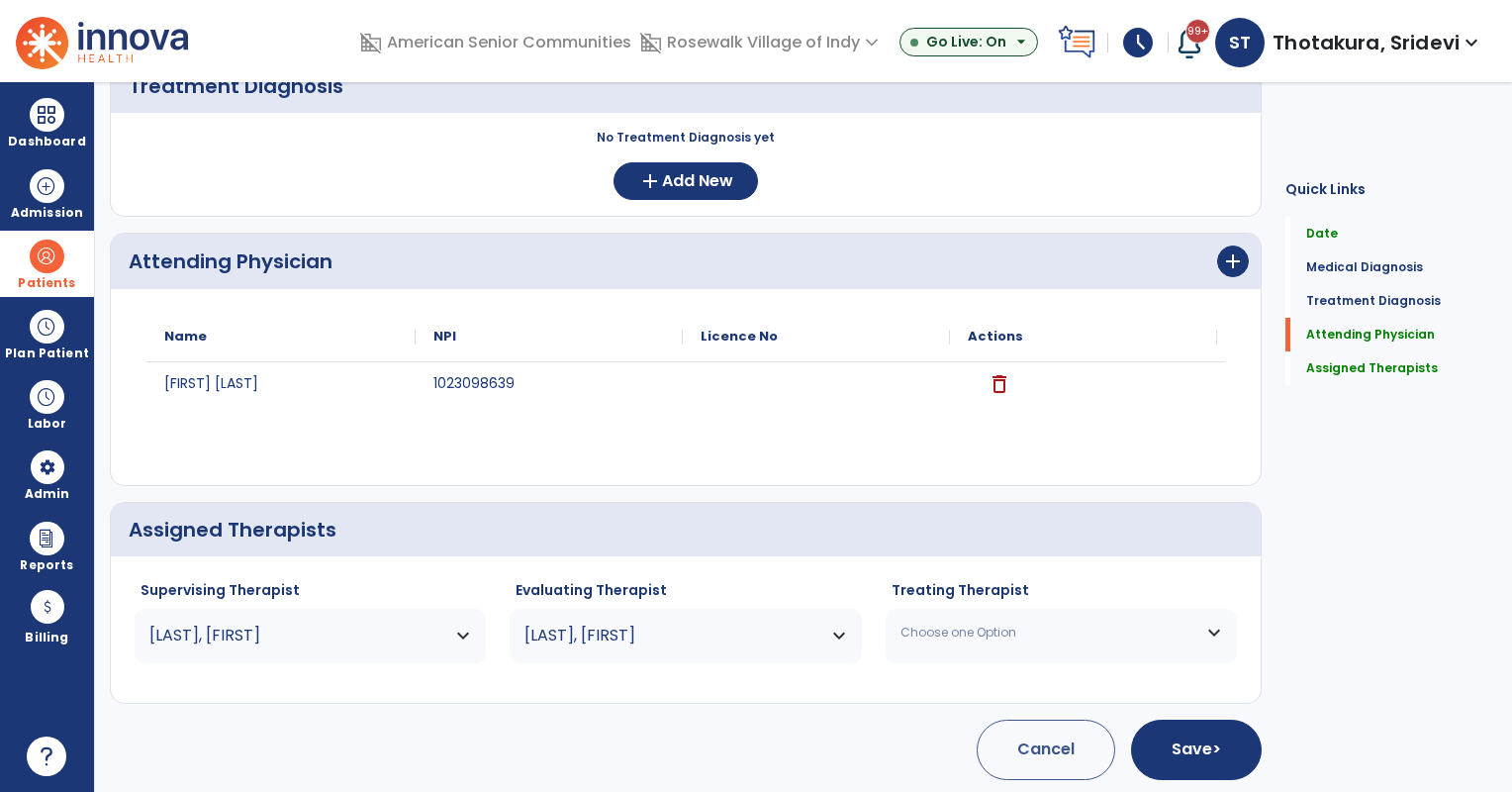 click on "Choose one Option" at bounding box center [1049, 633] 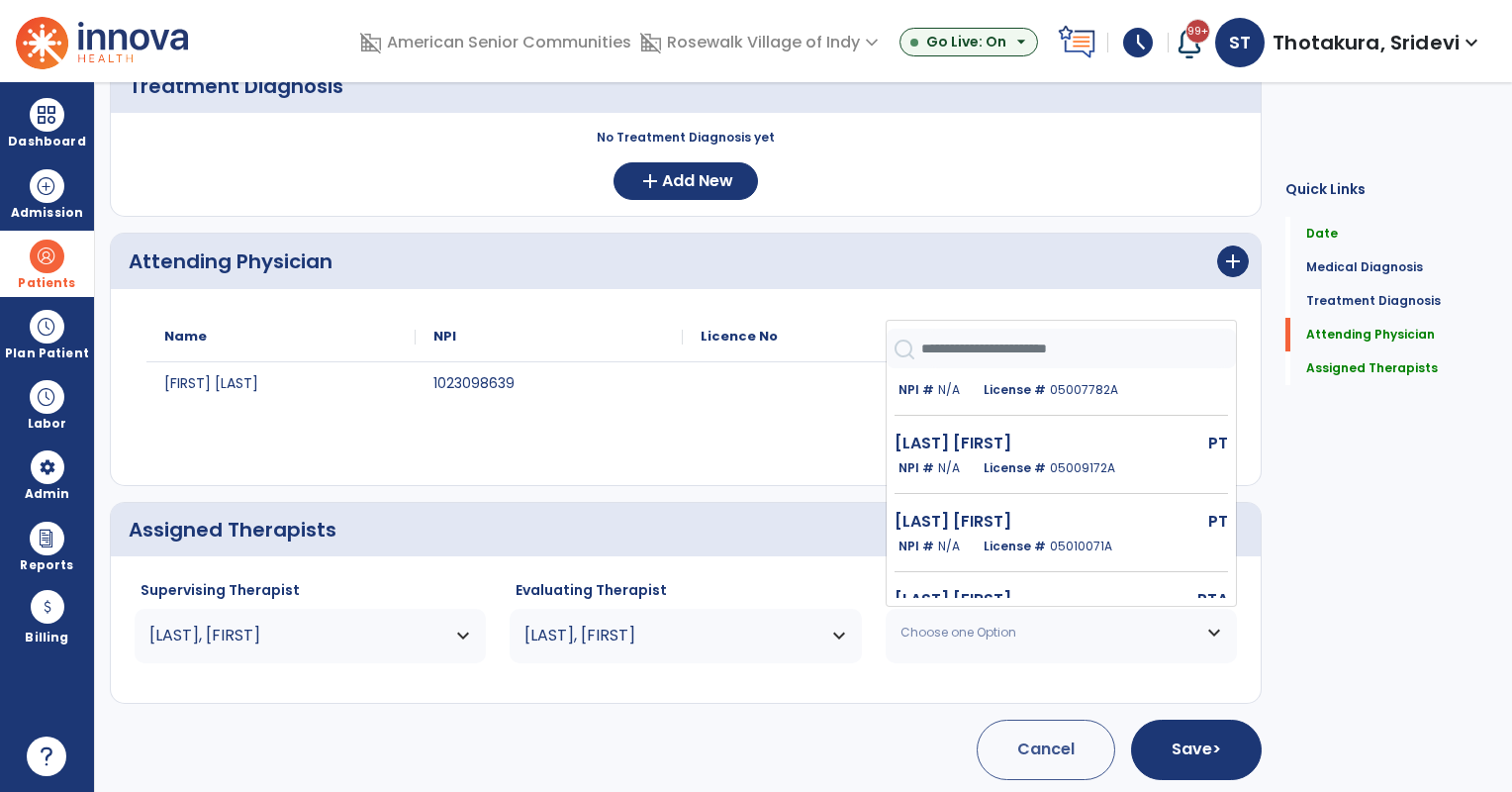 scroll, scrollTop: 574, scrollLeft: 0, axis: vertical 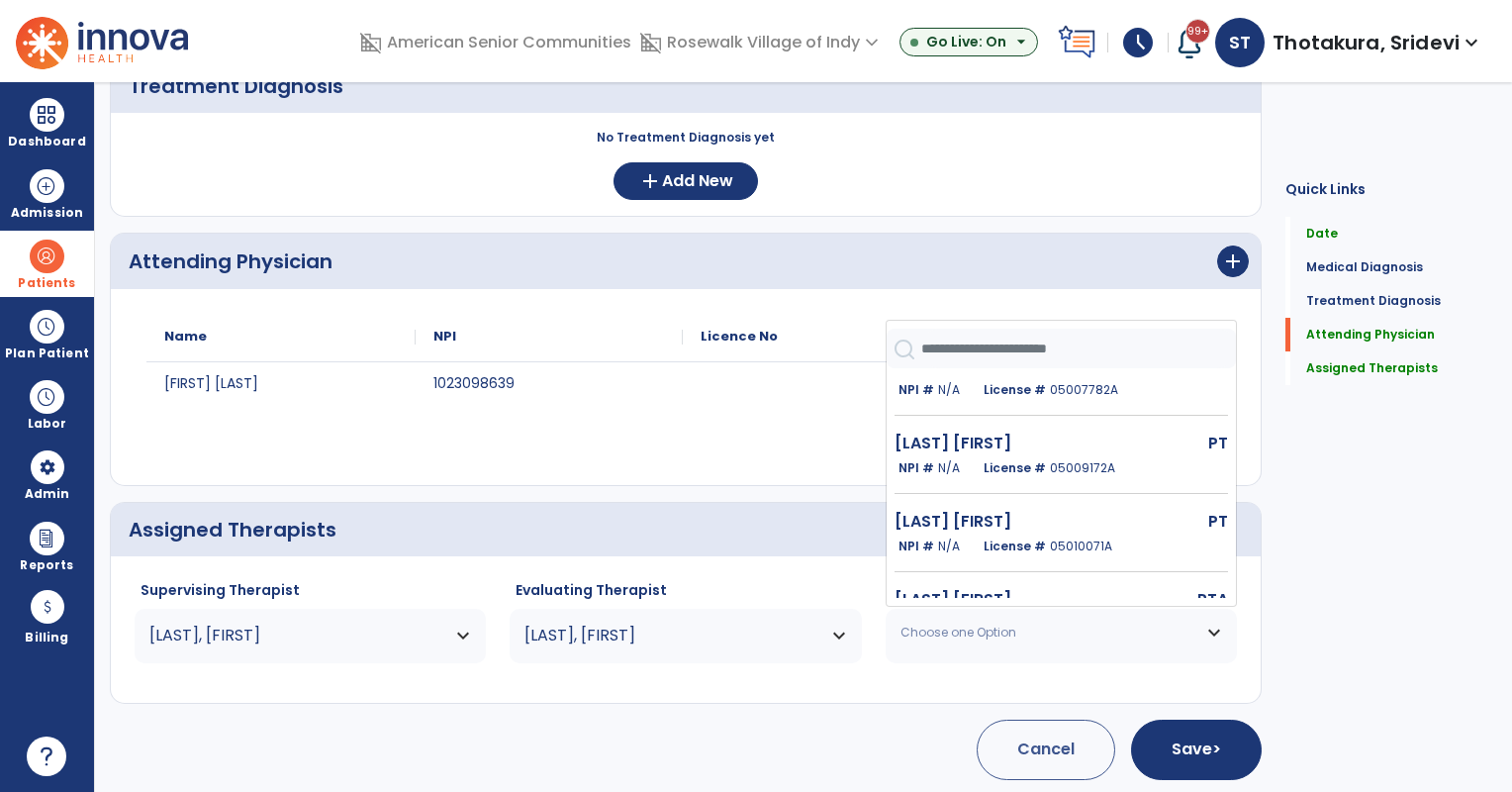 click on "License #  05010071A" 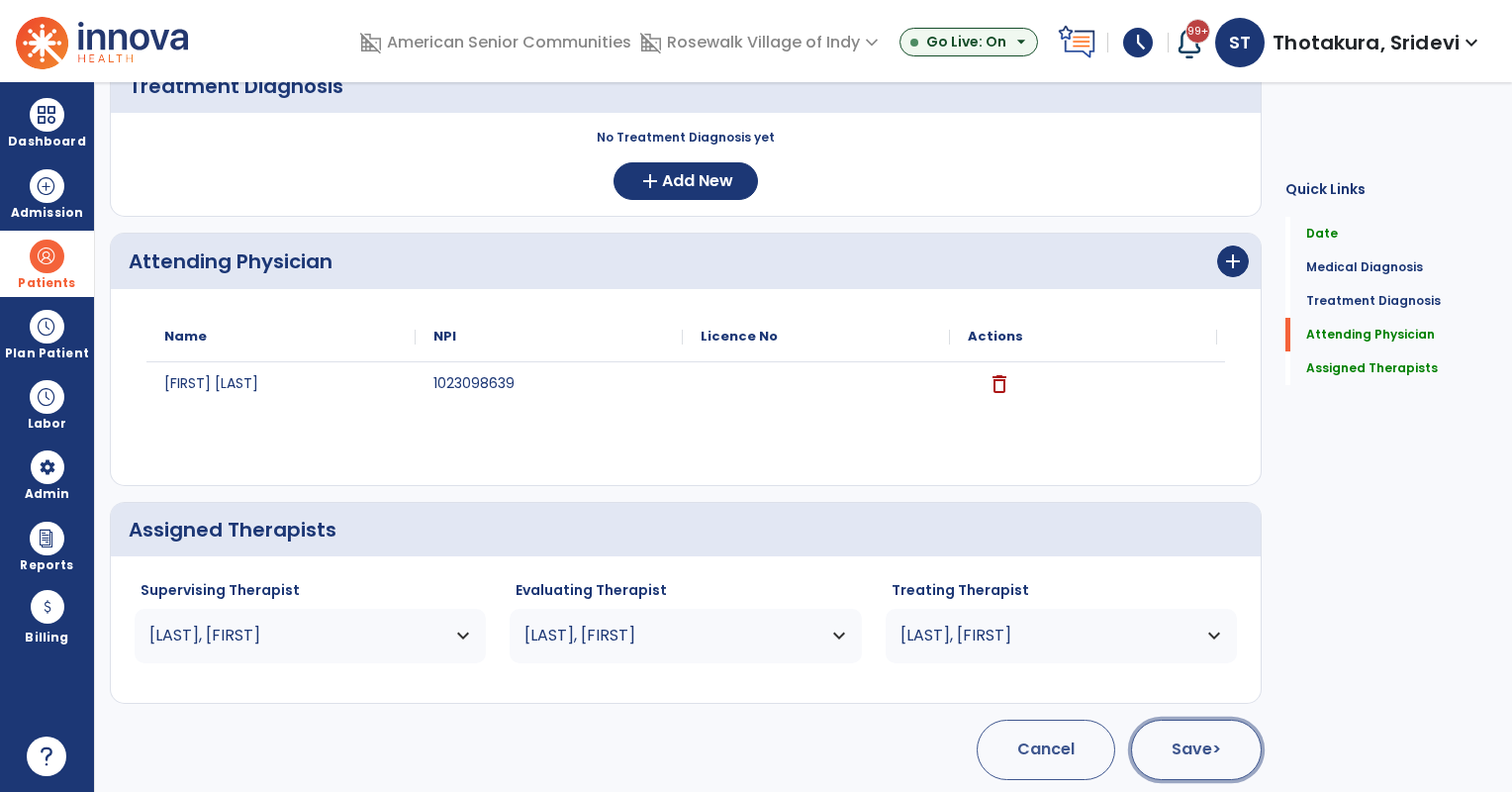 click on "Save  >" 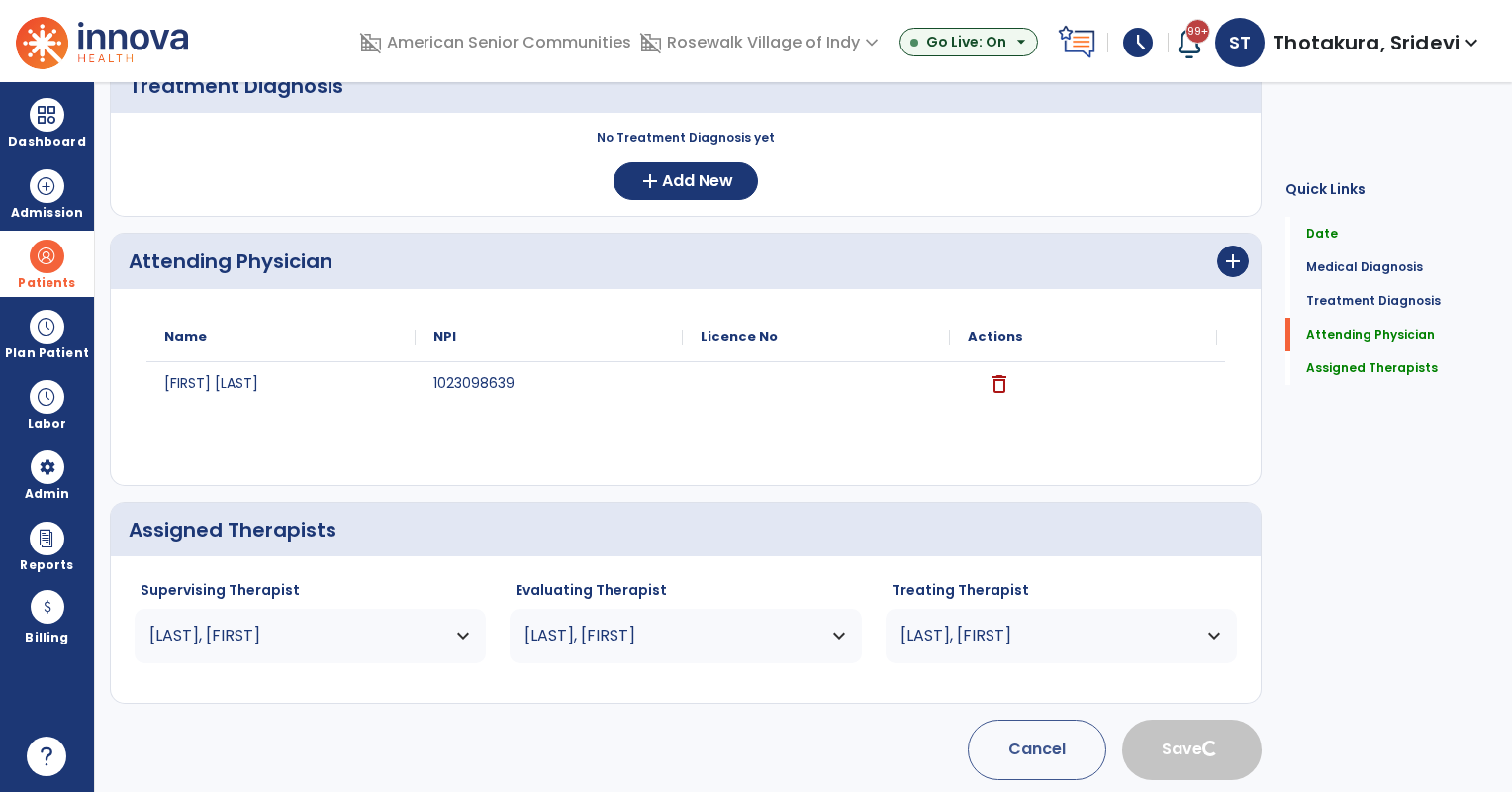 type 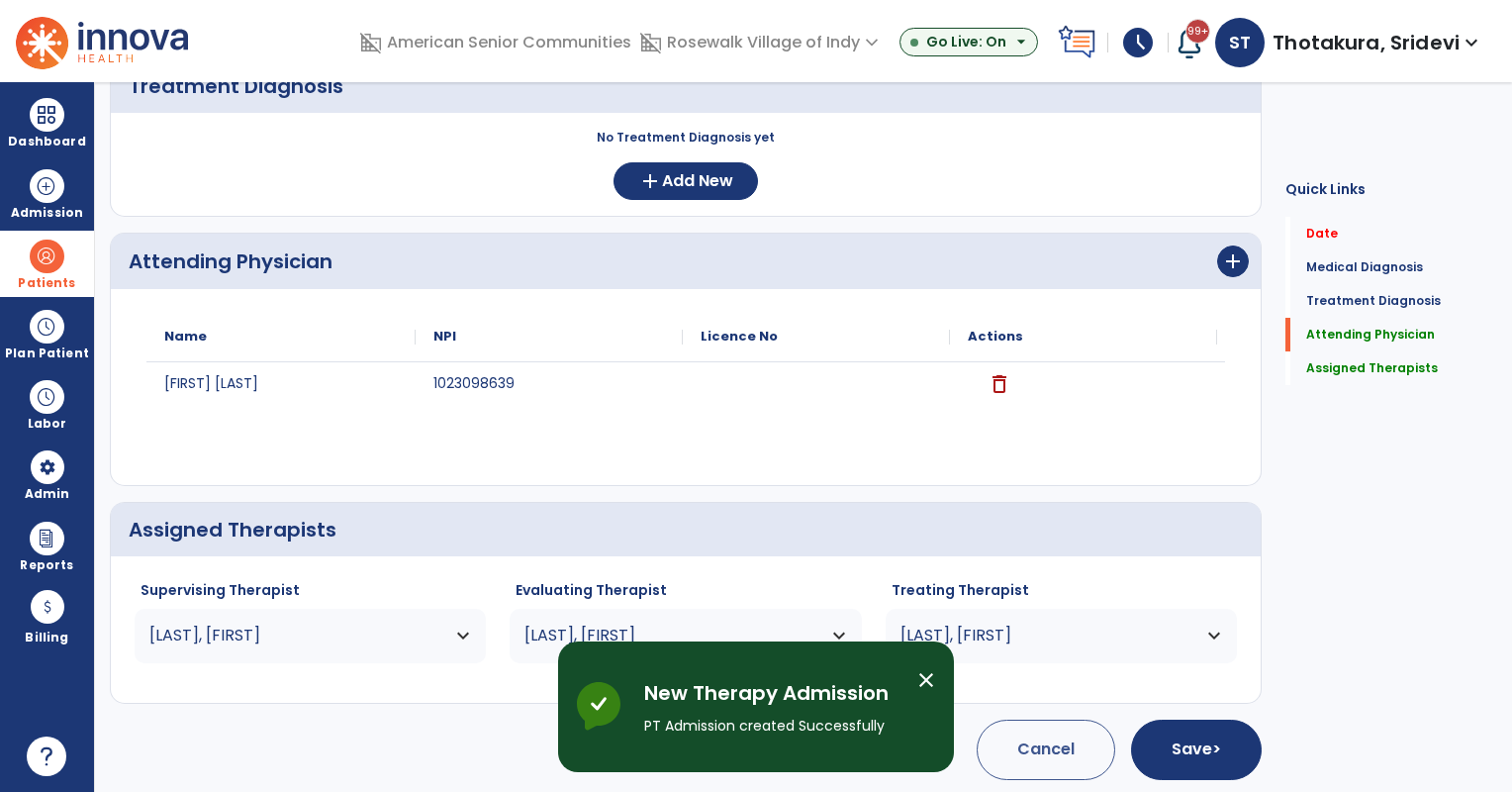 scroll, scrollTop: 0, scrollLeft: 0, axis: both 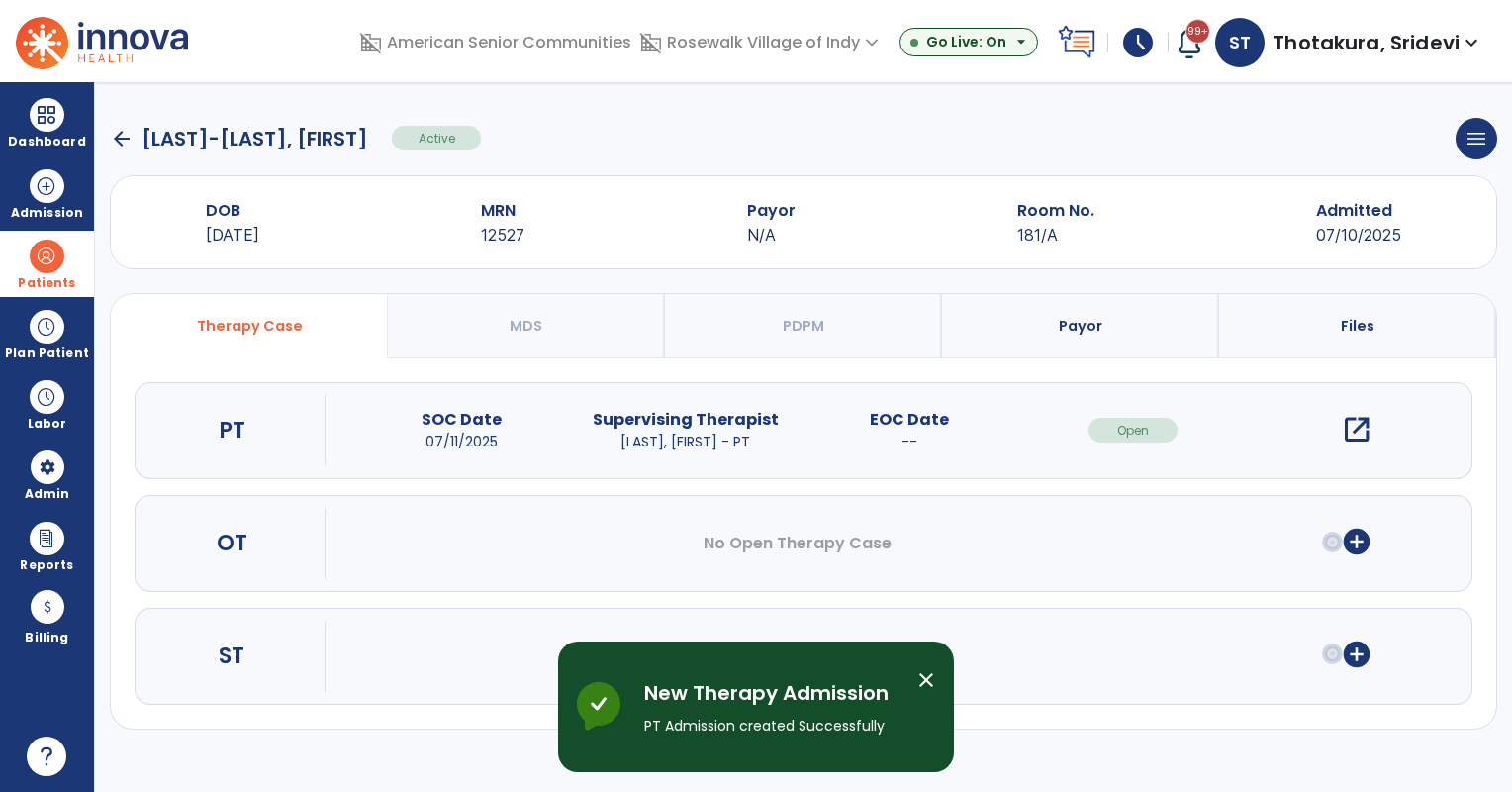 click on "add_circle" at bounding box center [1357, 542] 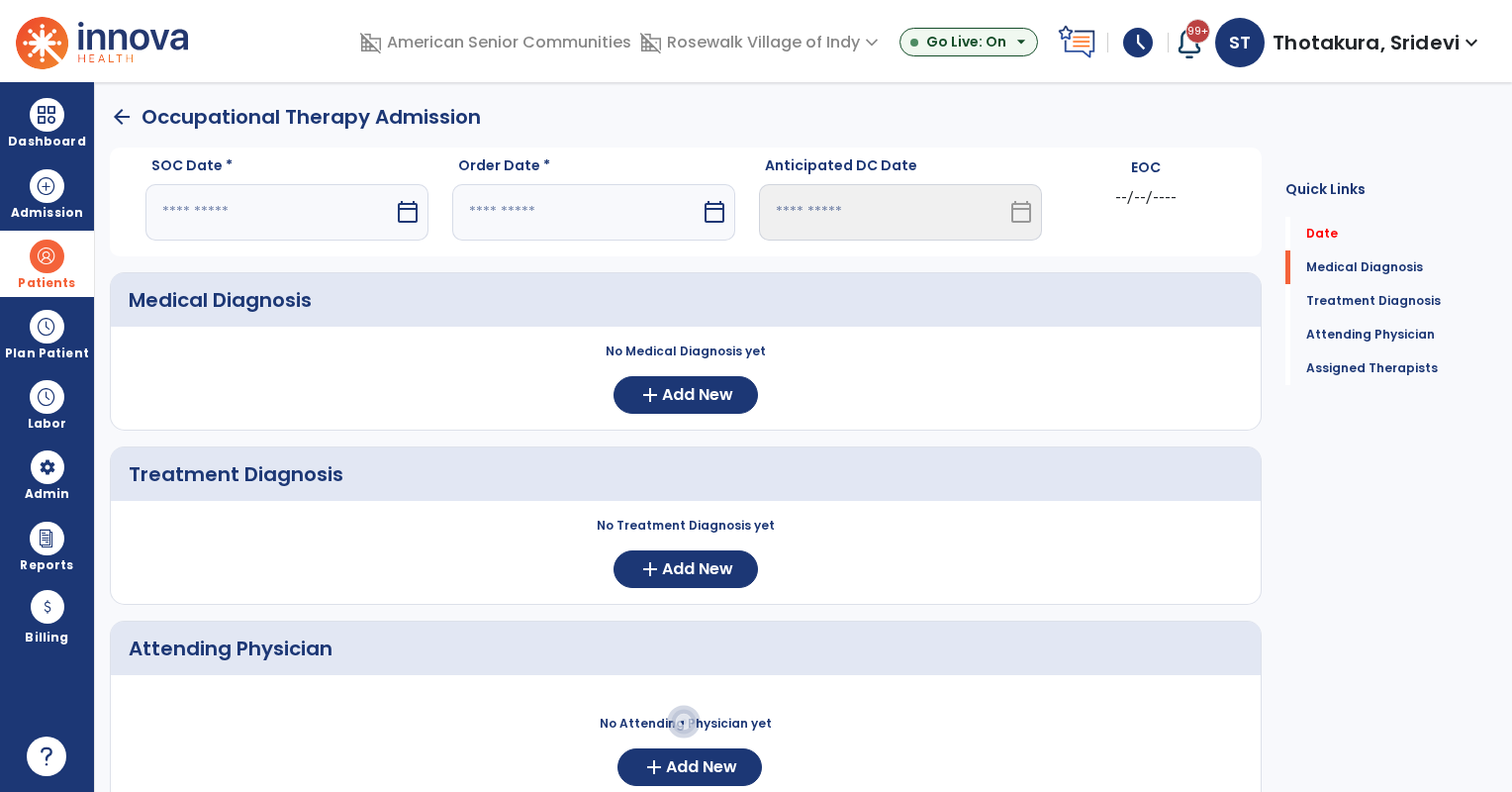 click at bounding box center (269, 212) 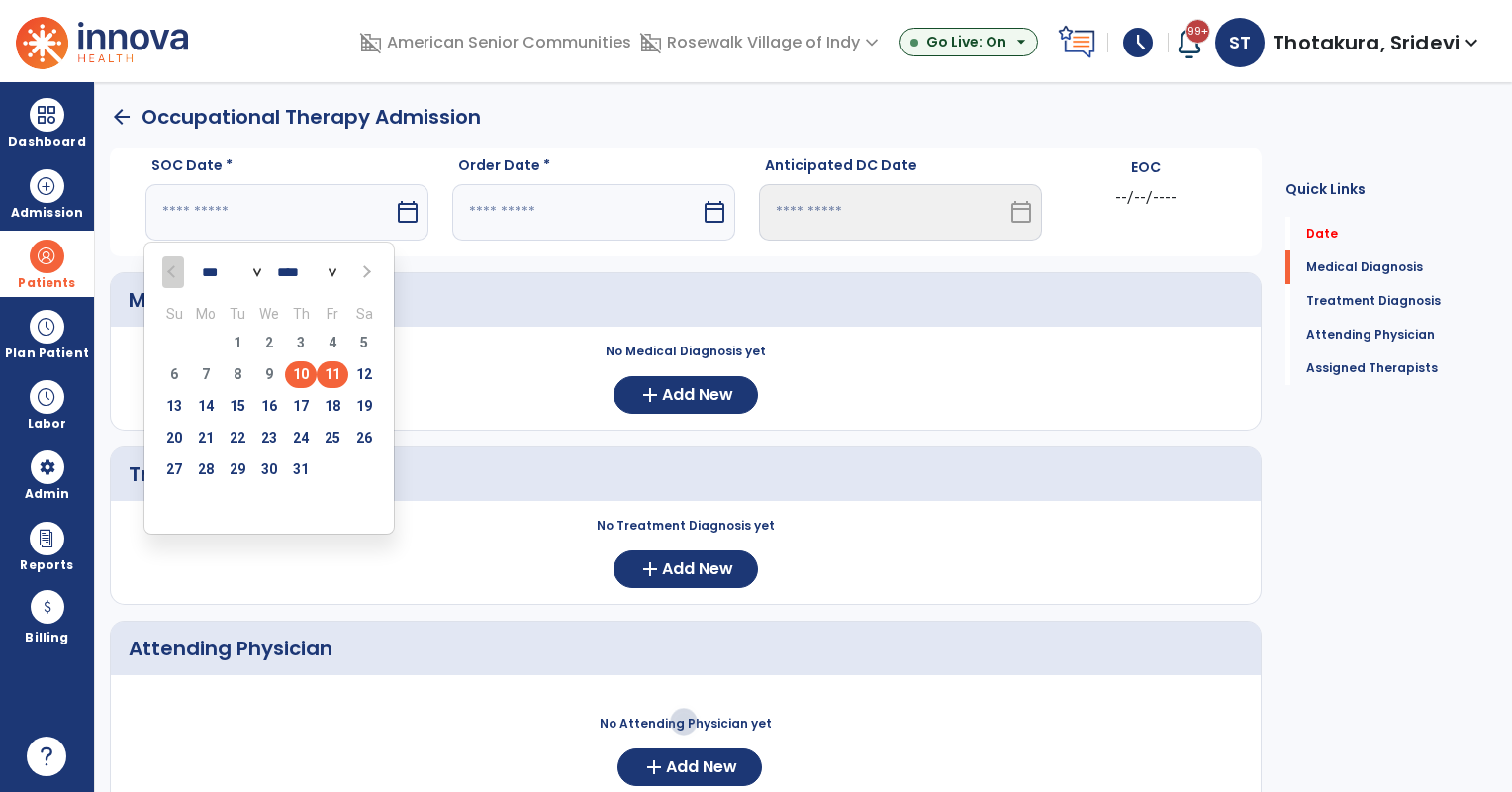 click on "11" at bounding box center (332, 374) 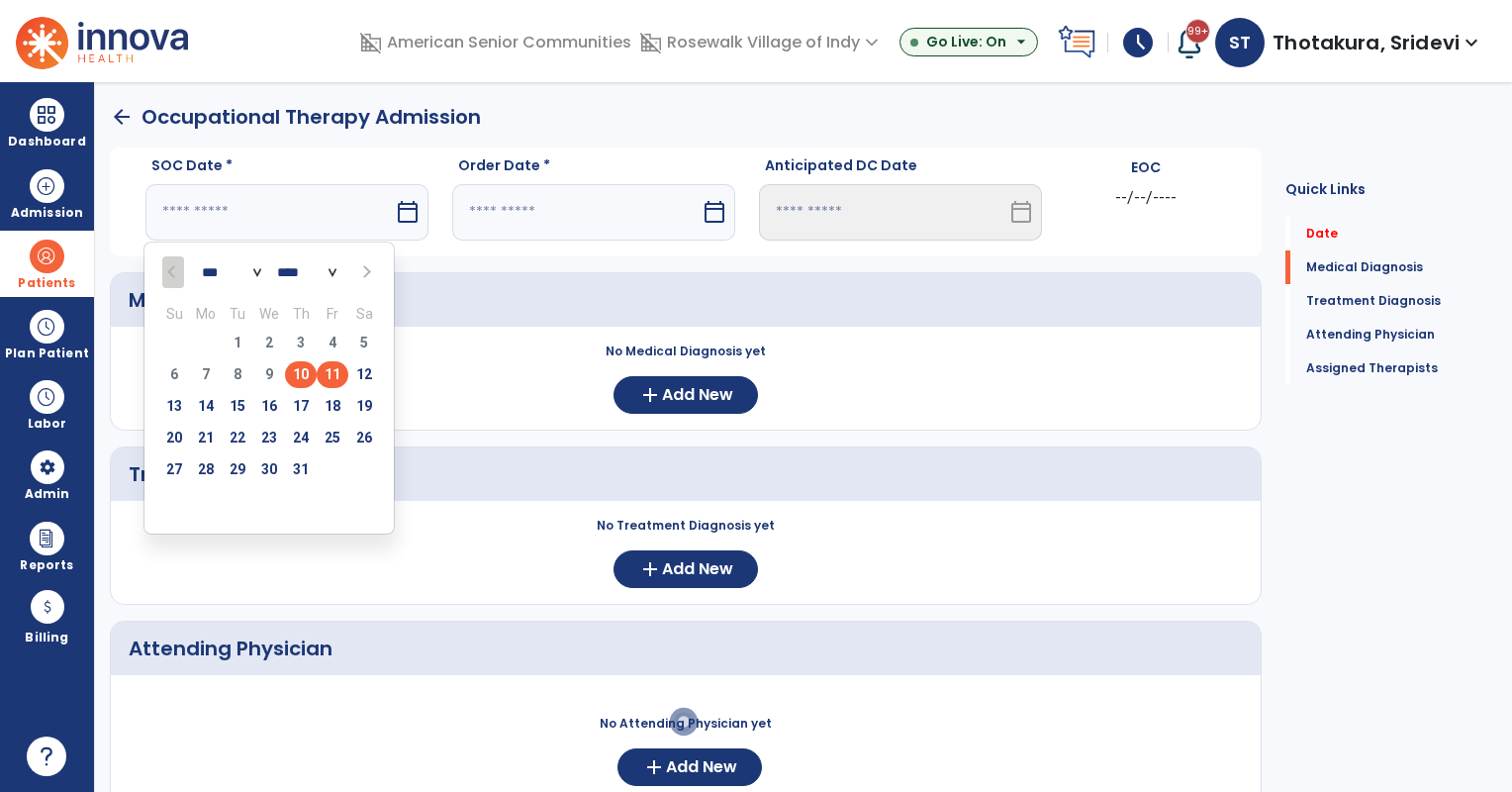 type on "*********" 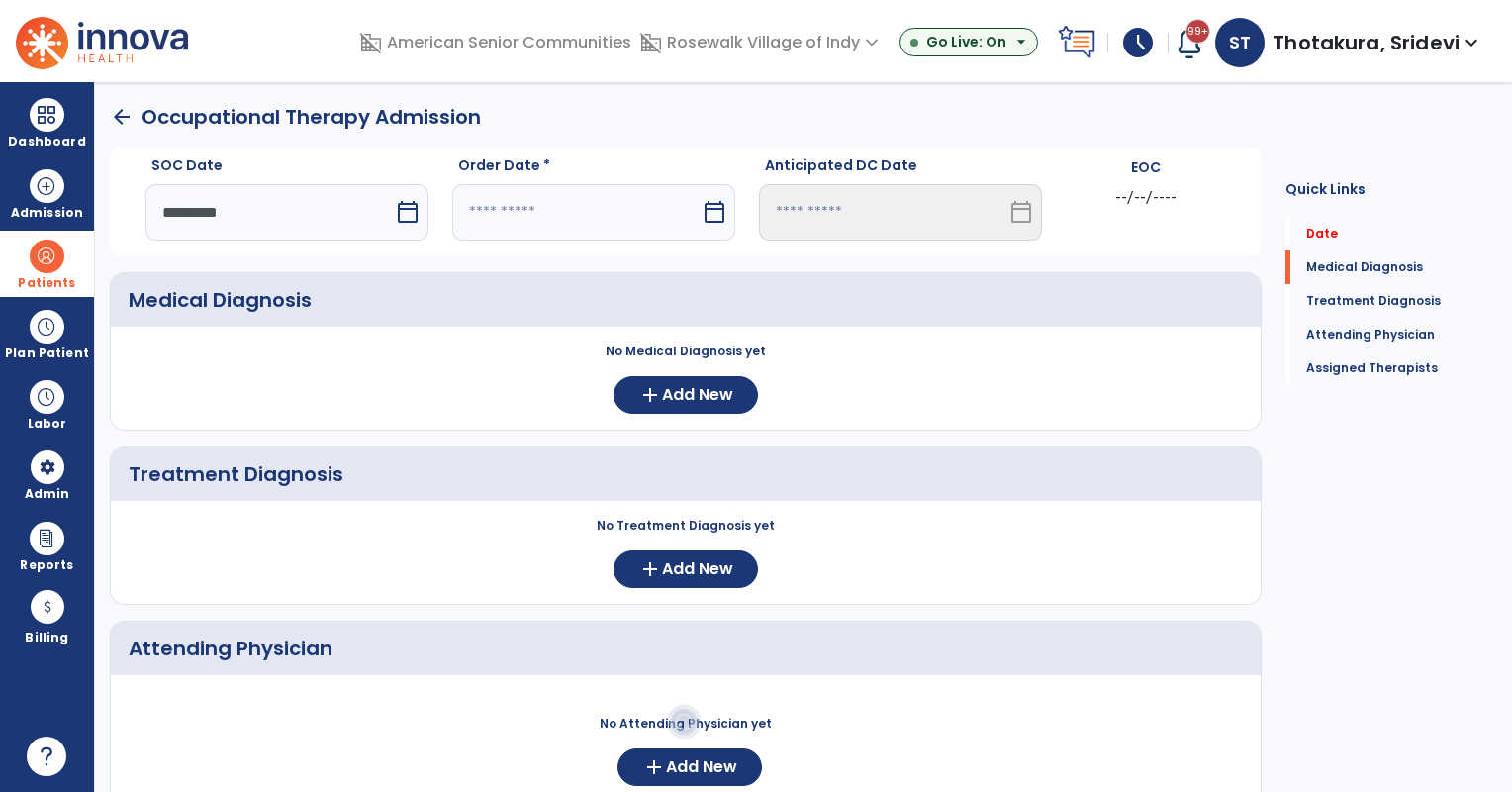 click at bounding box center (576, 212) 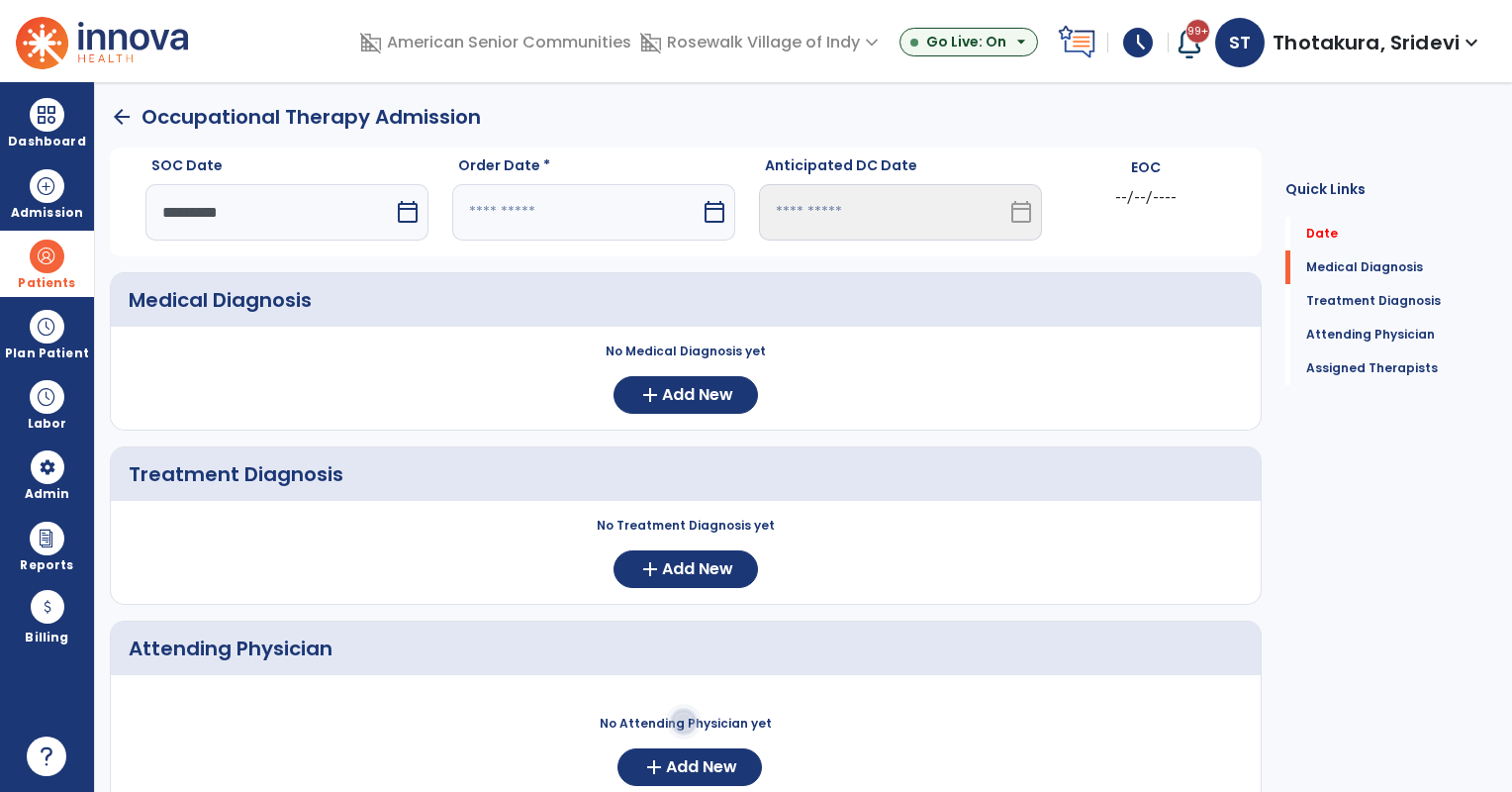 select on "*" 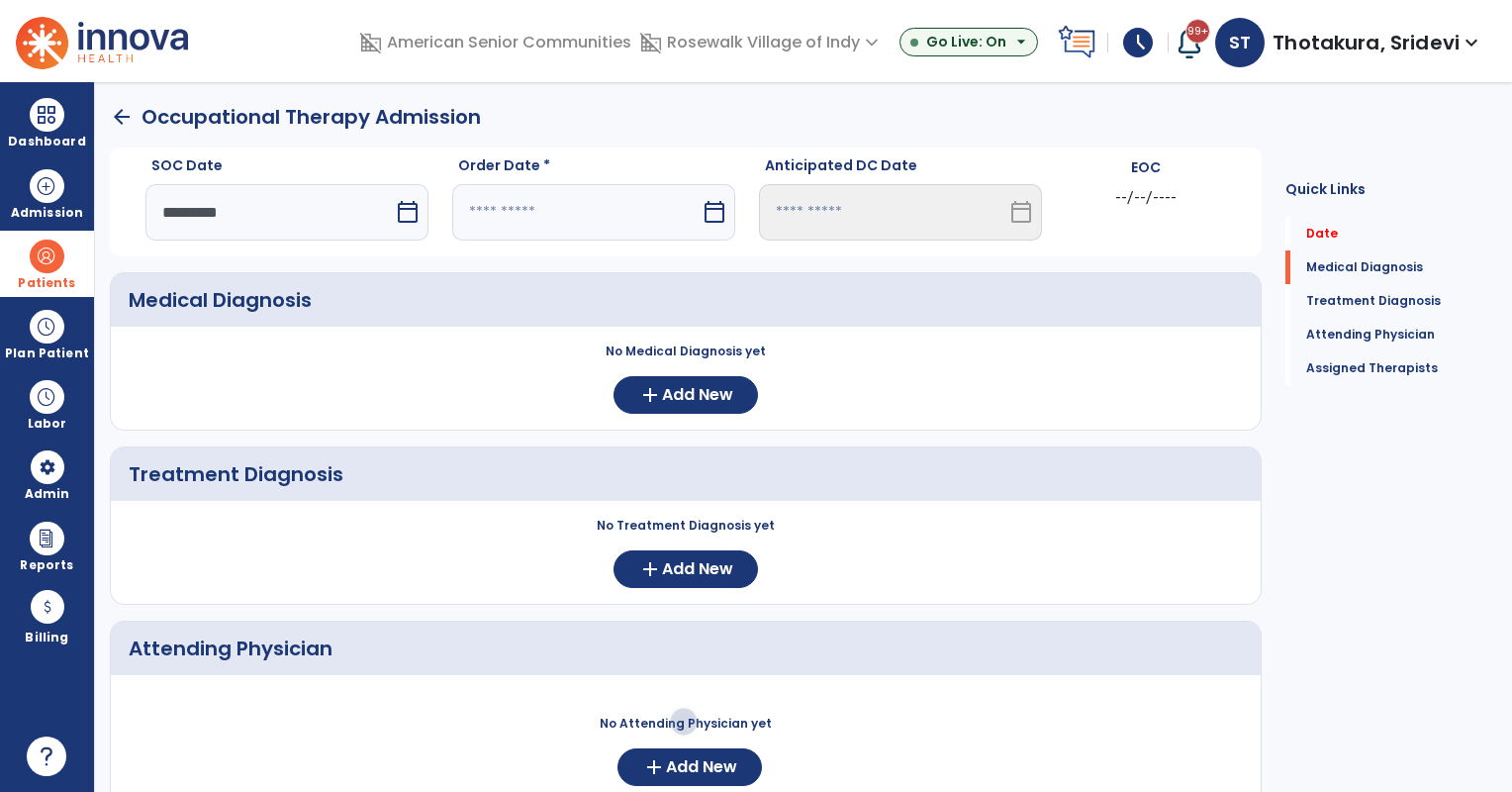 select on "****" 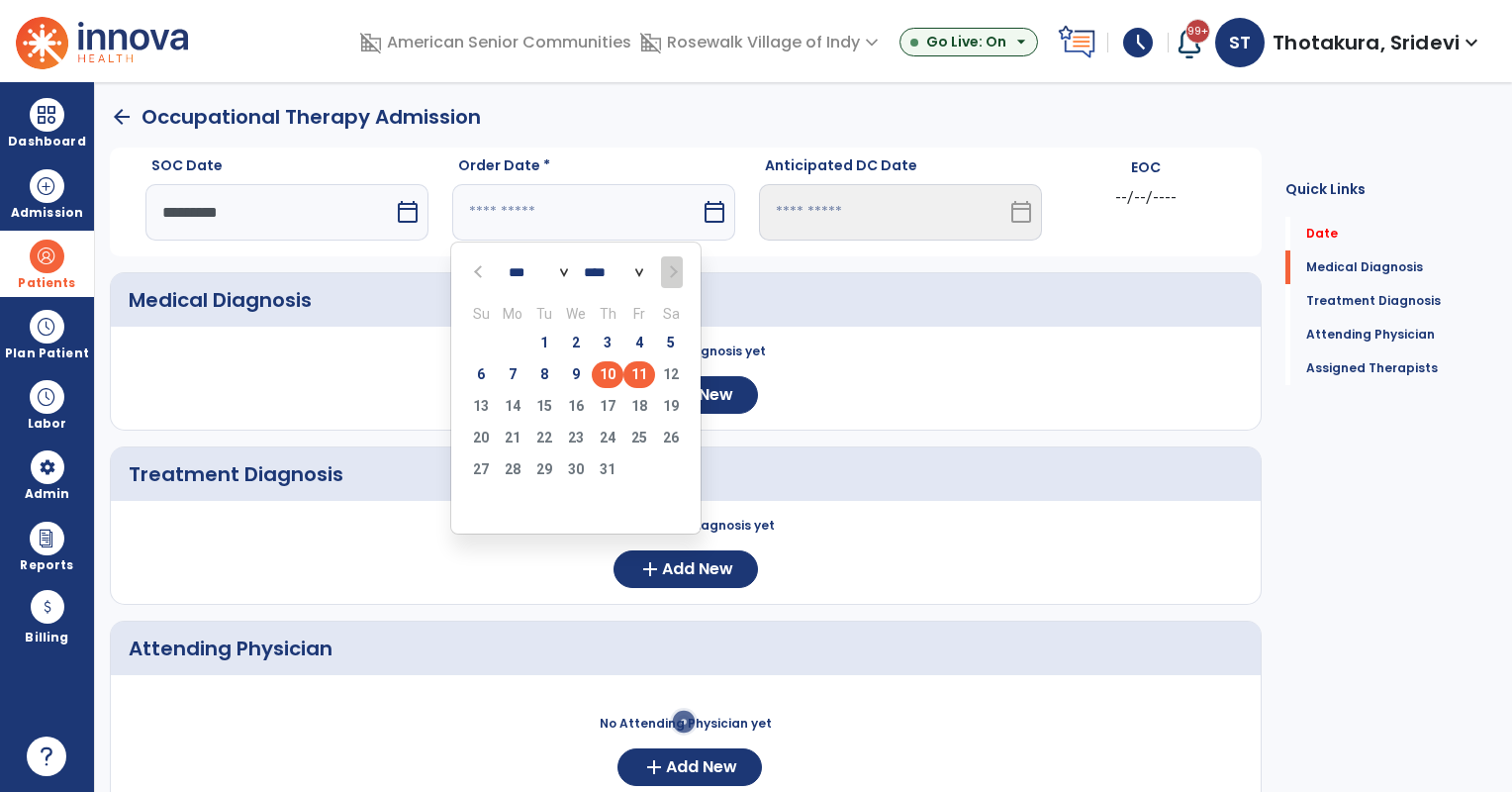 click on "11" at bounding box center [639, 374] 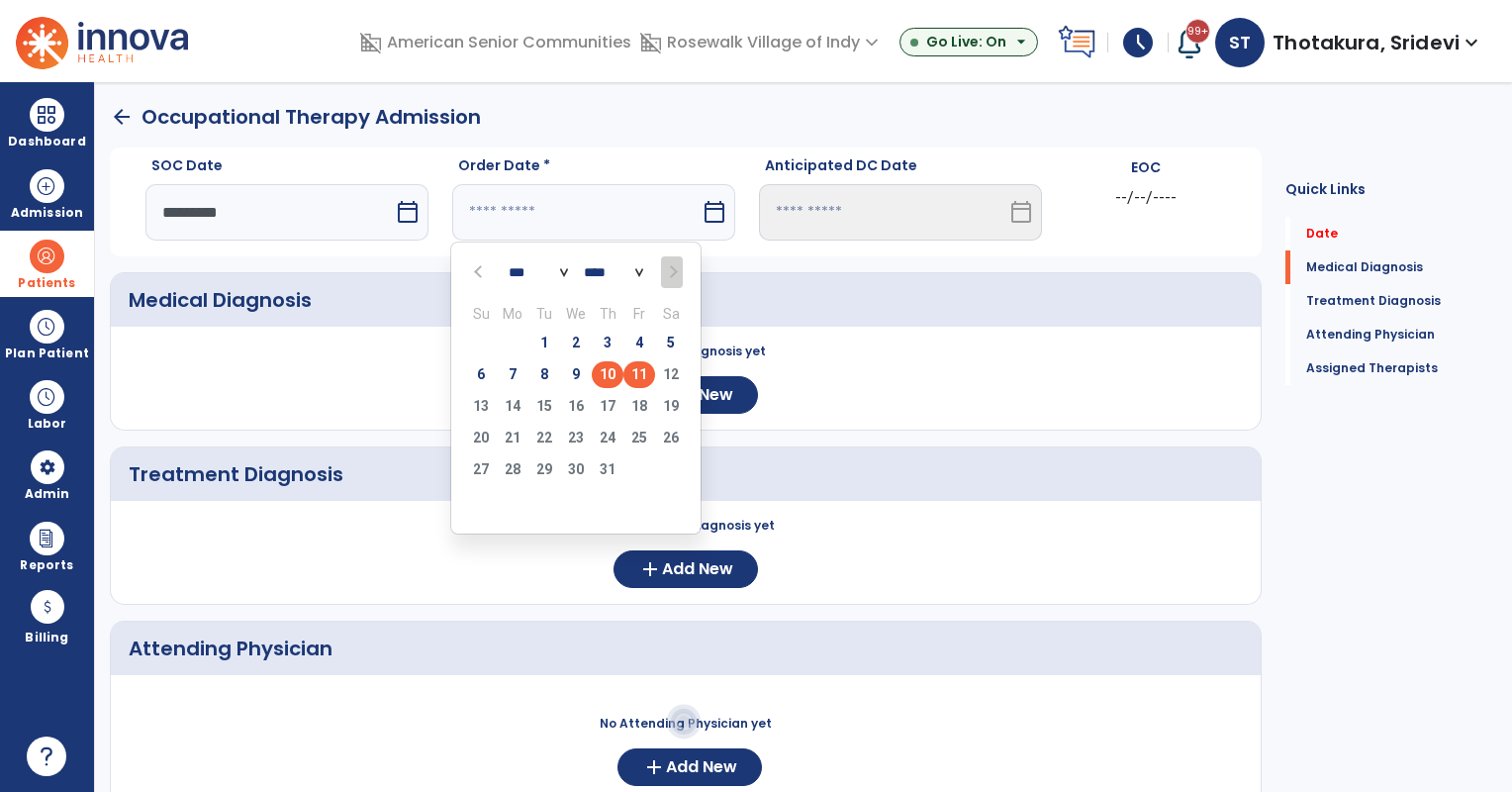 type on "*********" 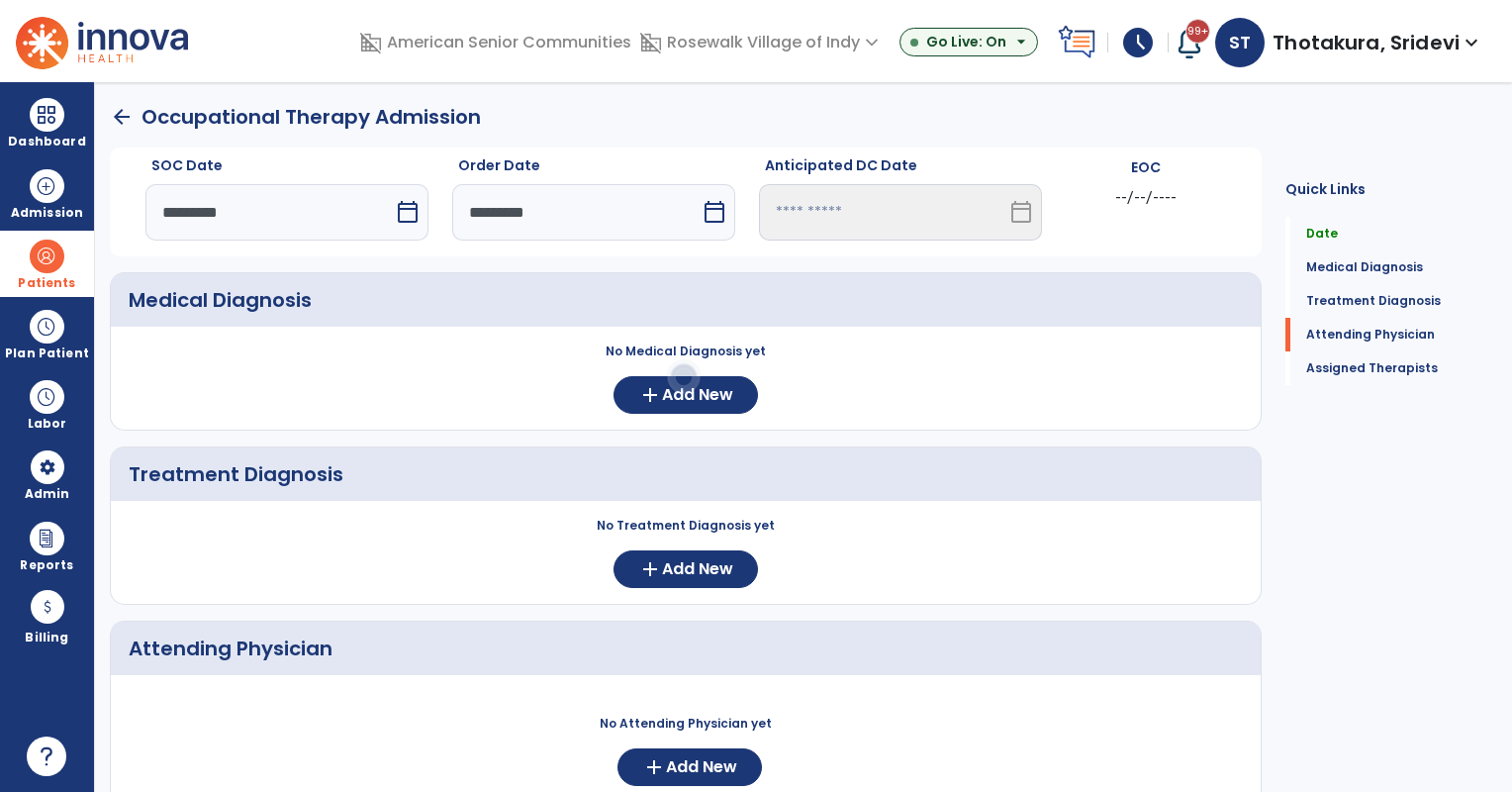 scroll, scrollTop: 345, scrollLeft: 0, axis: vertical 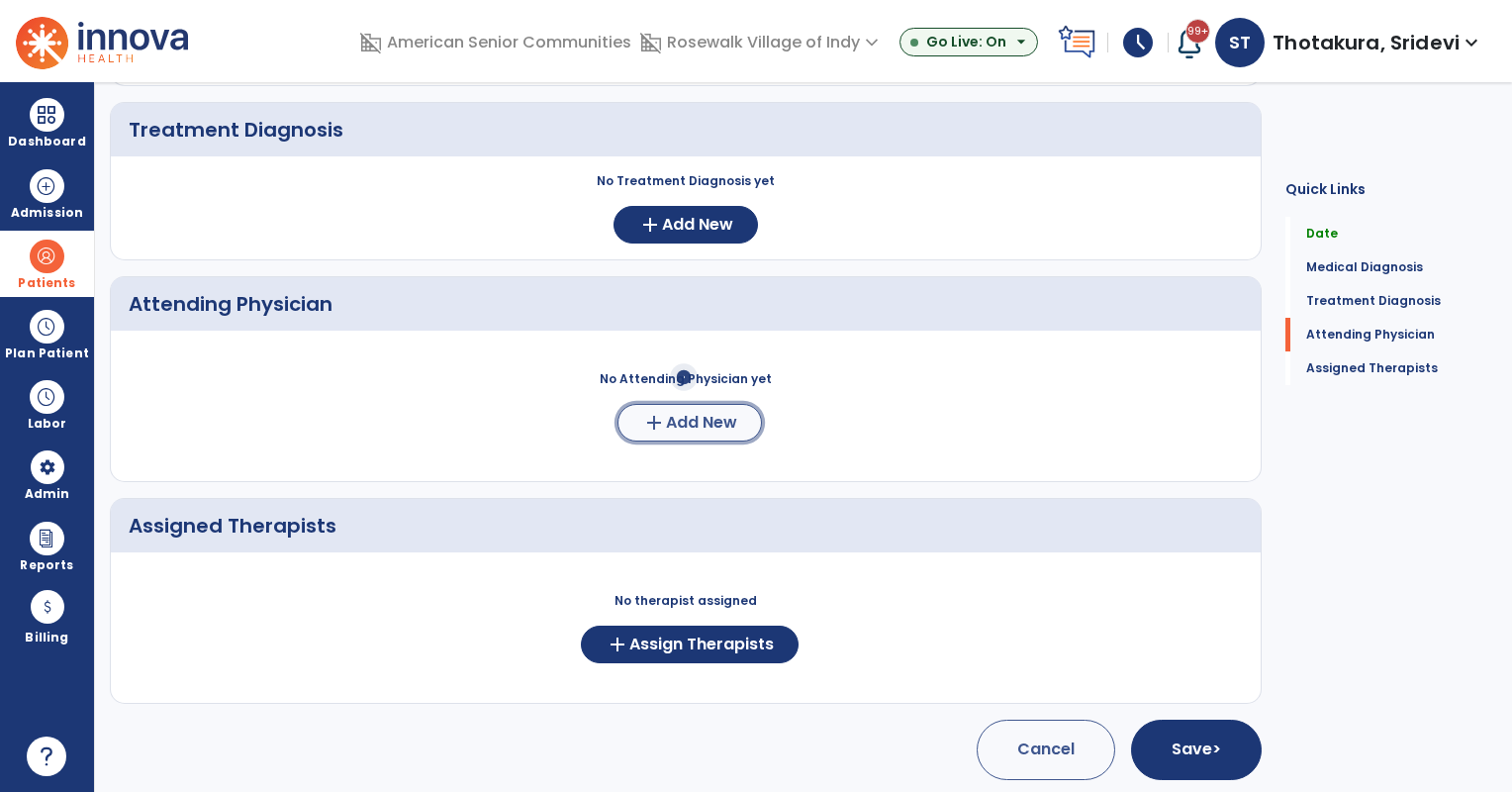 click on "add" 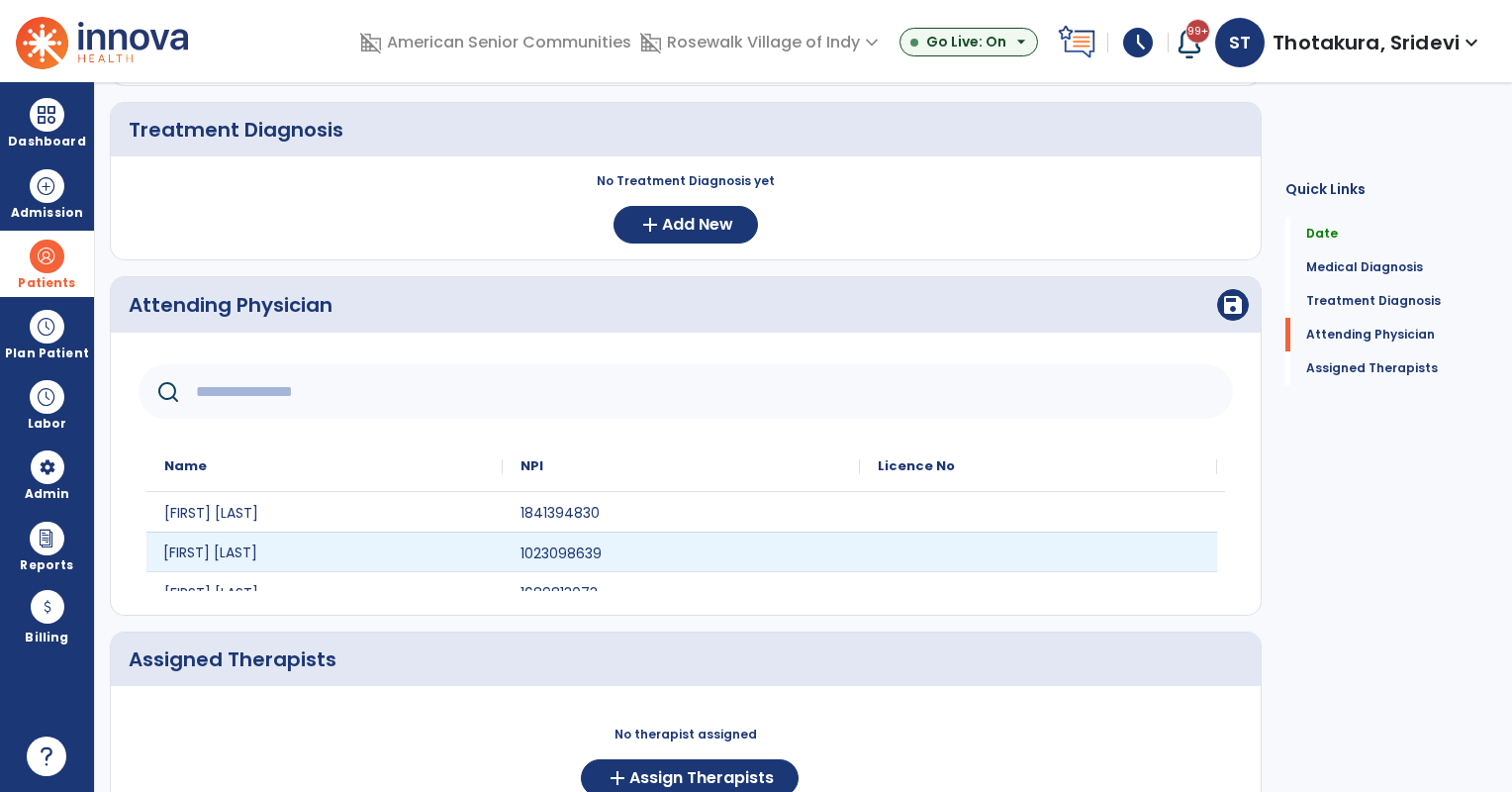 click on "Tammy Durham" 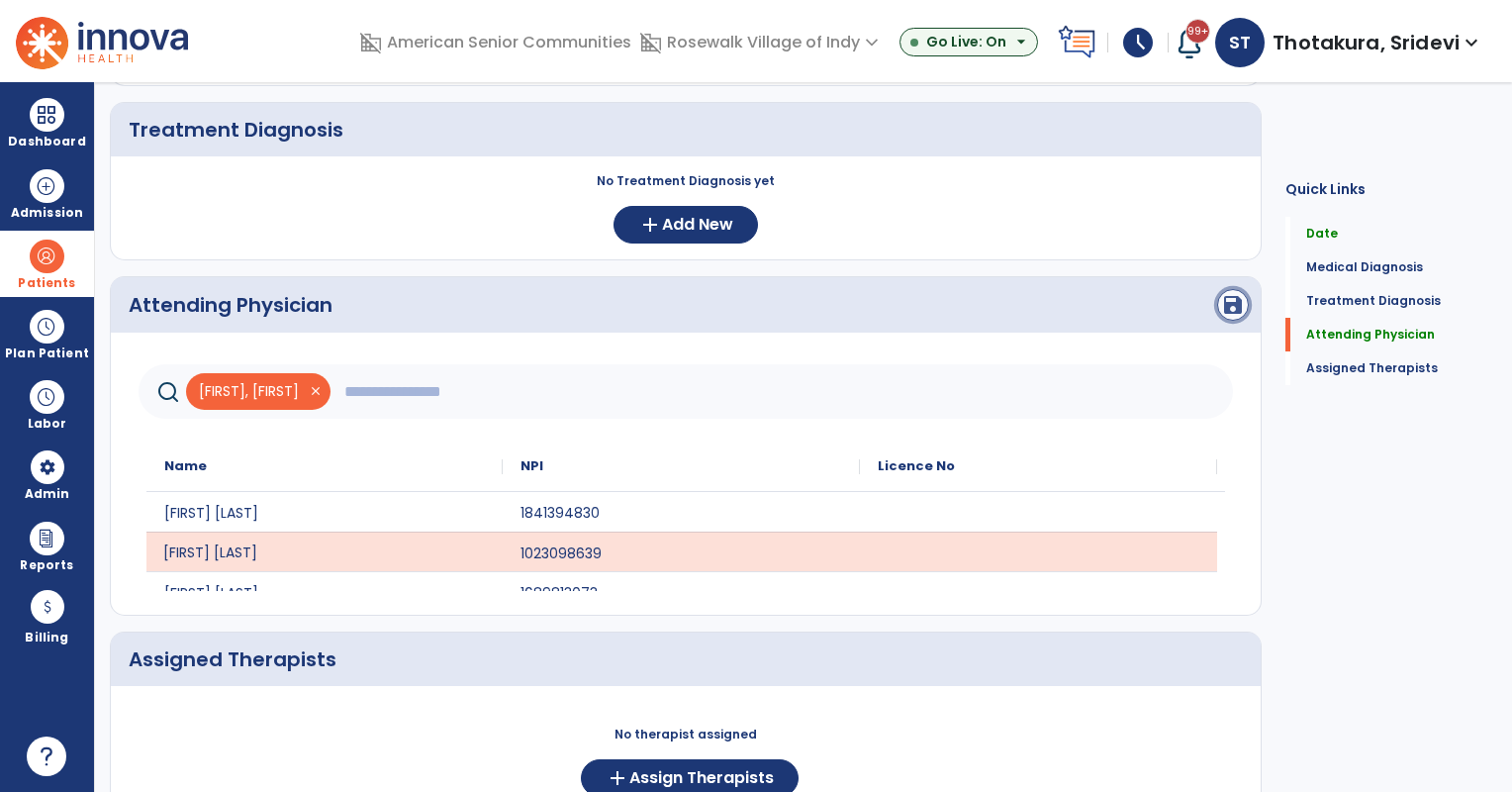 click on "save" 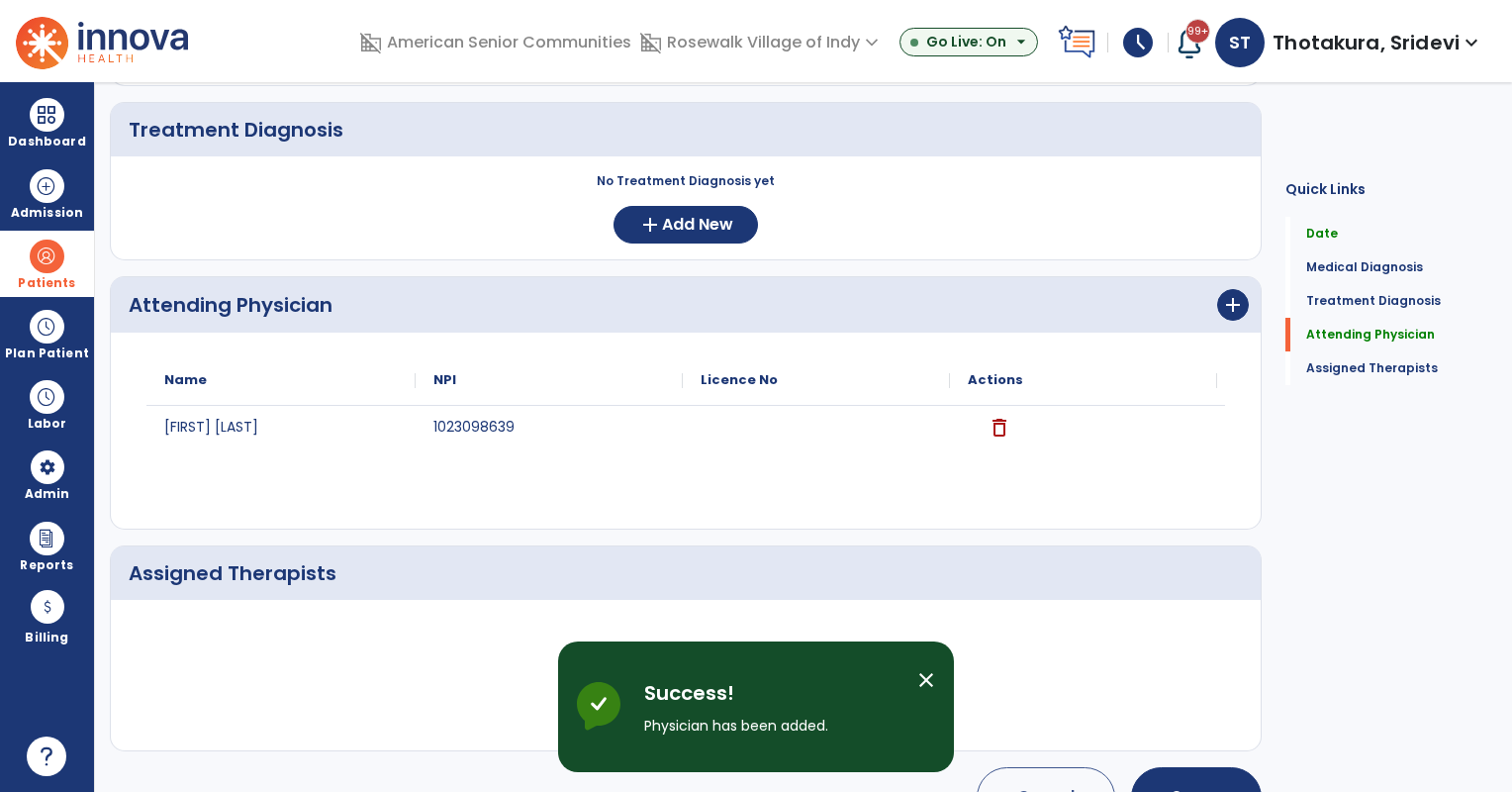 scroll, scrollTop: 392, scrollLeft: 0, axis: vertical 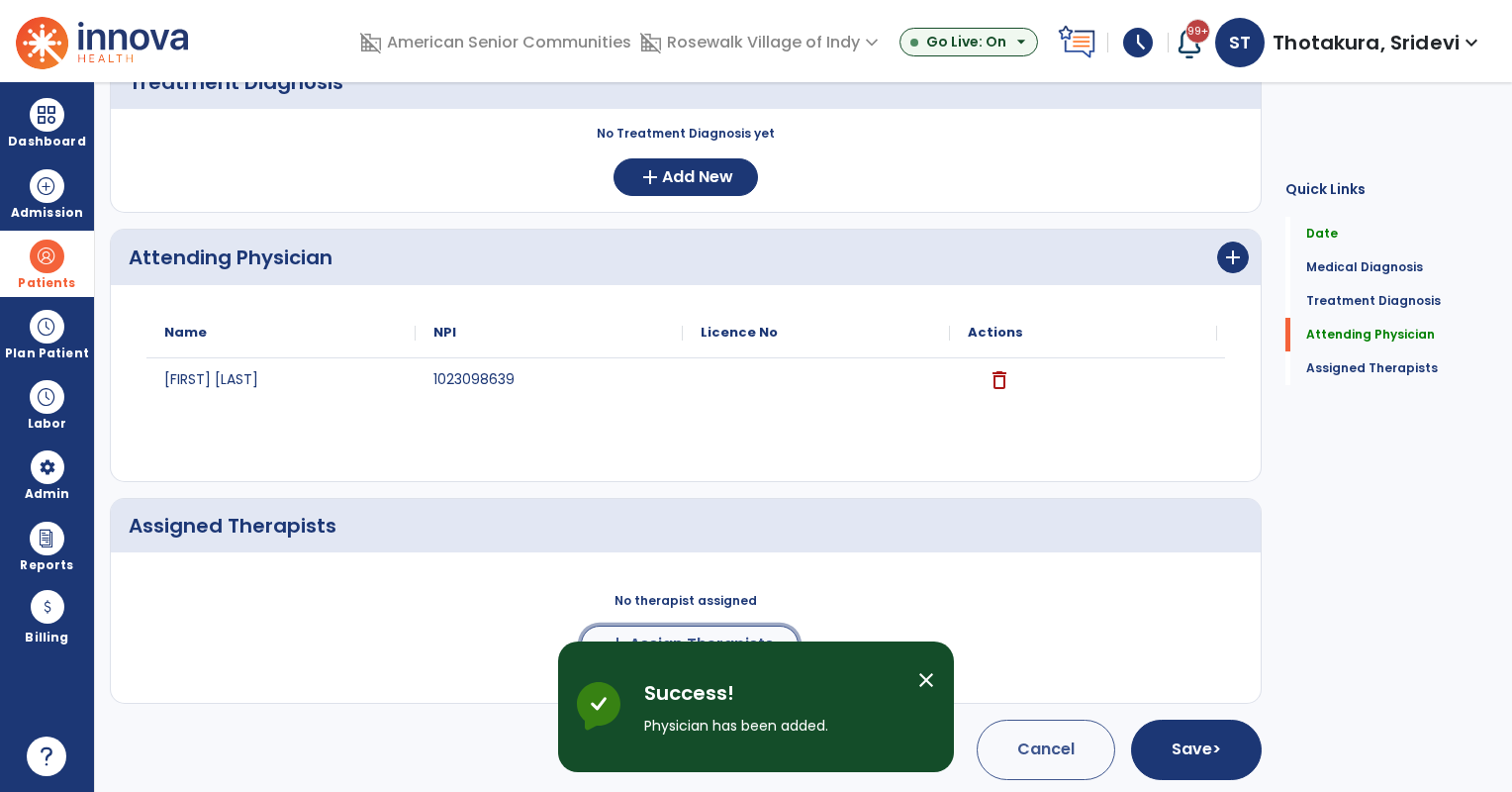 click on "Assign Therapists" 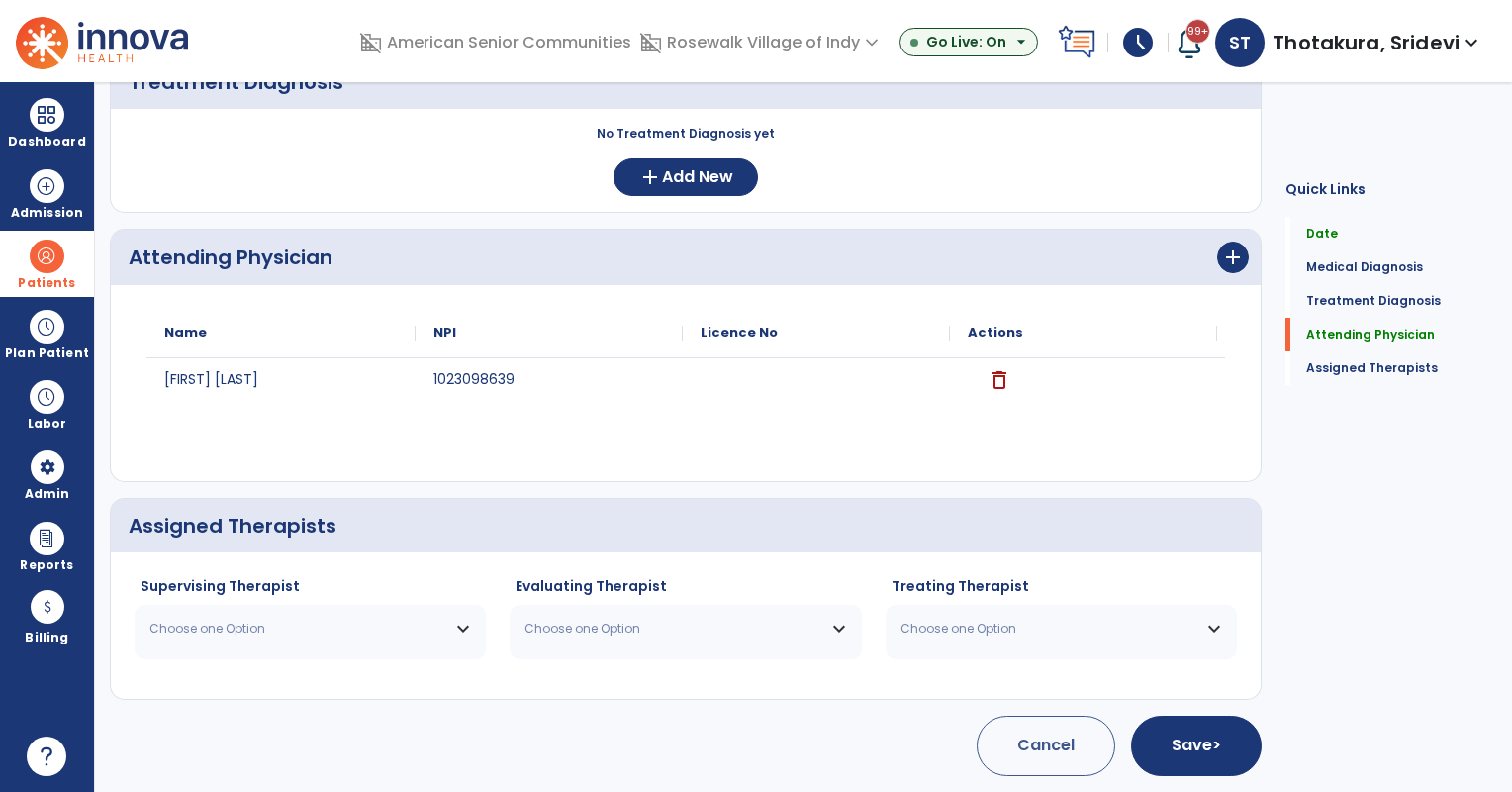 scroll, scrollTop: 388, scrollLeft: 0, axis: vertical 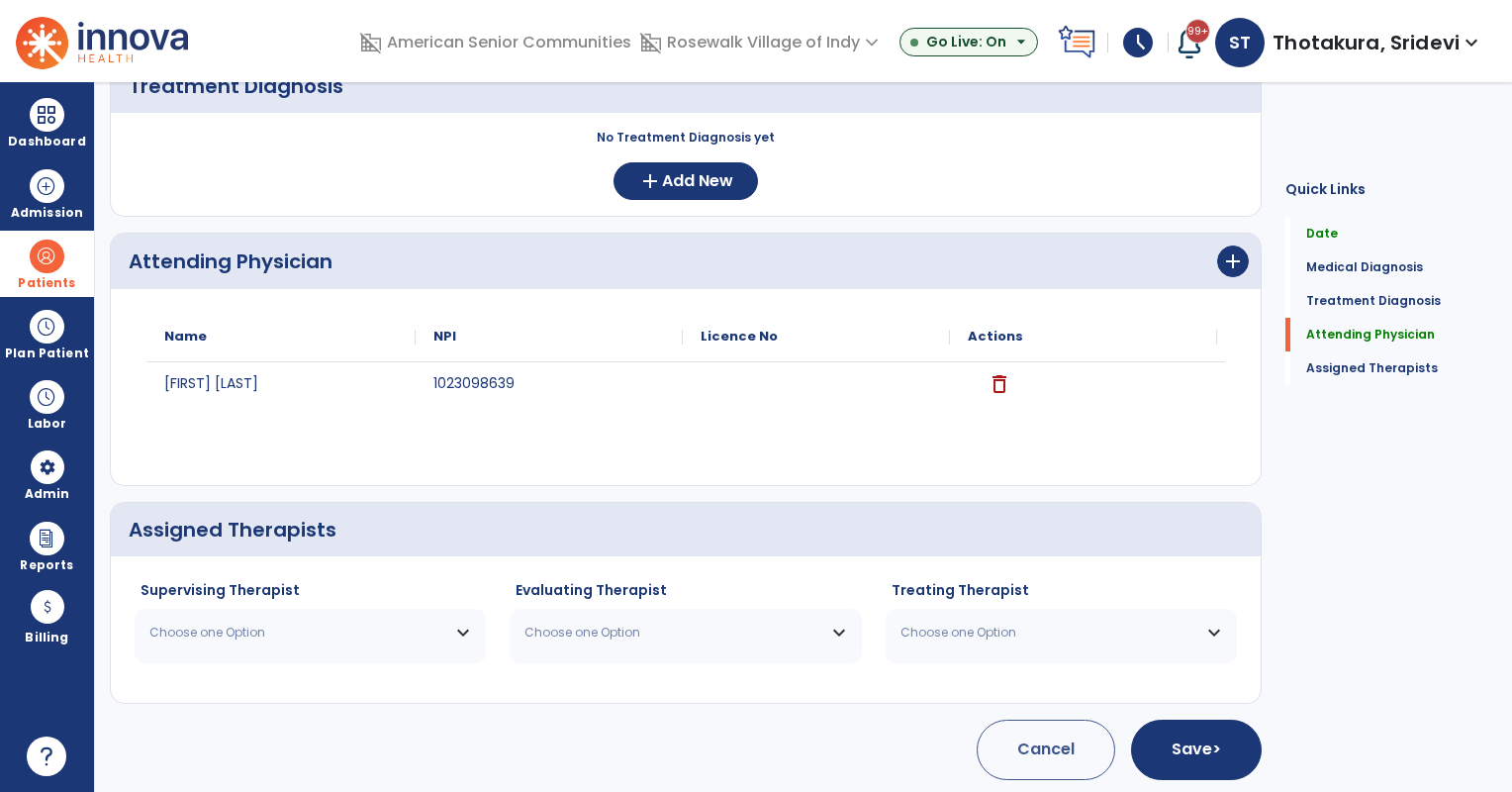 click on "Choose one Option" at bounding box center [310, 633] 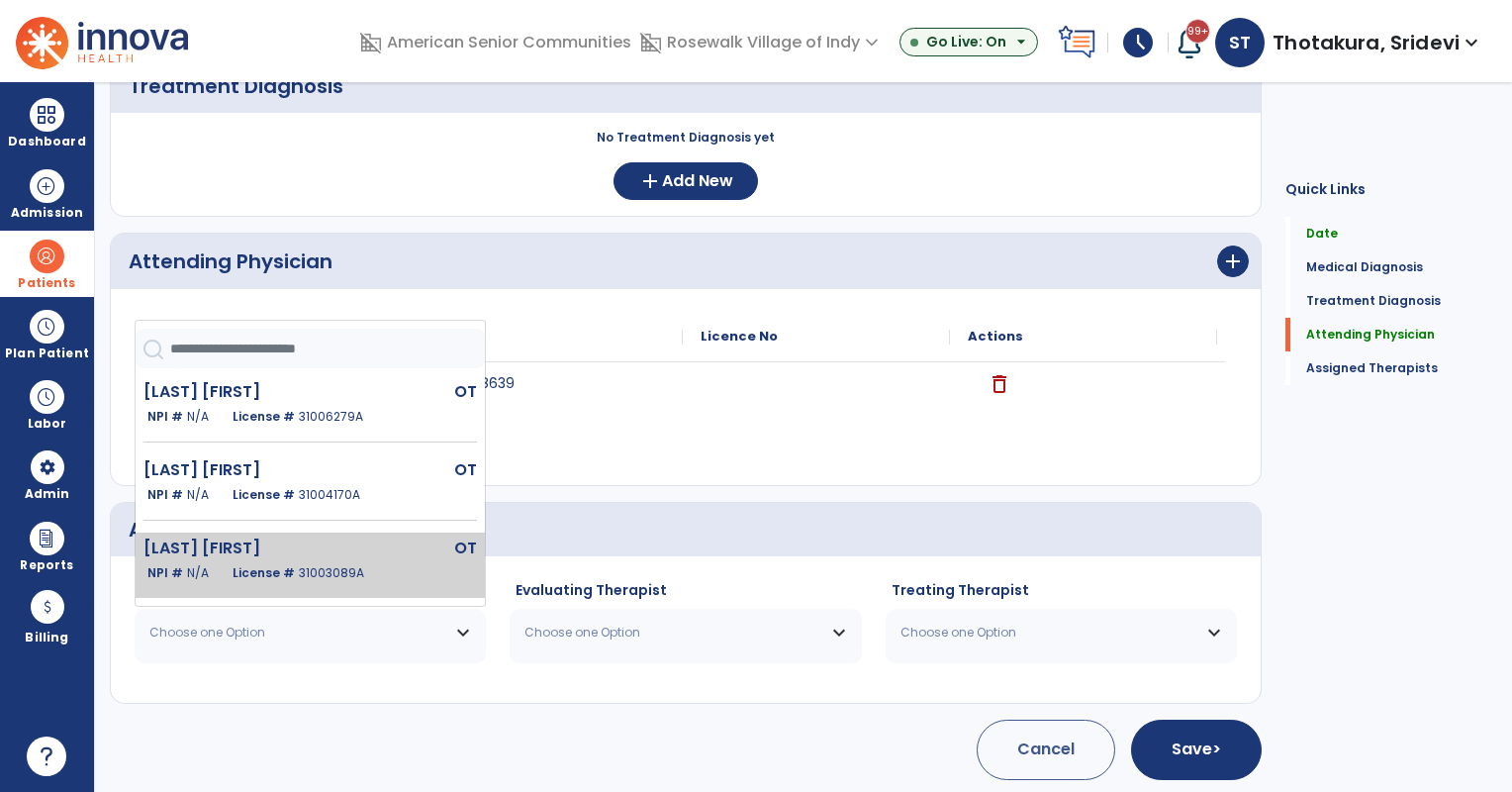 click on "License #  31003089A" 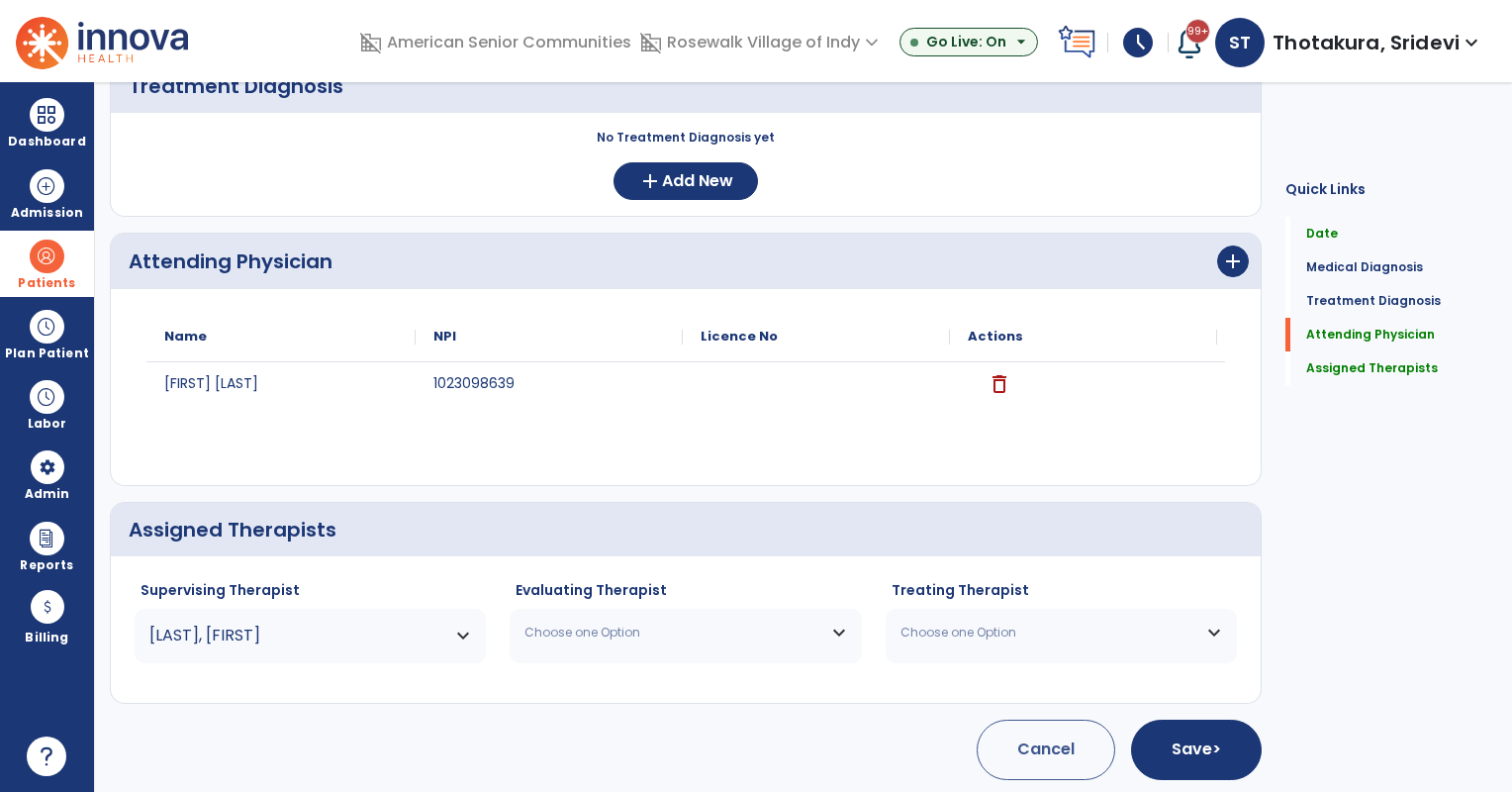 click on "Choose one Option" at bounding box center (685, 633) 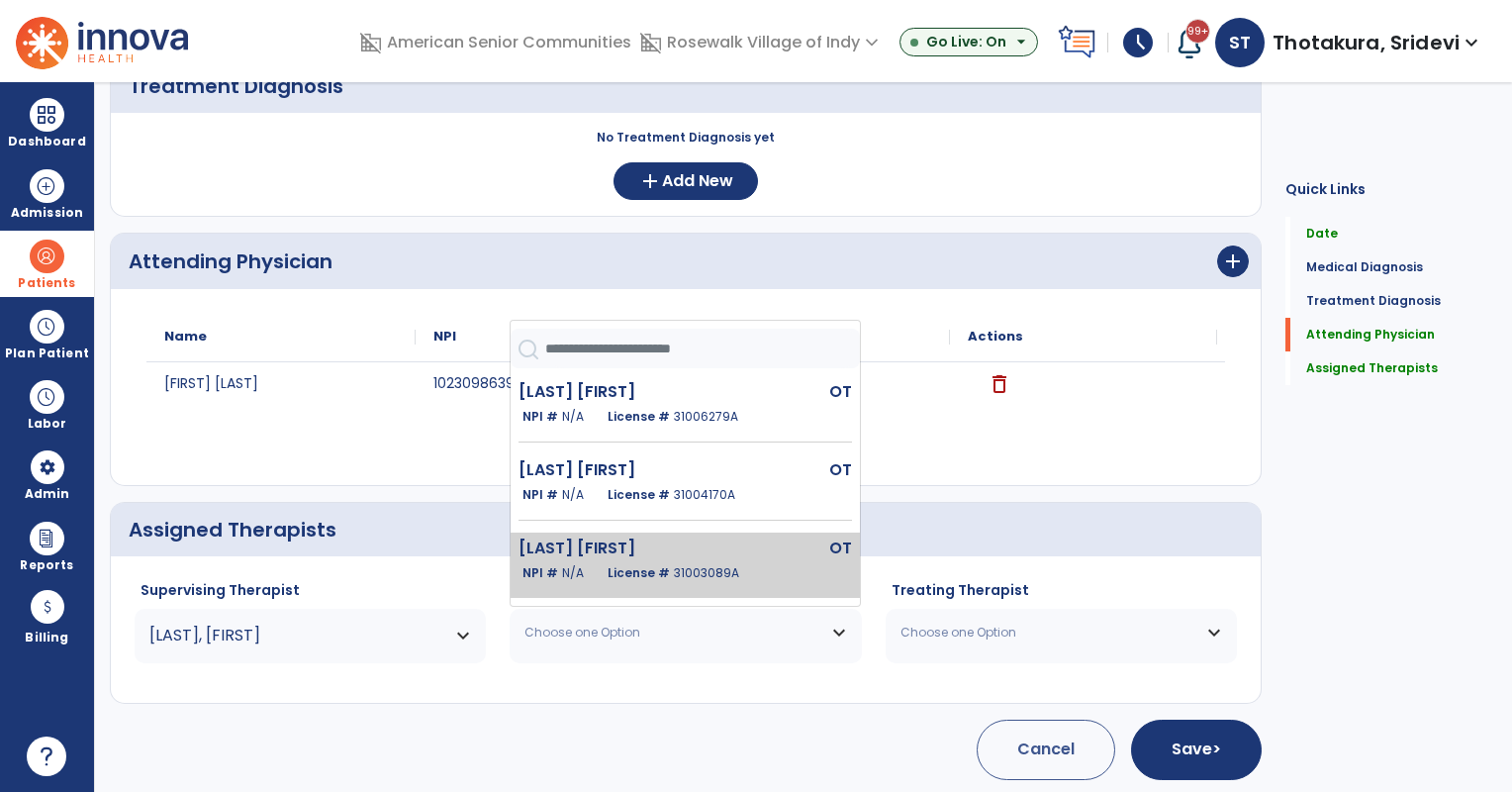 click on "NPI #  N/A   License #  31003089A" 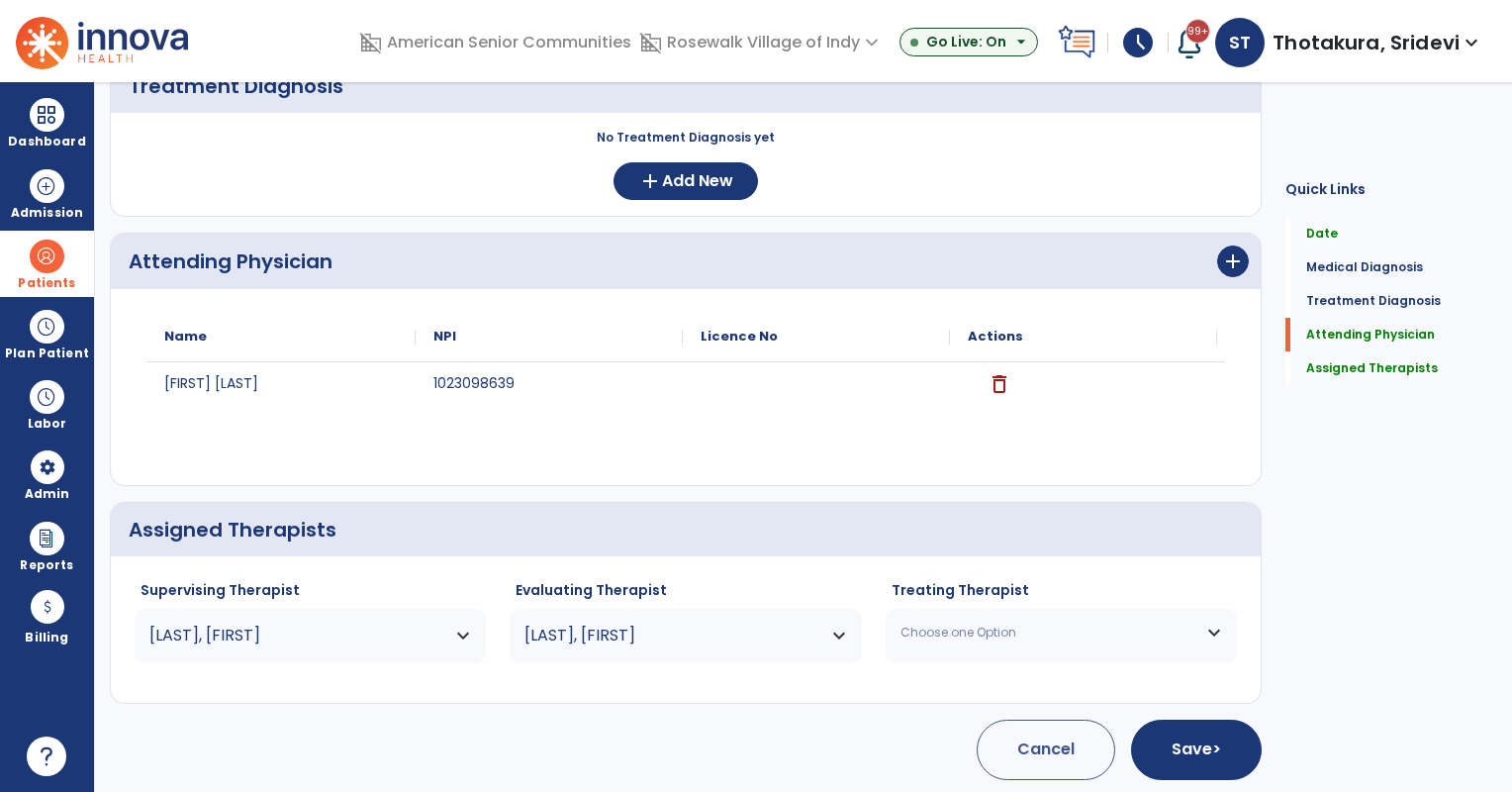 click on "Choose one Option" at bounding box center [1049, 633] 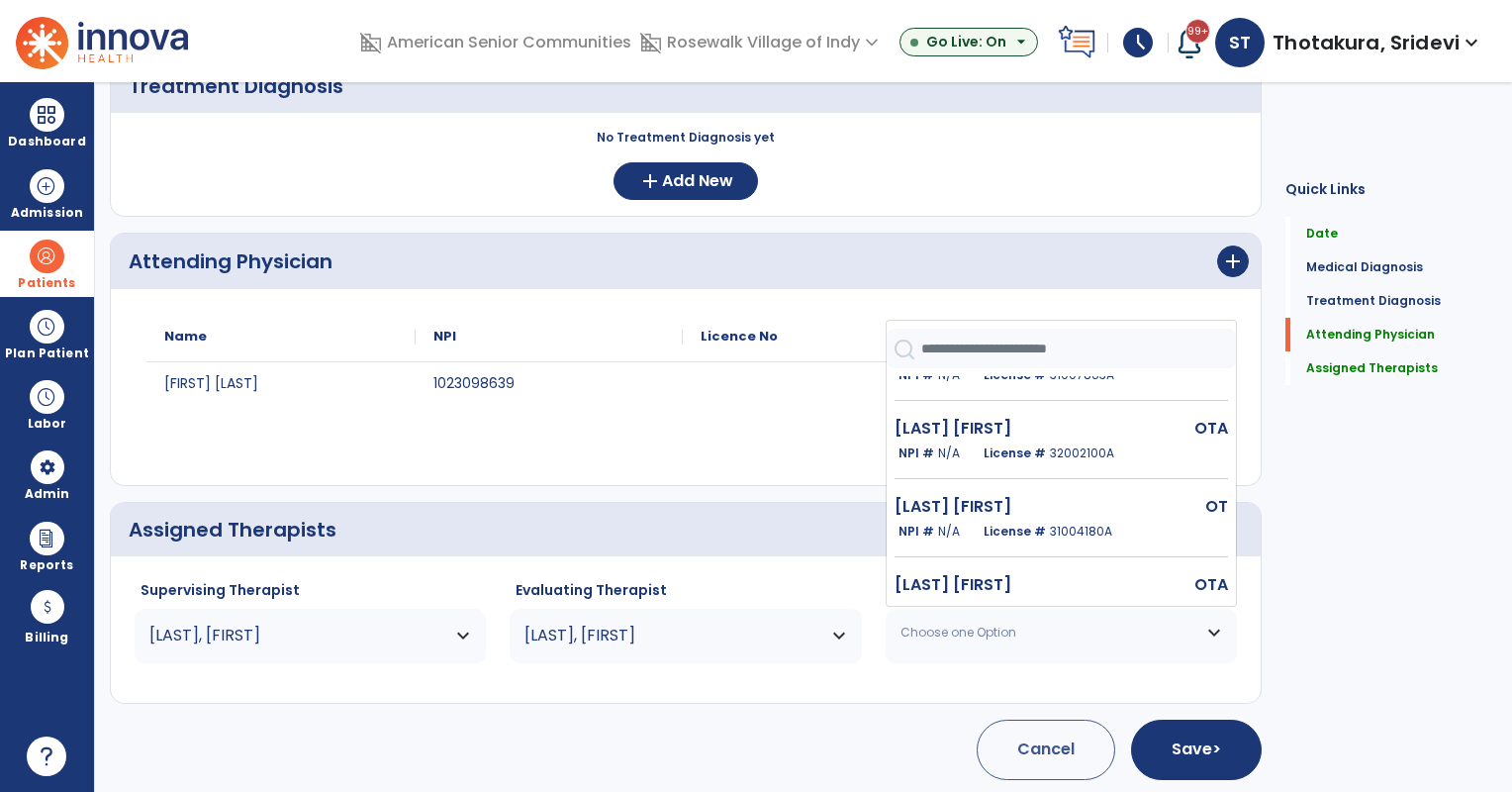 scroll, scrollTop: 1260, scrollLeft: 0, axis: vertical 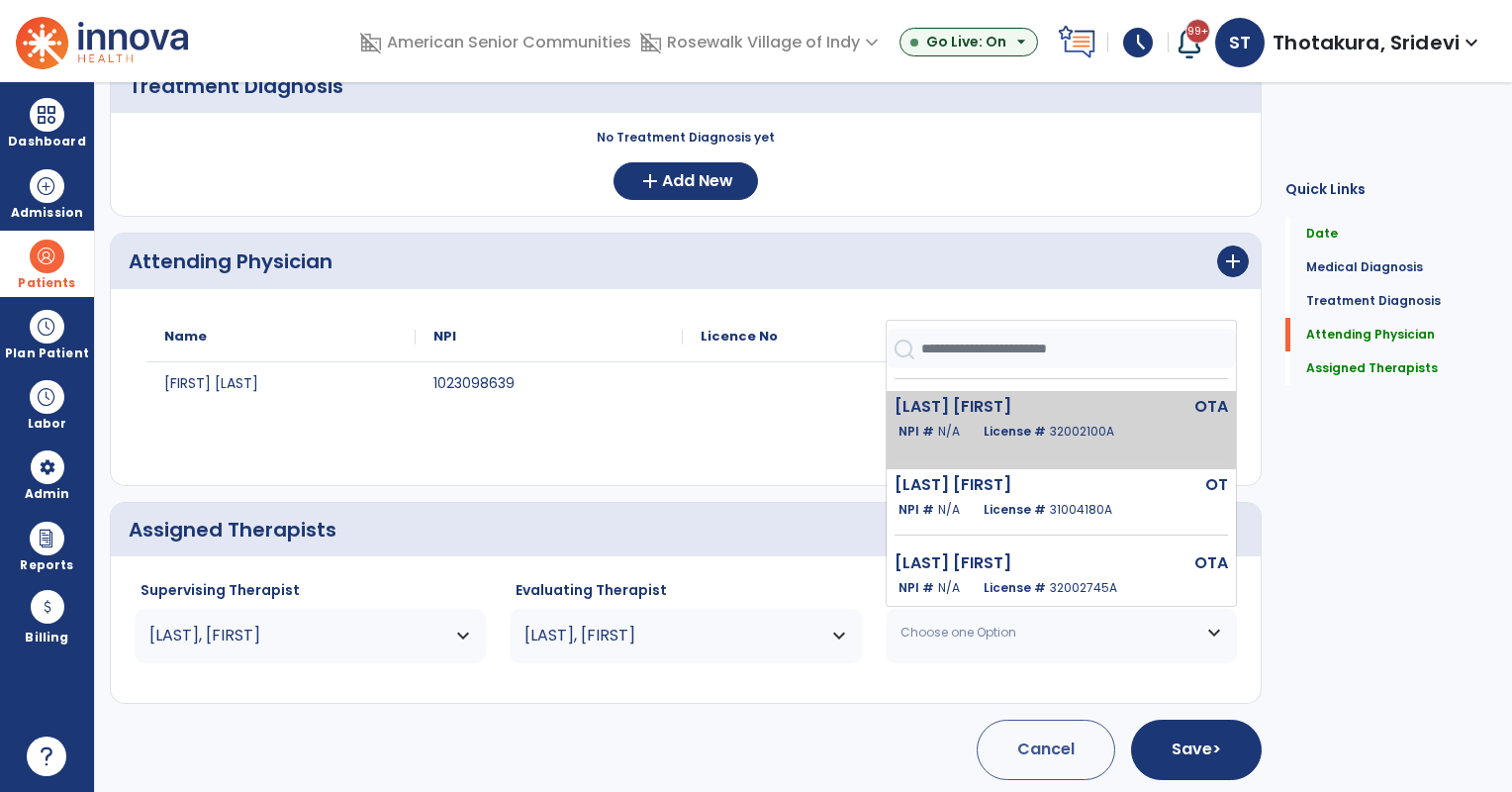 click on "Smith Ronnie" 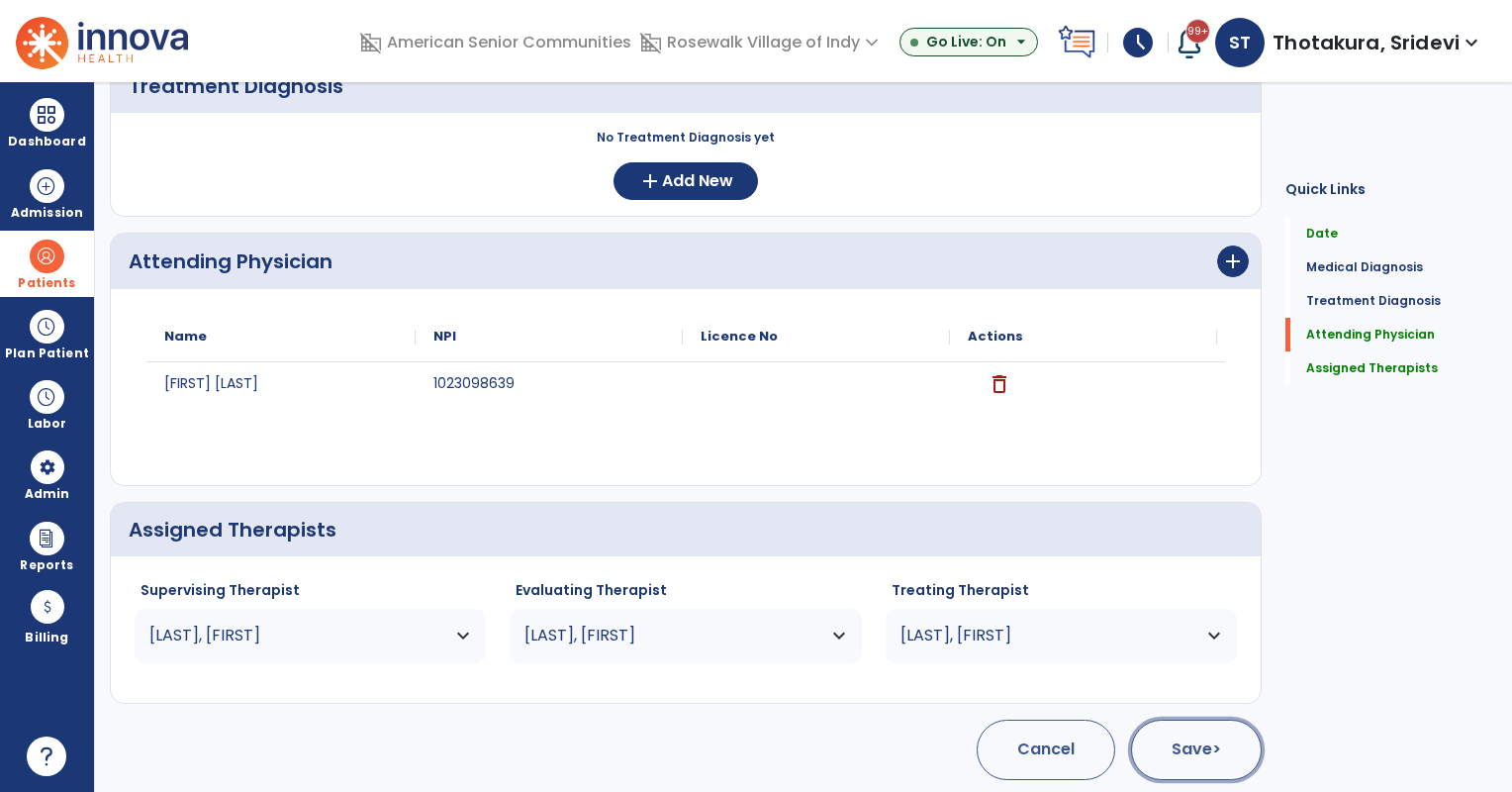 click on "Save  >" 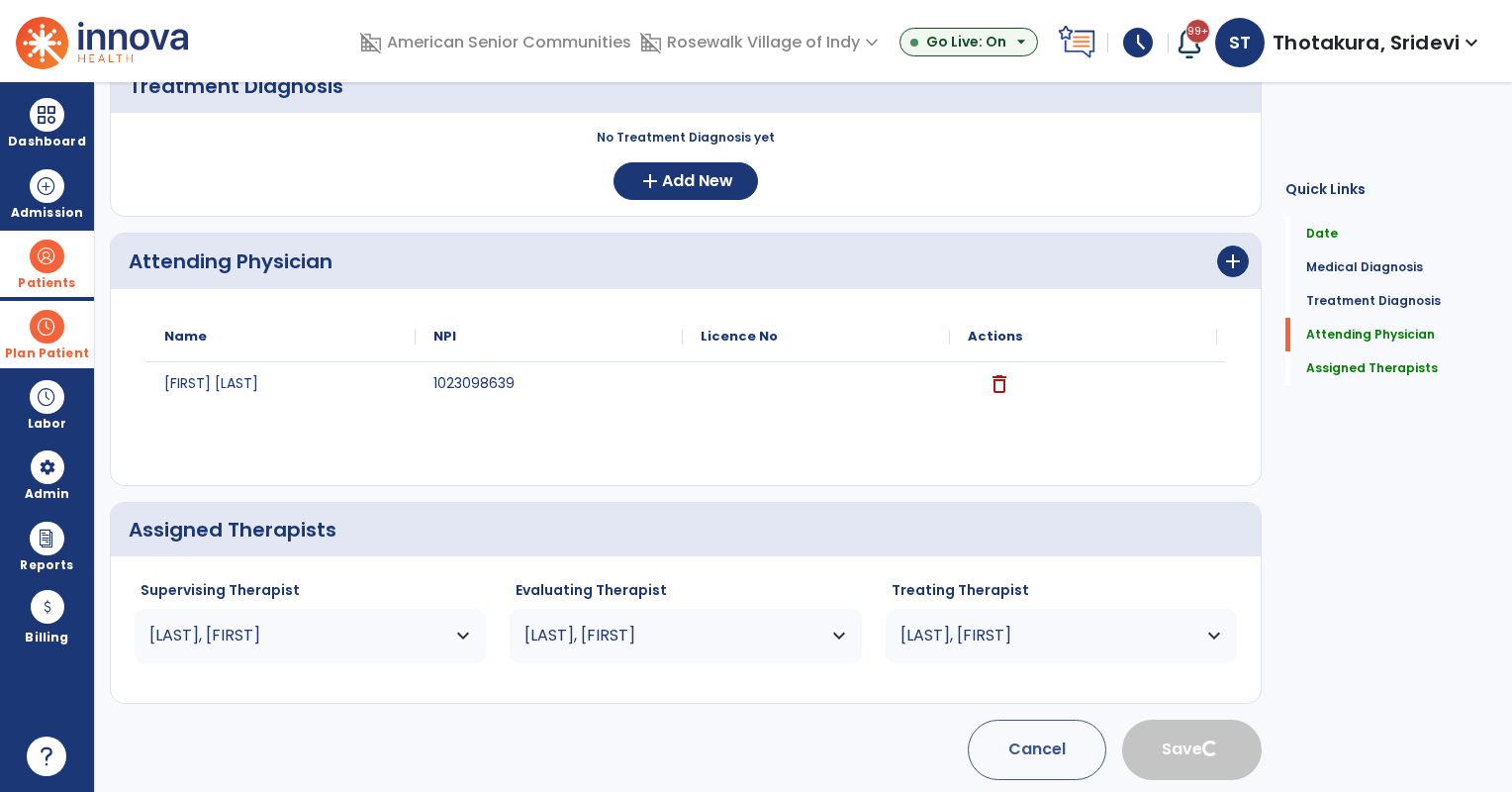 type 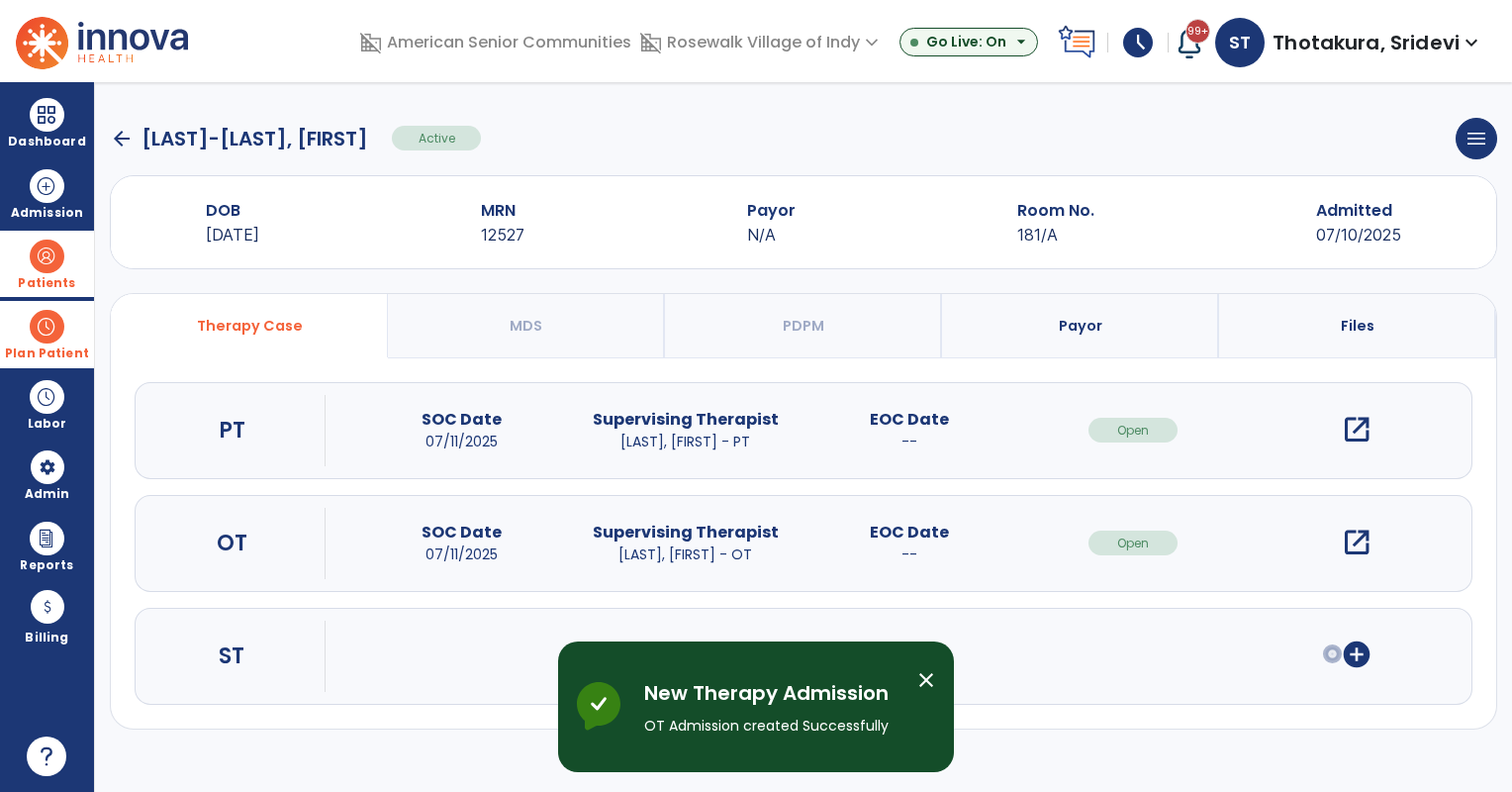 scroll, scrollTop: 0, scrollLeft: 0, axis: both 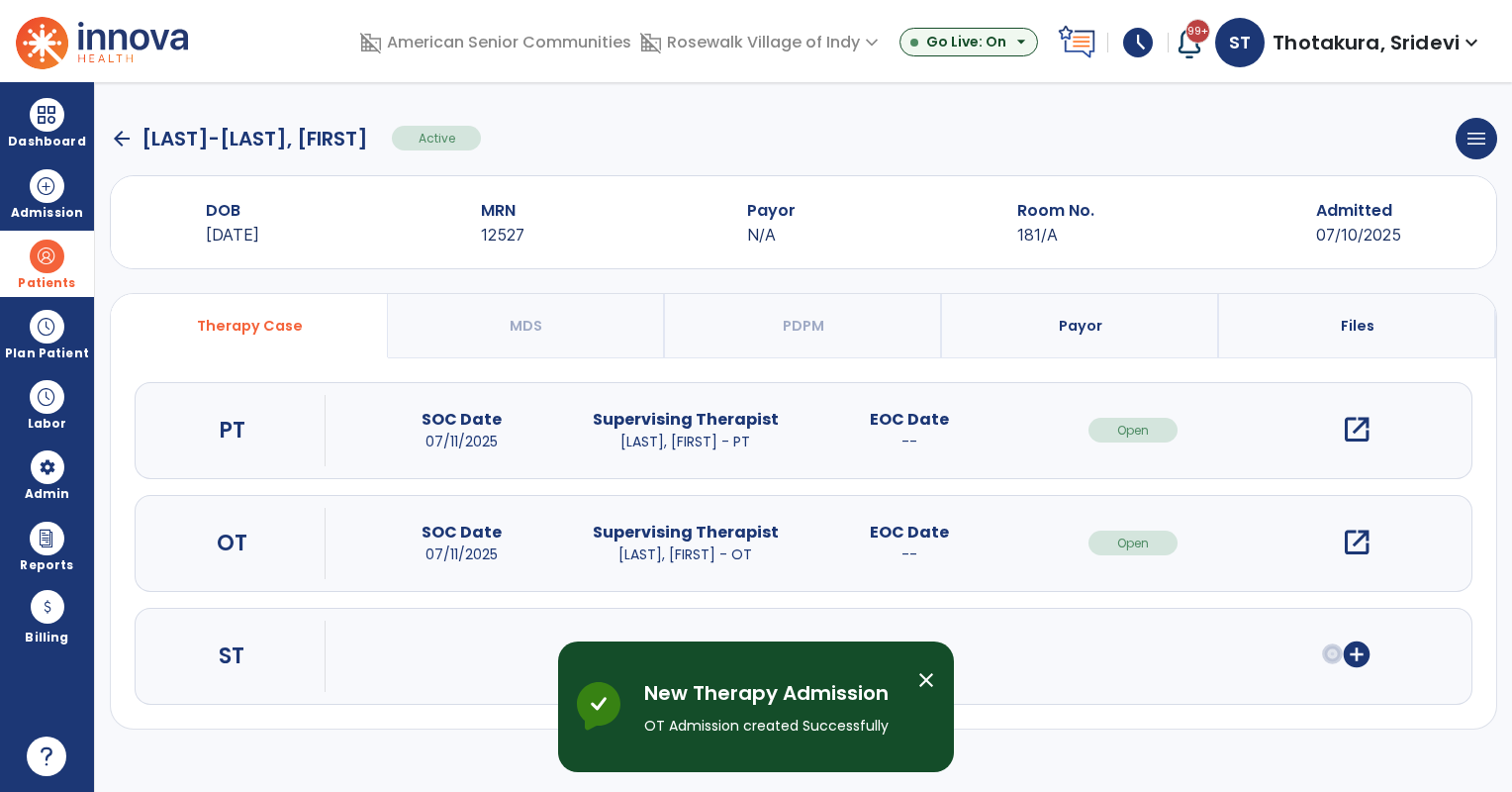 click on "Patients" at bounding box center (47, 263) 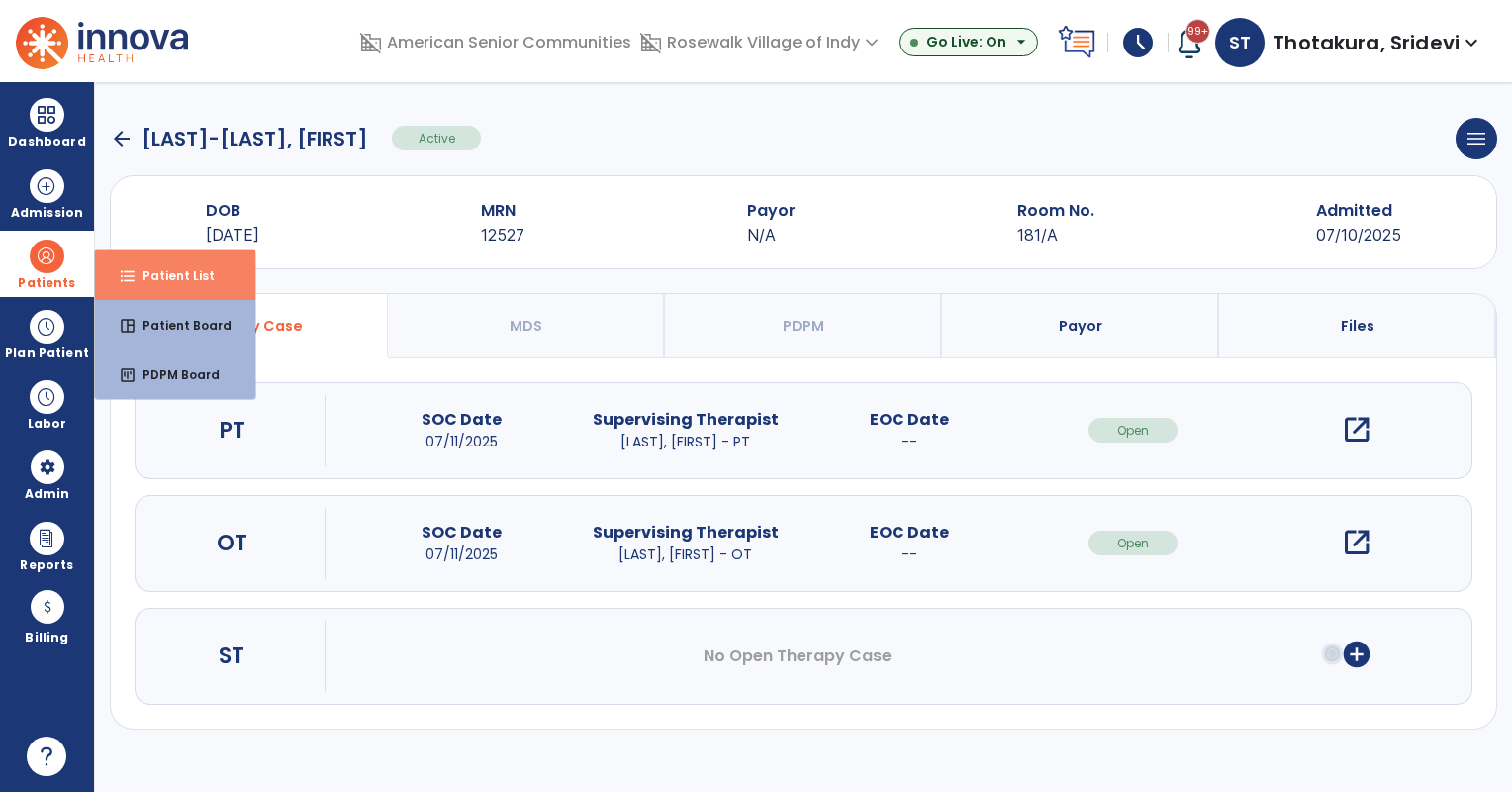 click on "Patient List" at bounding box center [170, 275] 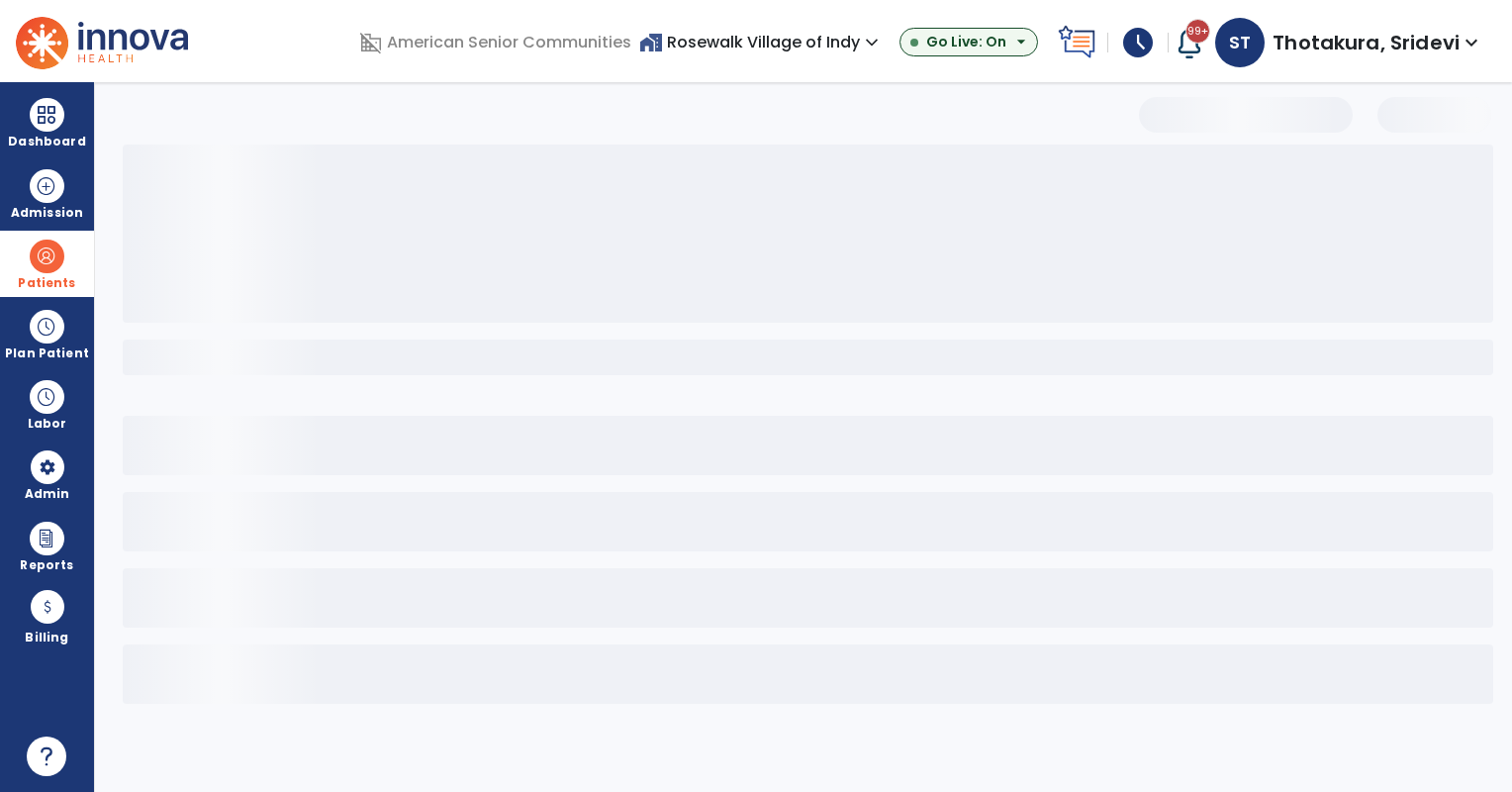 select on "***" 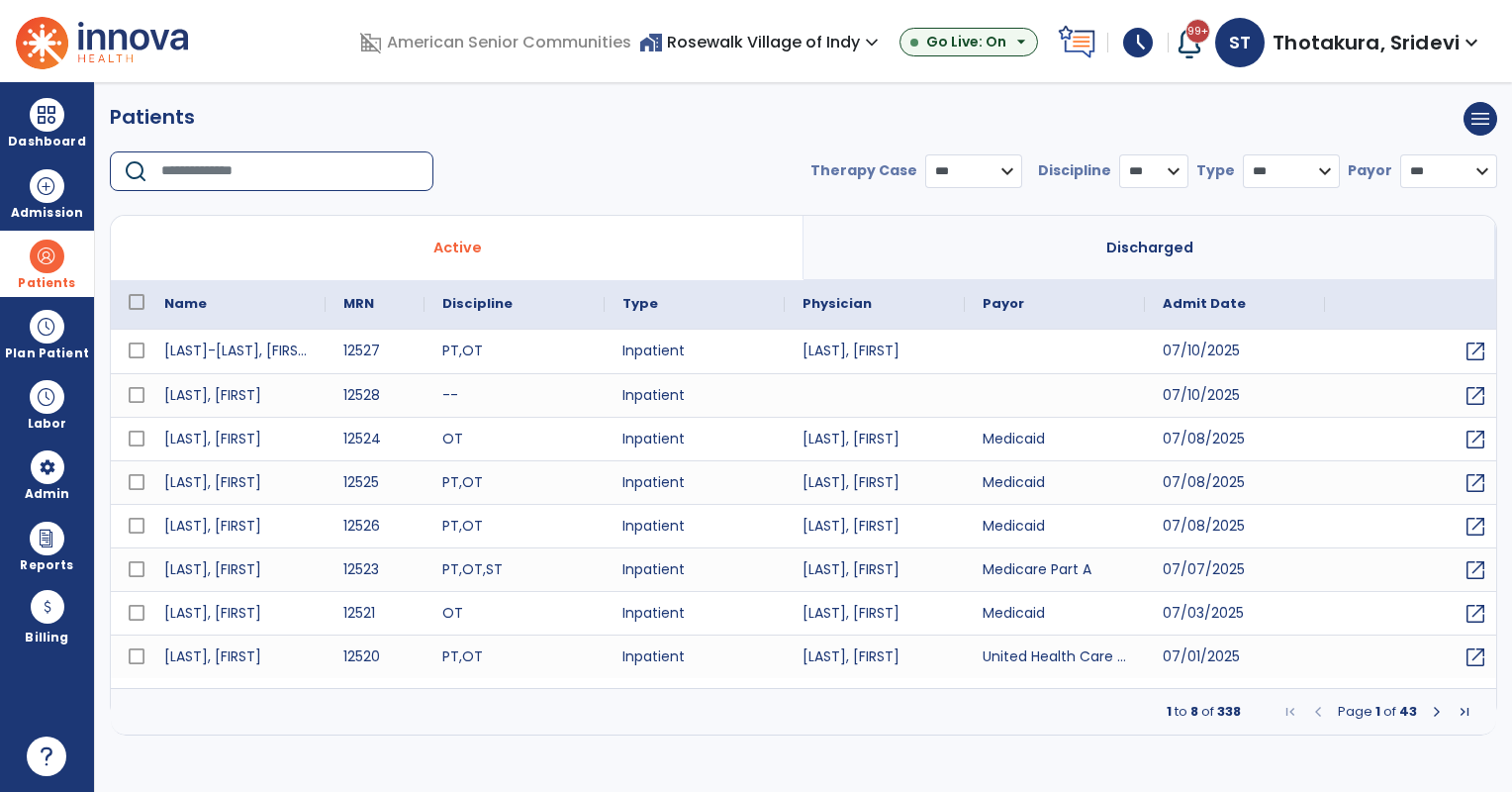 click at bounding box center [290, 171] 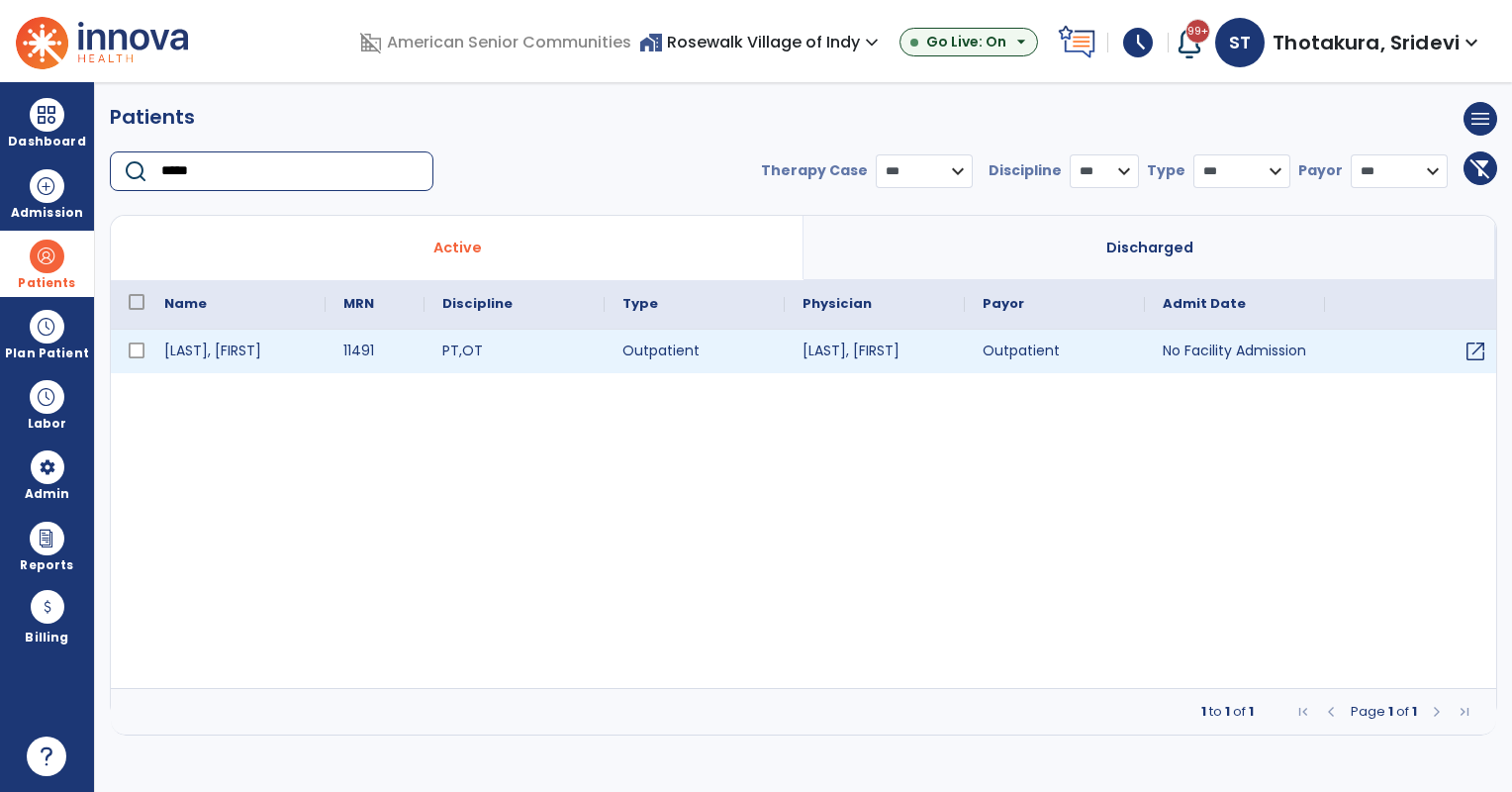 type on "*****" 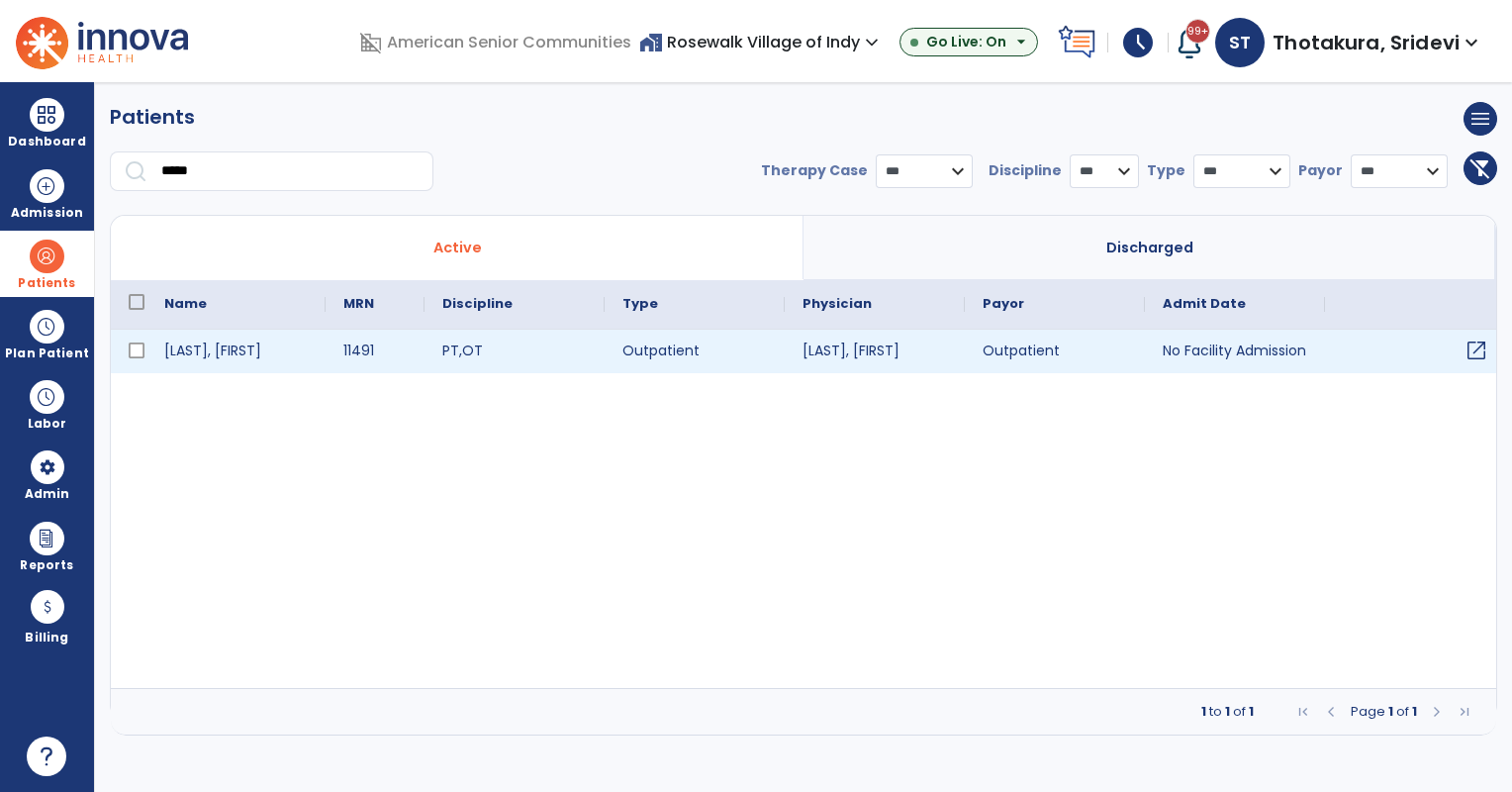 click on "open_in_new" at bounding box center [1476, 350] 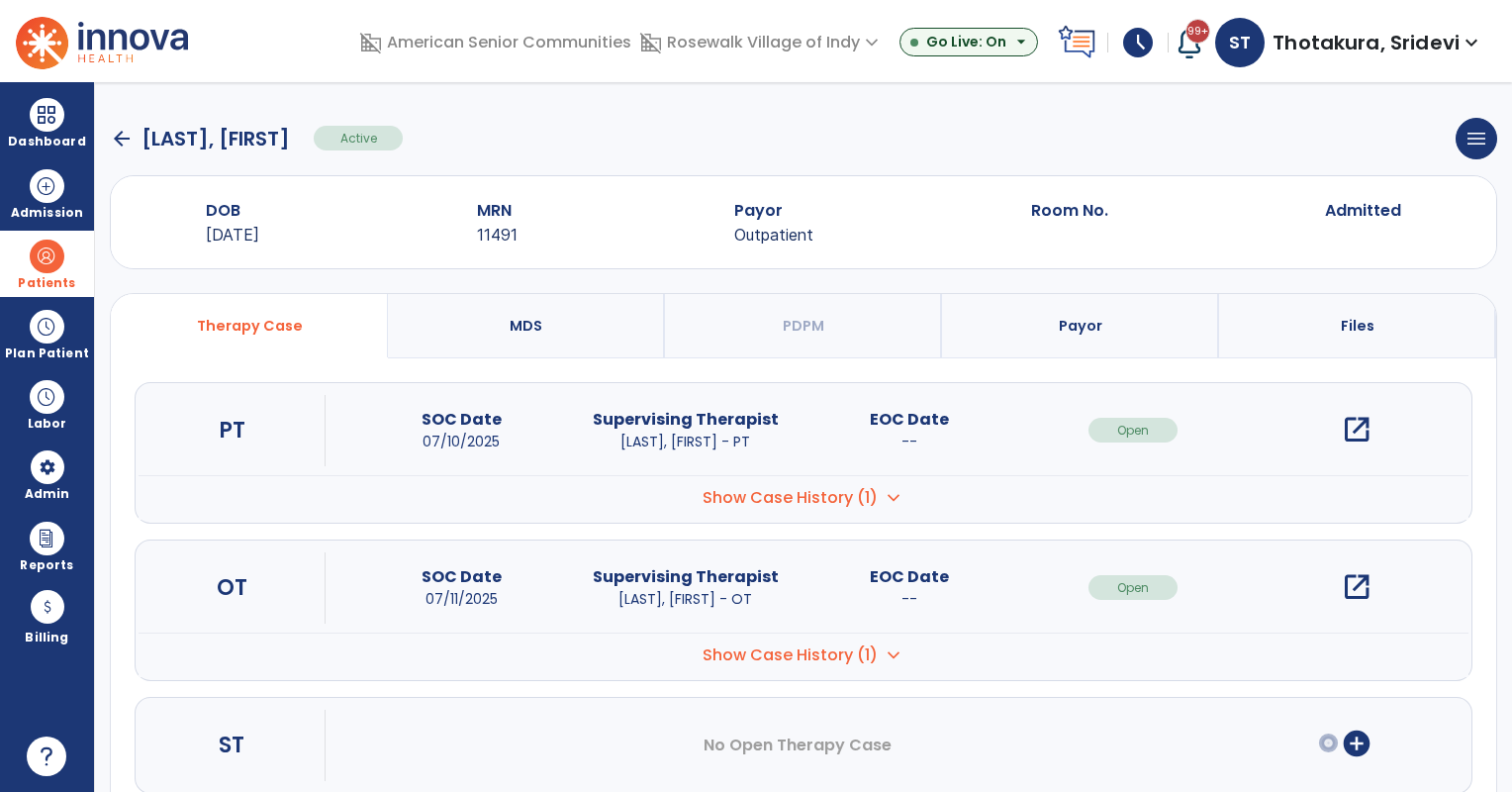 click on "open_in_new" at bounding box center (1357, 430) 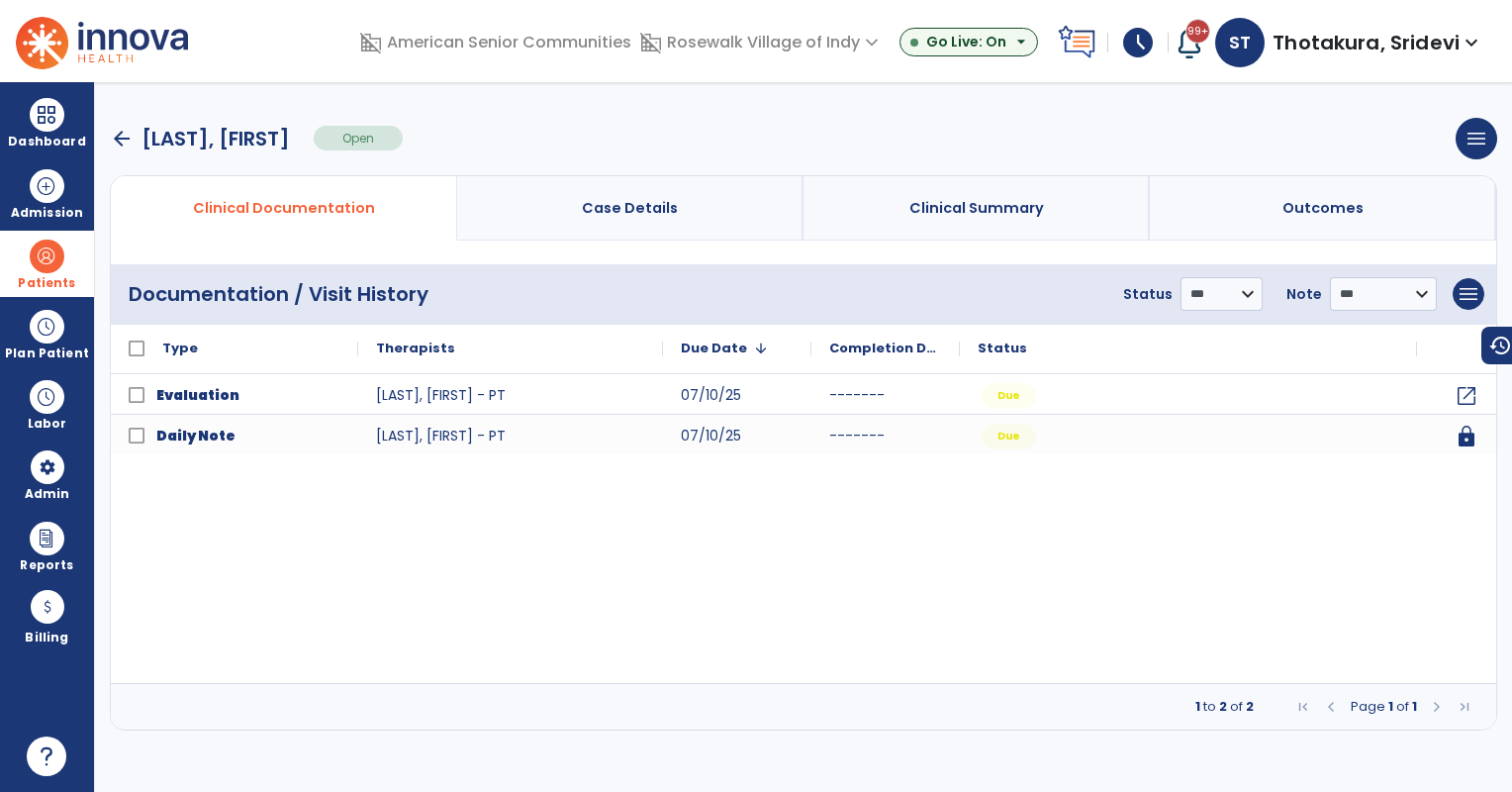 click on "Case Details" at bounding box center [629, 208] 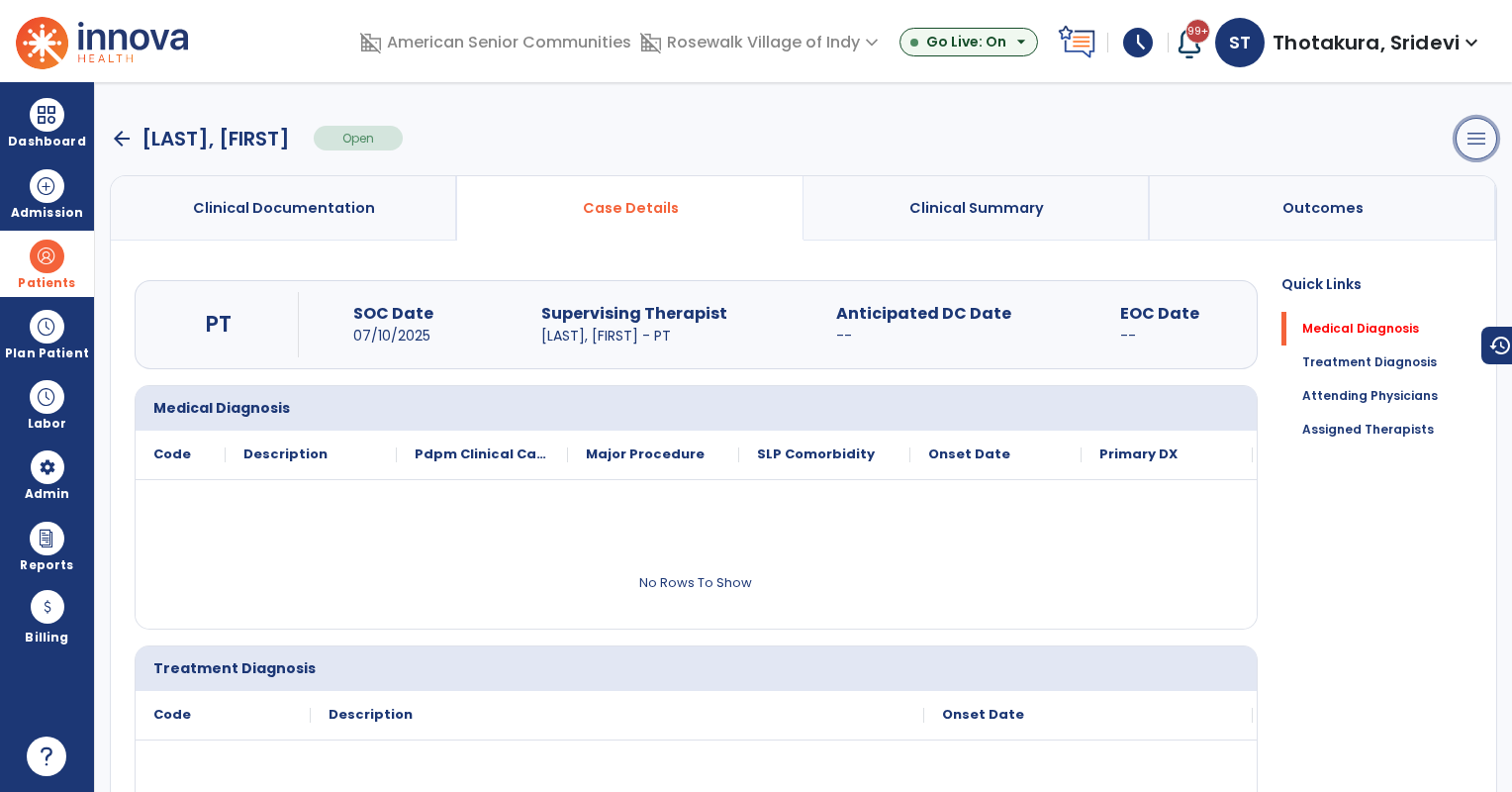 click on "menu" at bounding box center [1476, 139] 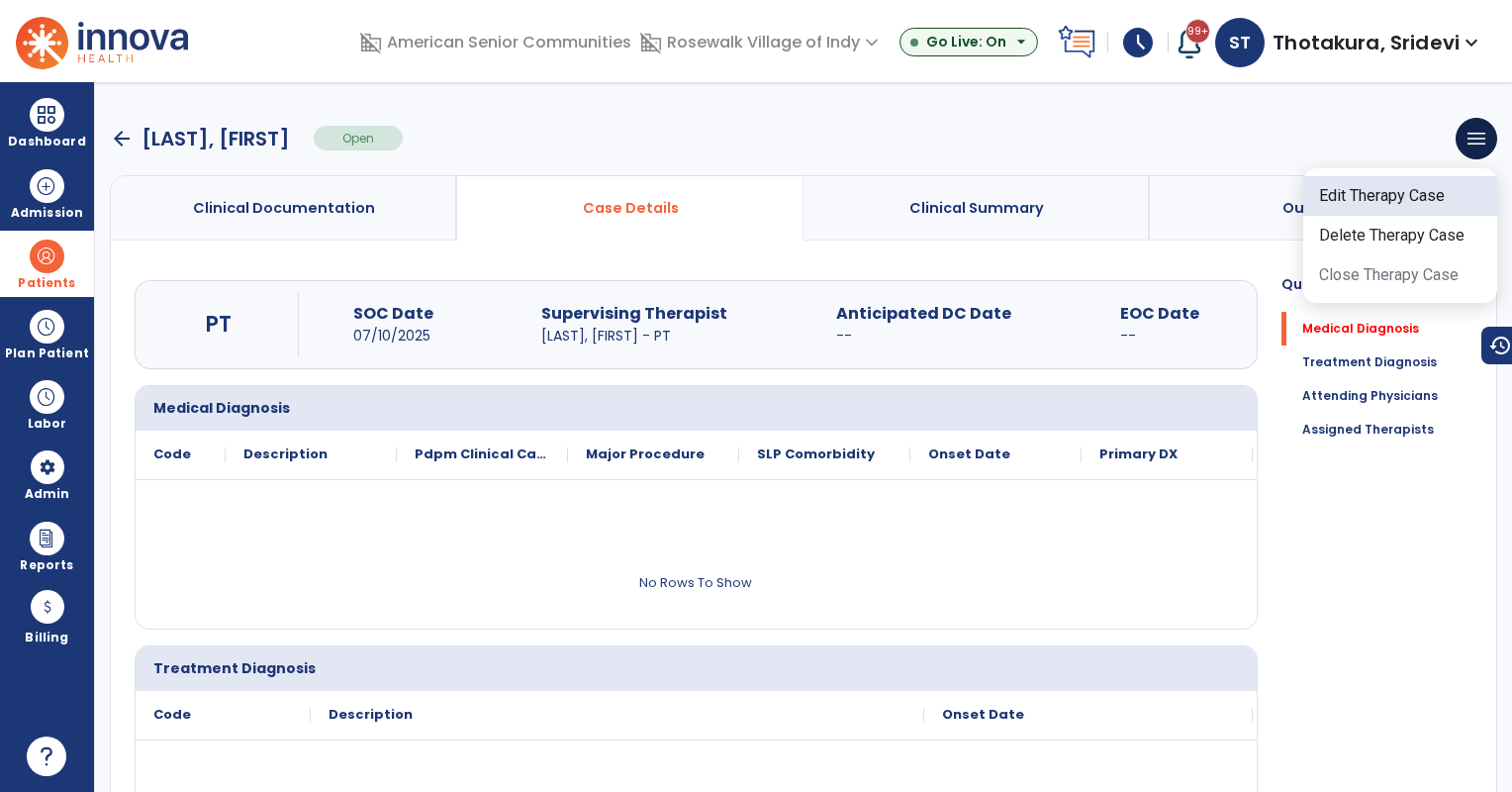 click on "Edit Therapy Case" at bounding box center [1400, 196] 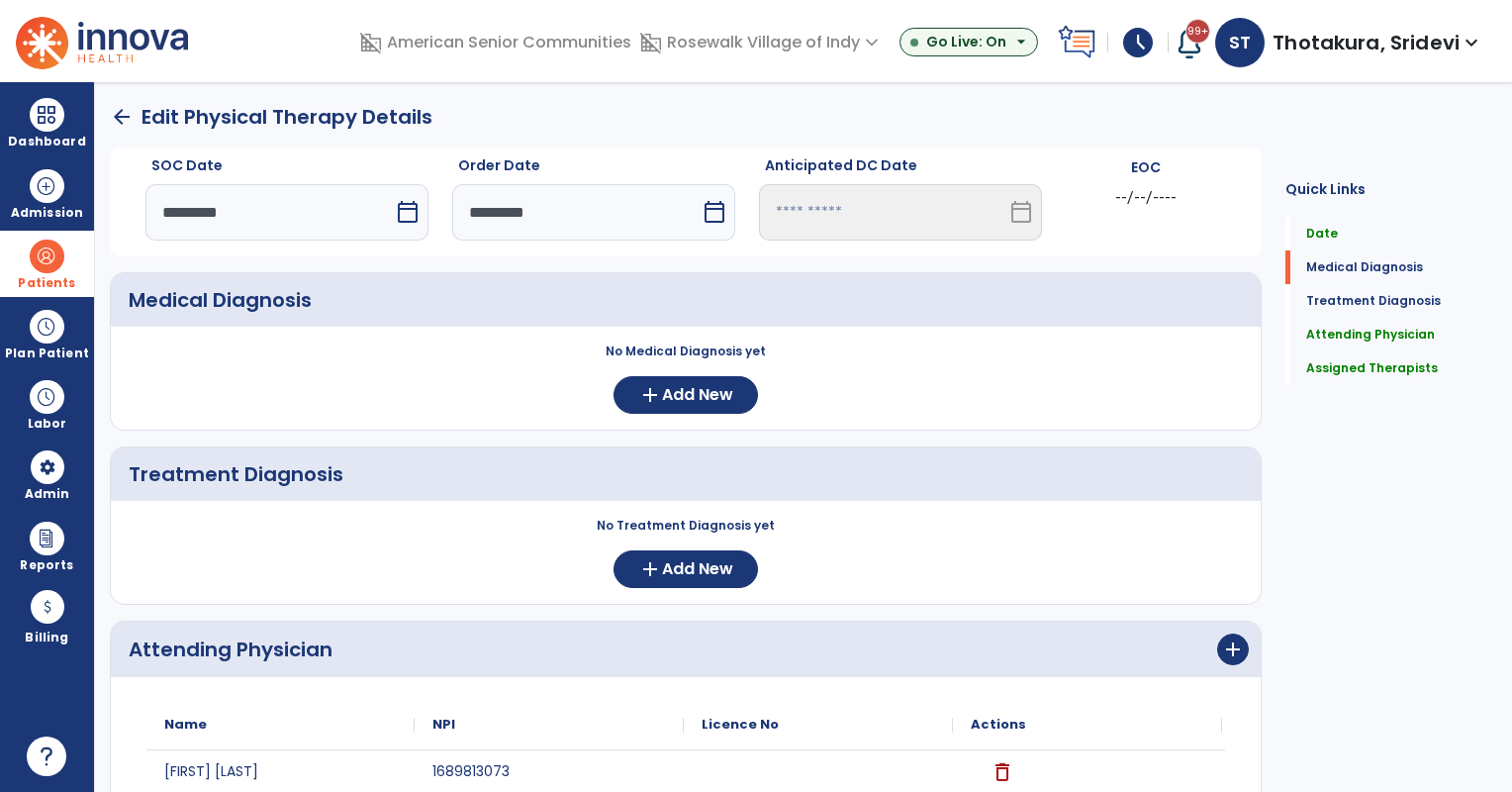 click on "*********" at bounding box center [269, 212] 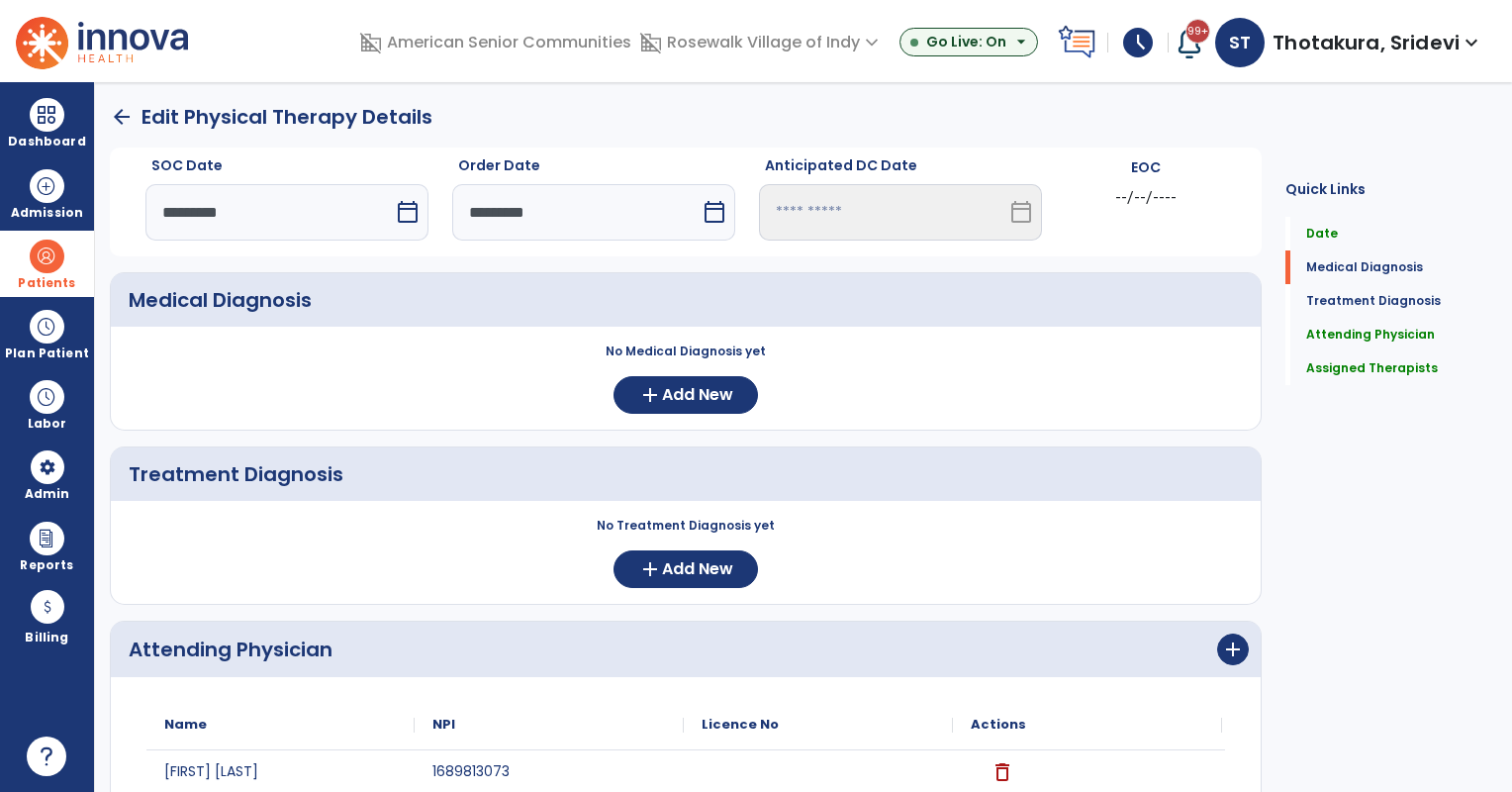 select on "*" 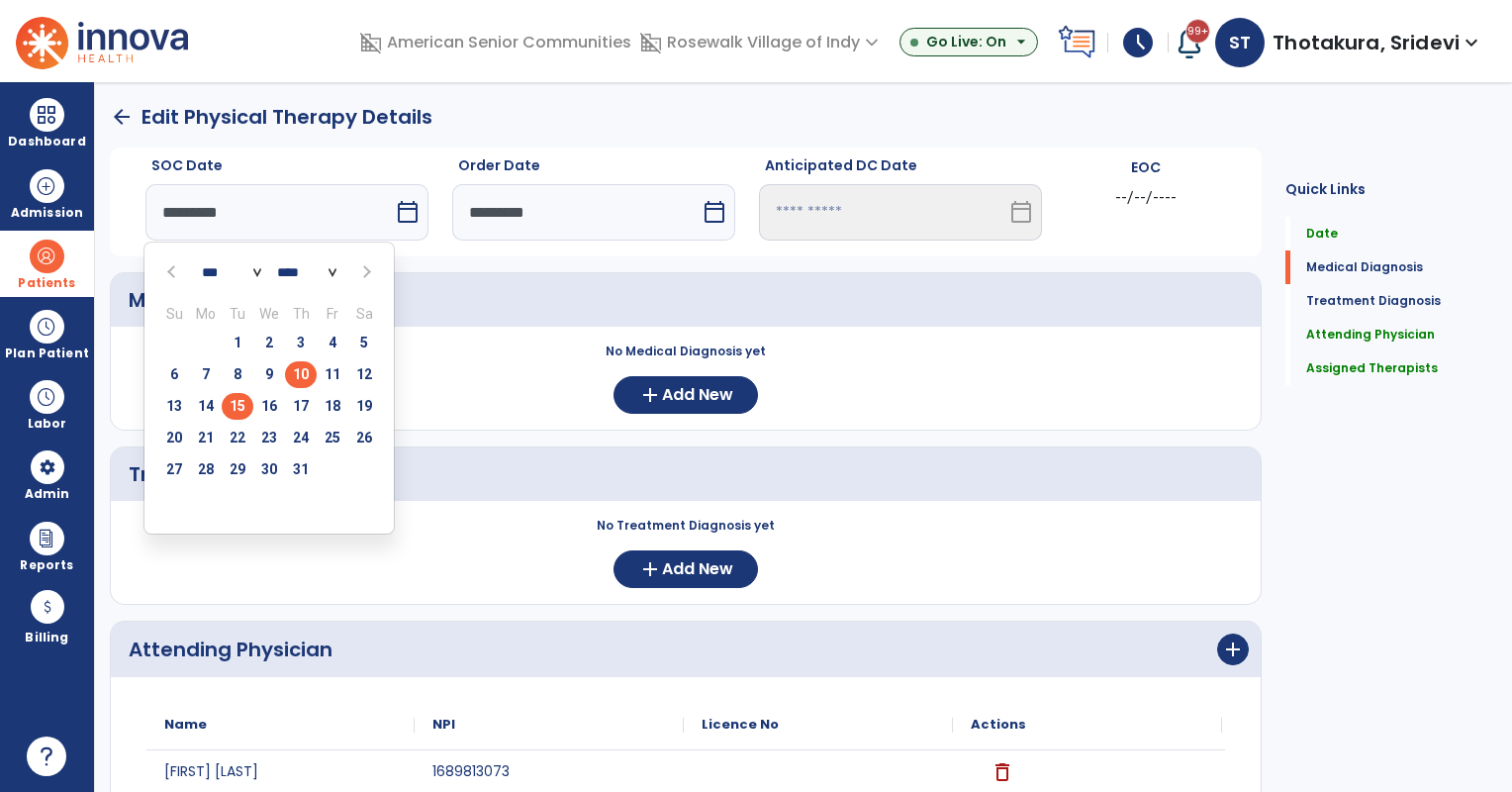 click on "15" at bounding box center (237, 406) 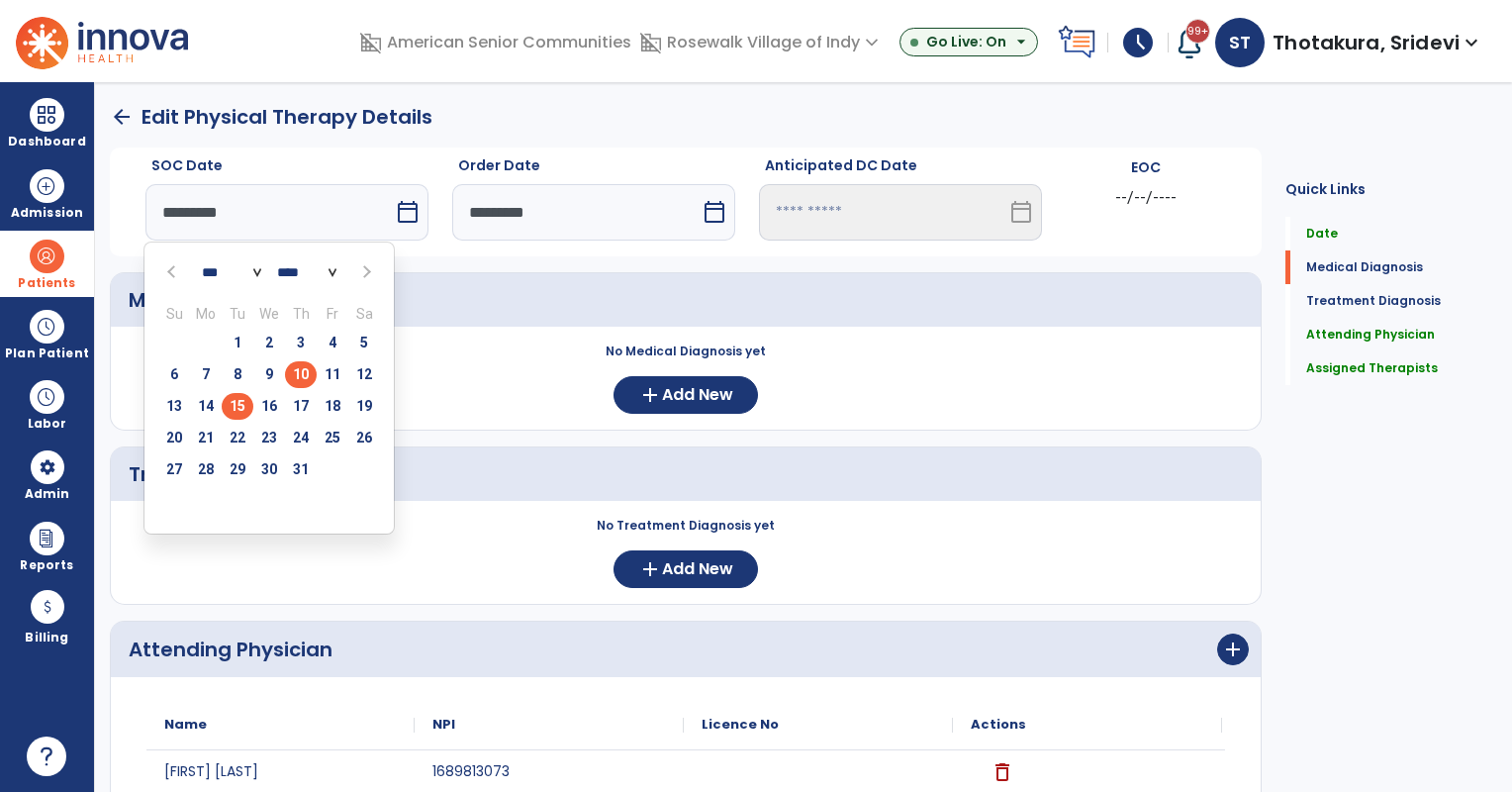 type on "*********" 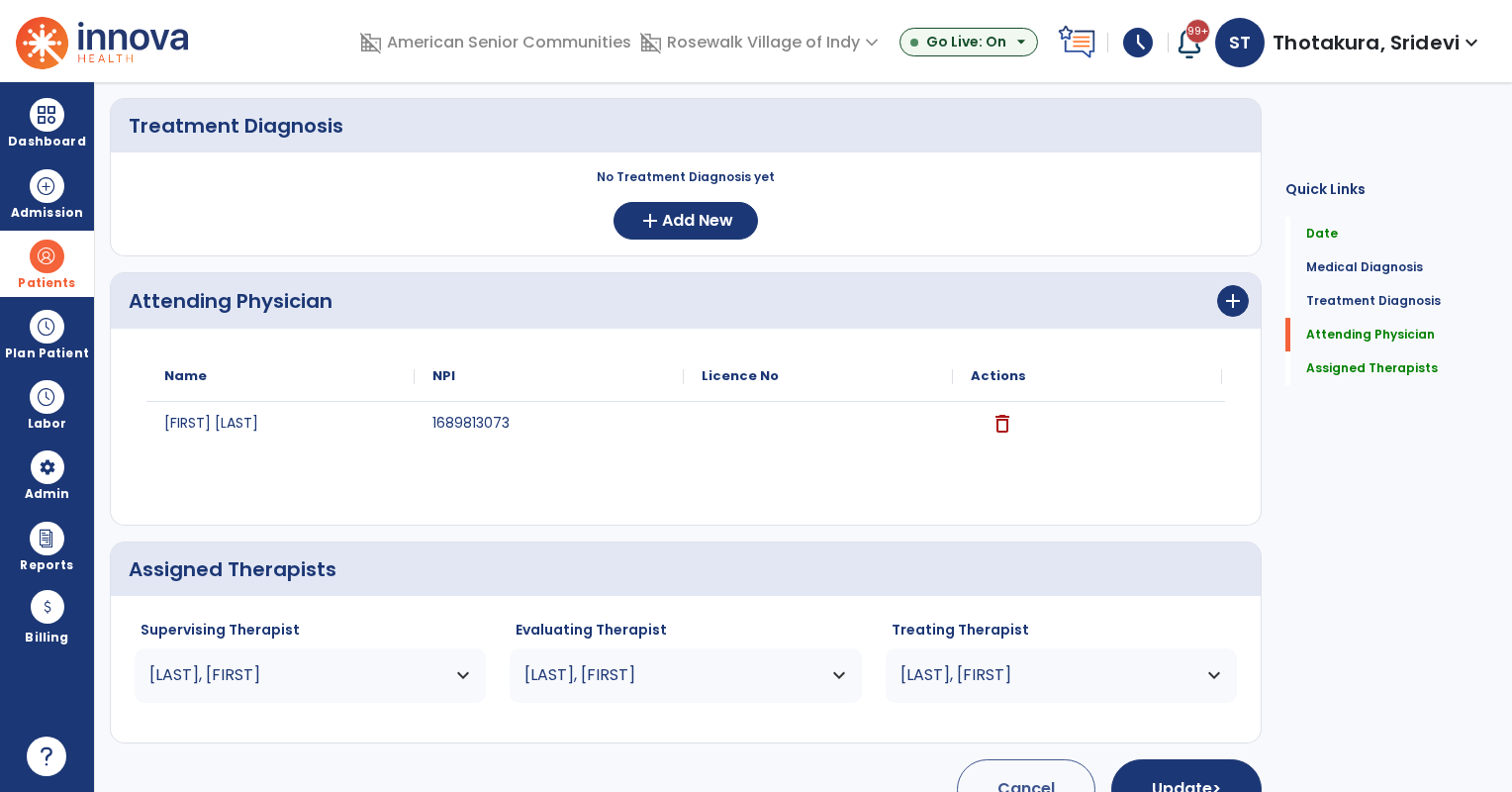 scroll, scrollTop: 388, scrollLeft: 0, axis: vertical 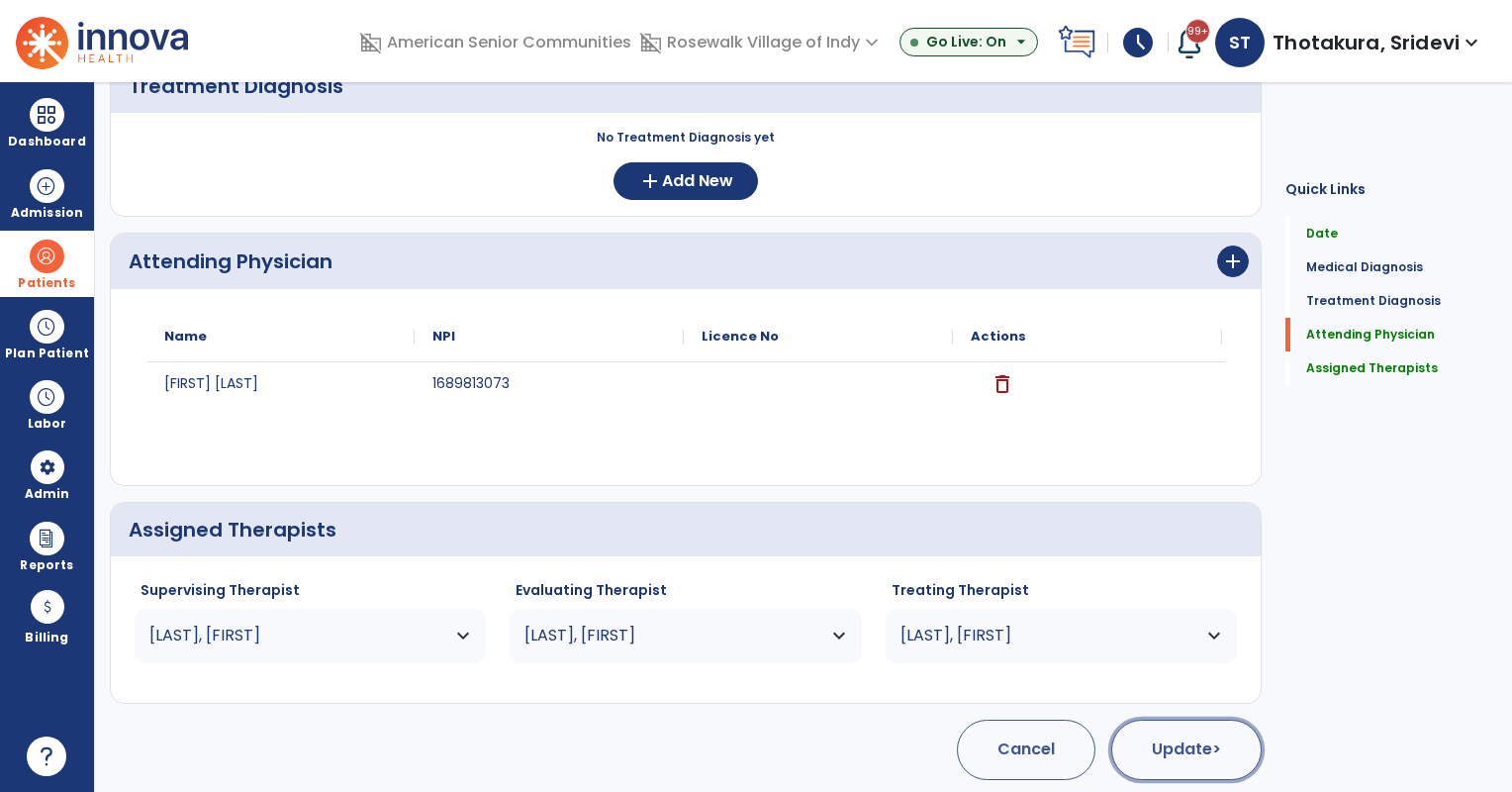 click on "Update  >" 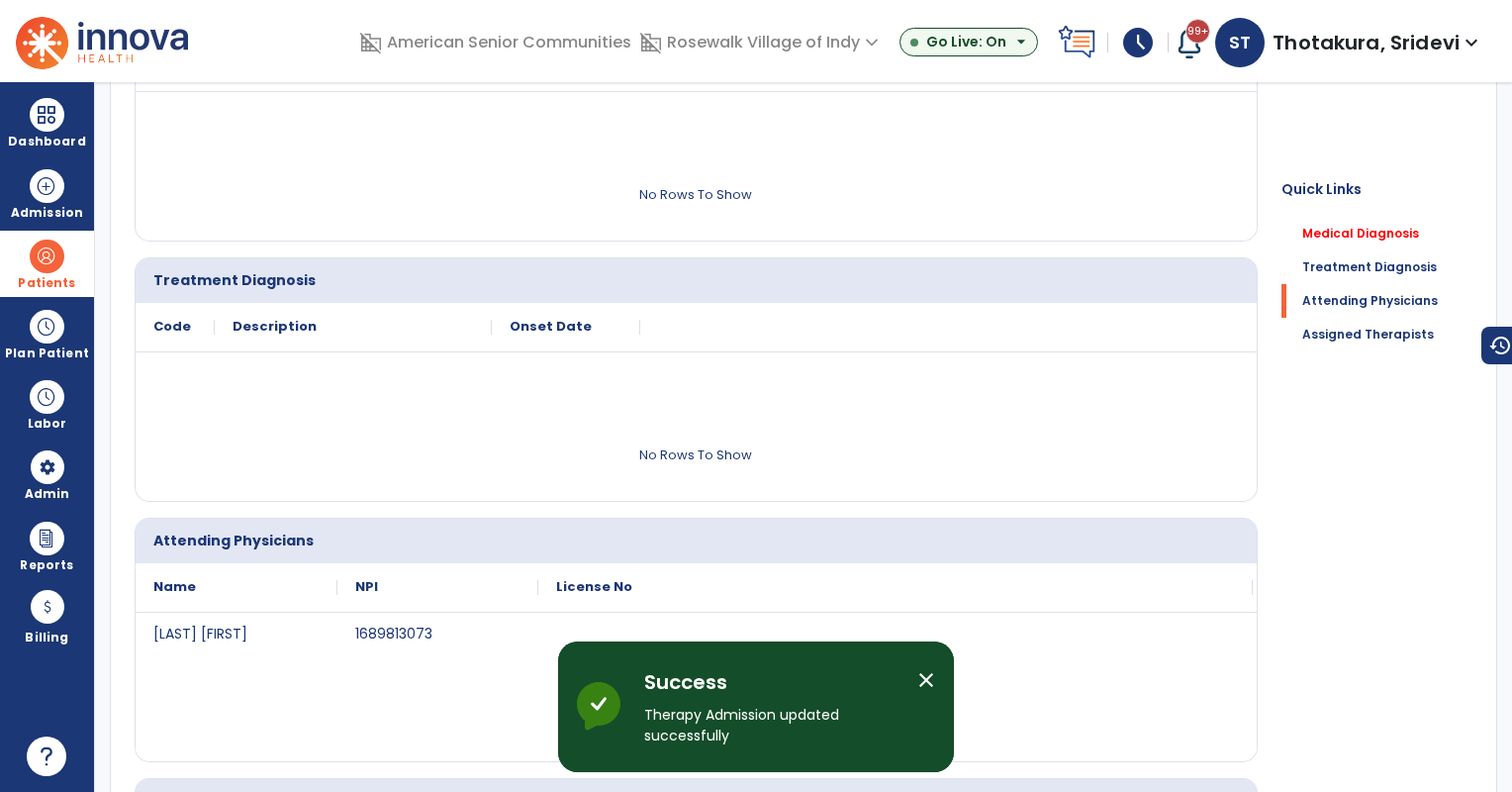 scroll, scrollTop: 0, scrollLeft: 0, axis: both 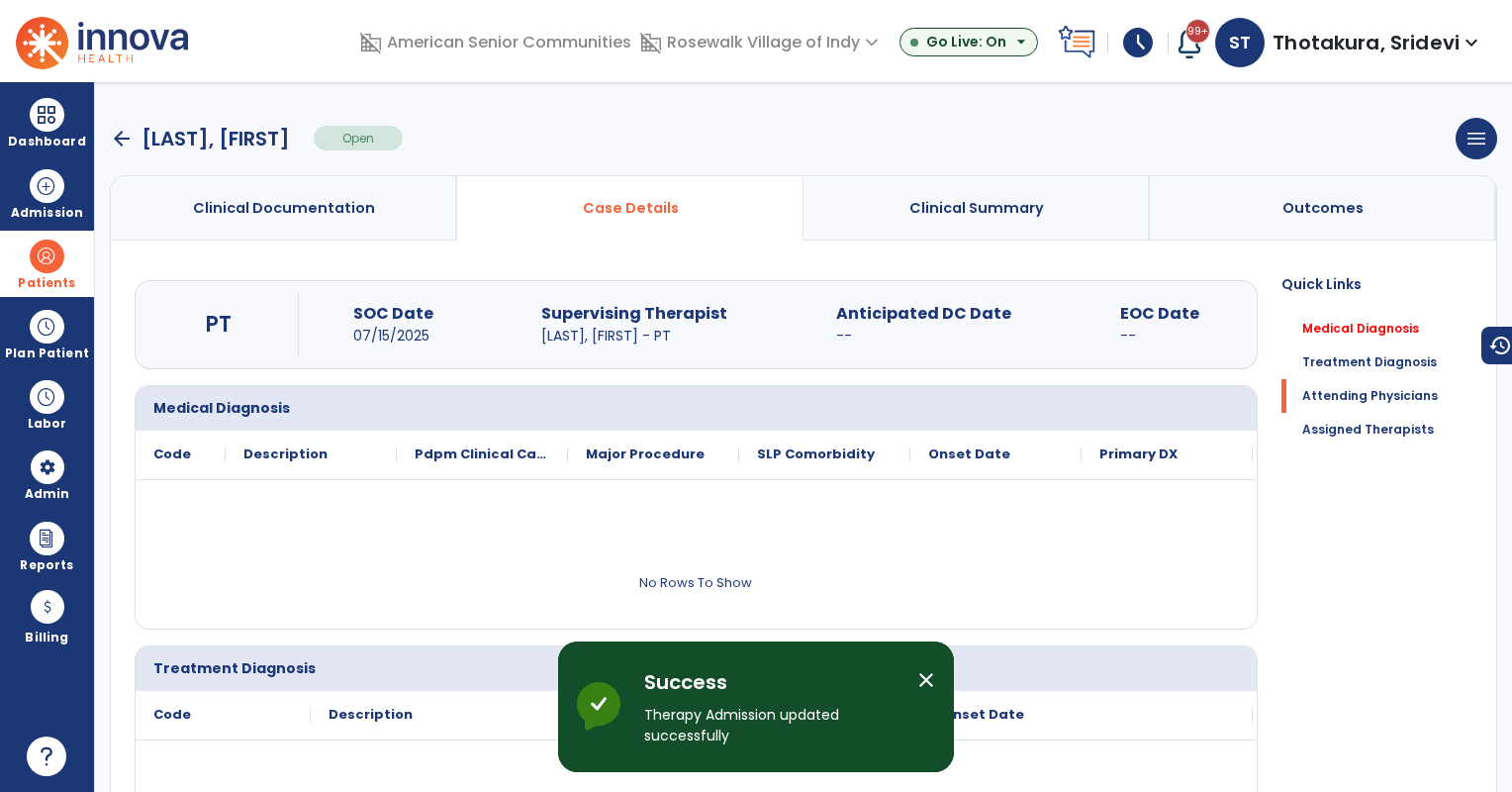 click on "arrow_back" at bounding box center [122, 139] 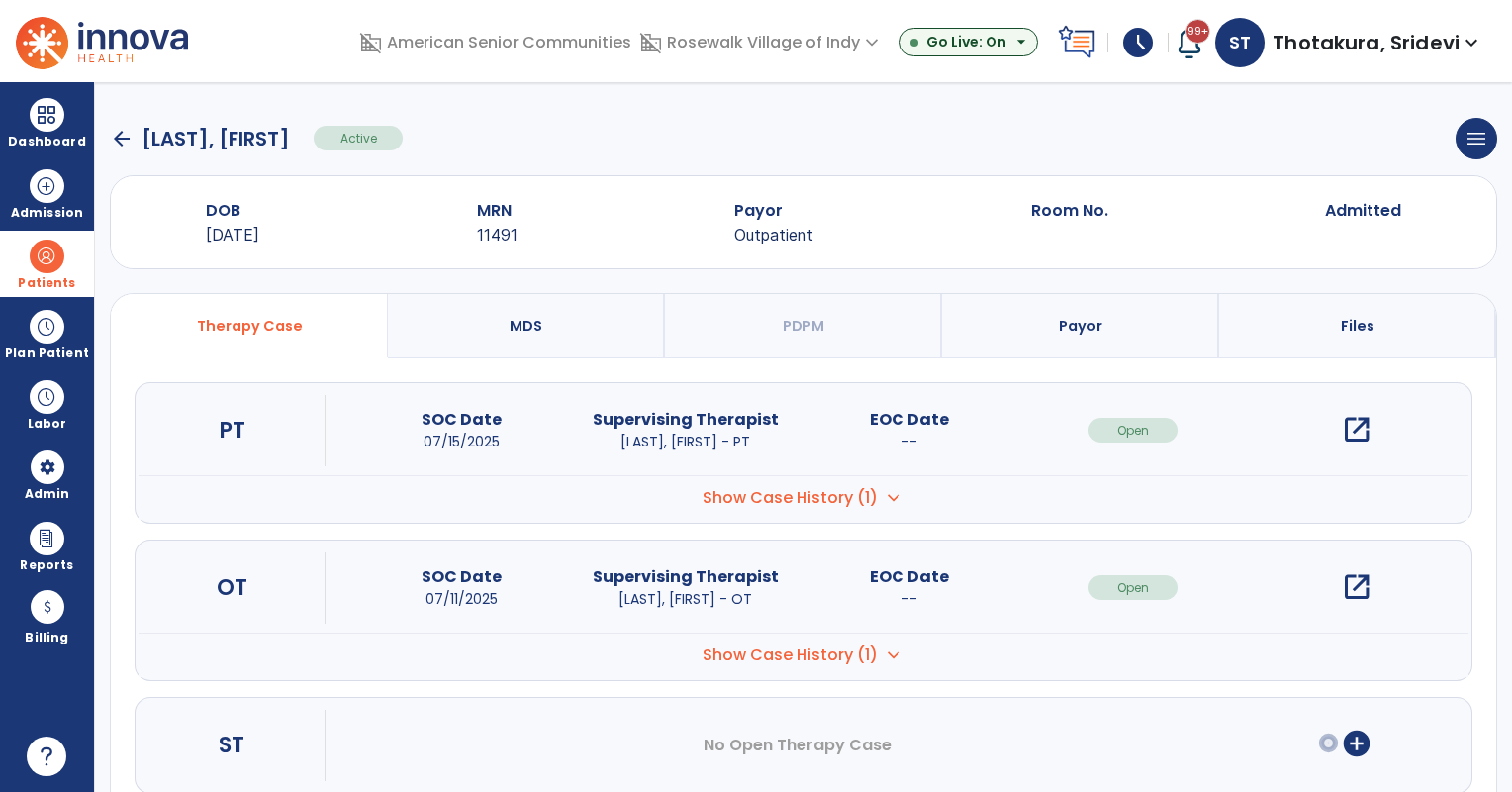 click on "arrow_back" 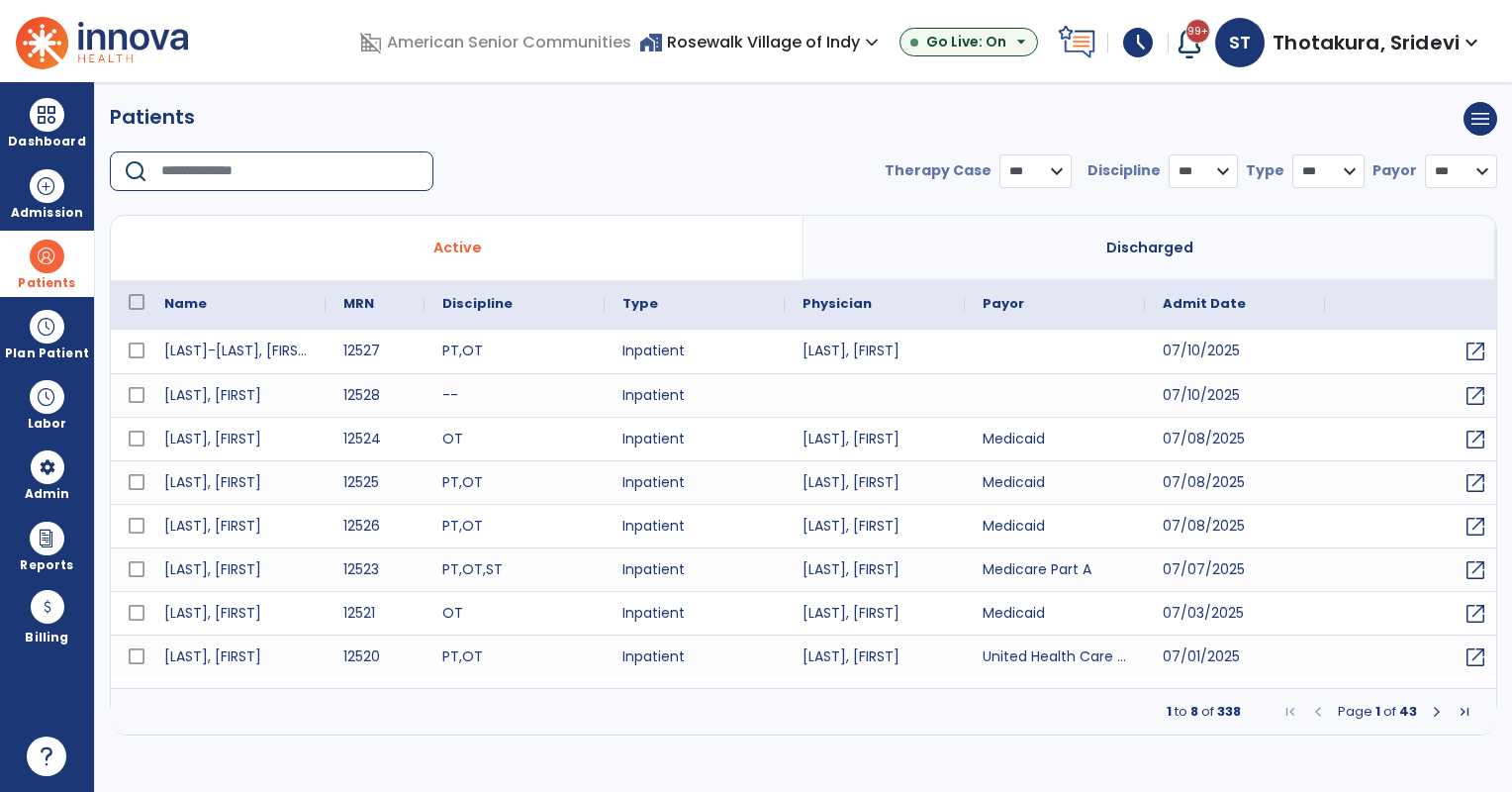 click at bounding box center (290, 171) 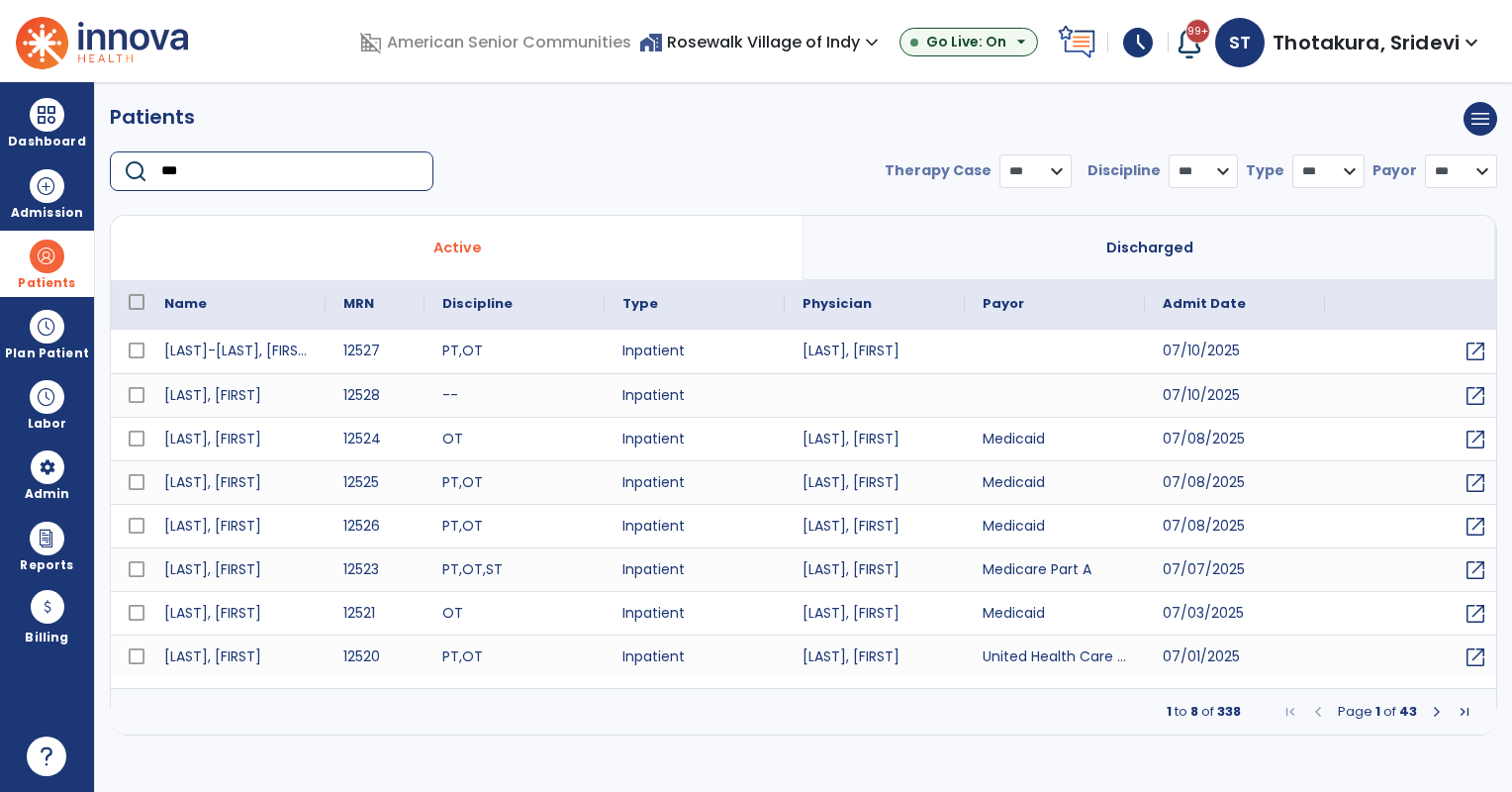 type on "****" 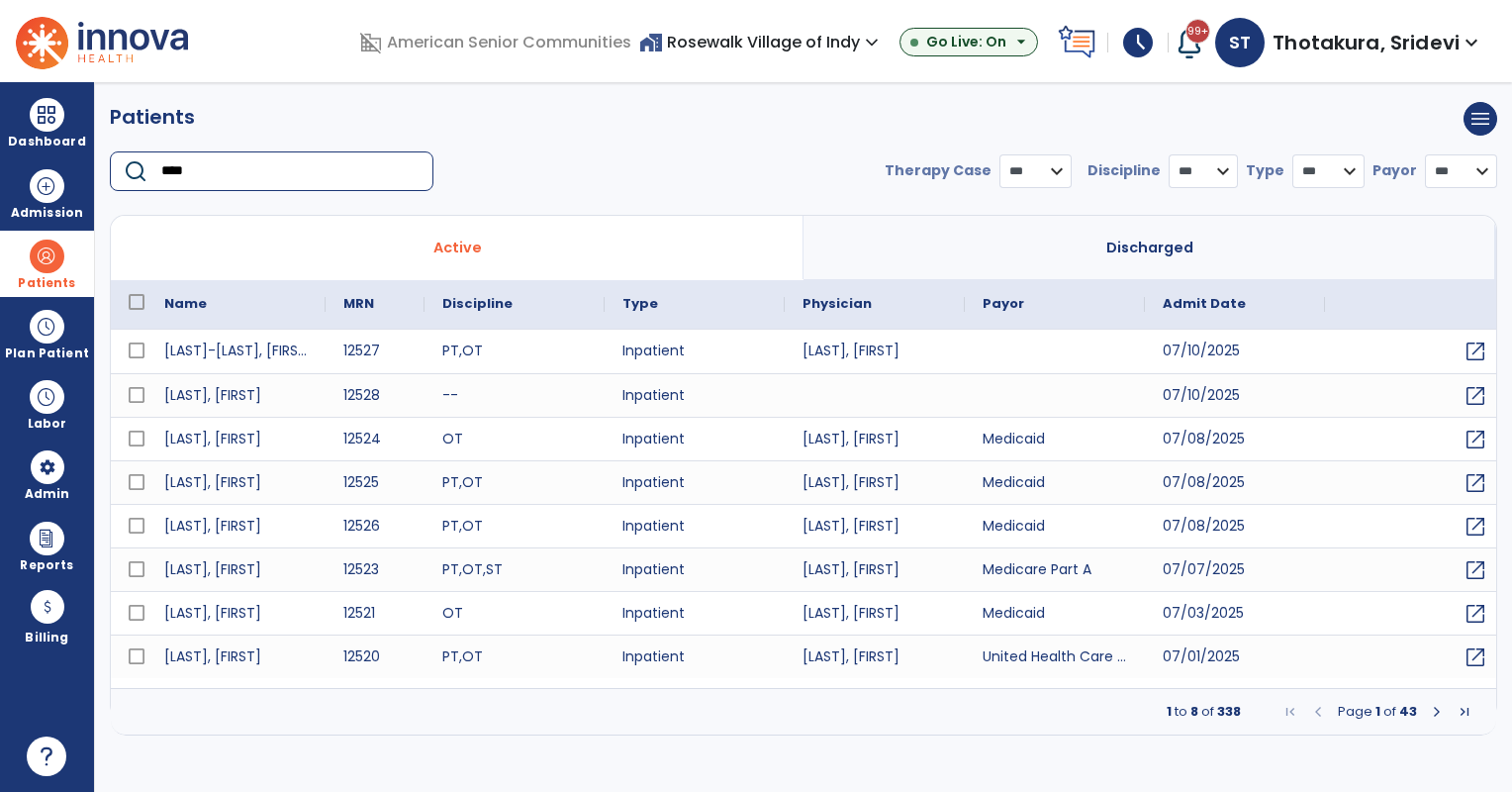 select on "***" 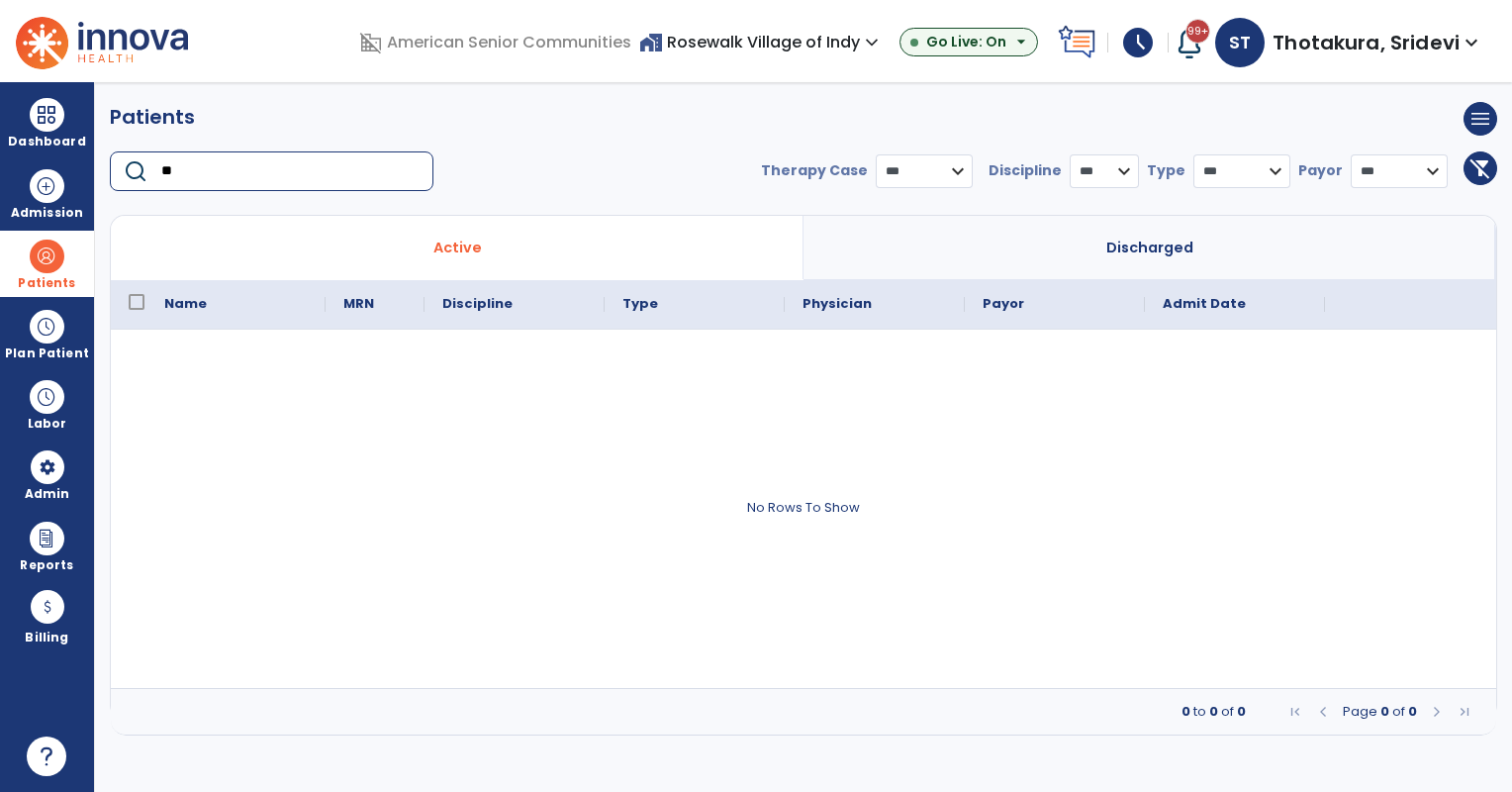type on "*" 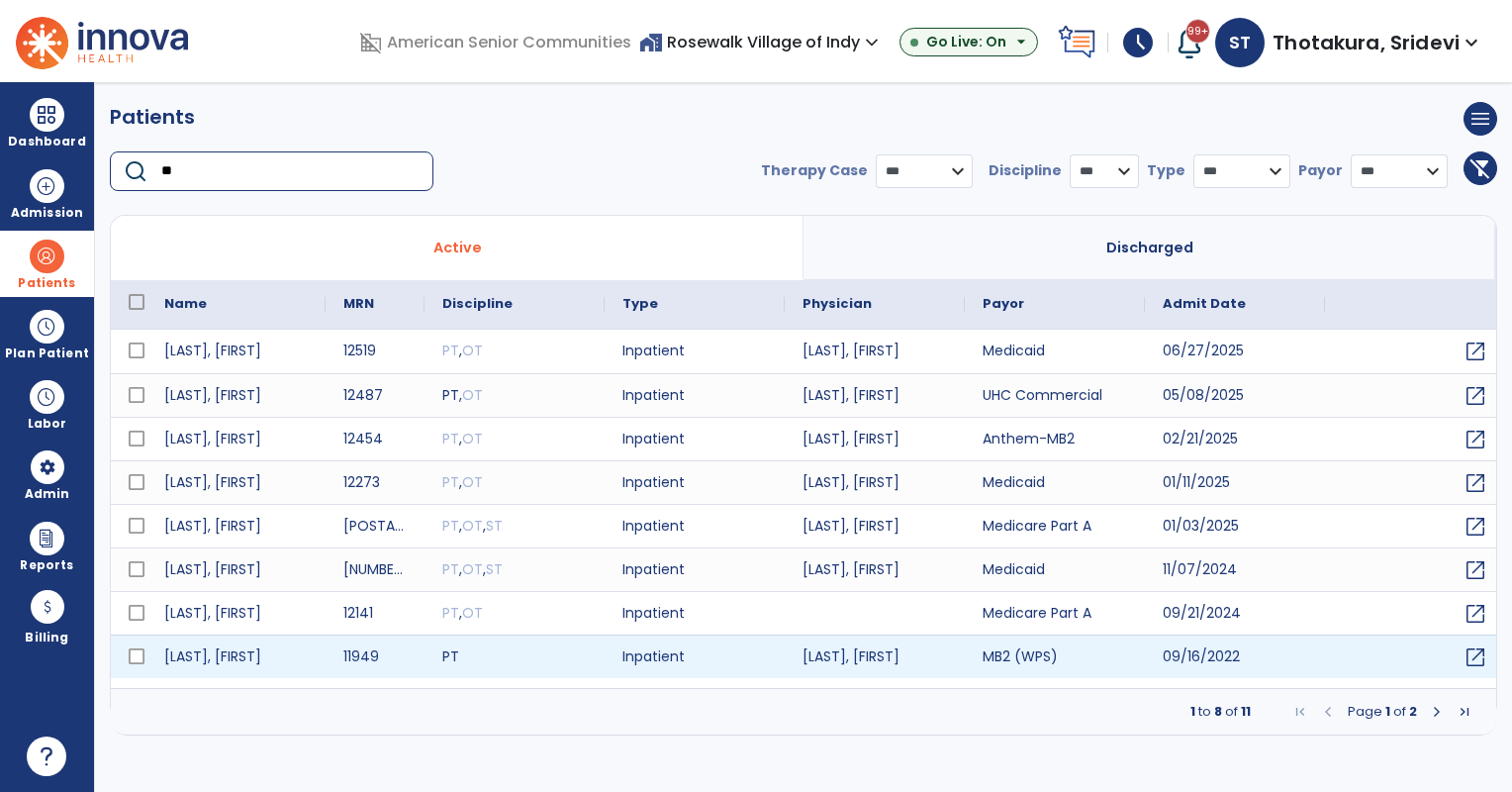 type on "**" 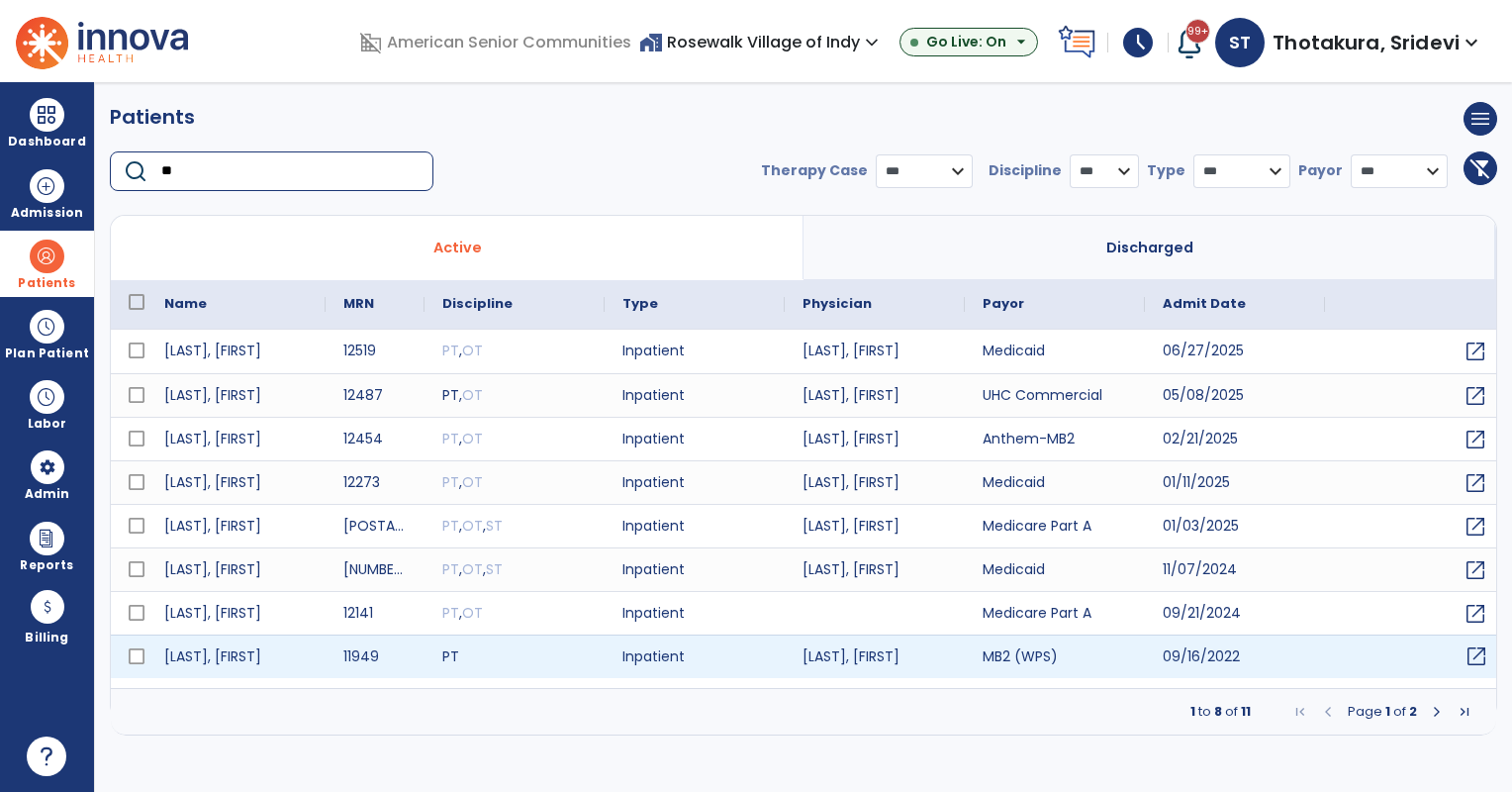 click on "open_in_new" at bounding box center [1476, 656] 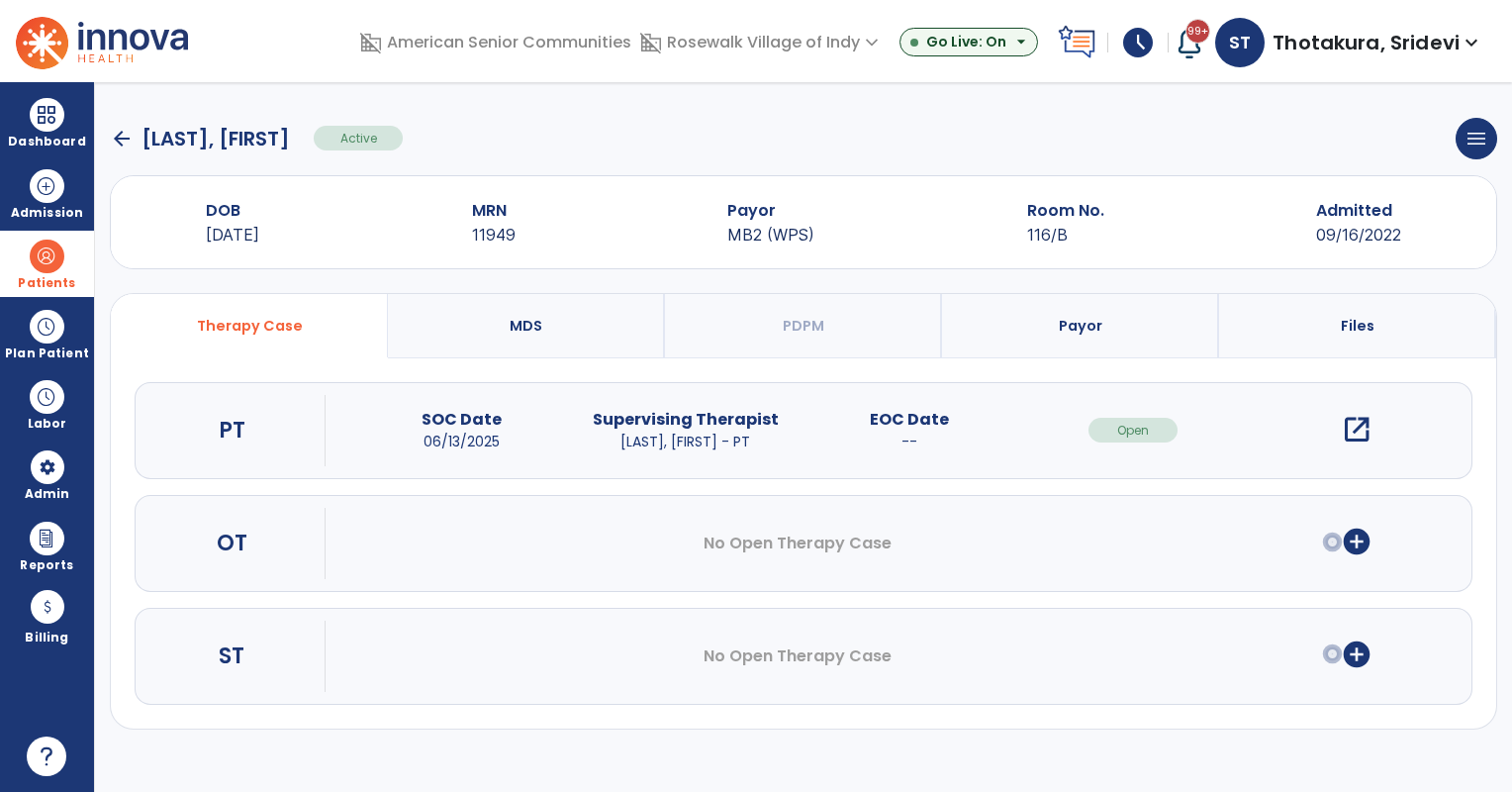click on "open_in_new" at bounding box center (1357, 430) 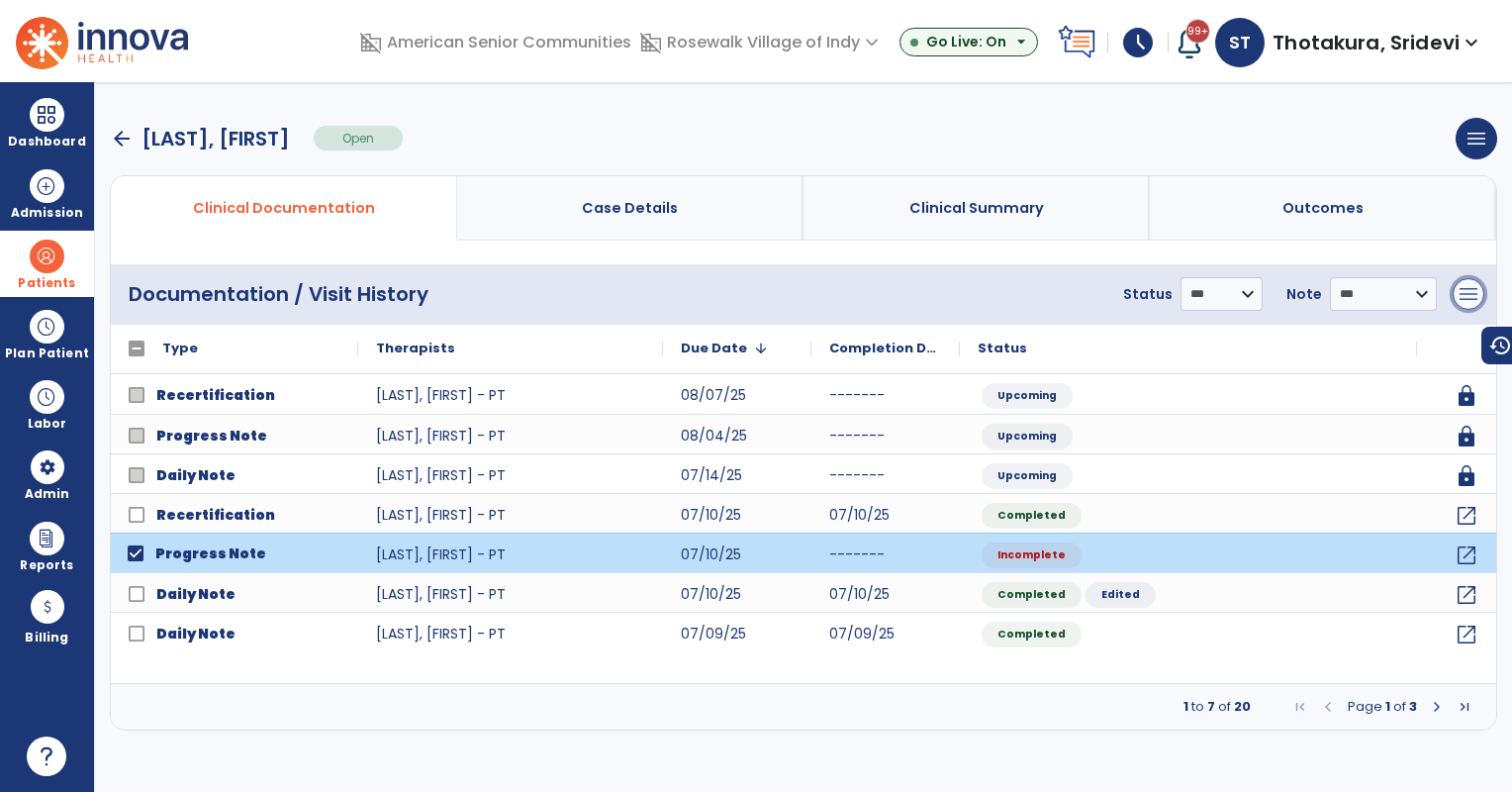 click on "menu" at bounding box center (1468, 294) 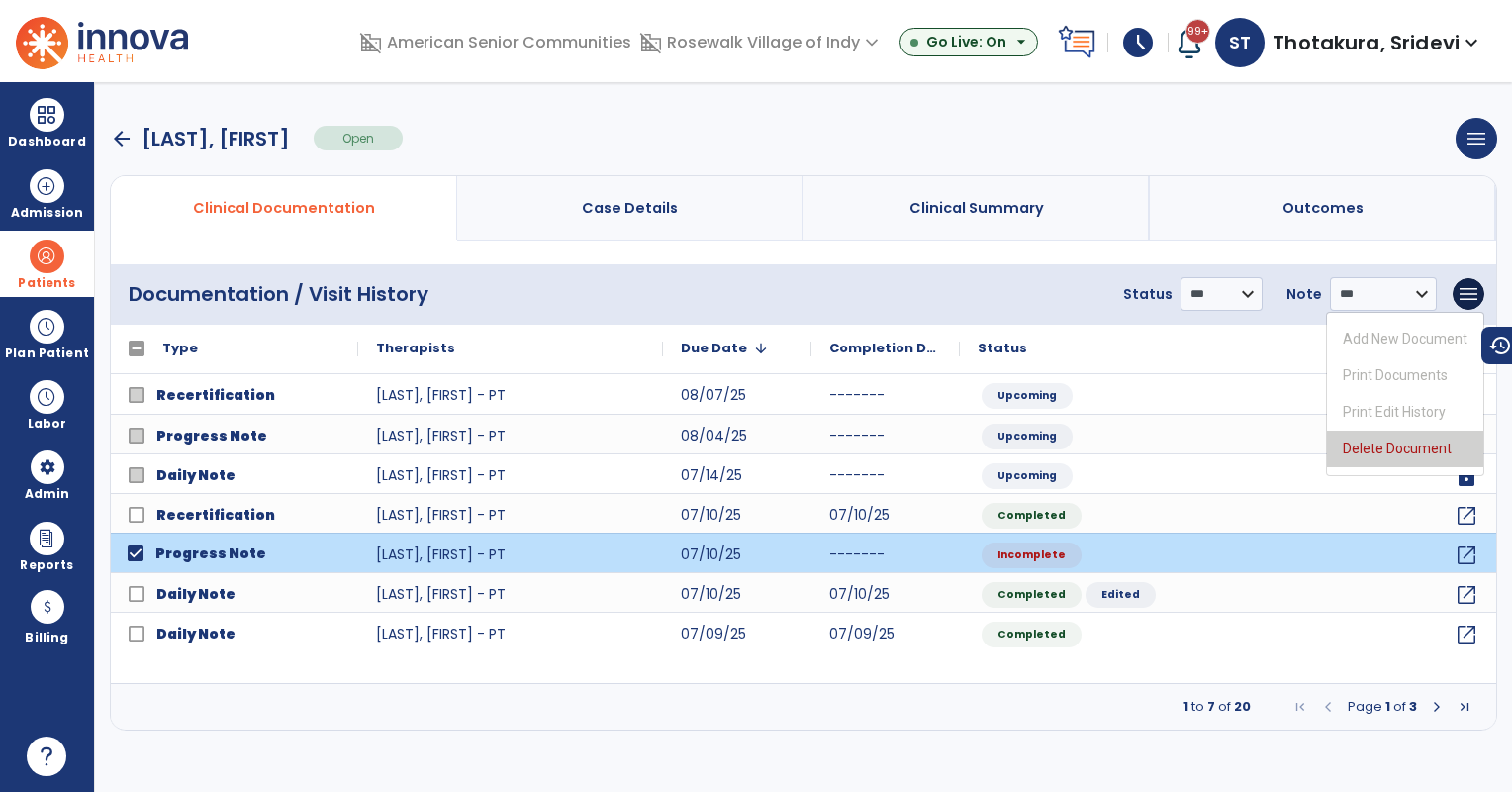 click on "Delete Document" at bounding box center (1405, 448) 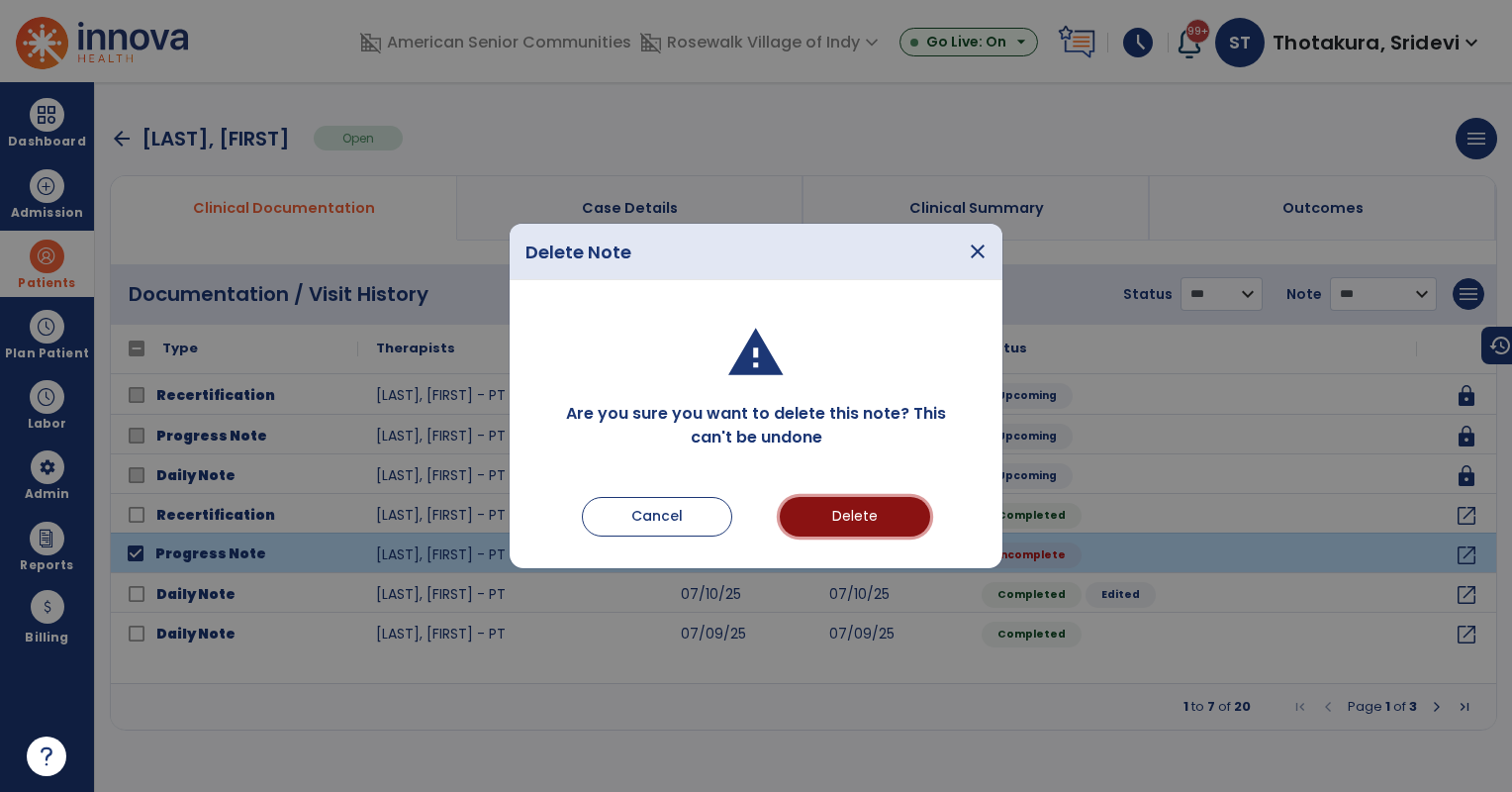 click on "Delete" at bounding box center (855, 517) 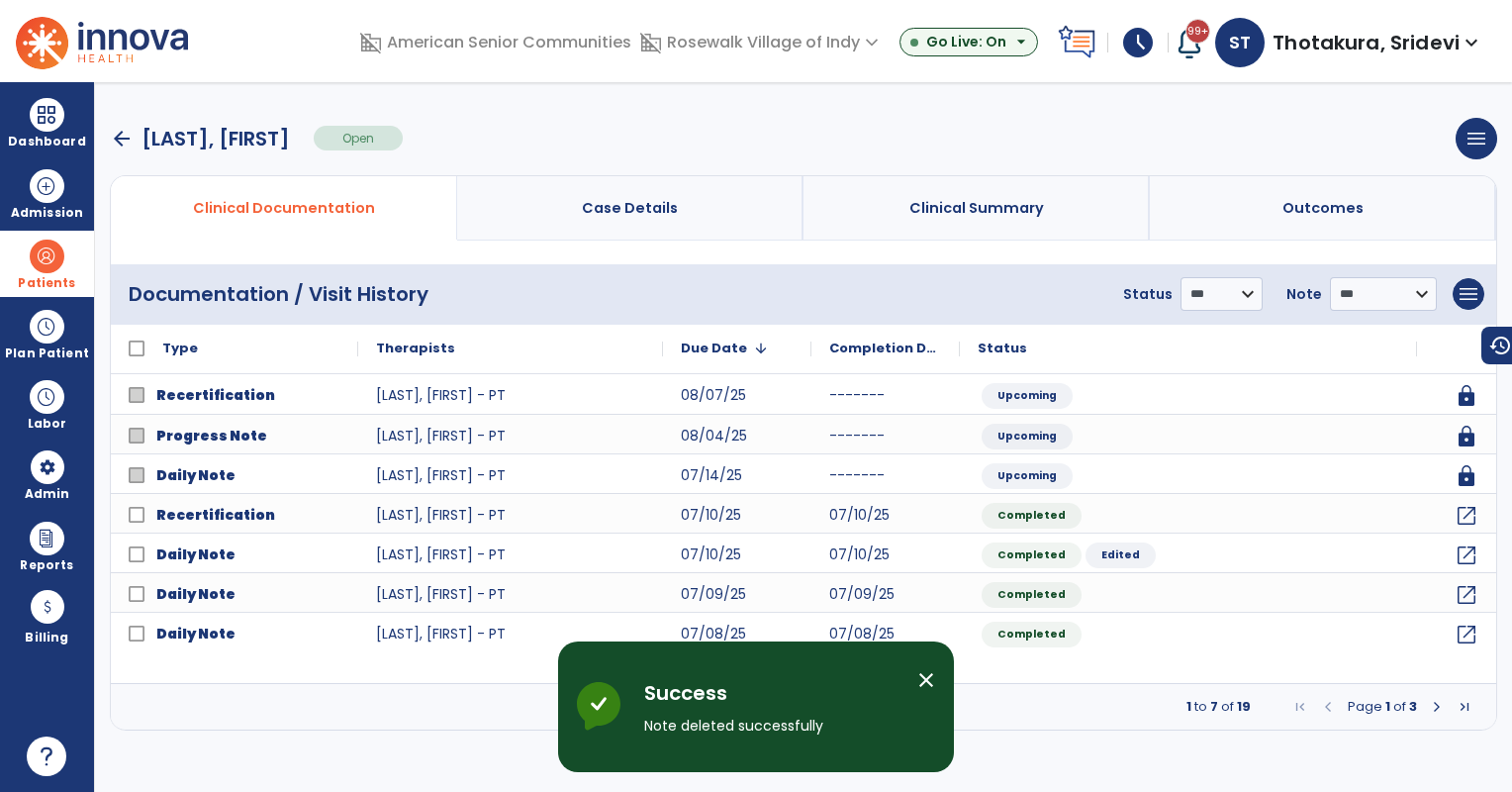 click on "arrow_back" at bounding box center [122, 139] 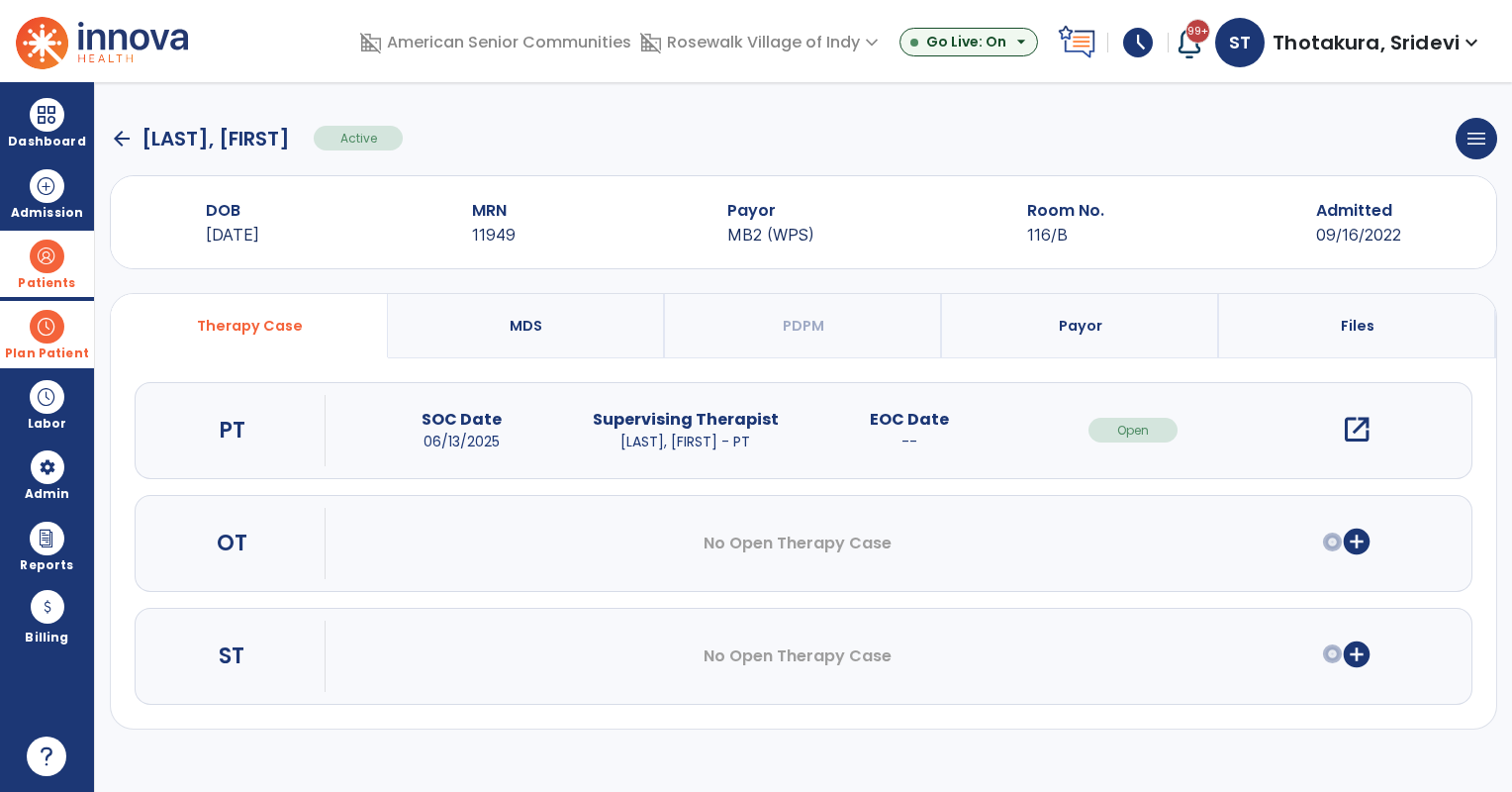 click at bounding box center [47, 327] 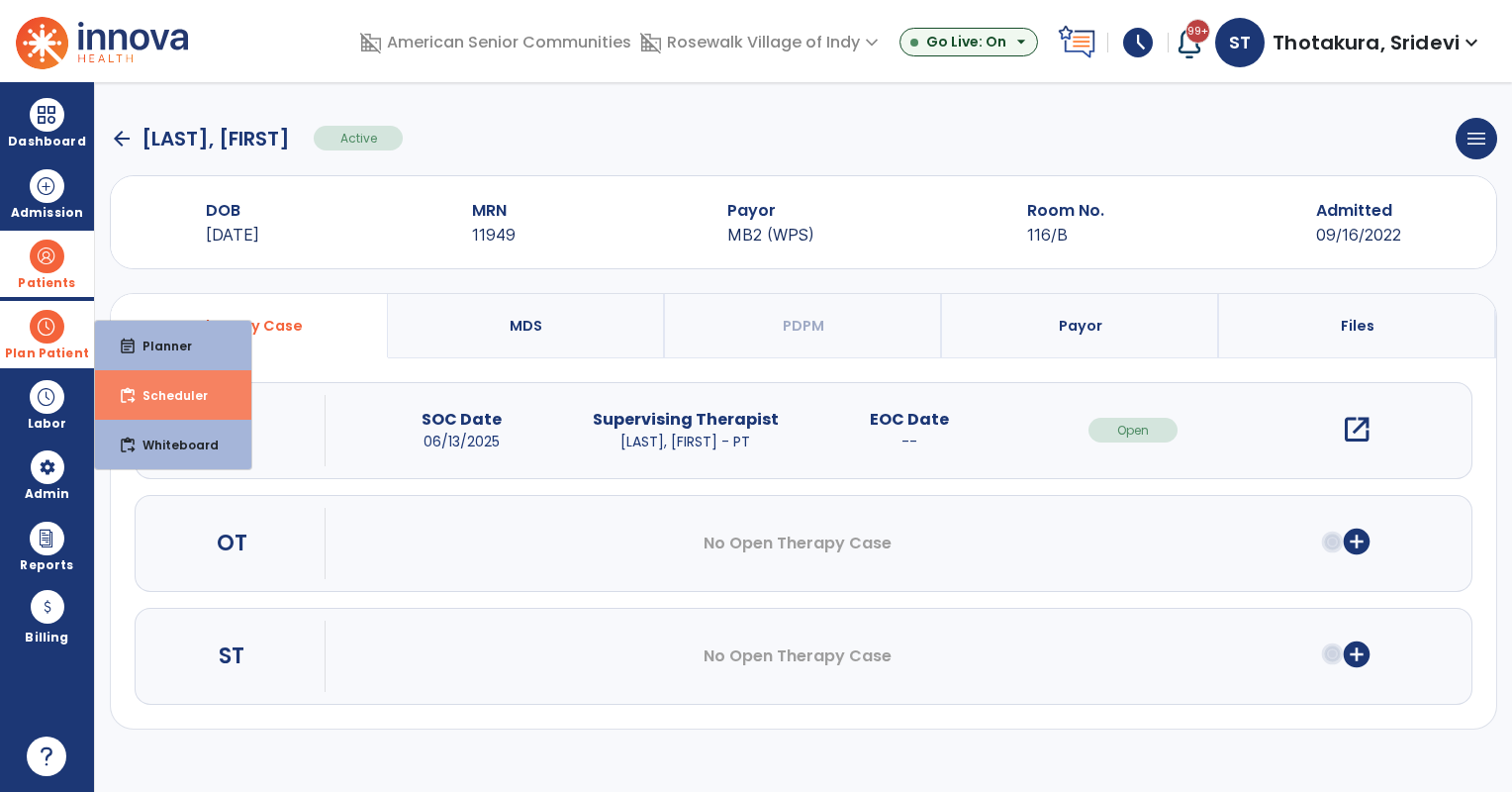 click on "content_paste_go  Scheduler" at bounding box center (173, 395) 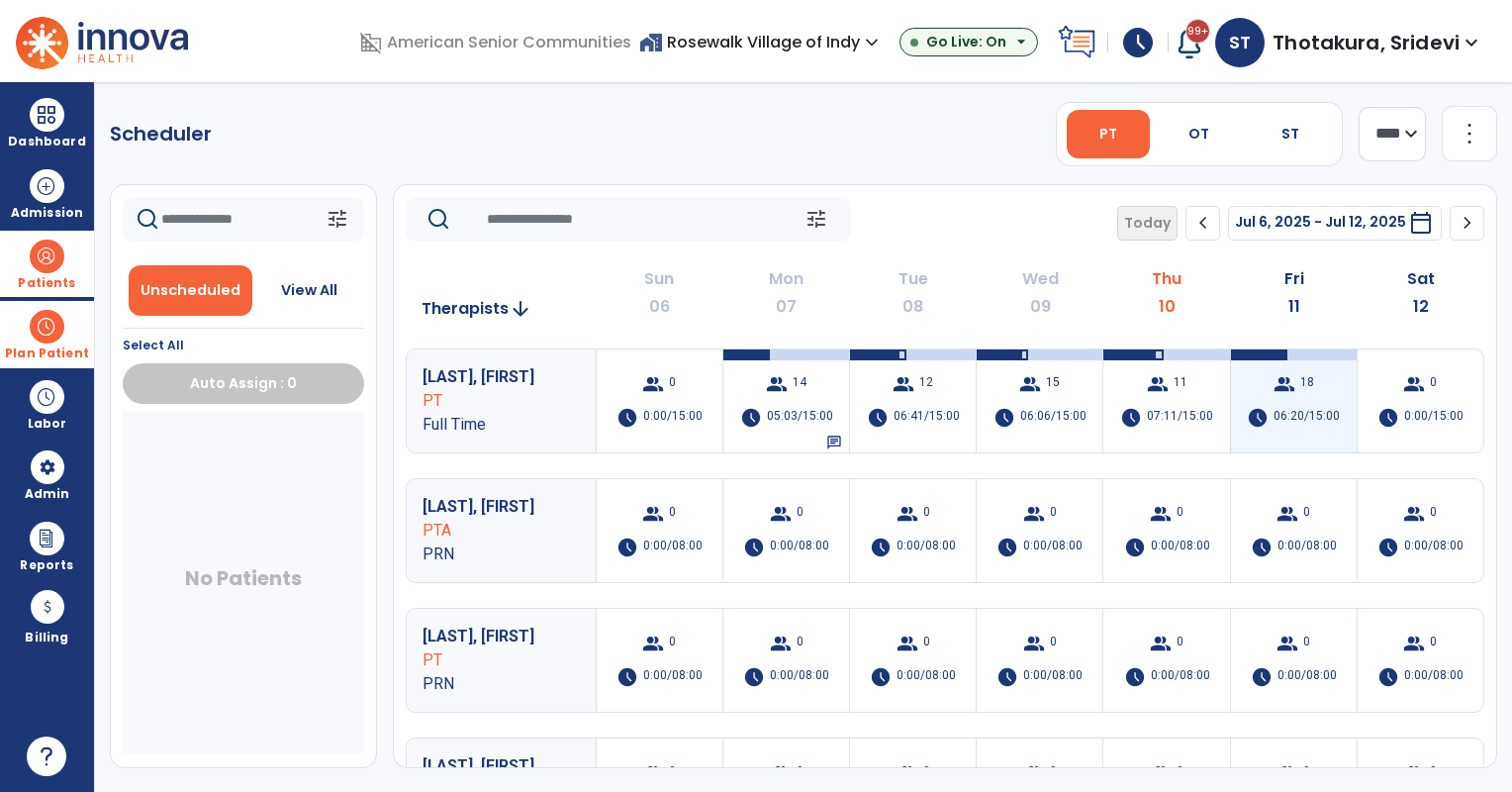 click on "06:20/15:00" at bounding box center (1306, 418) 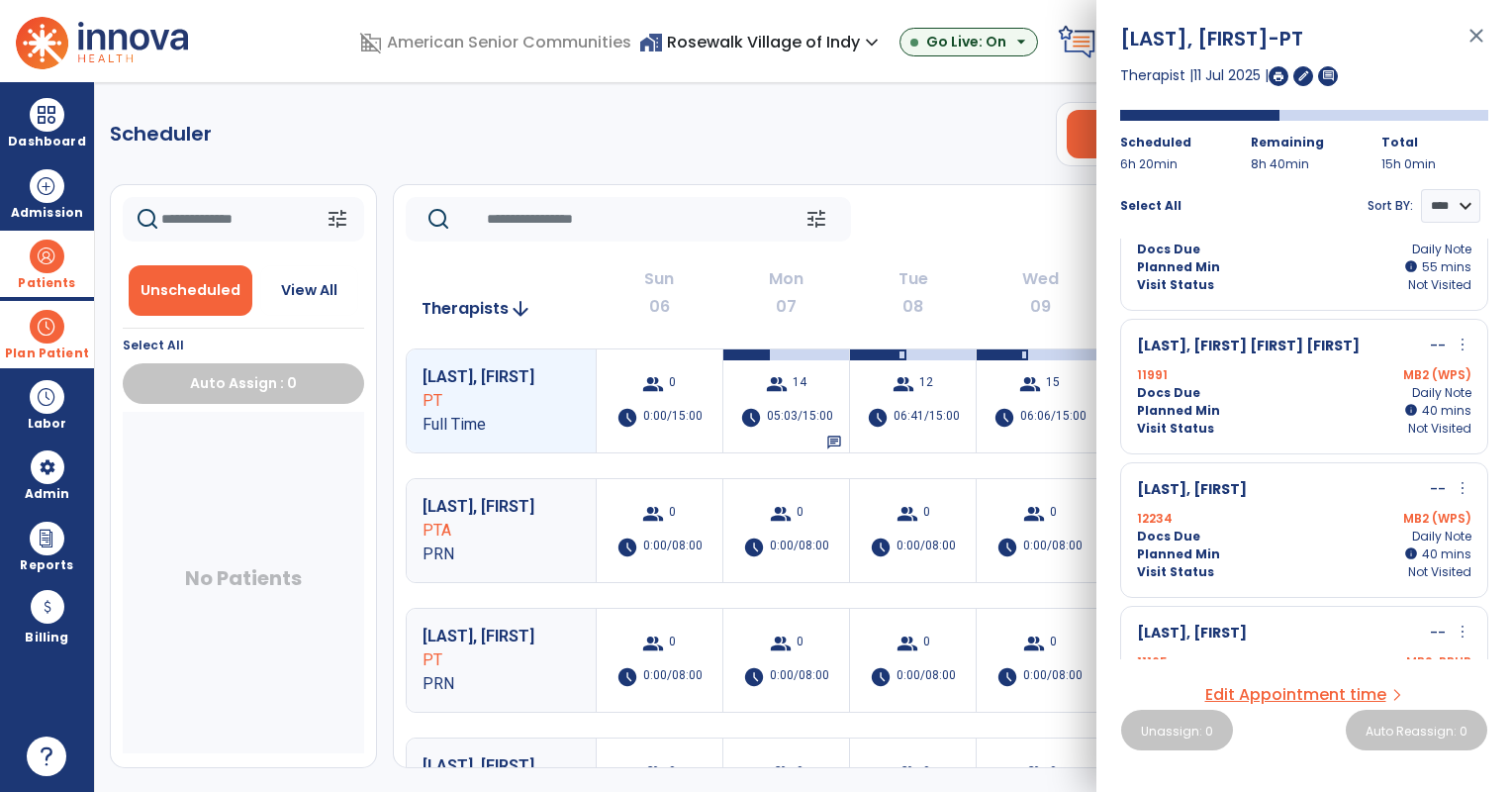 scroll, scrollTop: 2, scrollLeft: 0, axis: vertical 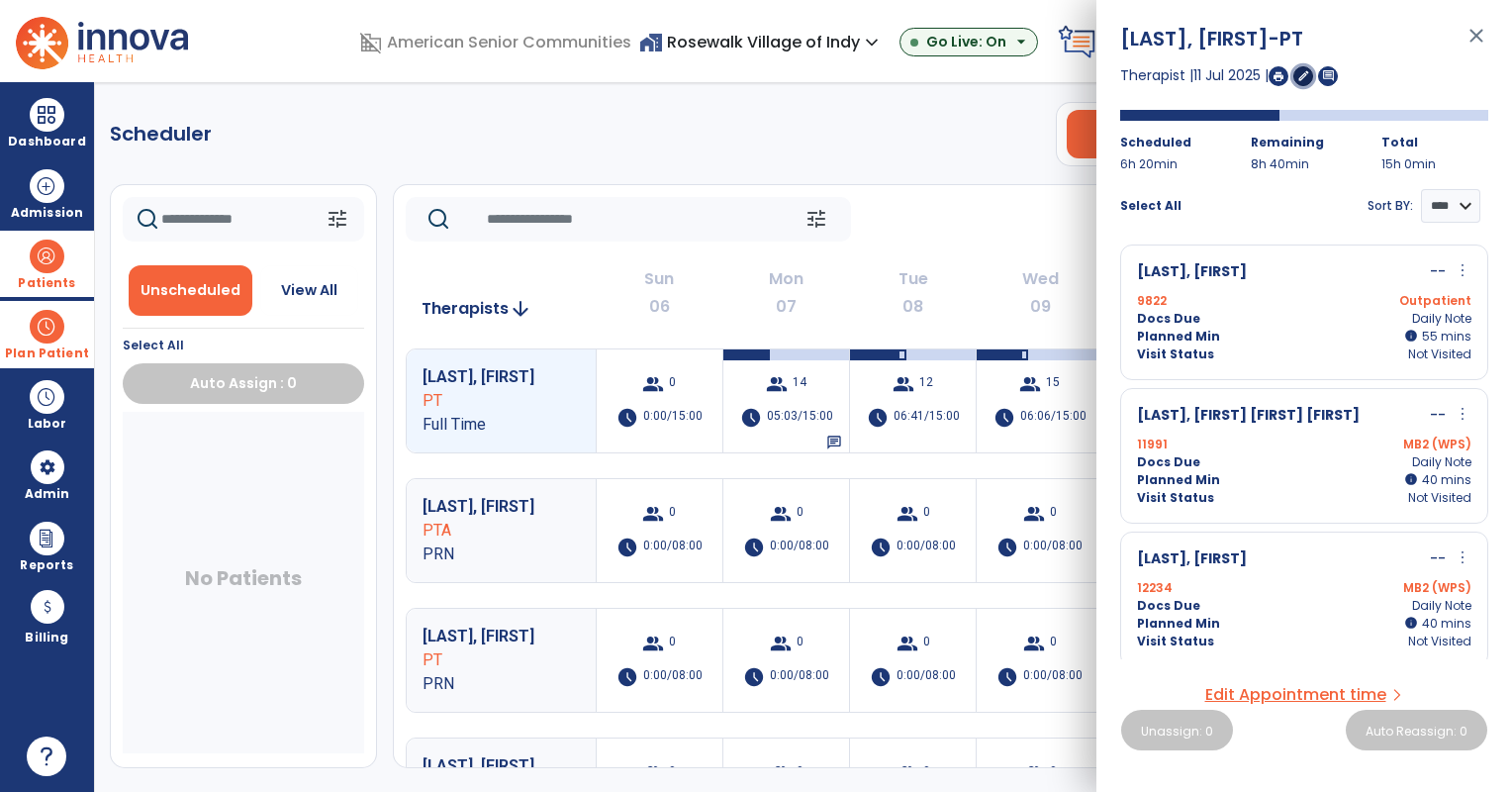 click on "edit" at bounding box center [1303, 75] 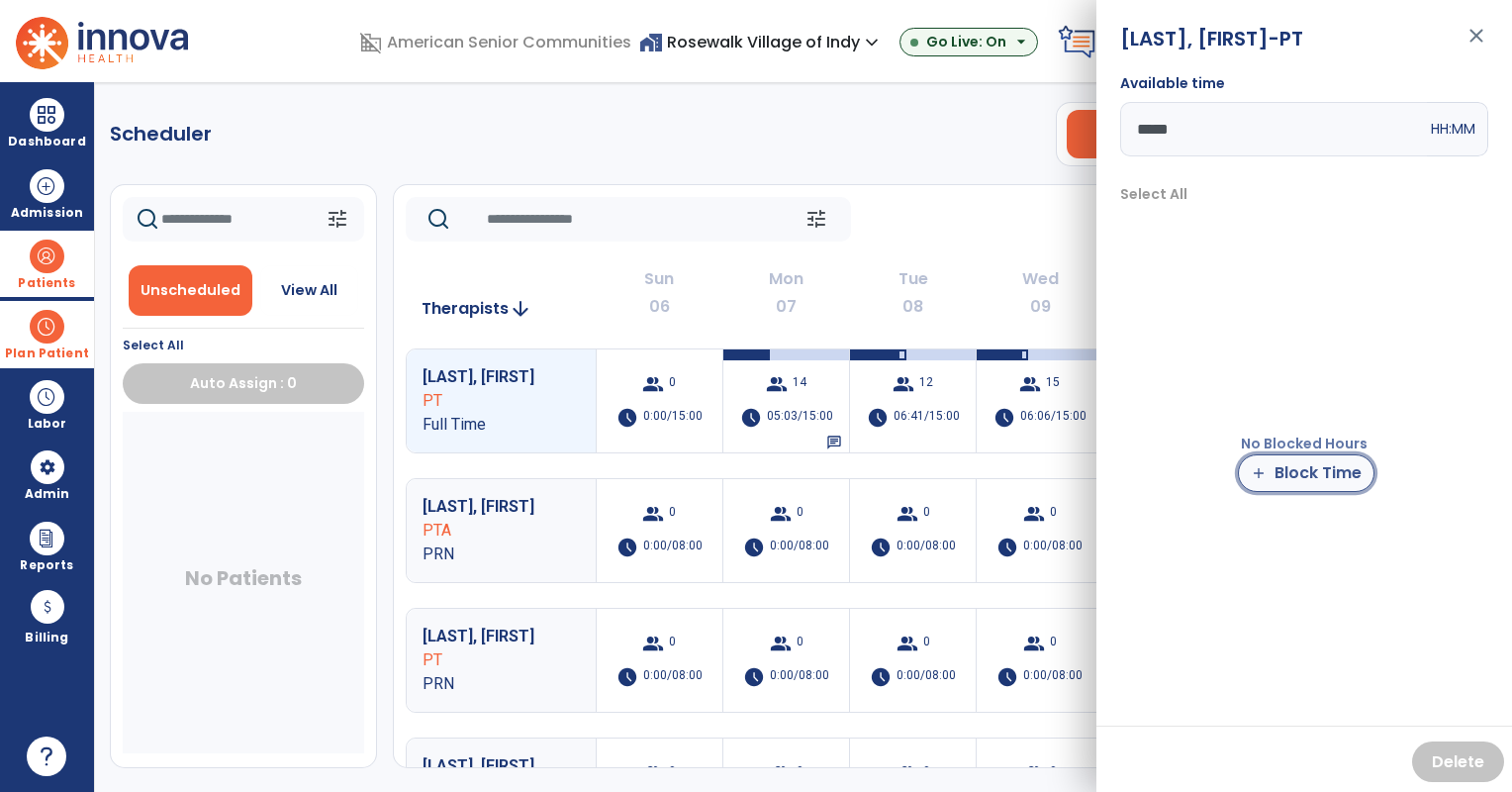 click on "add   Block Time" at bounding box center [1306, 473] 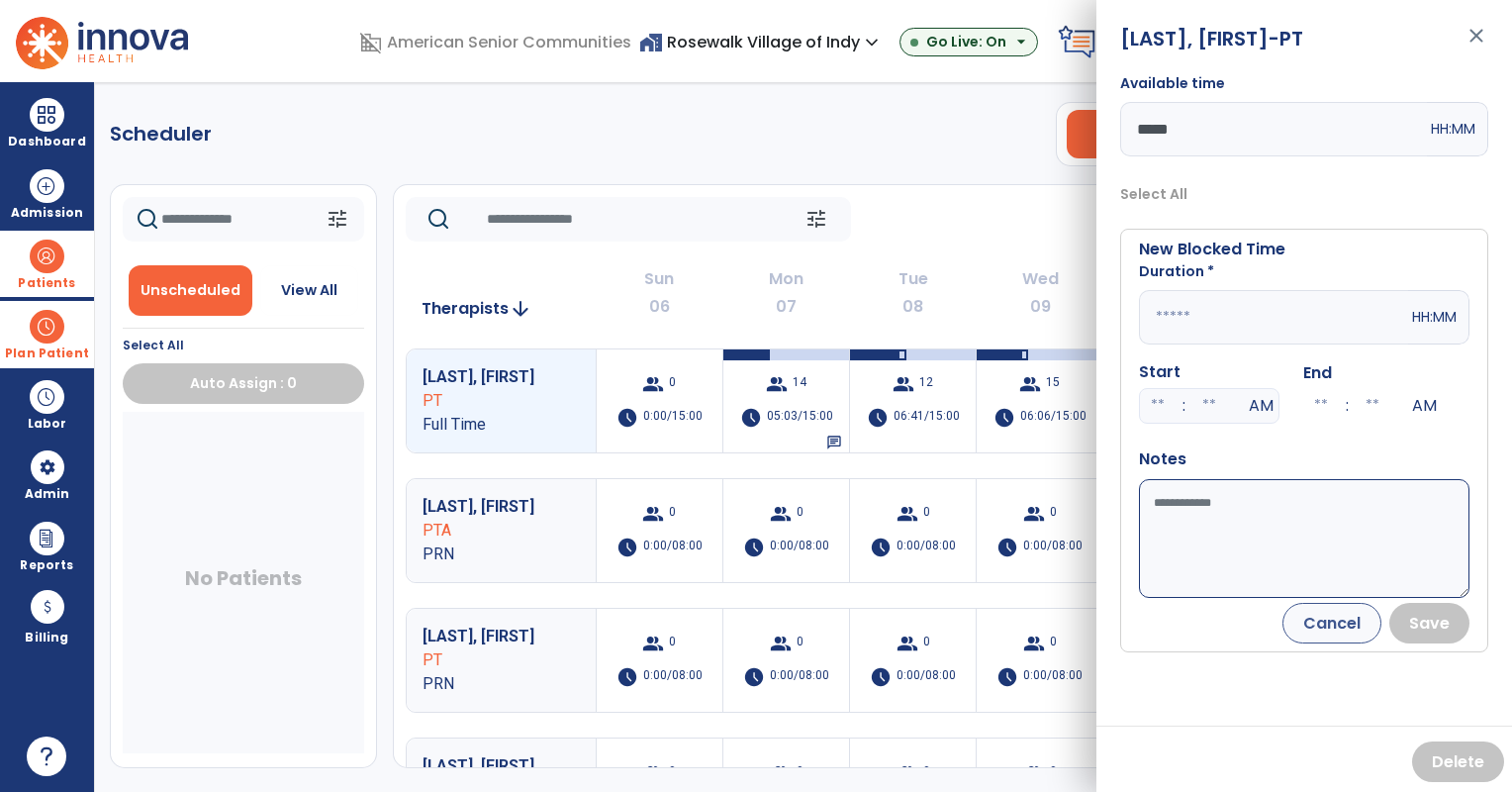 click at bounding box center (1158, 406) 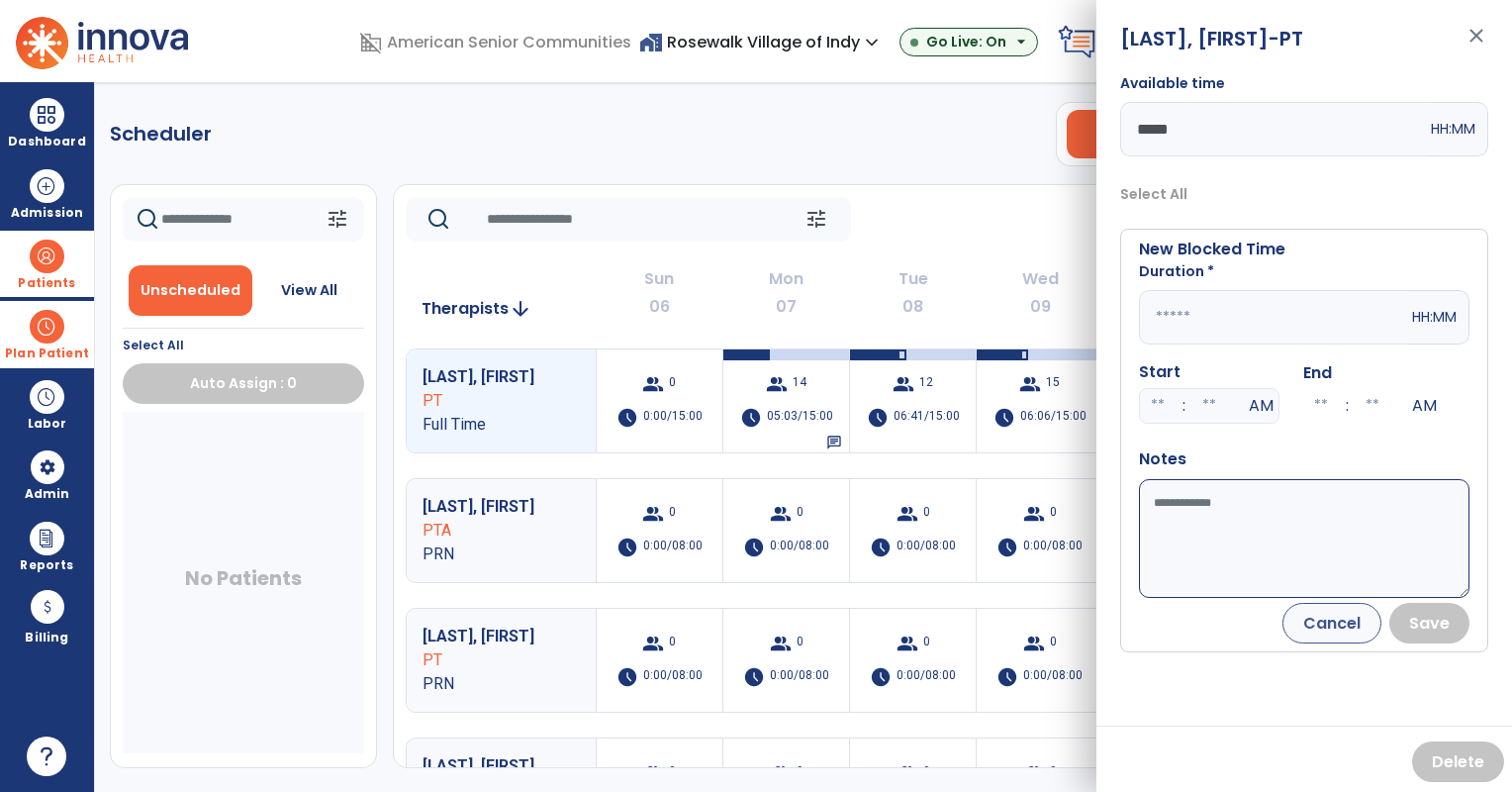 click at bounding box center [1274, 317] 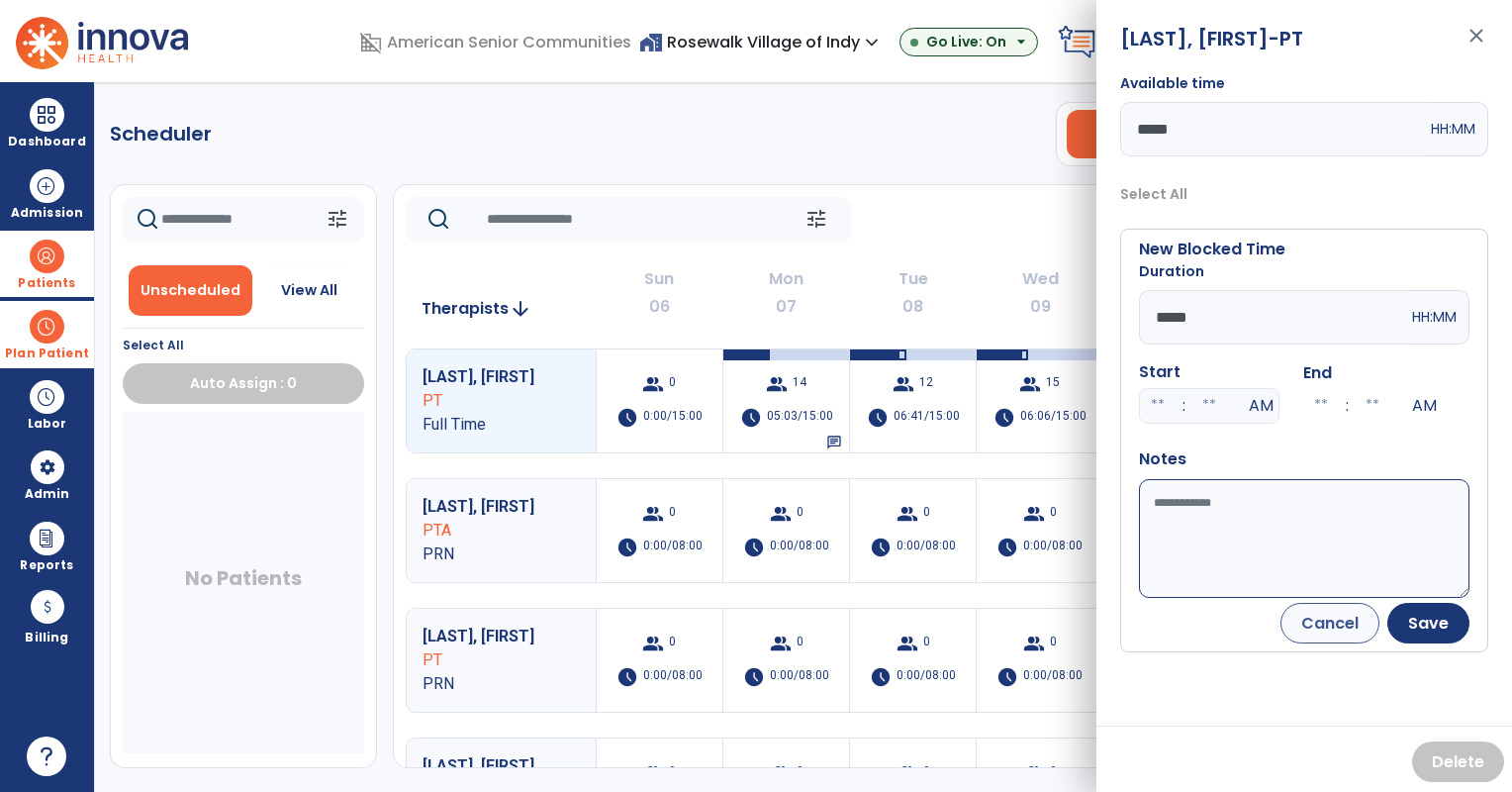 type on "*****" 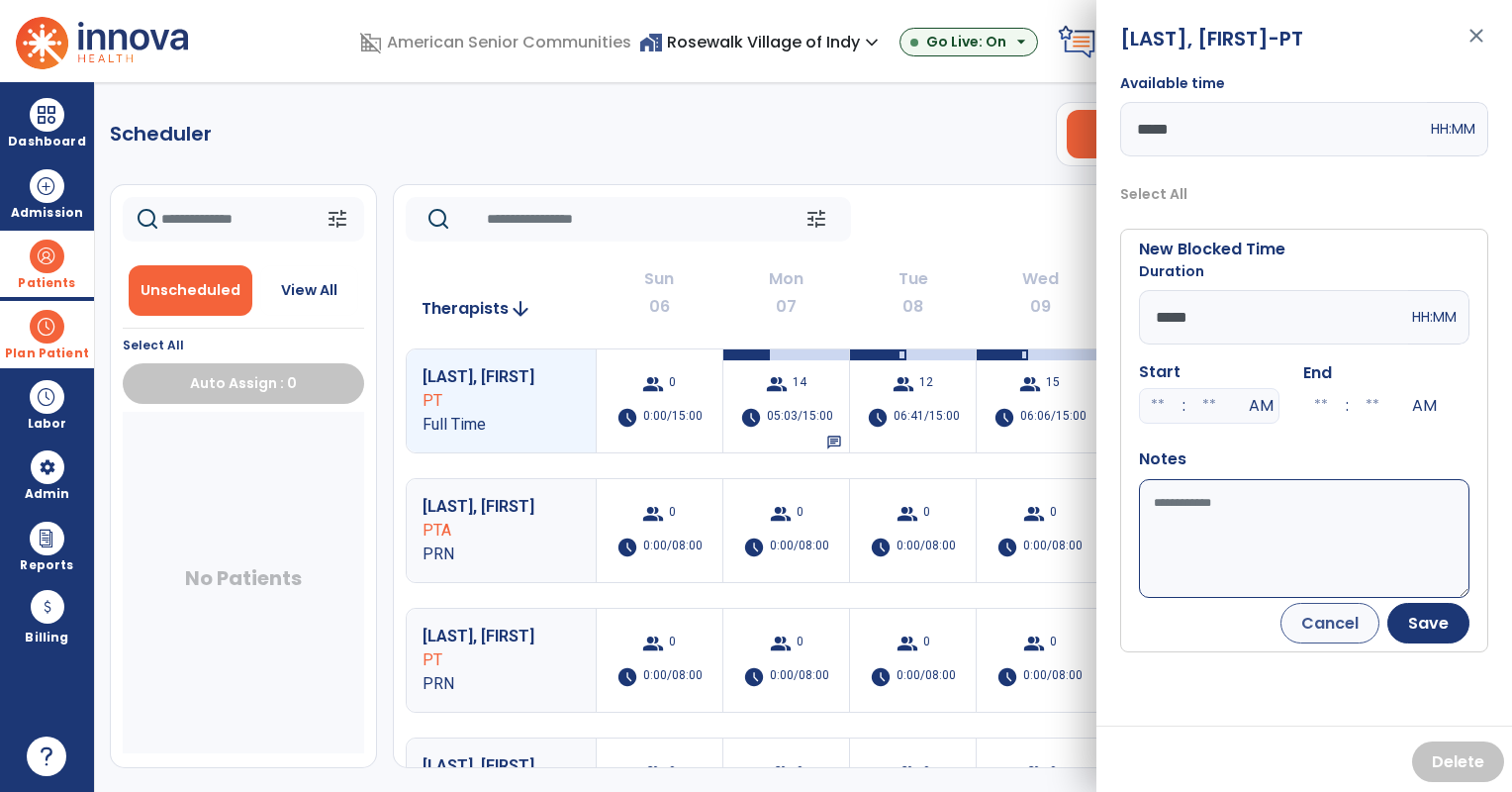 click on "Available time" at bounding box center (1304, 539) 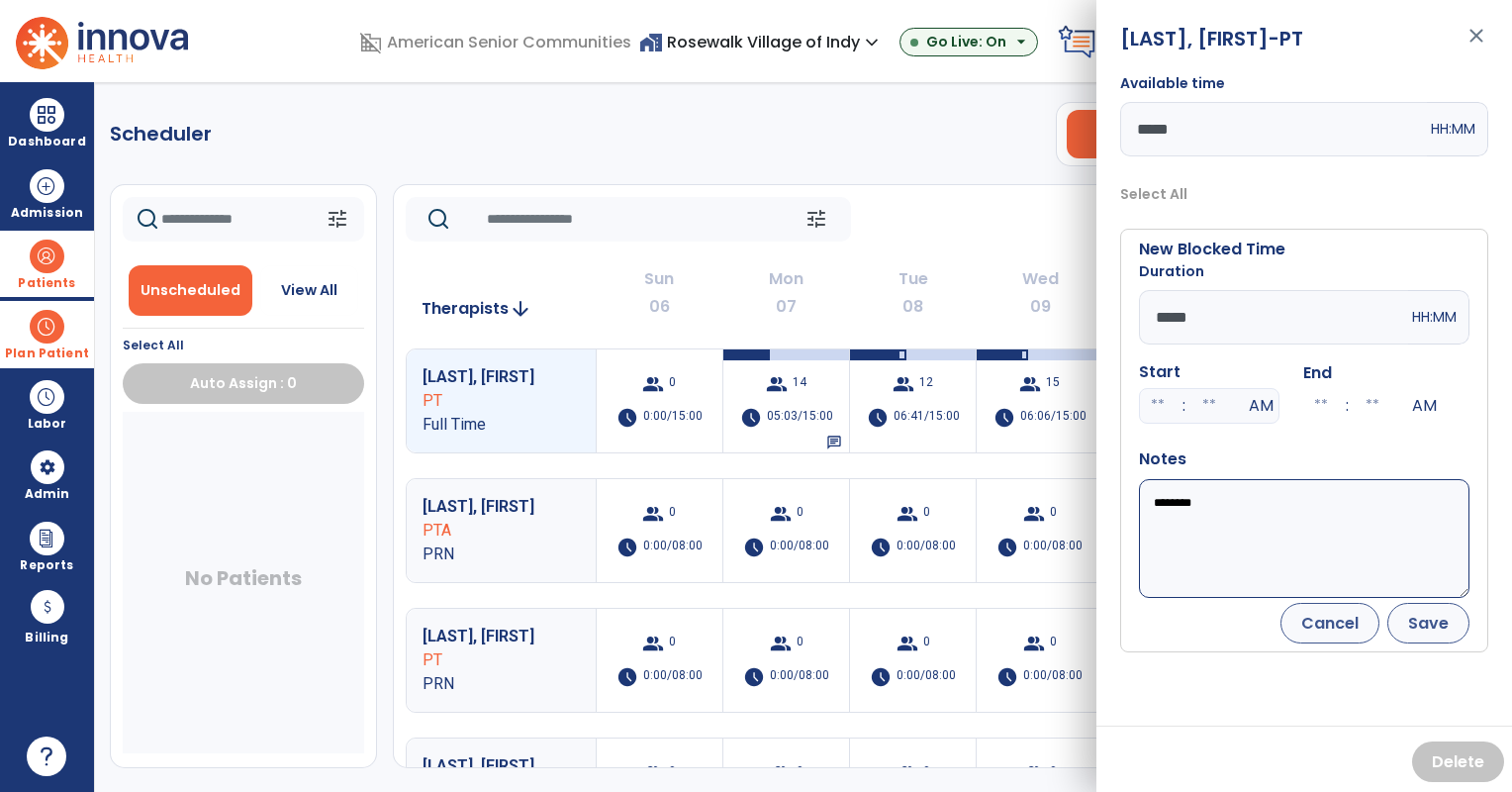 type on "********" 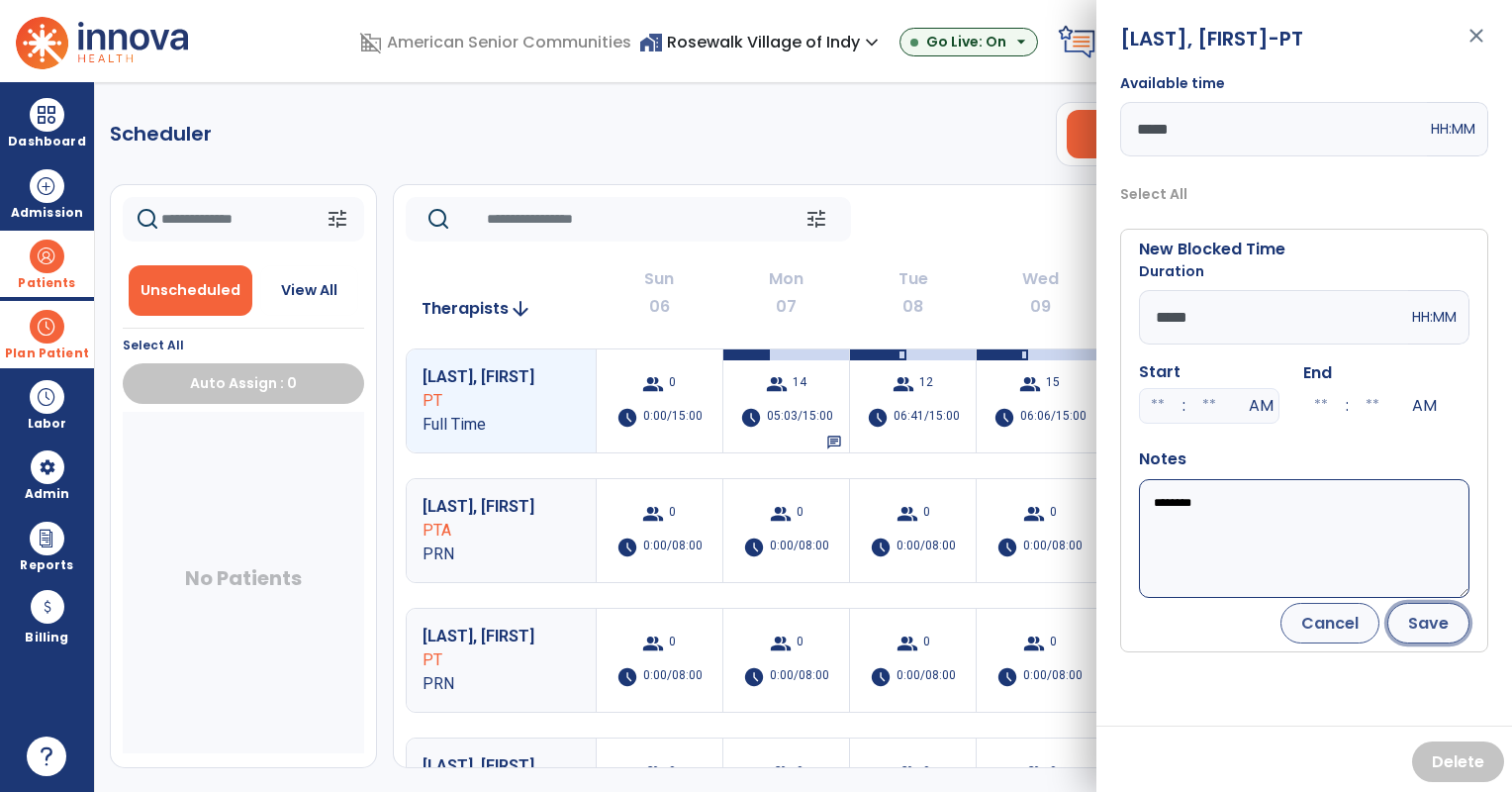 click on "Save" at bounding box center [1428, 623] 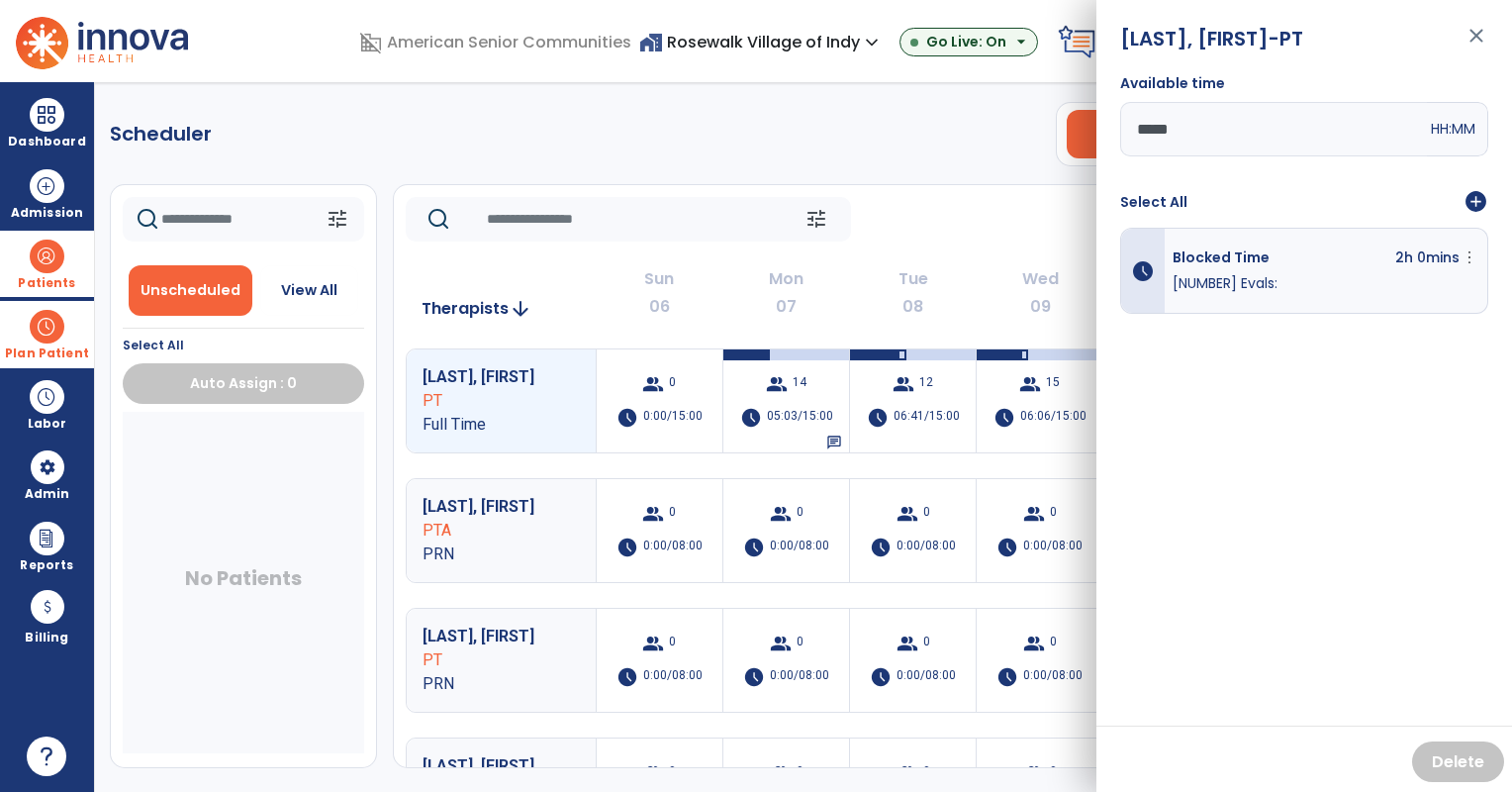 click on "tune   Today  chevron_left Jul 6, 2025 - Jul 12, 2025  *********  calendar_today  chevron_right" 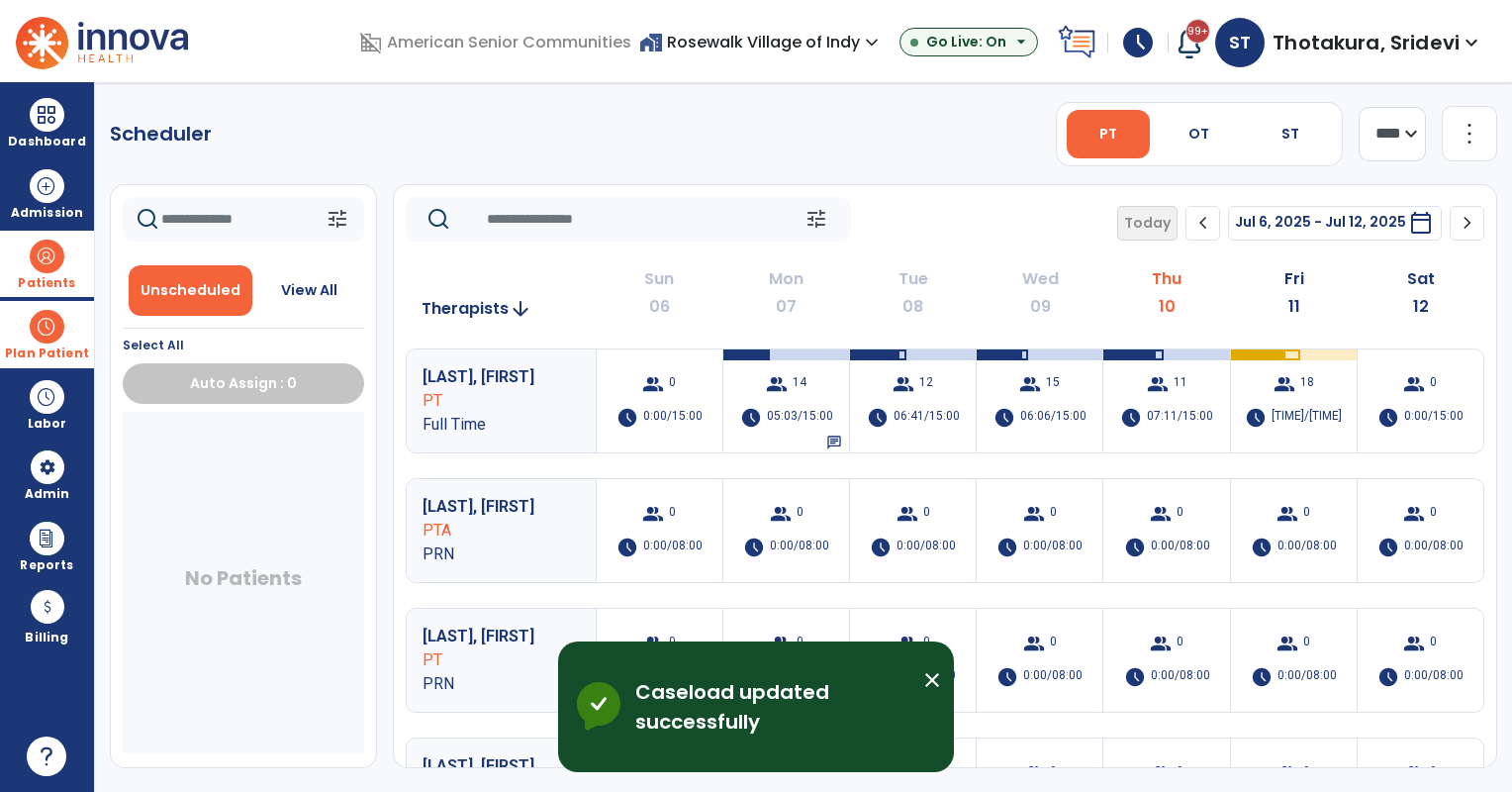 click on "home_work   Rosewalk Village of Indy   expand_more" at bounding box center [761, 42] 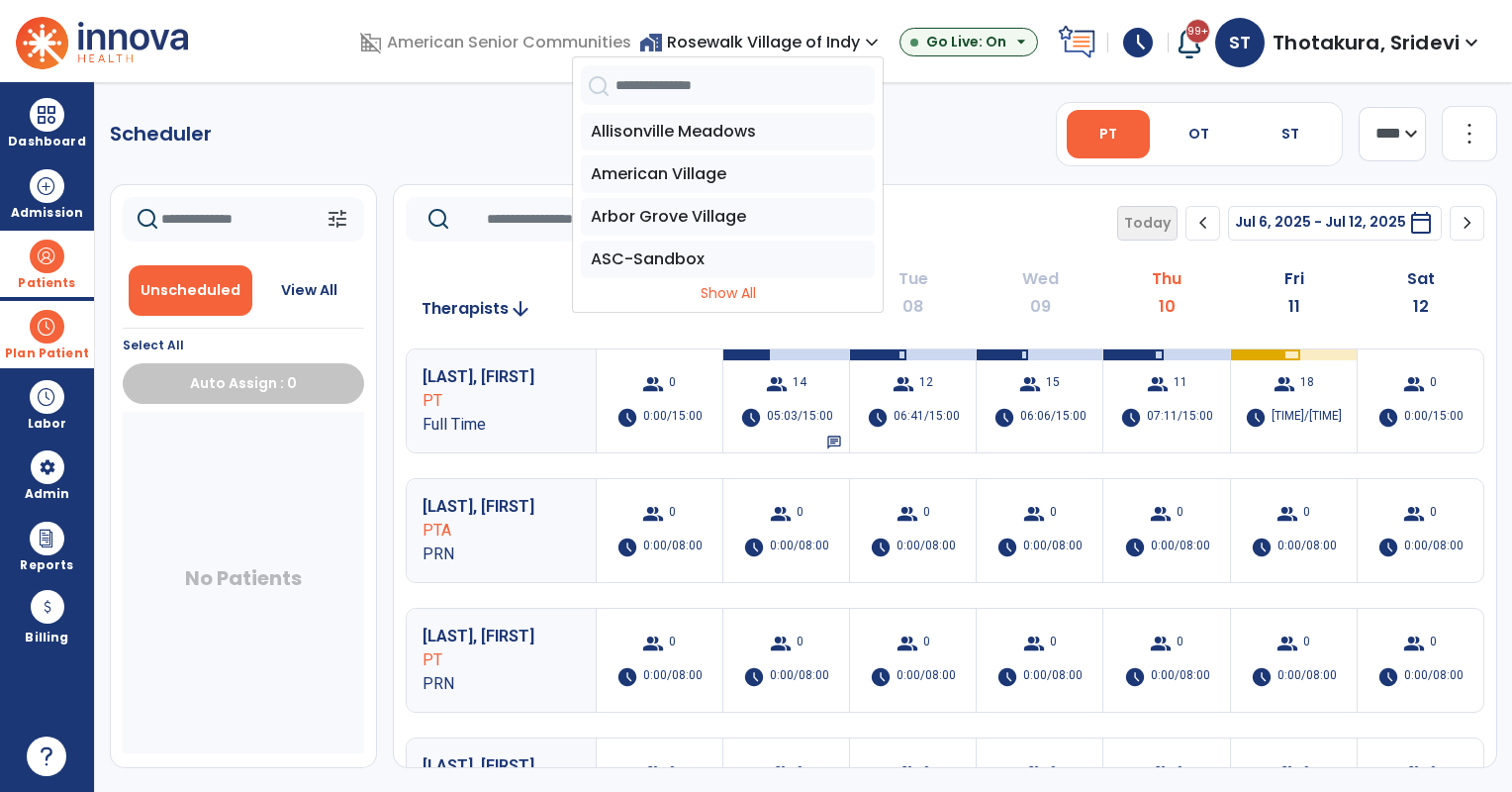 click at bounding box center (745, 85) 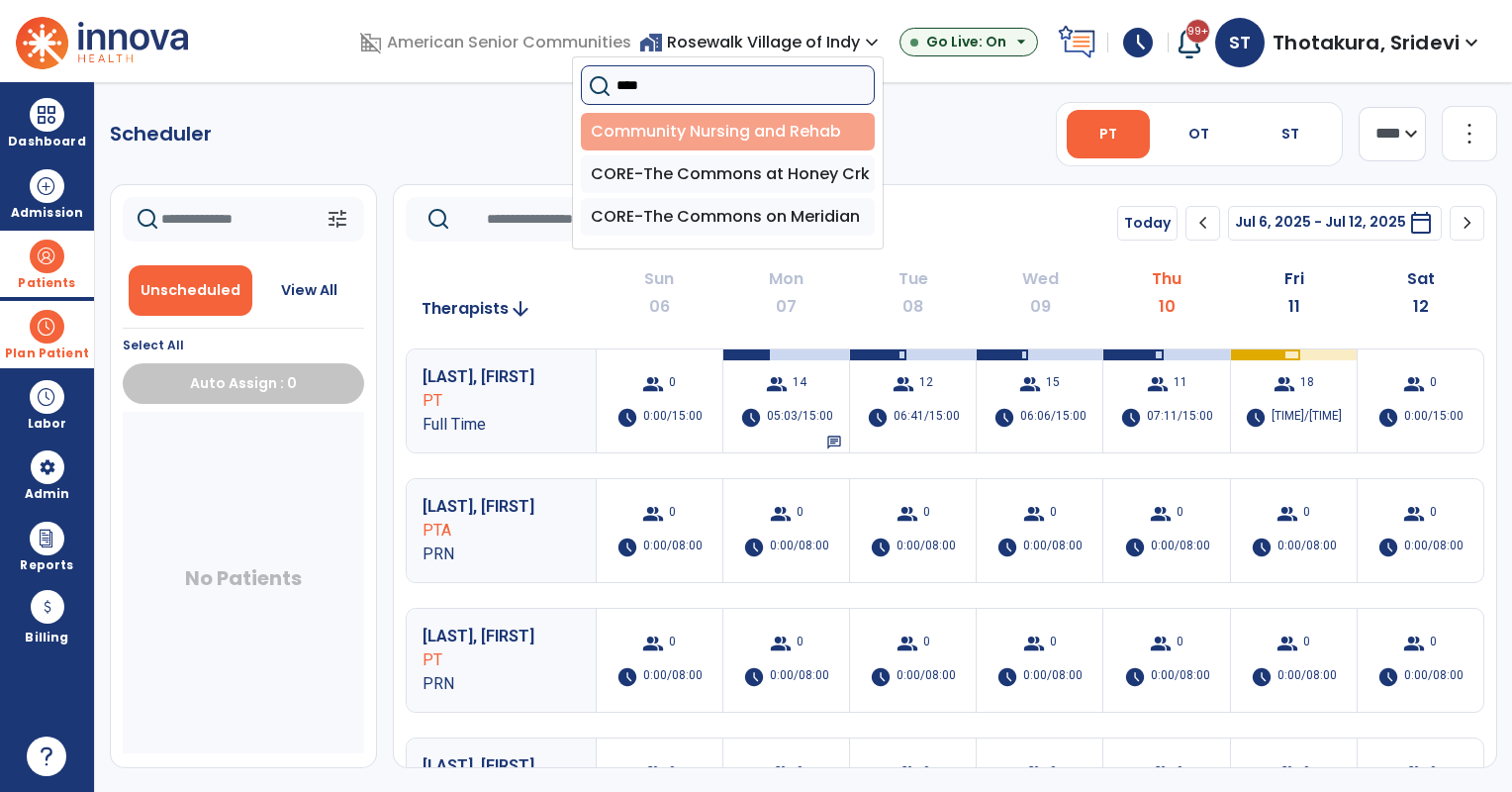 type on "****" 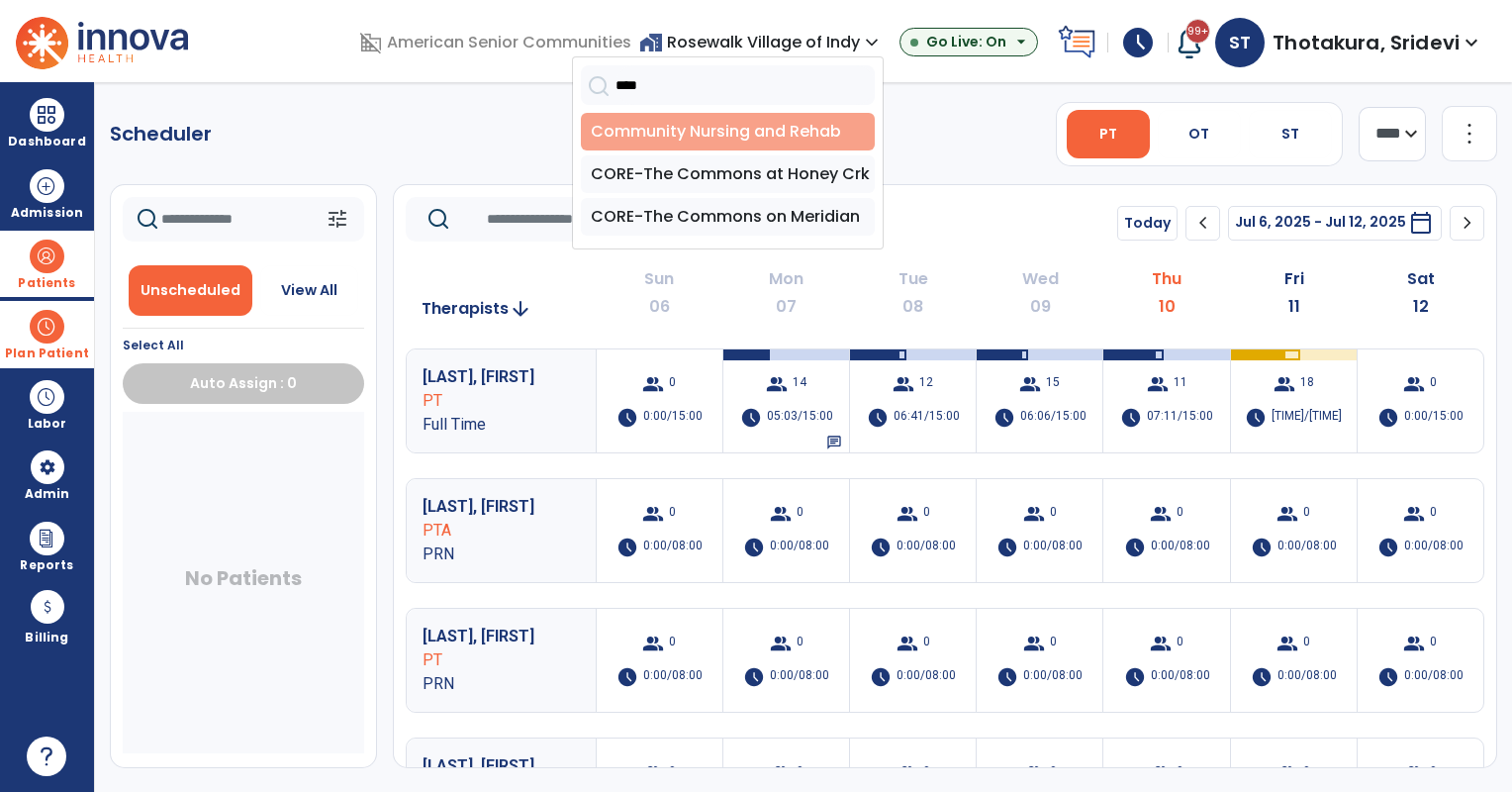 click on "Community Nursing and Rehab" at bounding box center [727, 132] 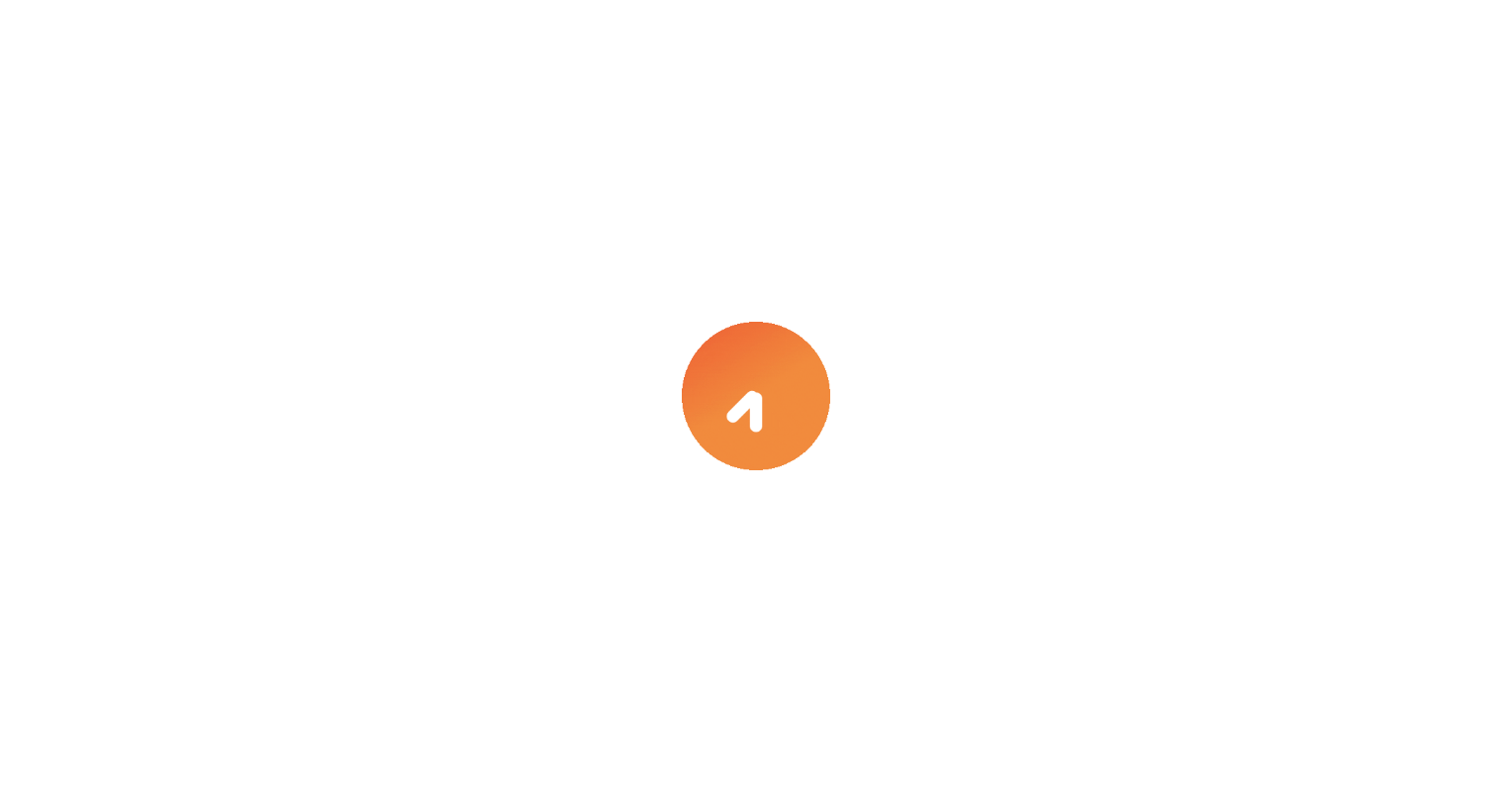scroll, scrollTop: 0, scrollLeft: 0, axis: both 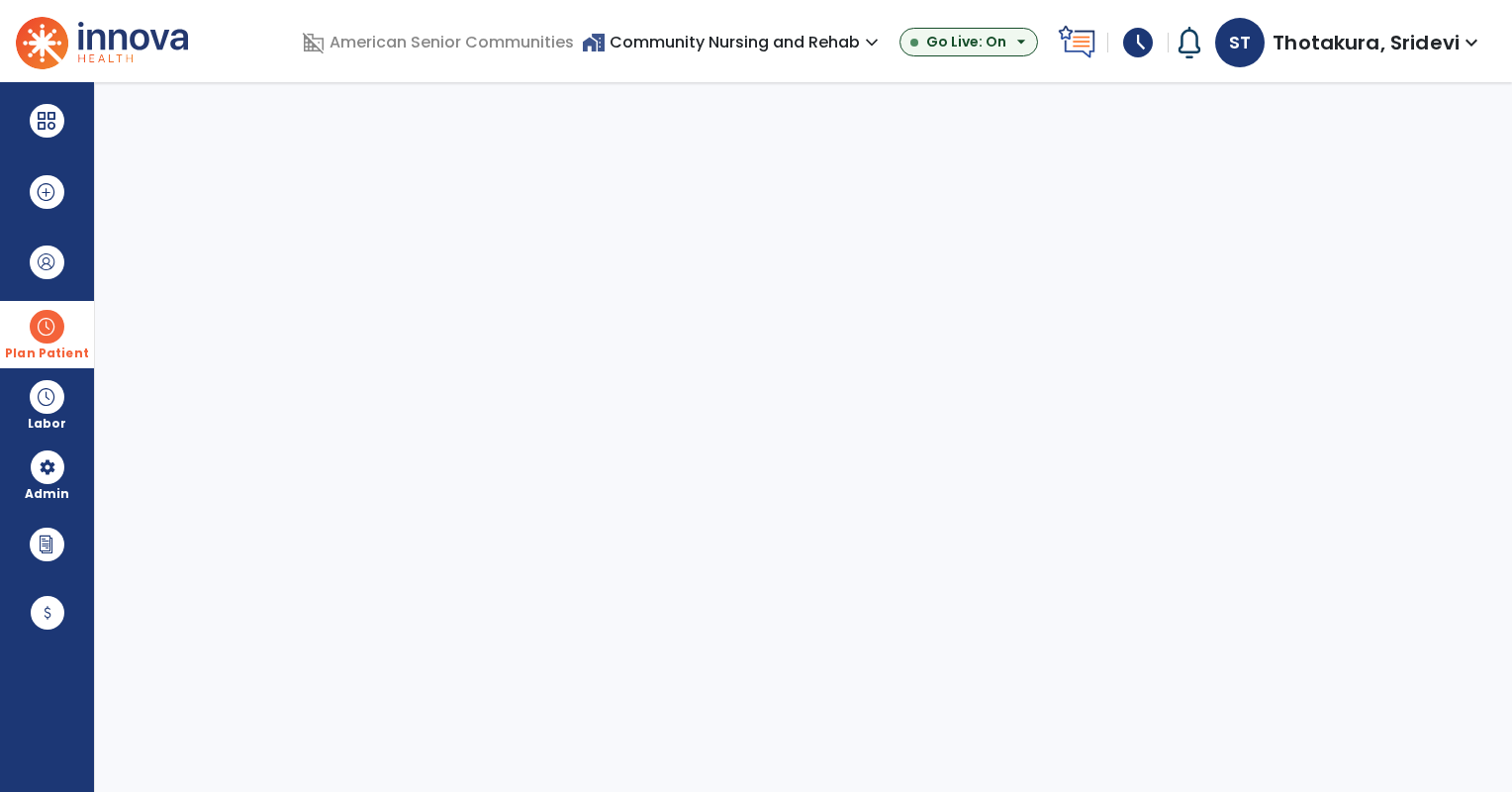 select on "***" 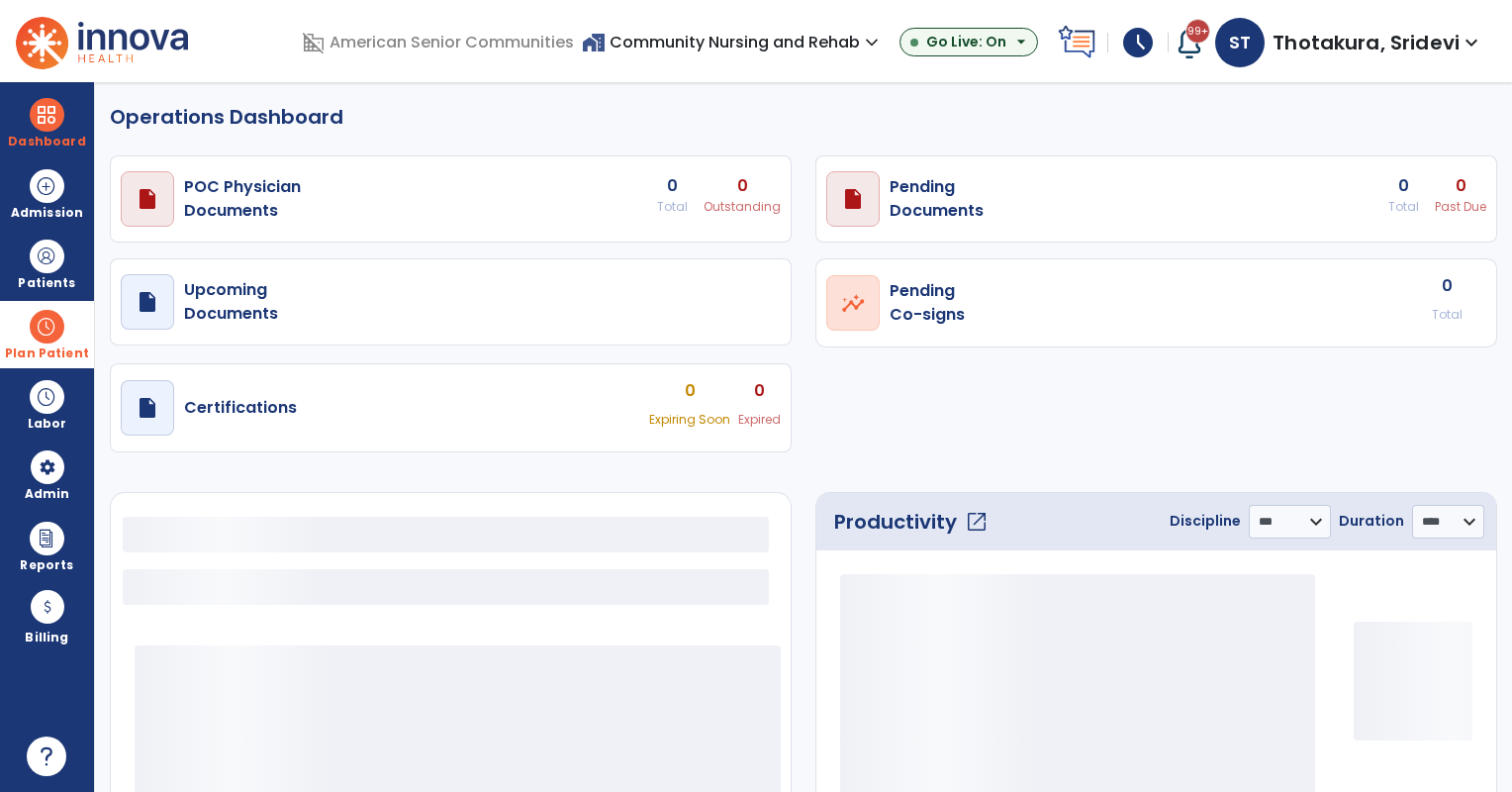 click at bounding box center (47, 327) 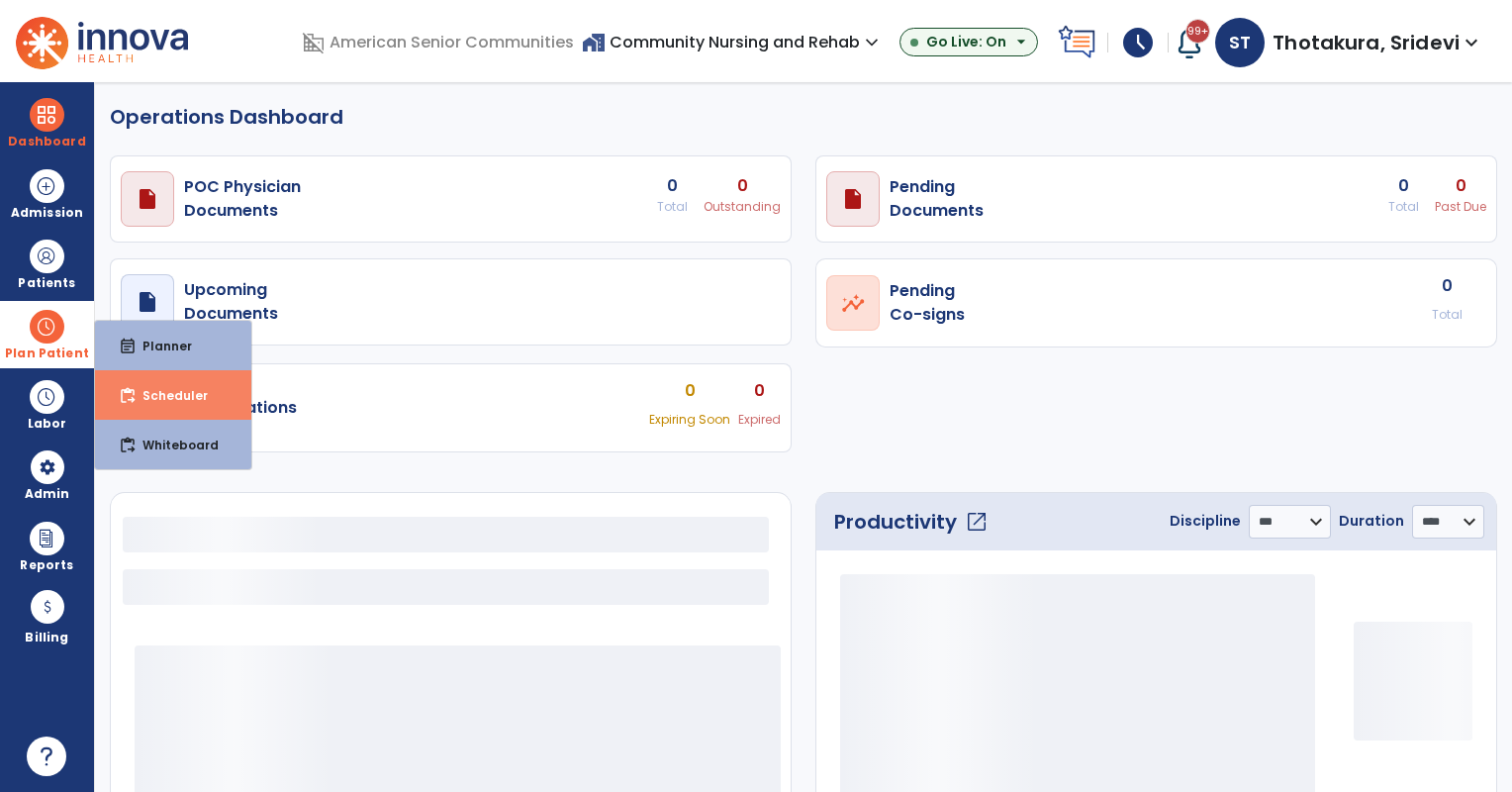 select on "***" 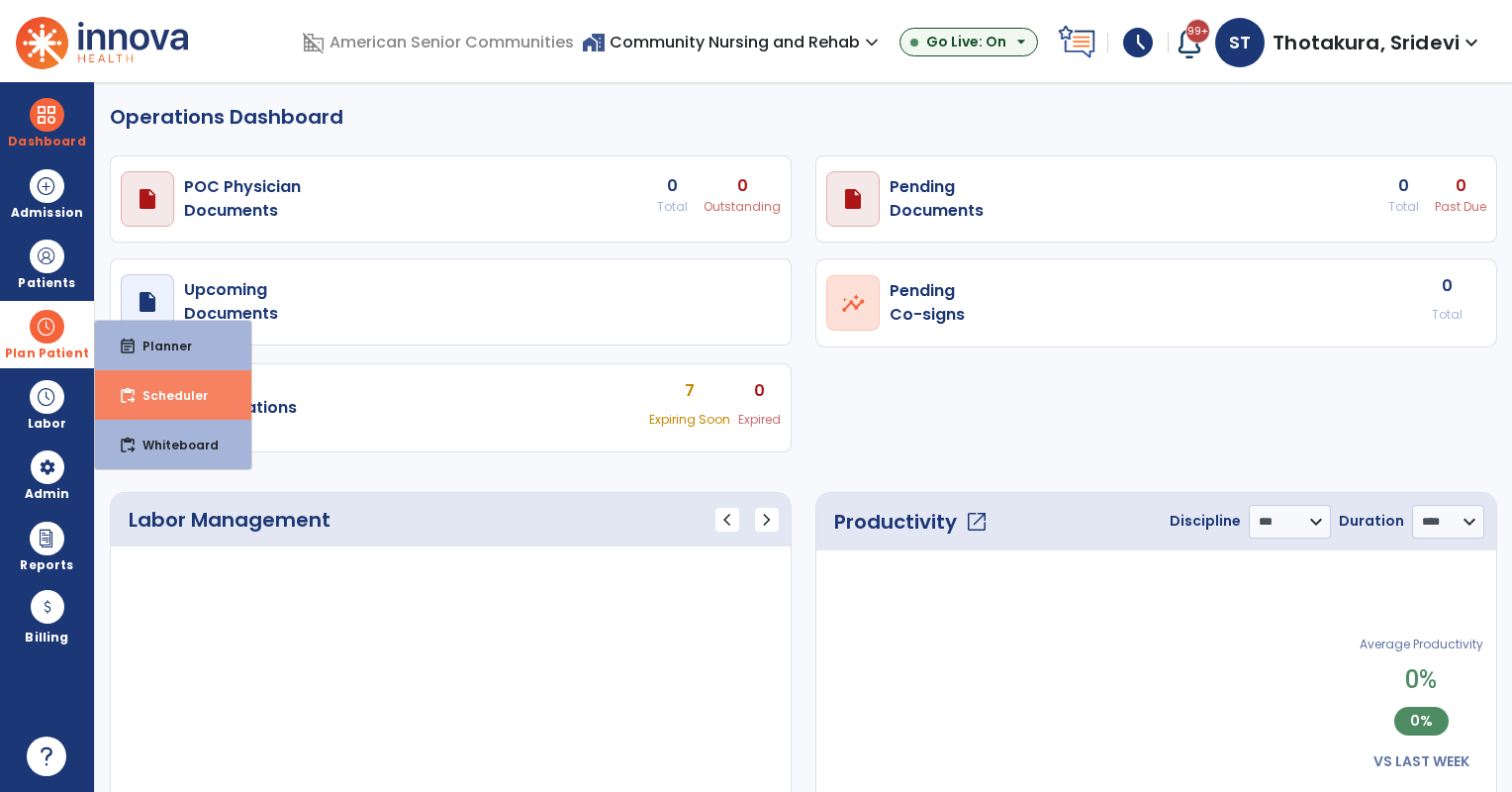 click on "content_paste_go  Scheduler" at bounding box center [173, 395] 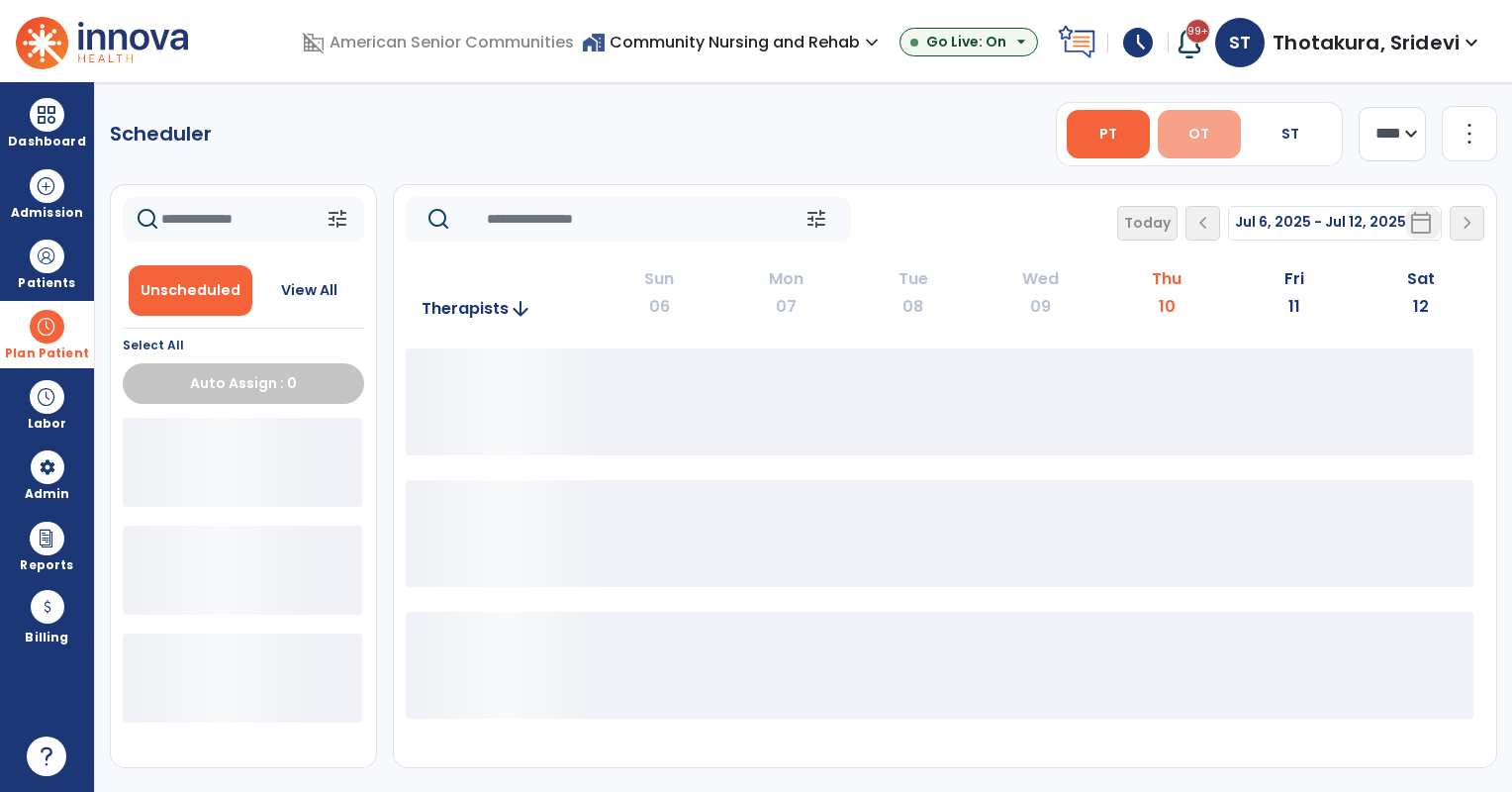 click on "OT" at bounding box center [1198, 134] 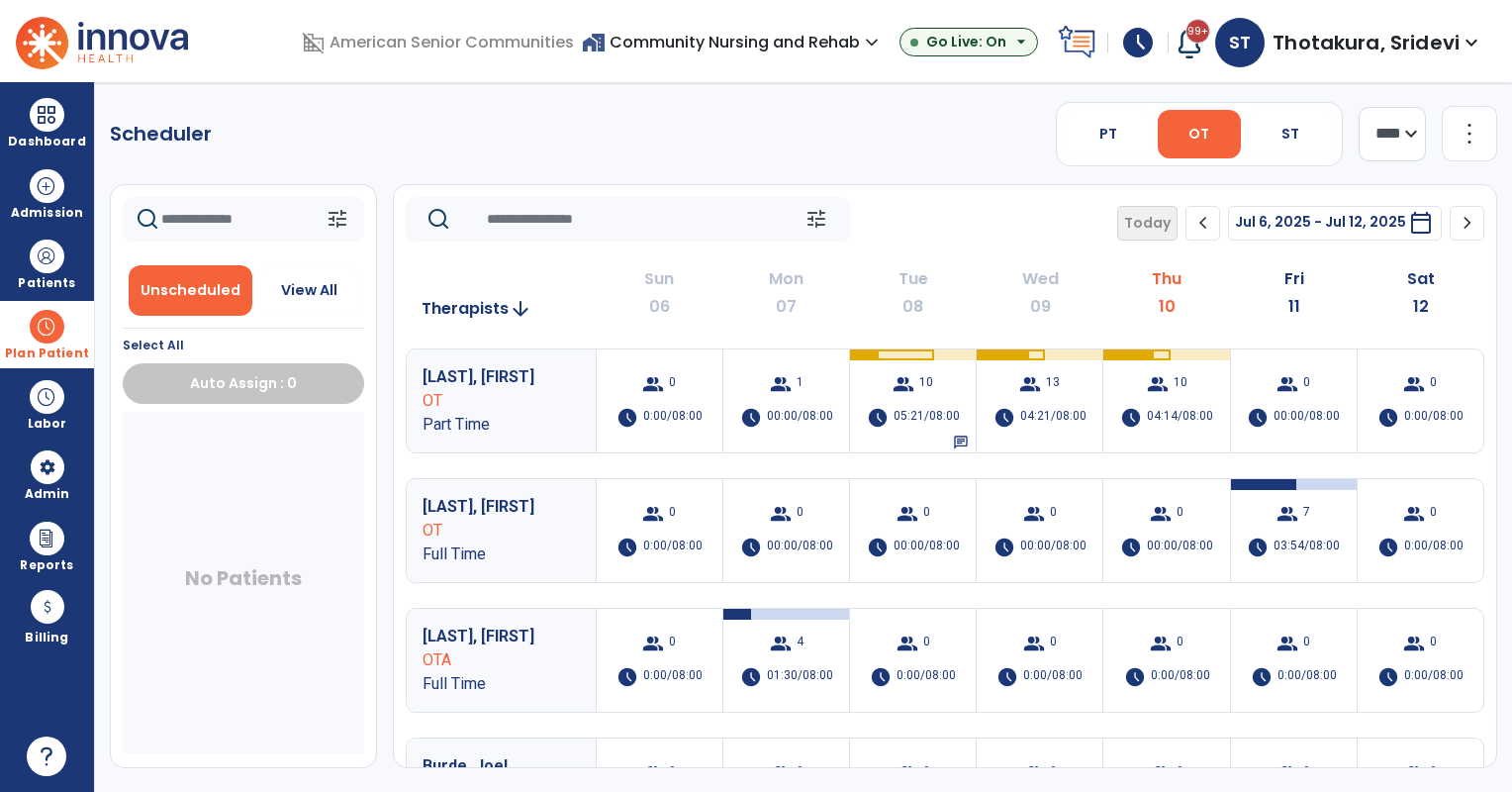 click on "home_work   Community Nursing and Rehab   expand_more" at bounding box center (732, 42) 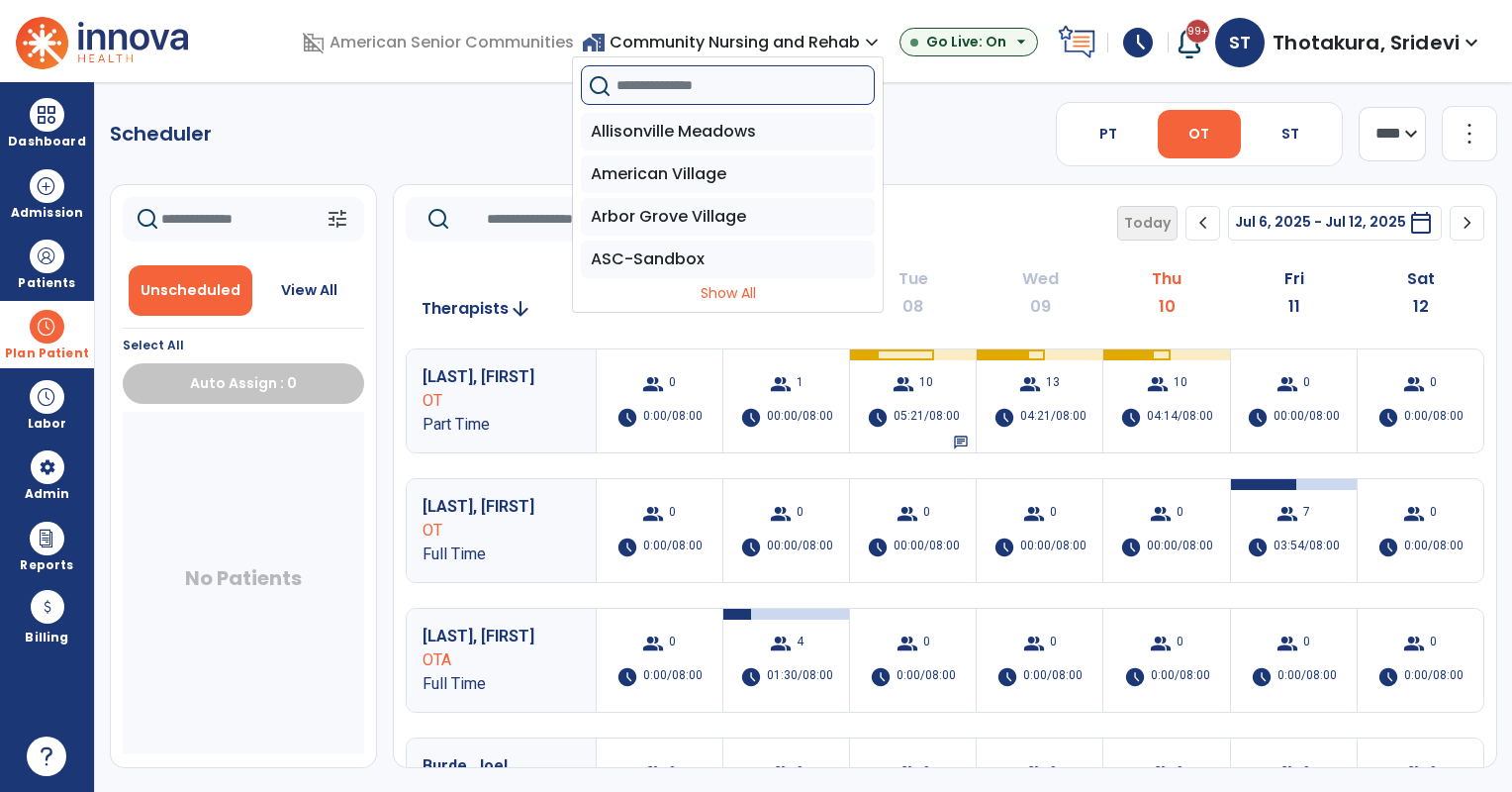 click at bounding box center [745, 85] 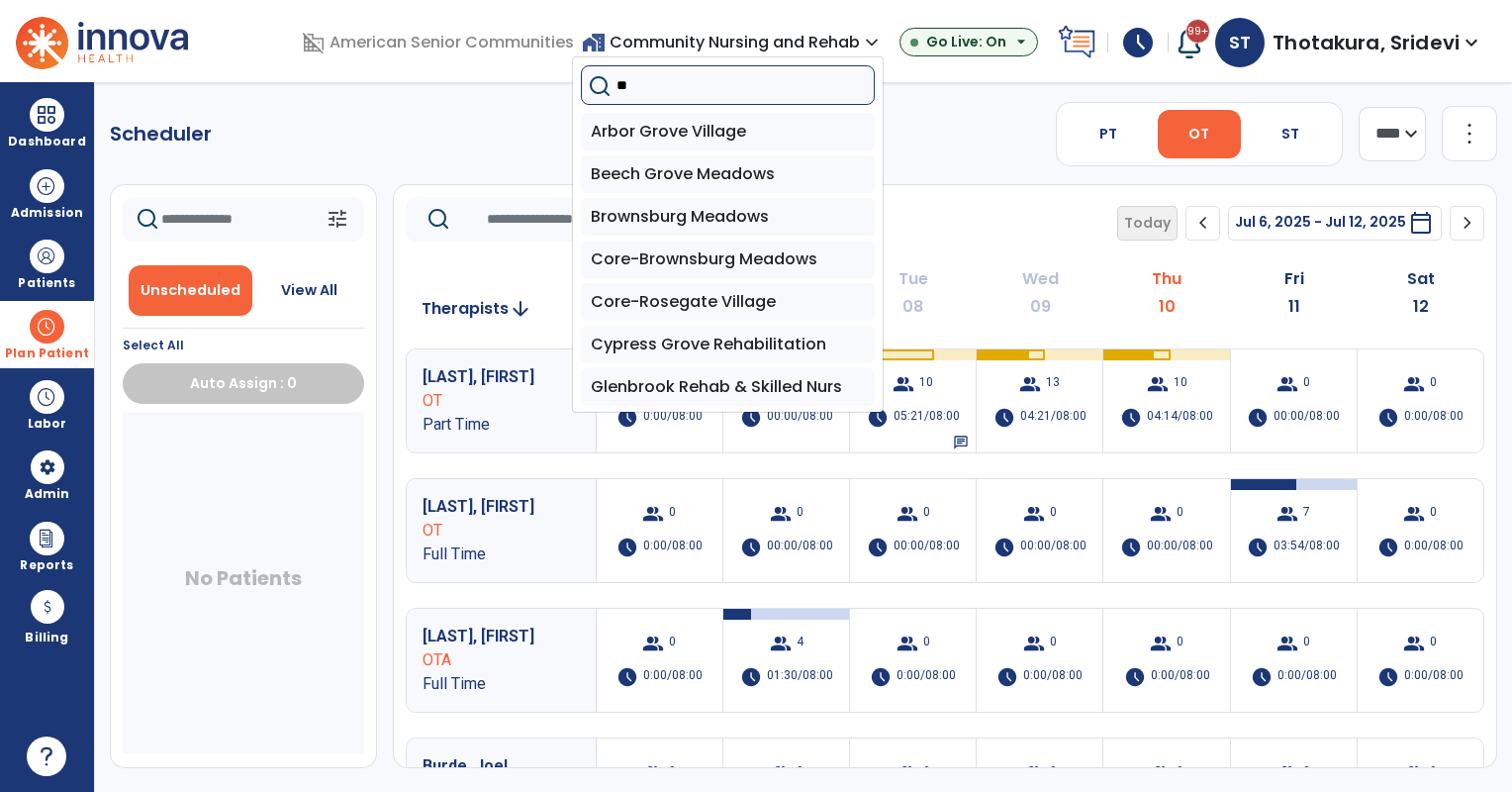 type on "*" 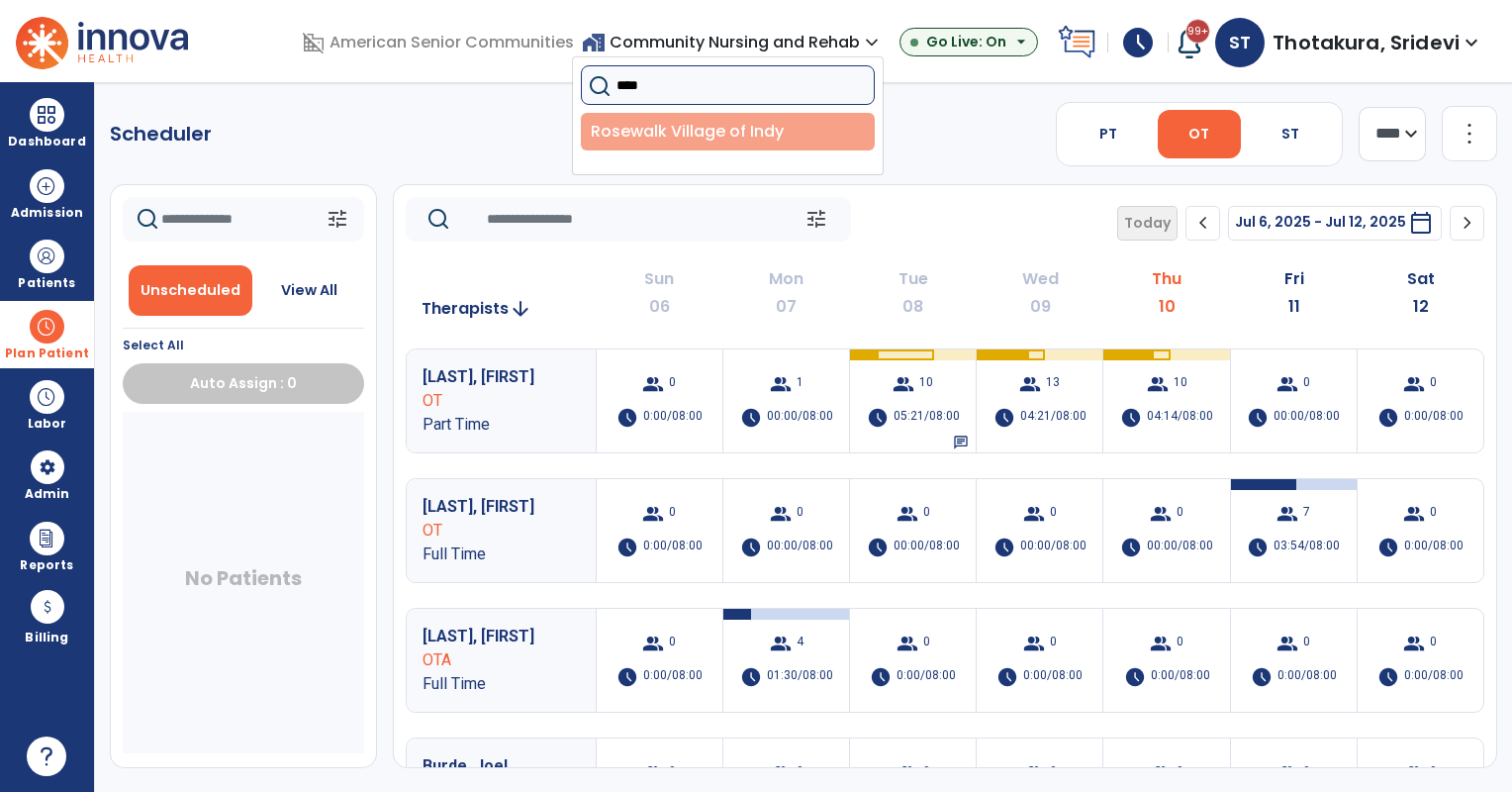 type on "****" 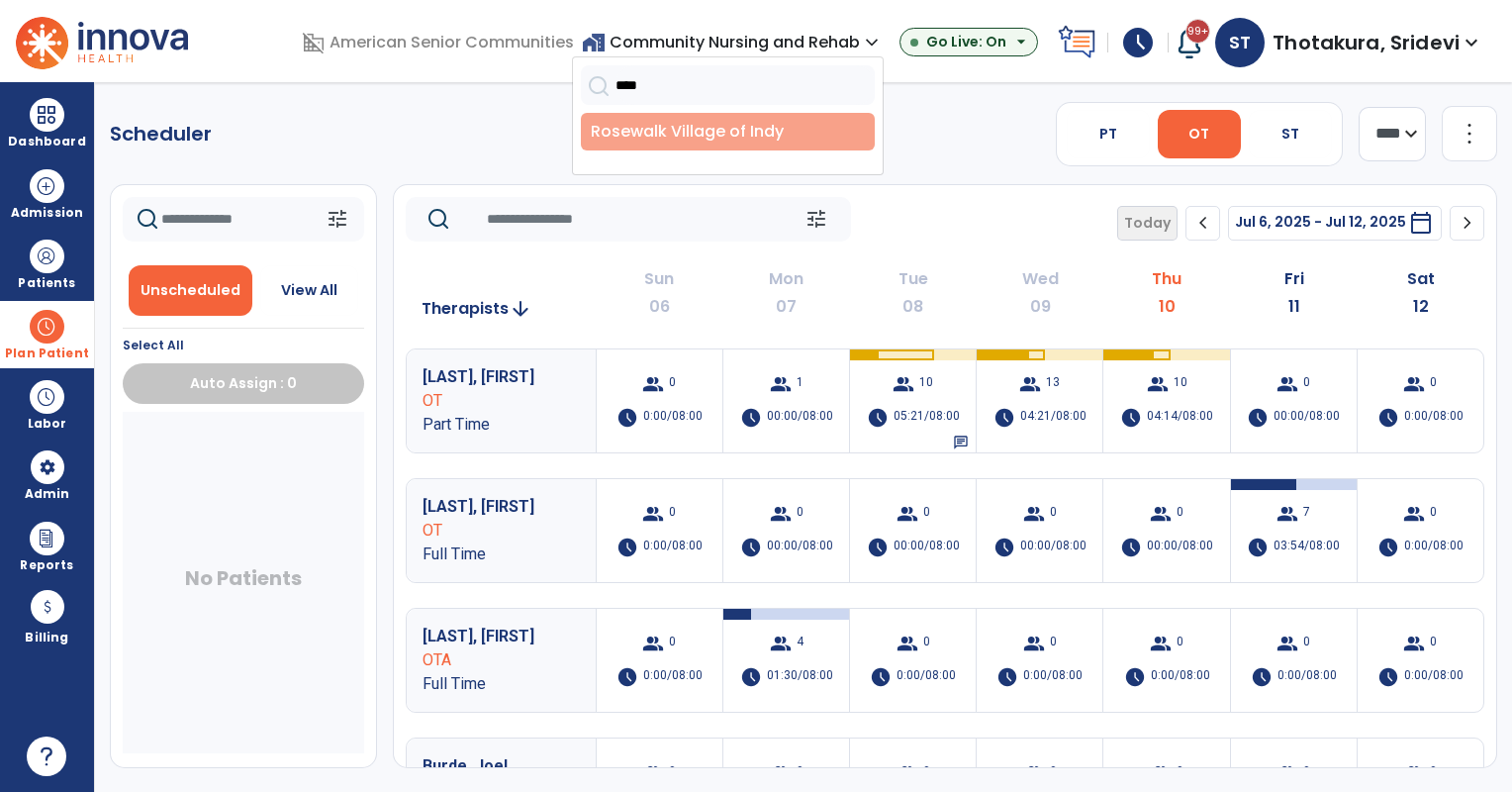 click on "Rosewalk Village of Indy" at bounding box center [727, 132] 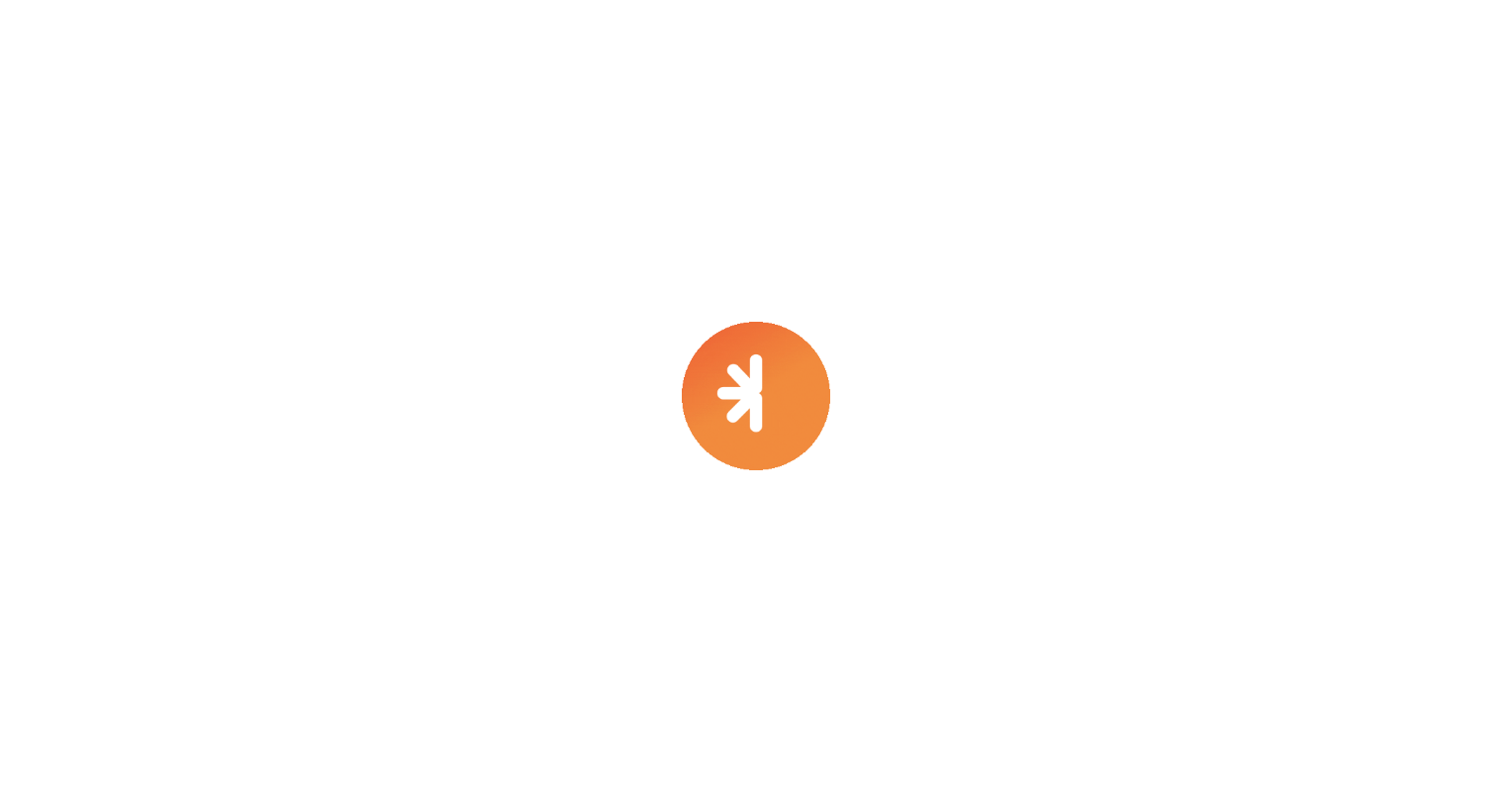 scroll, scrollTop: 0, scrollLeft: 0, axis: both 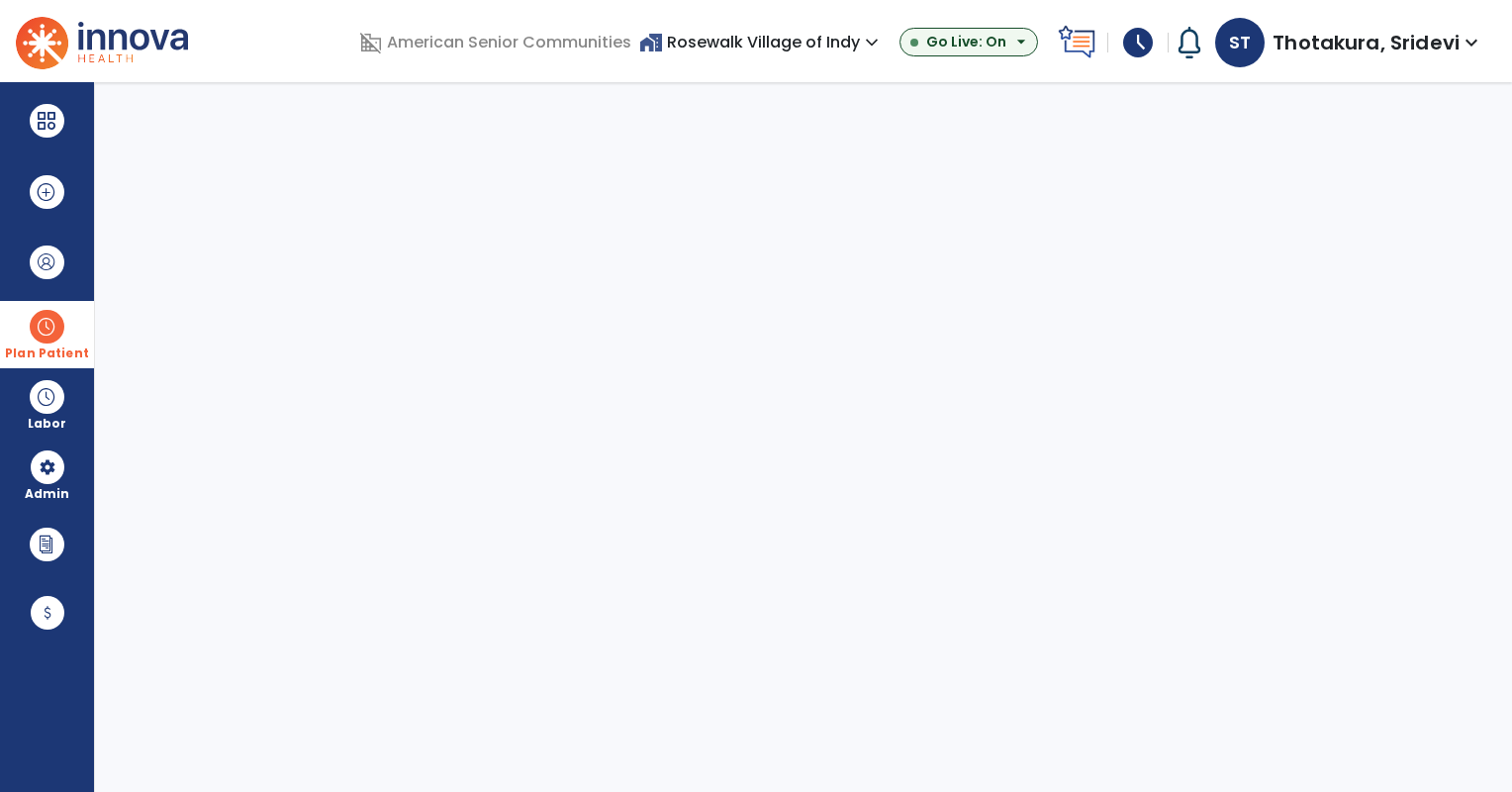 select on "***" 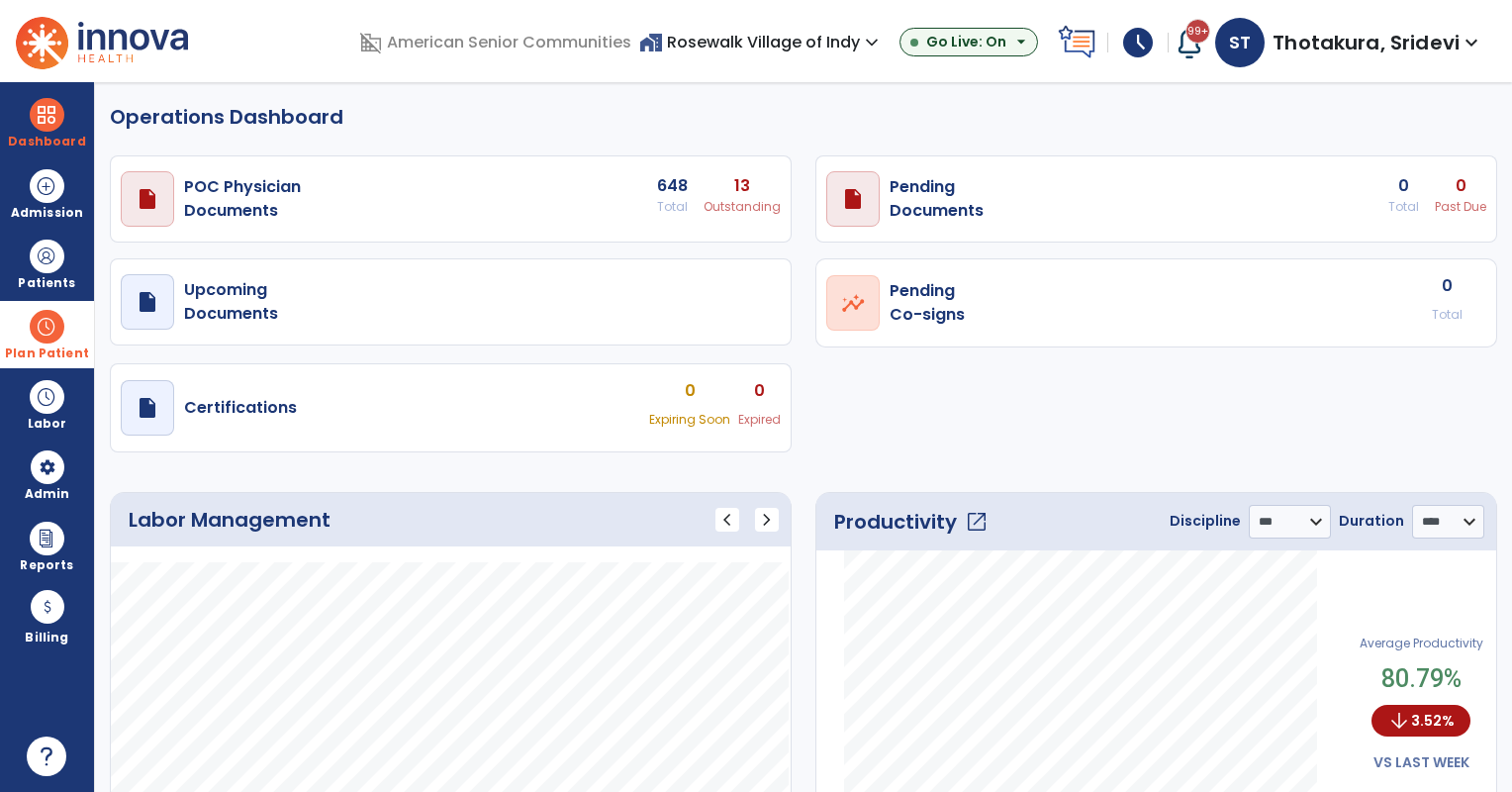 select on "***" 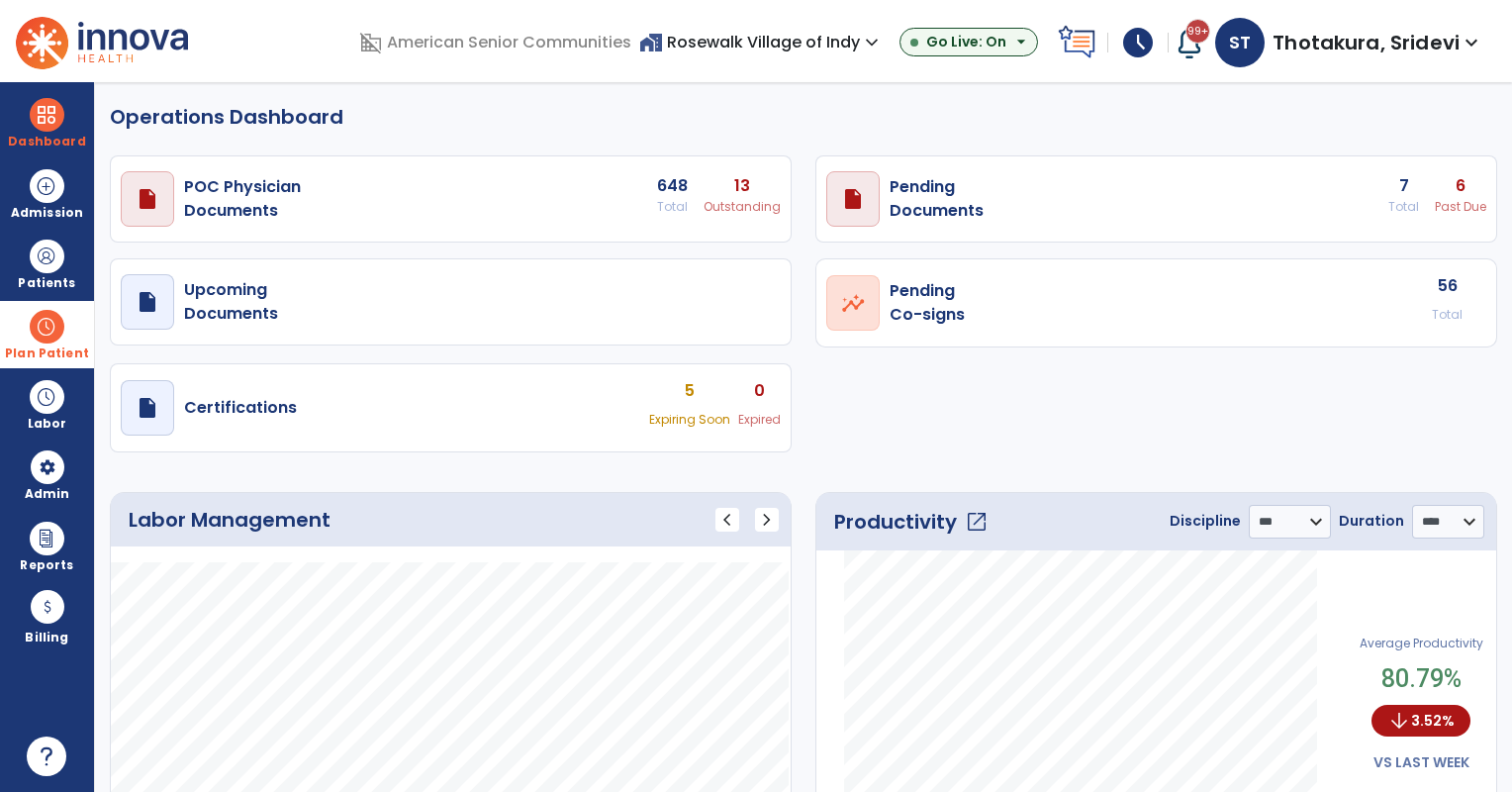 click on "Plan Patient" at bounding box center (47, 283) 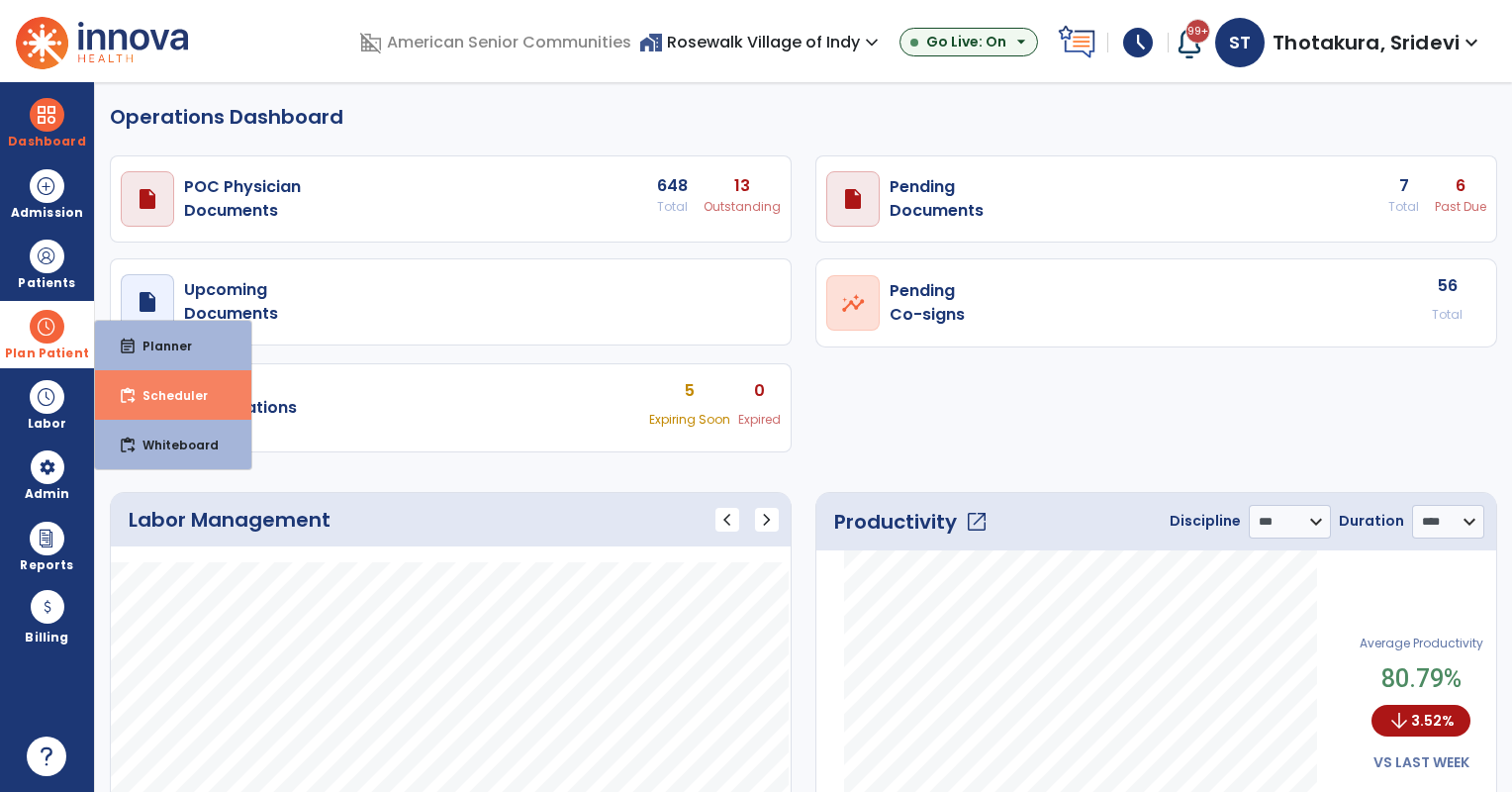click on "Scheduler" at bounding box center [167, 395] 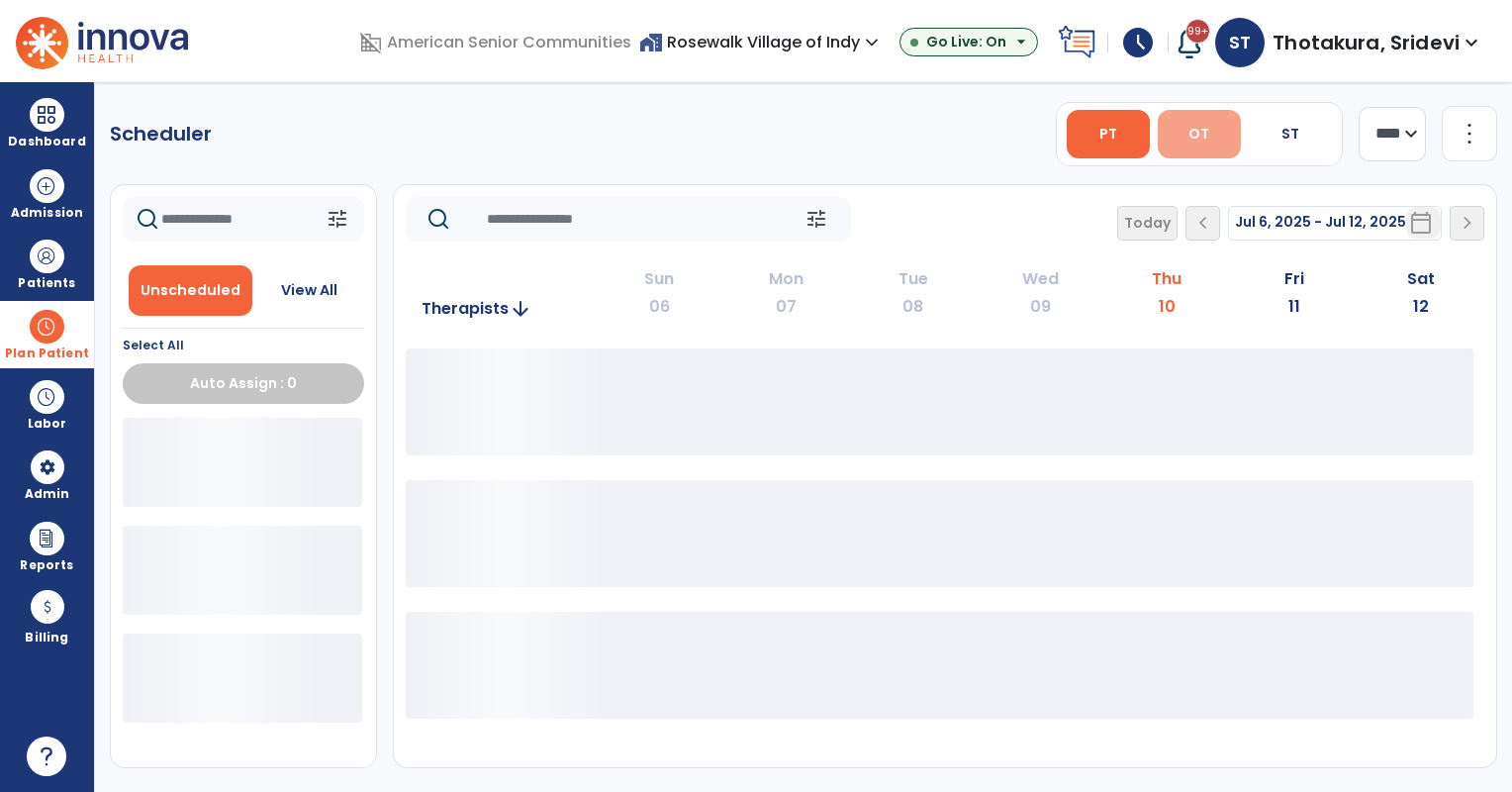 click on "OT" at bounding box center [1198, 134] 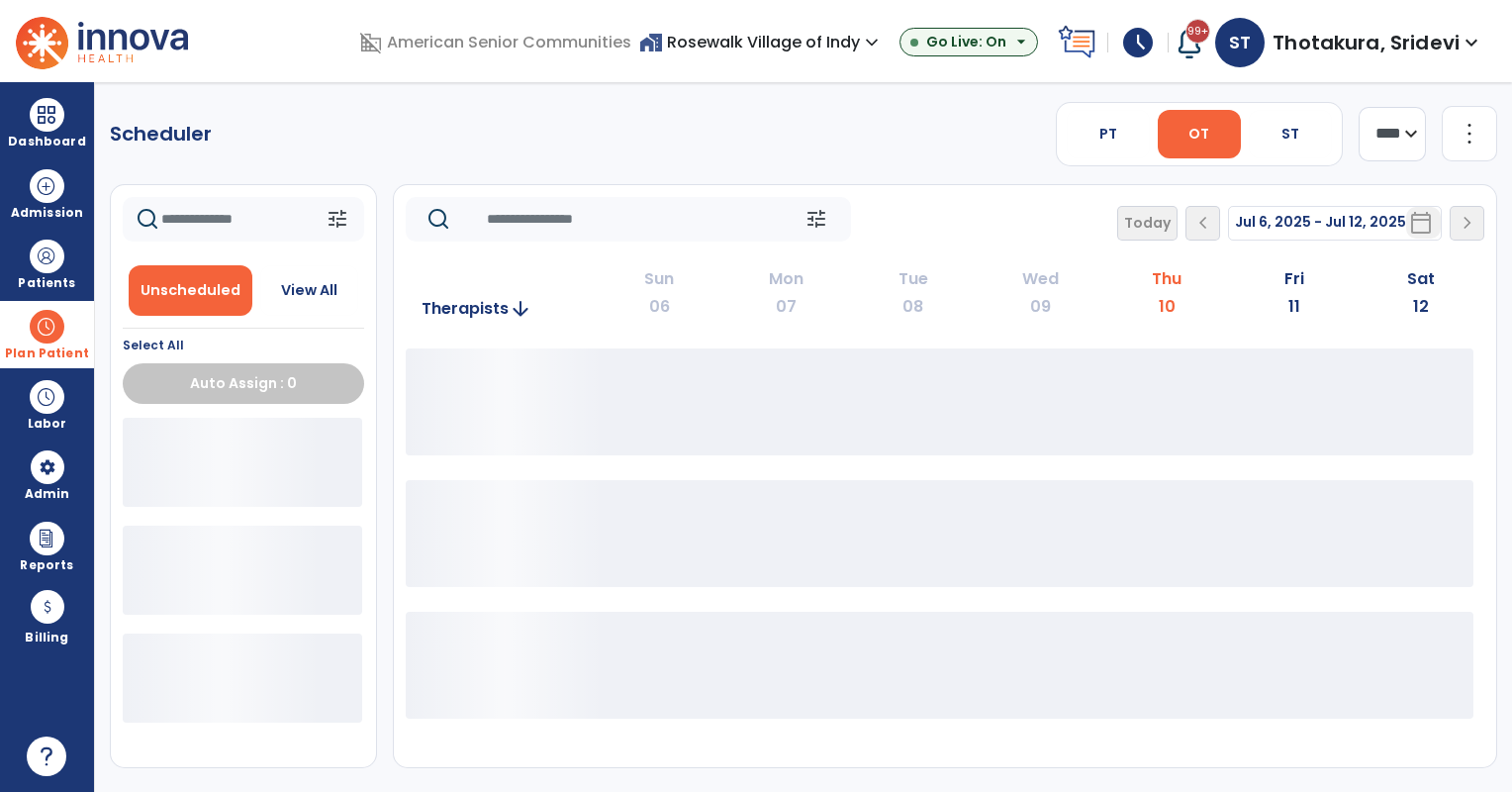click on "ST   [LAST], [FIRST]   expand_more   home   Home   person   Profile   manage_accounts   Admin   help   Help   logout   Log out  Dashboard  dashboard  Therapist Dashboard  view_quilt  Operations Dashboard Admission Patients  format_list_bulleted  Patient List  space_dashboard  Patient Board  insert_chart  PDPM Board Plan Patient  event_note  Planner  PT" at bounding box center [756, 396] 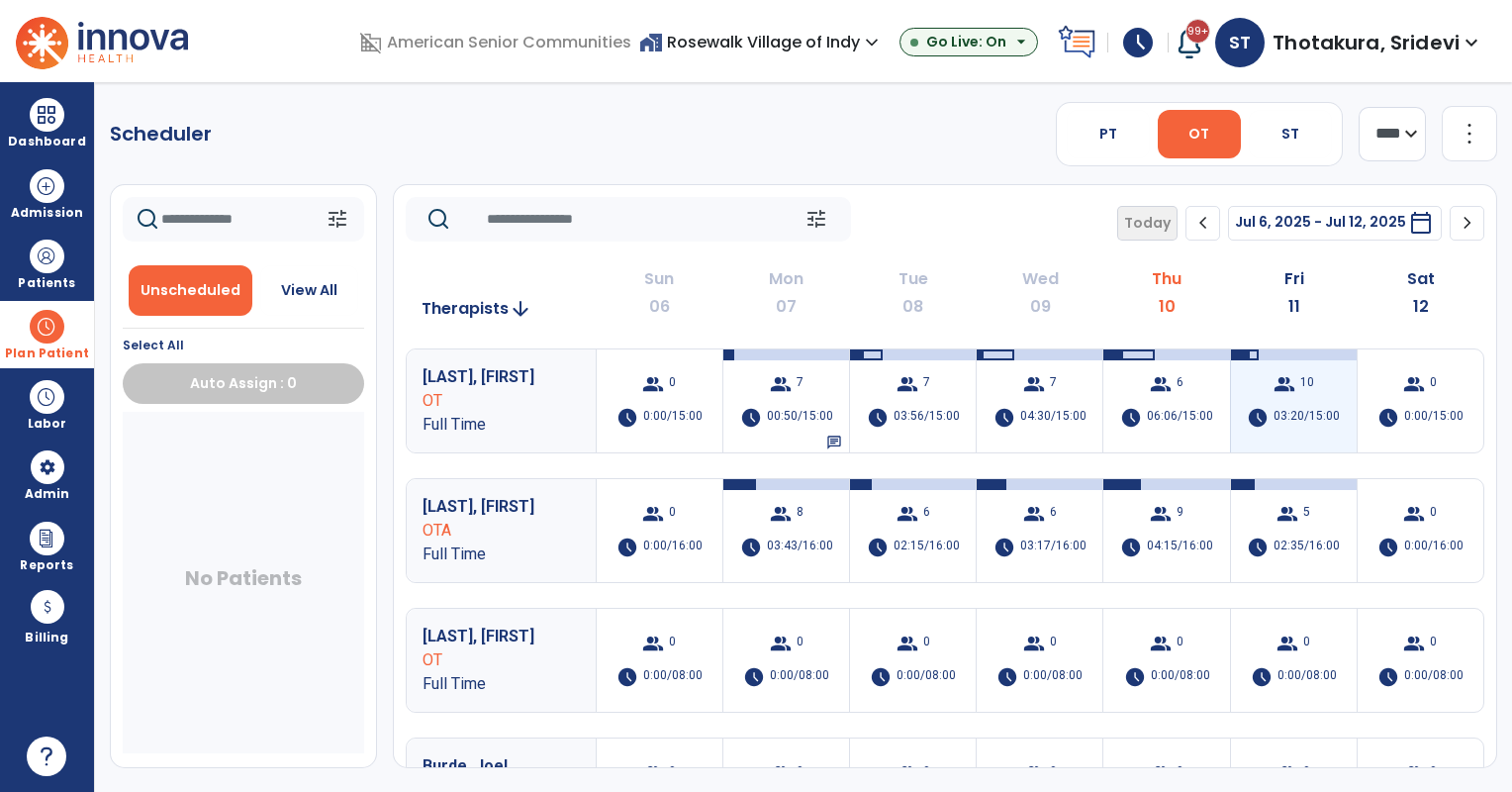 click on "03:20/15:00" at bounding box center [1306, 418] 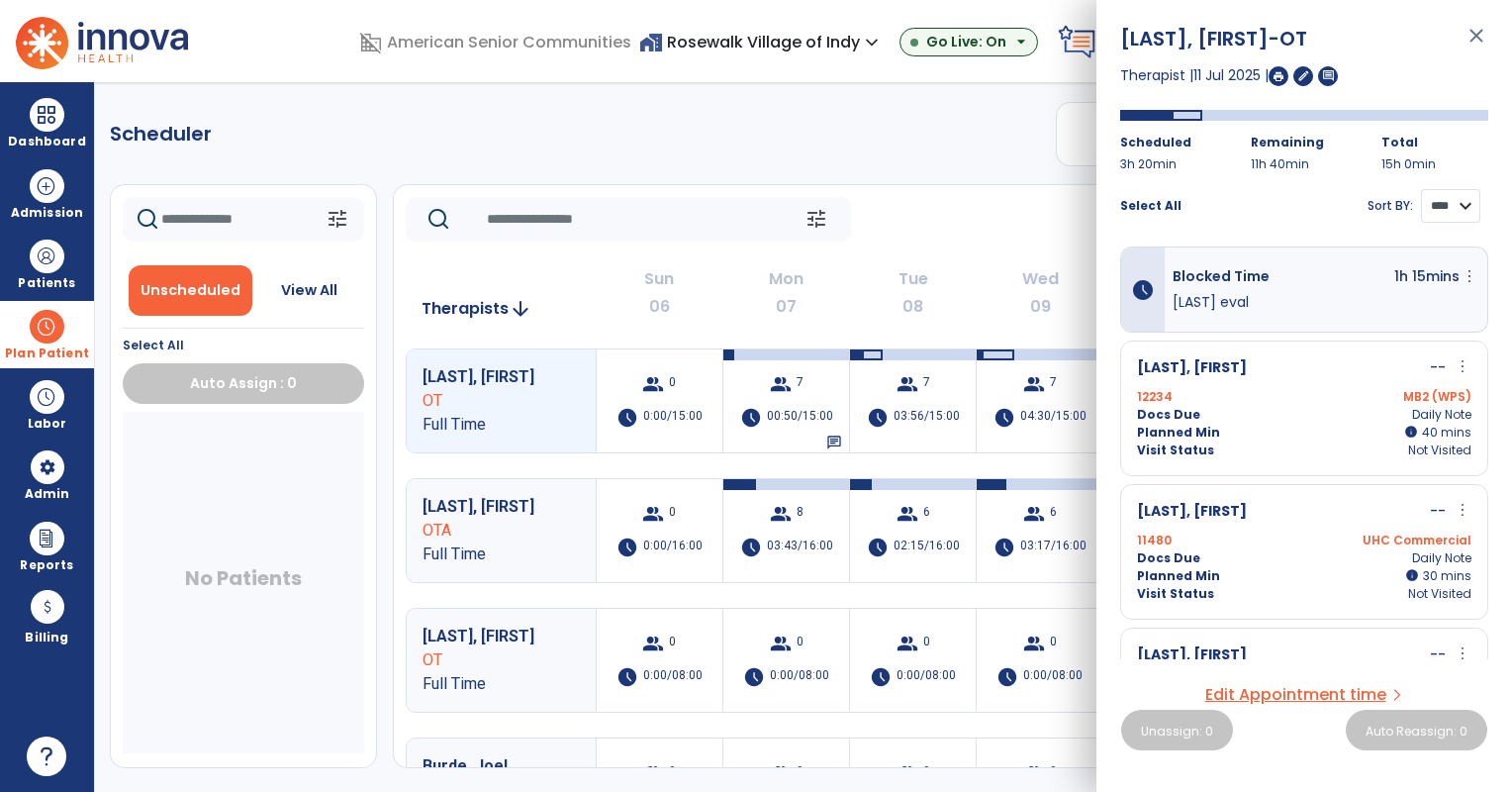 click on "**** ****" at bounding box center (1451, 206) 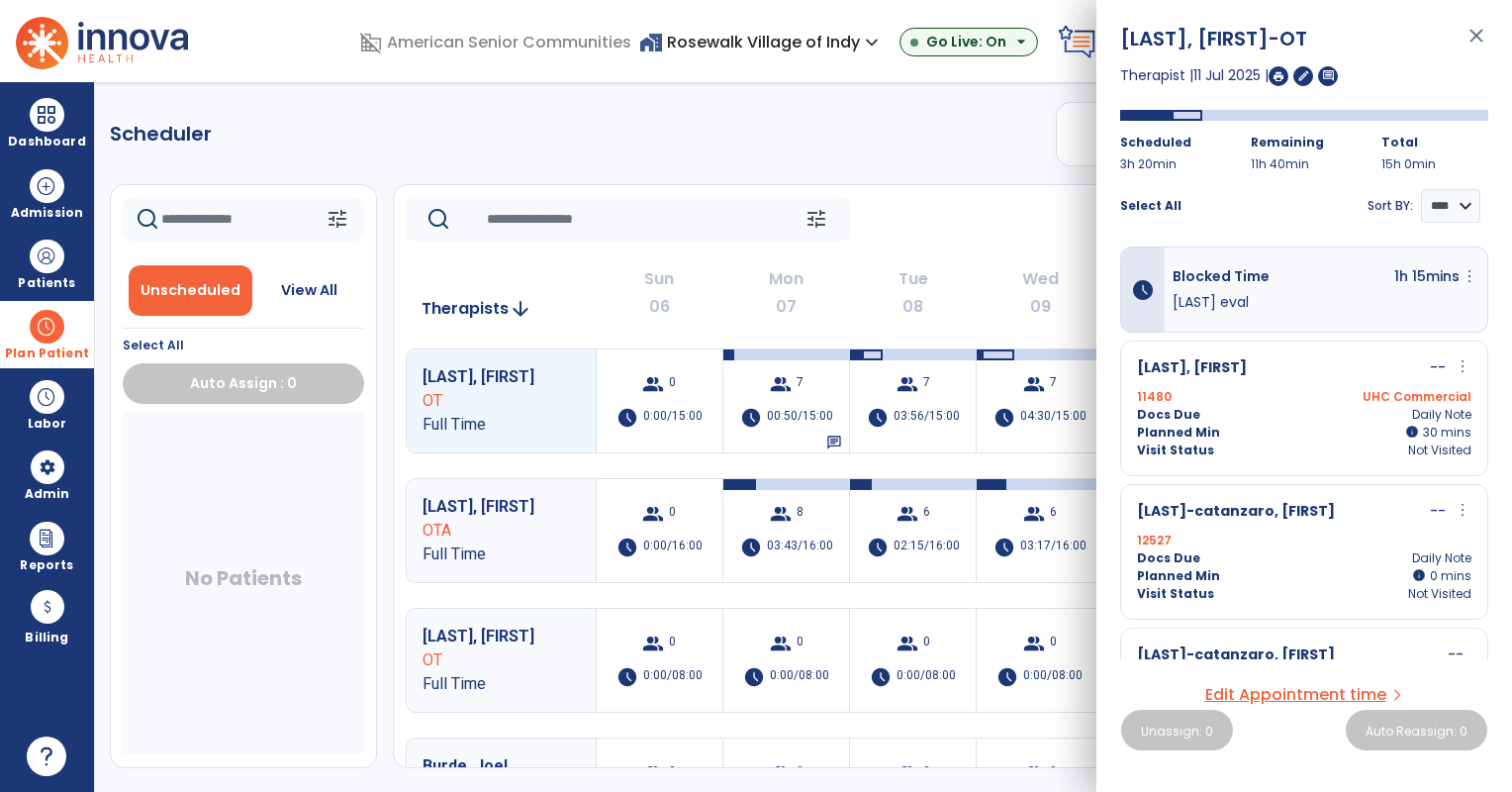 click on "Planned Min  info   30 I 30 mins" at bounding box center [1304, 433] 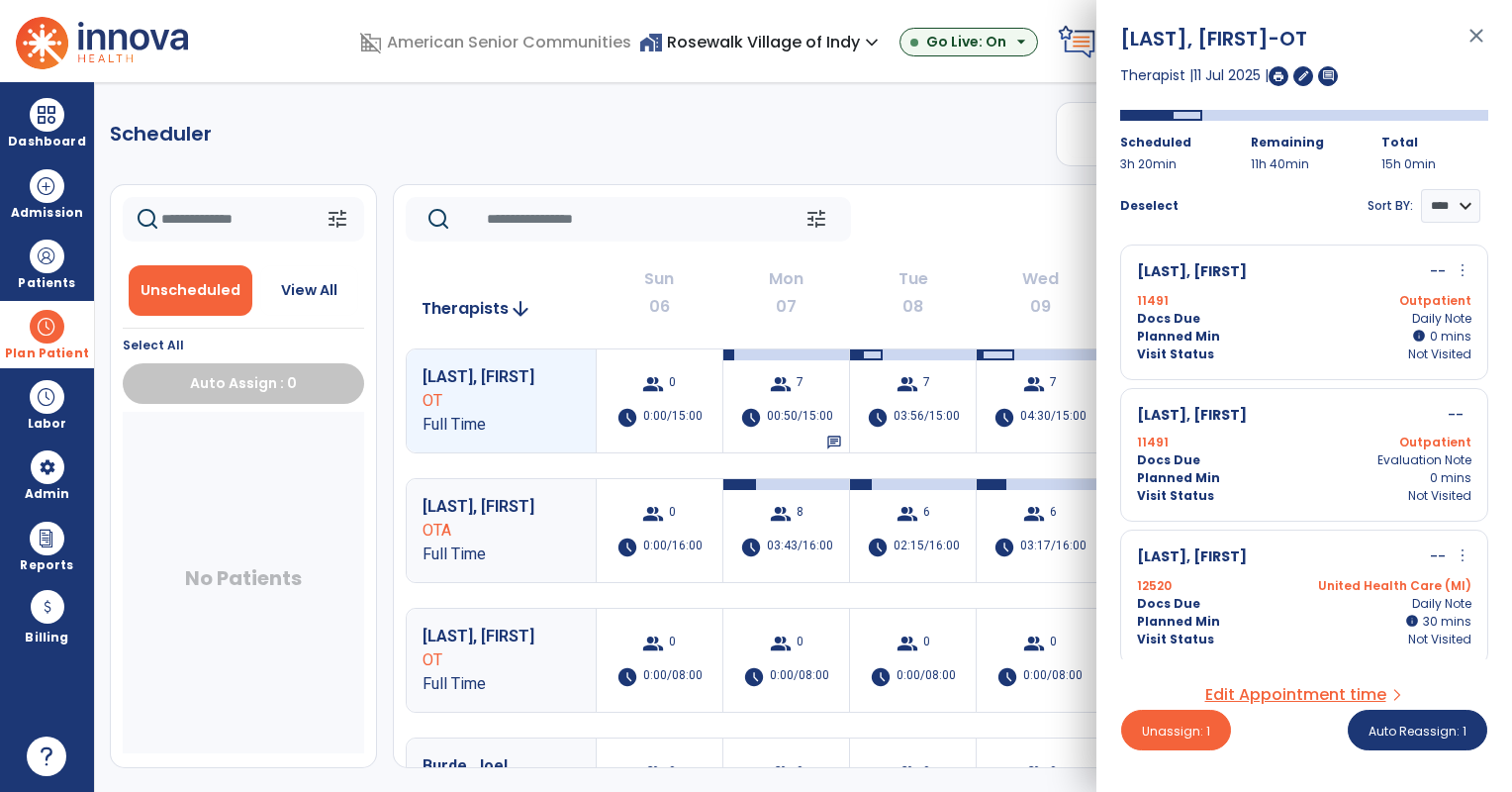 scroll, scrollTop: 1097, scrollLeft: 0, axis: vertical 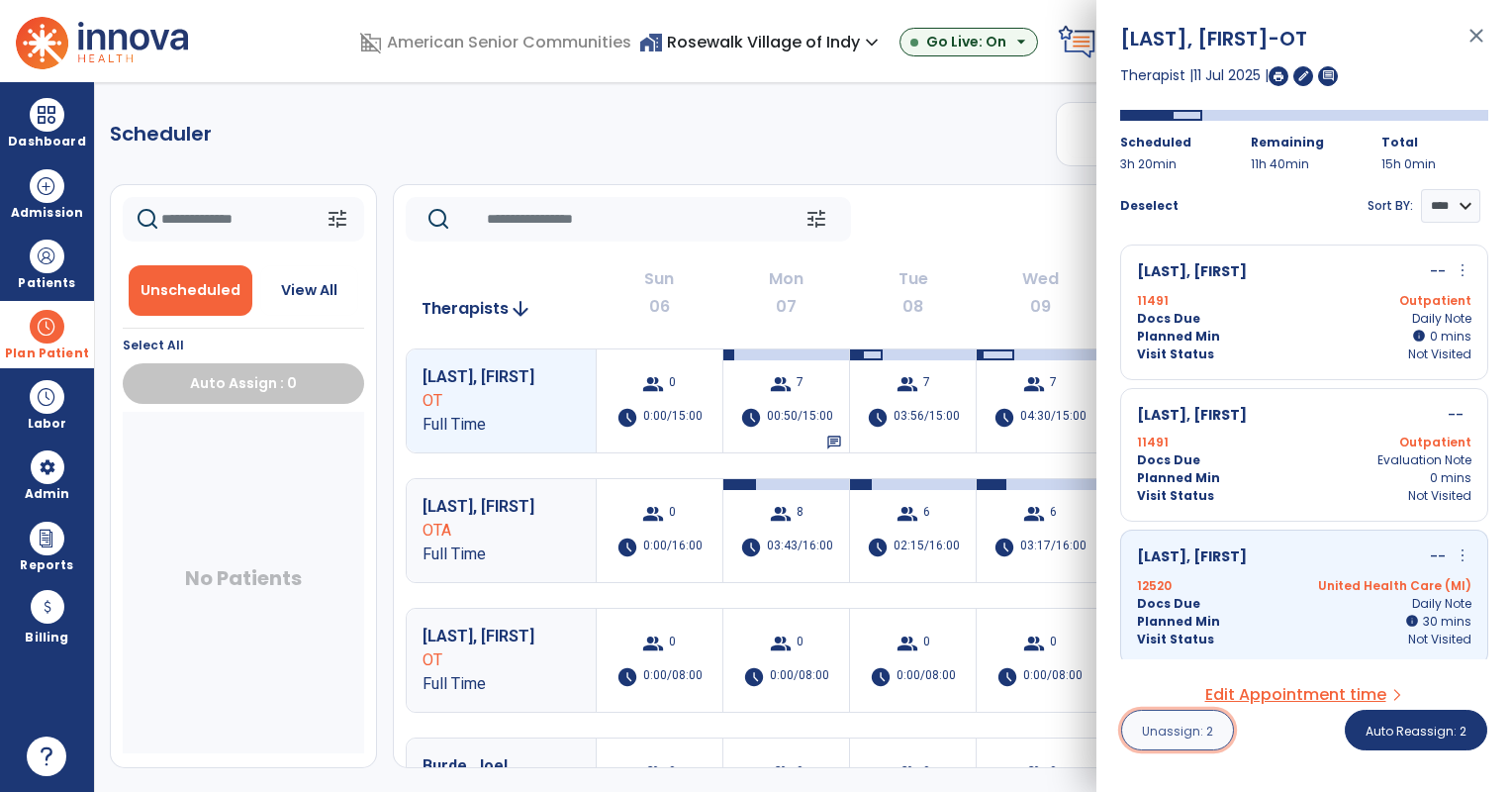 click on "Unassign: 2" at bounding box center [1178, 730] 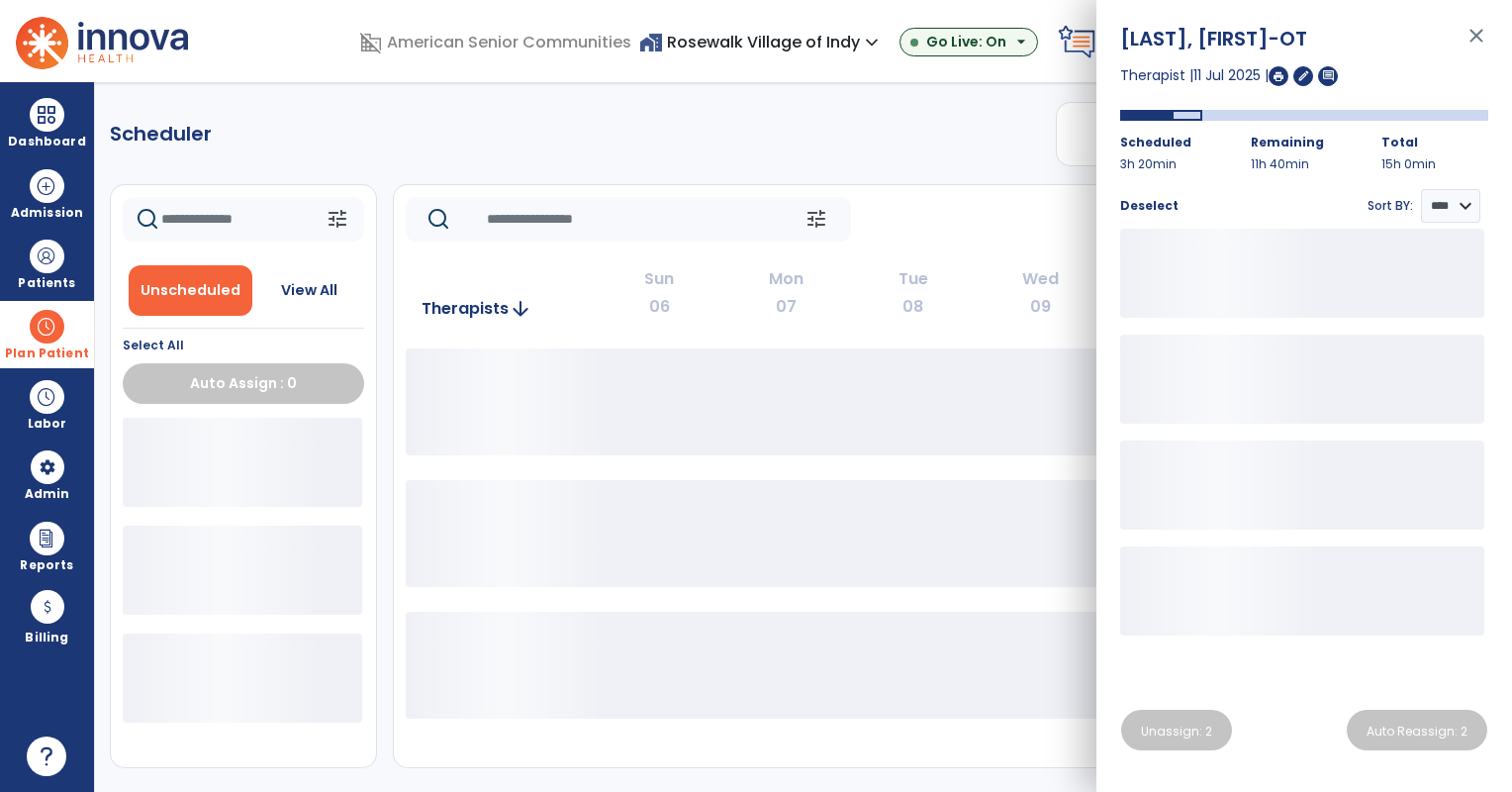 click on "Wed" 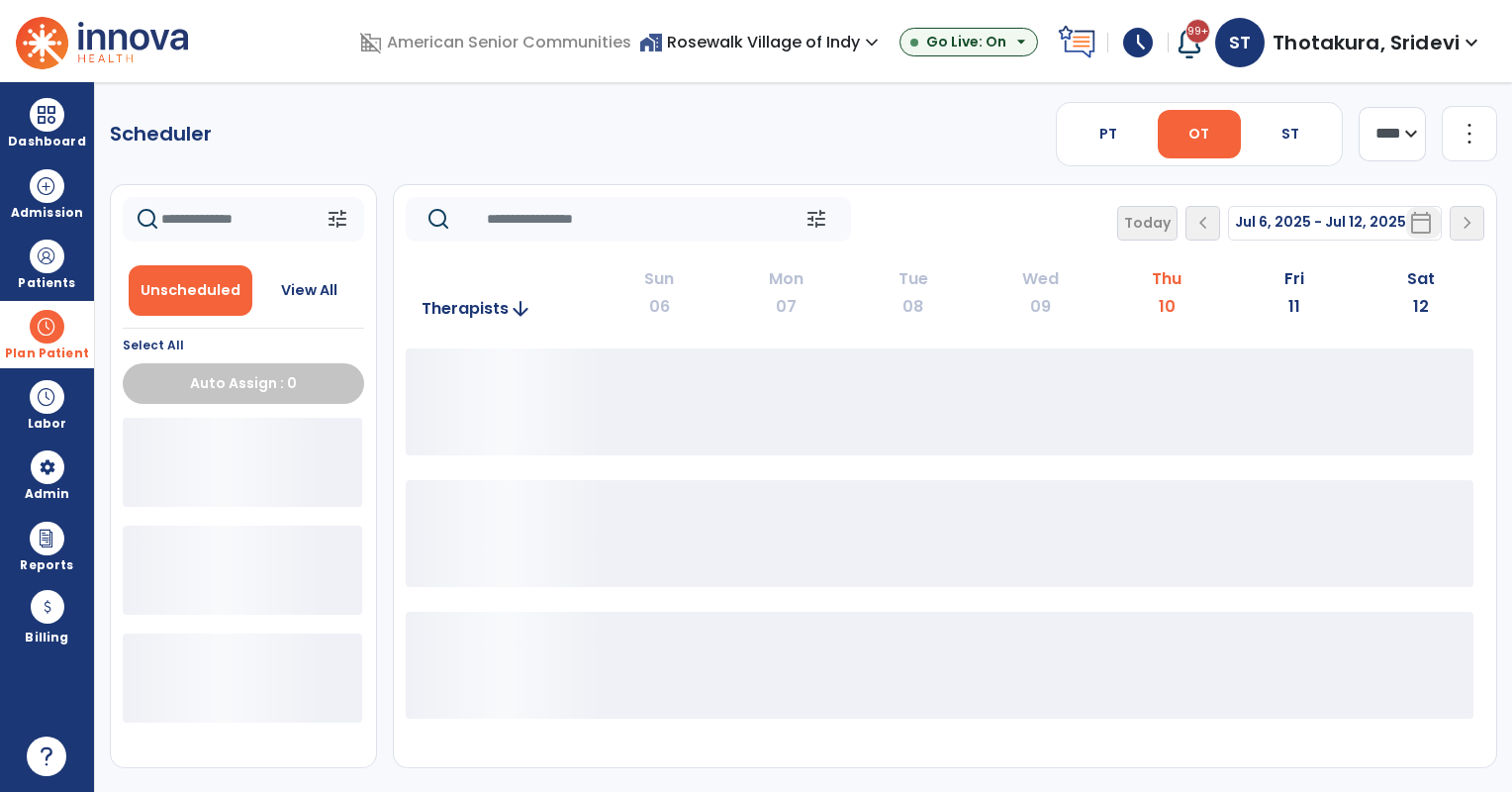 click at bounding box center [47, 327] 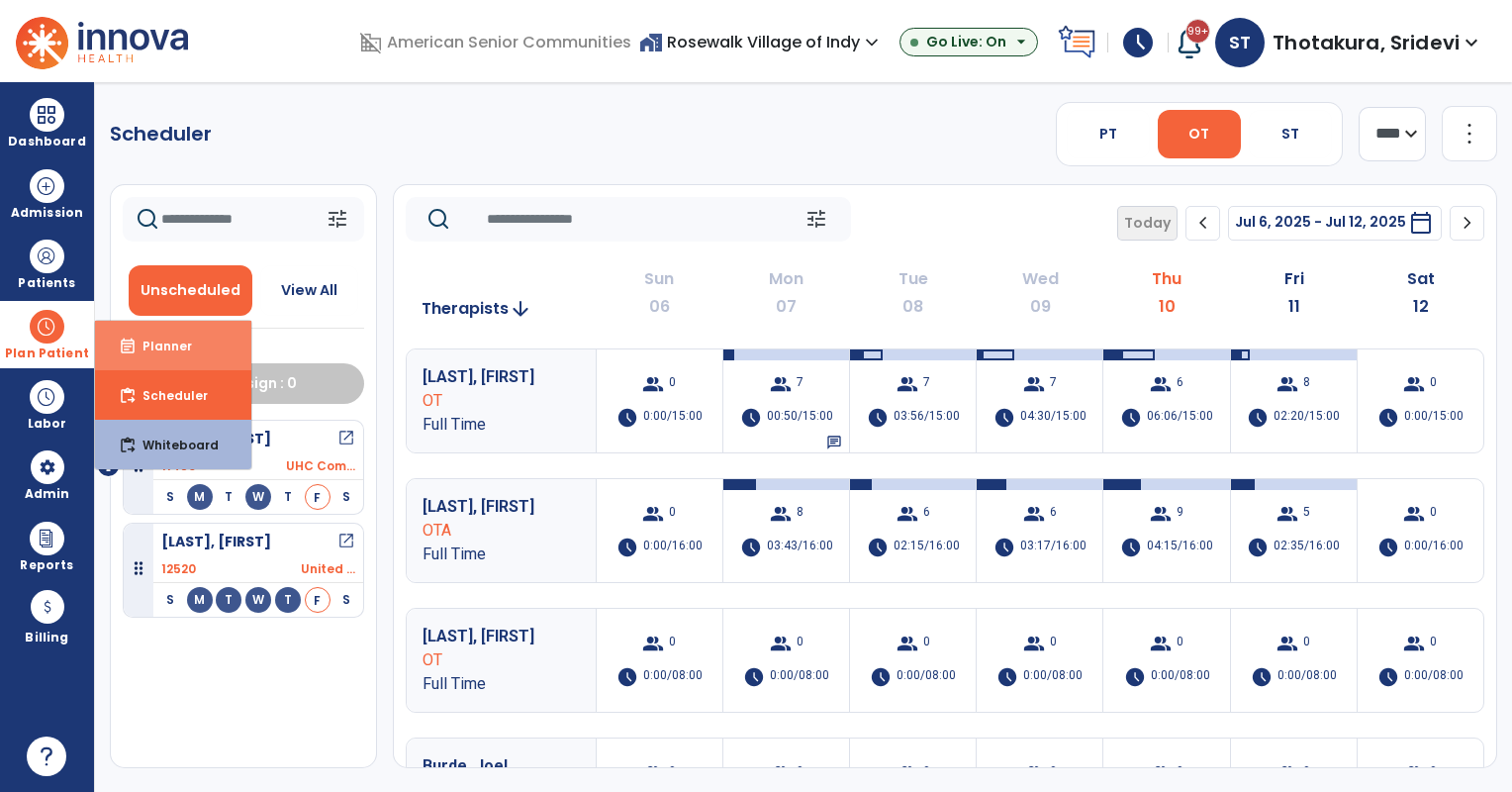 click on "event_note  Planner" at bounding box center [173, 346] 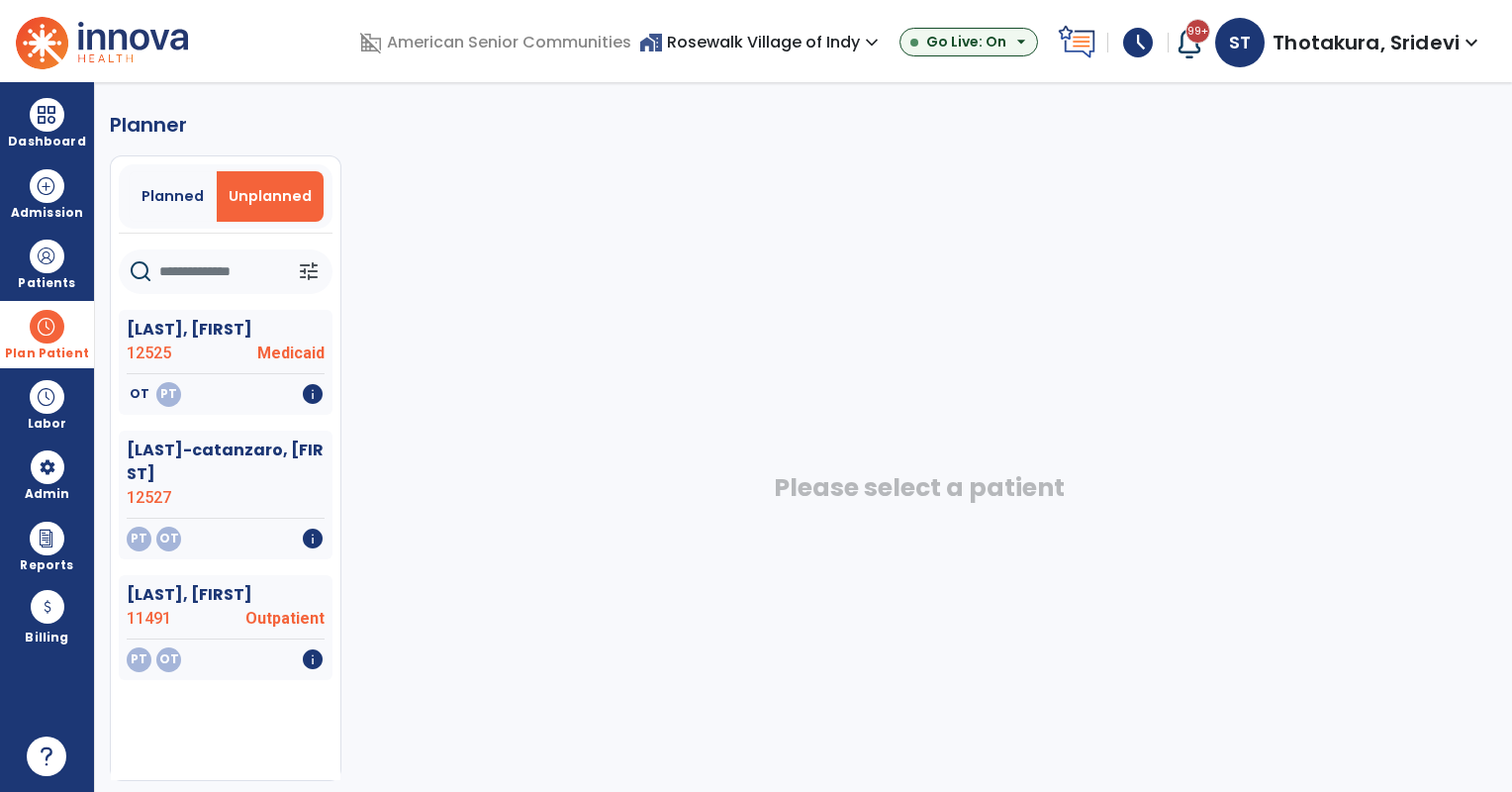 click on "Planned" at bounding box center [172, 196] 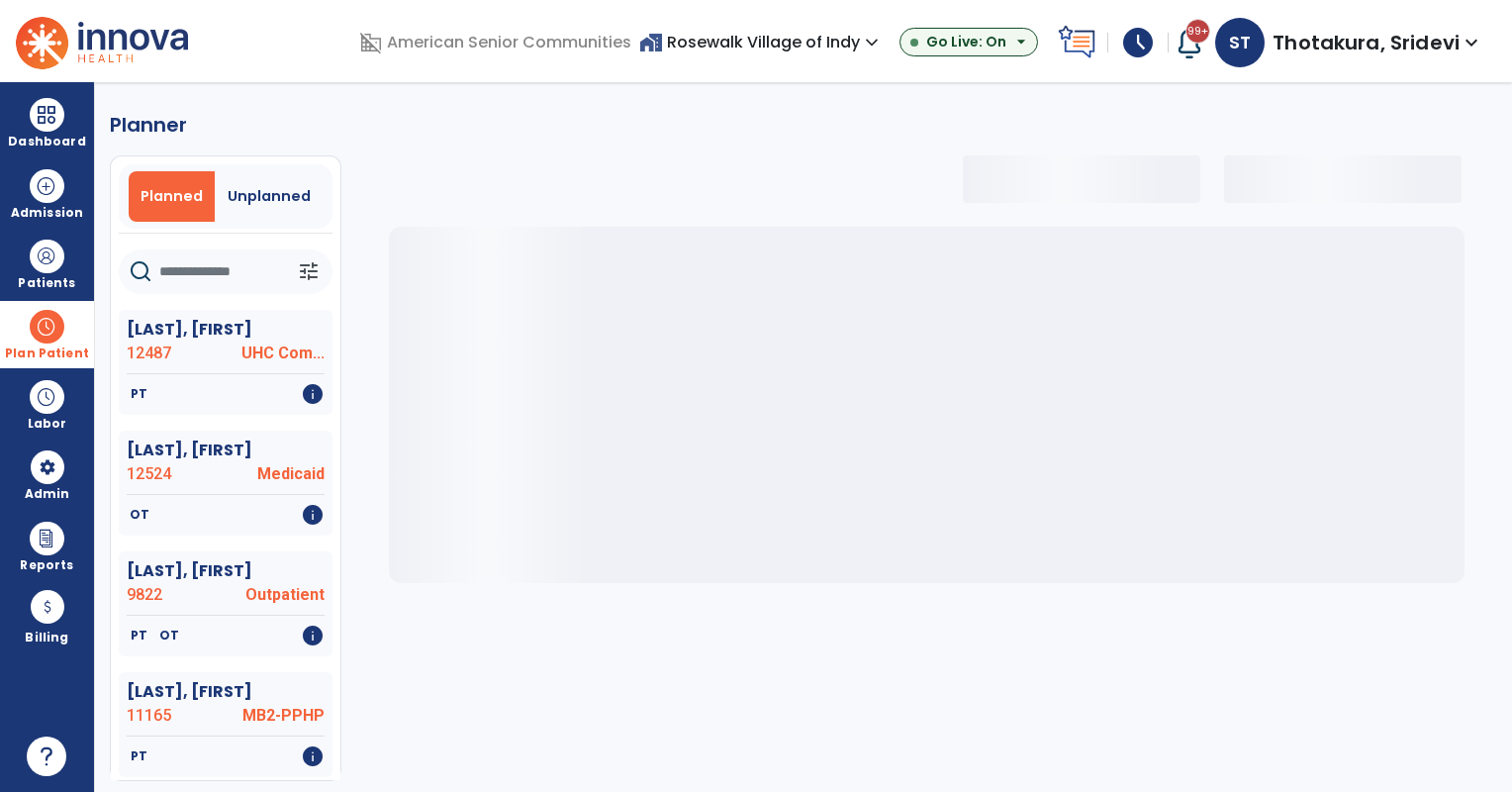 click 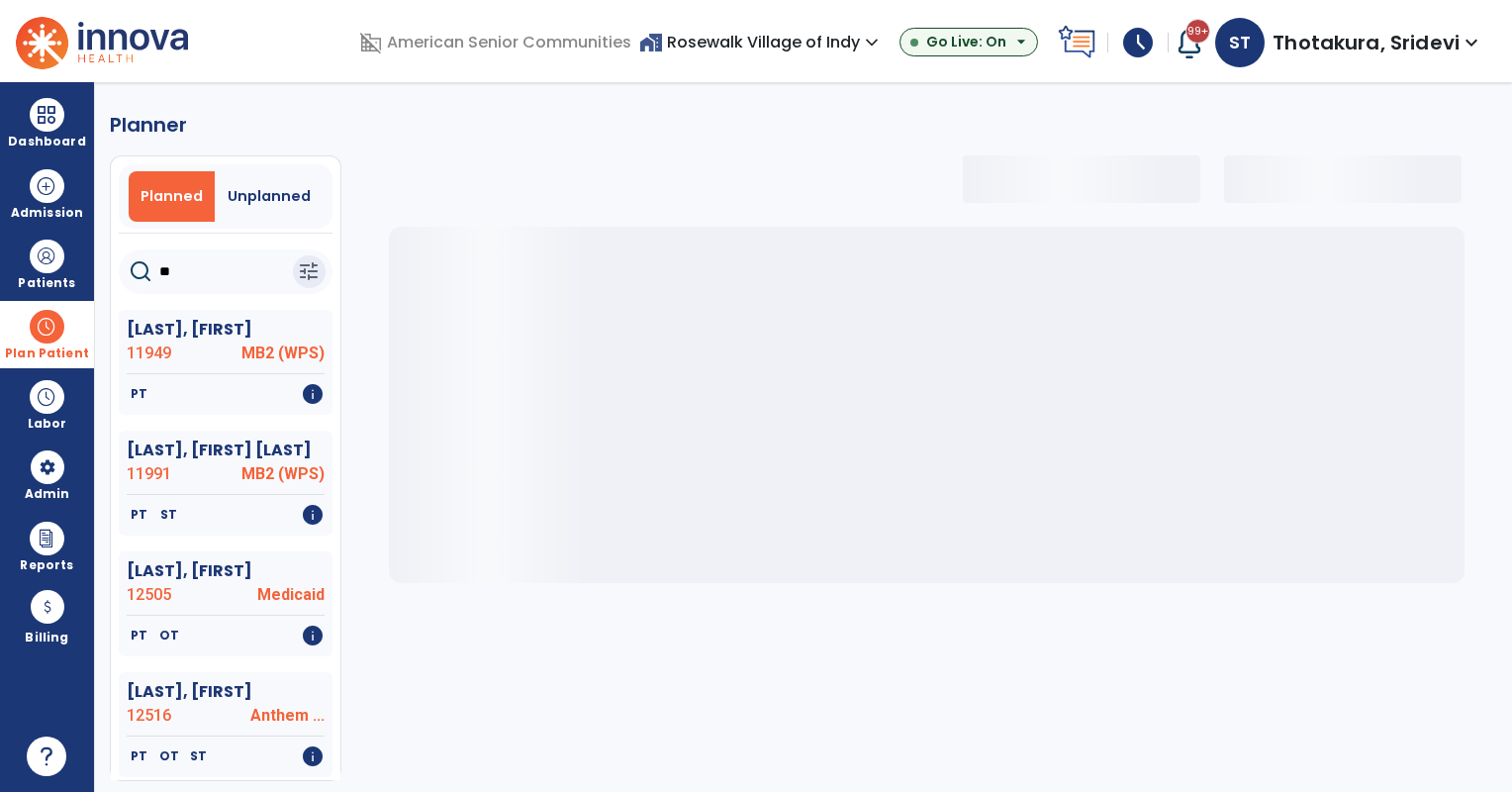 type on "***" 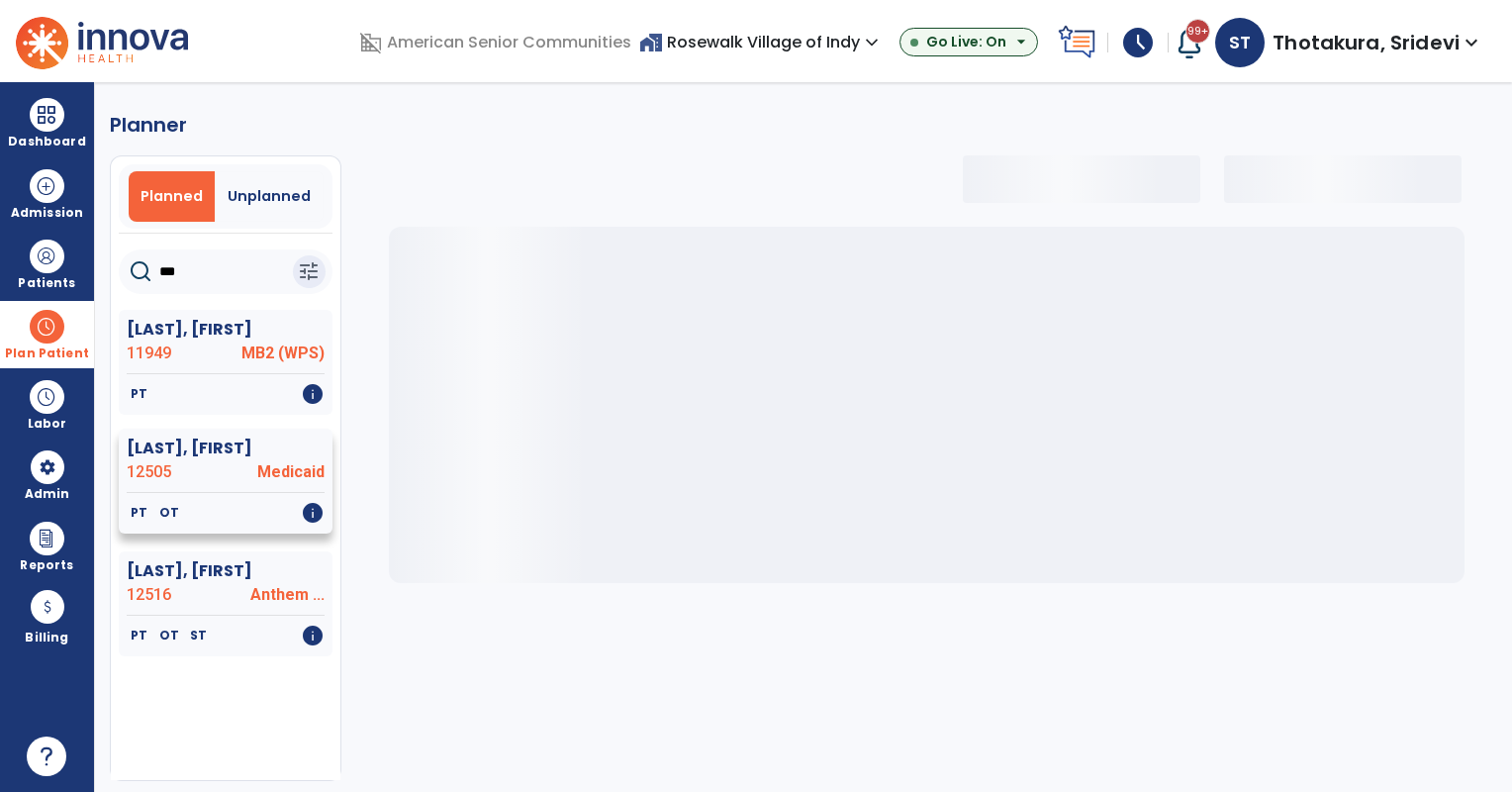 select on "***" 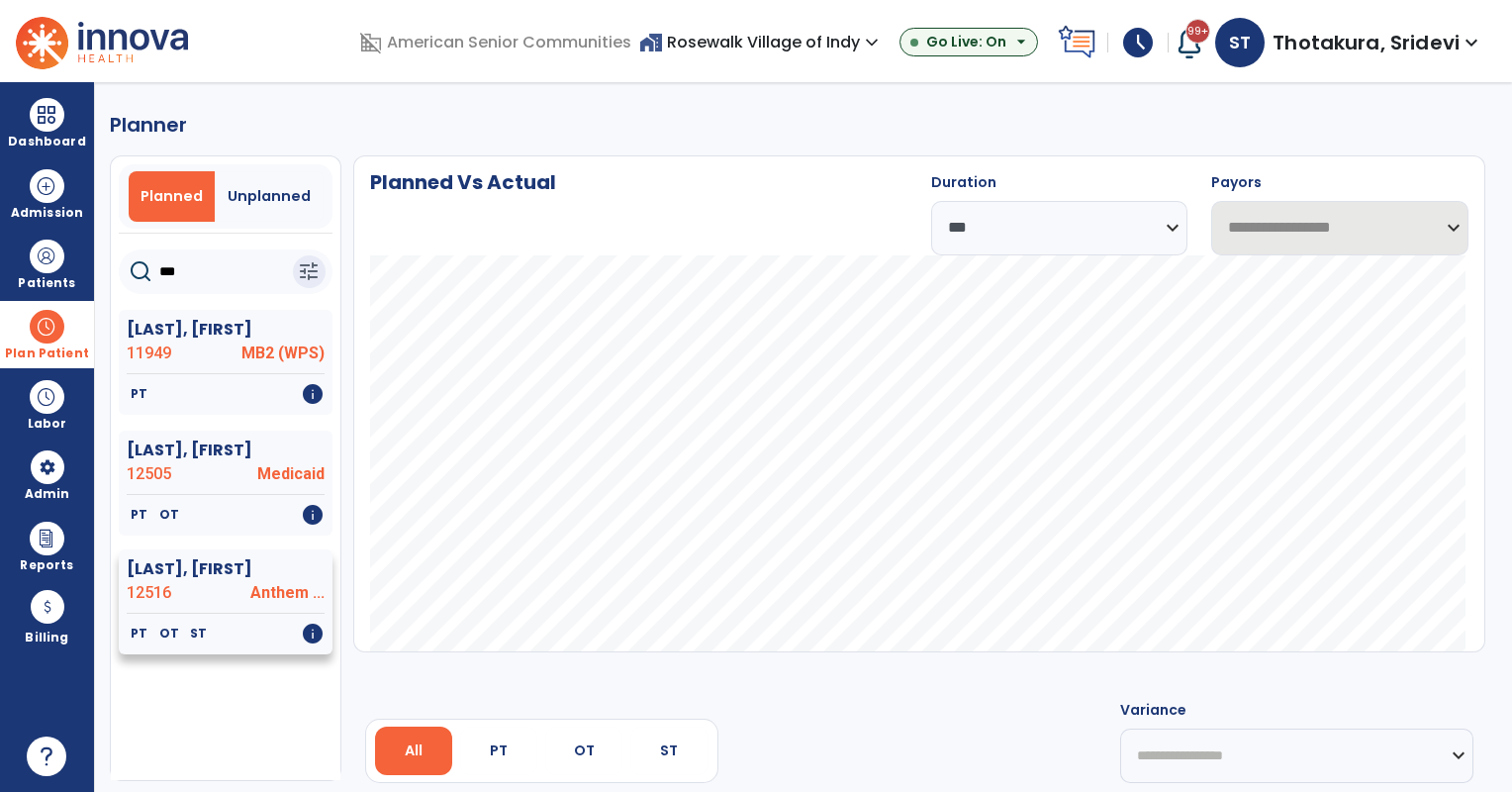 type on "***" 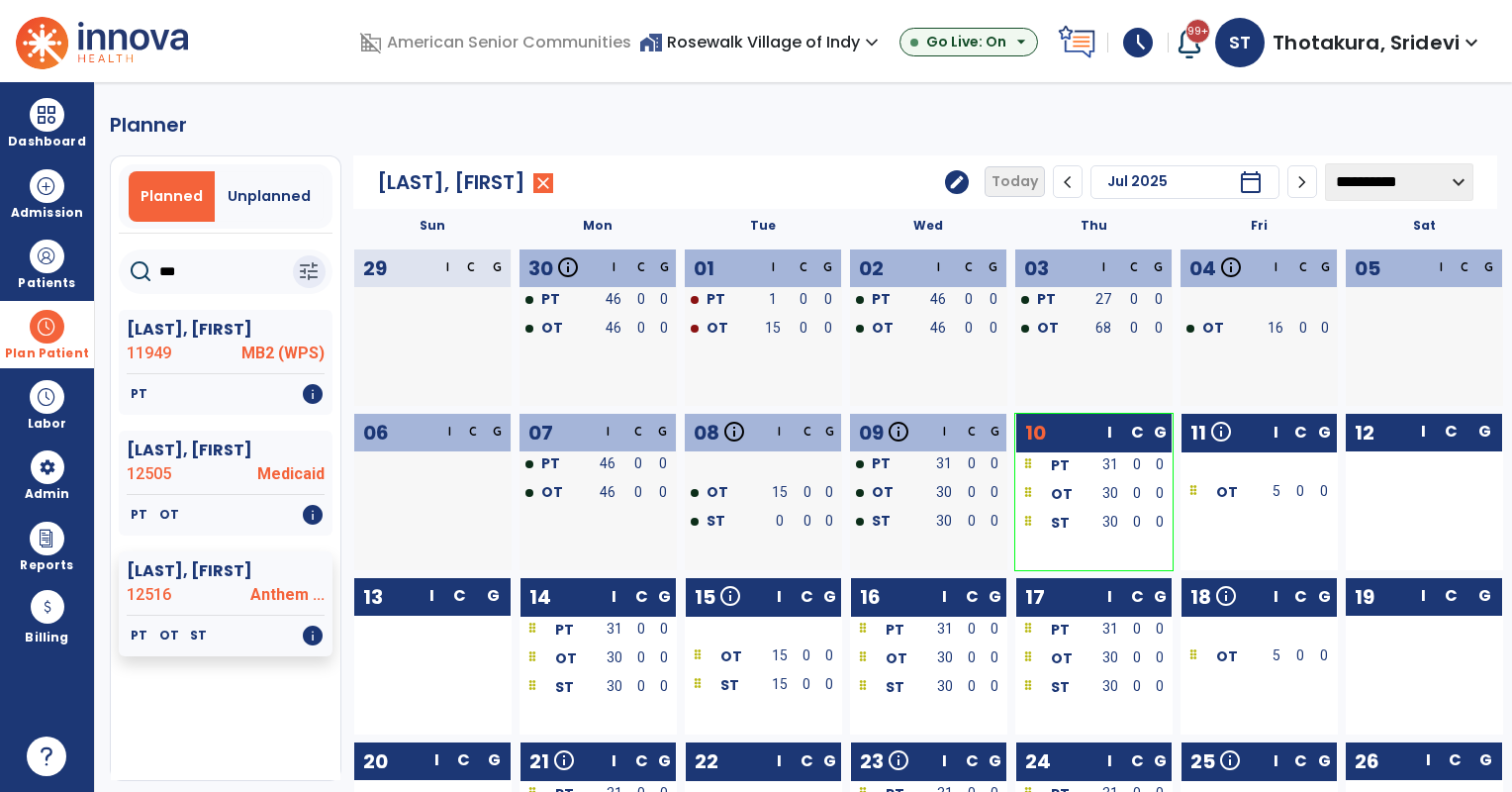 click on "edit" 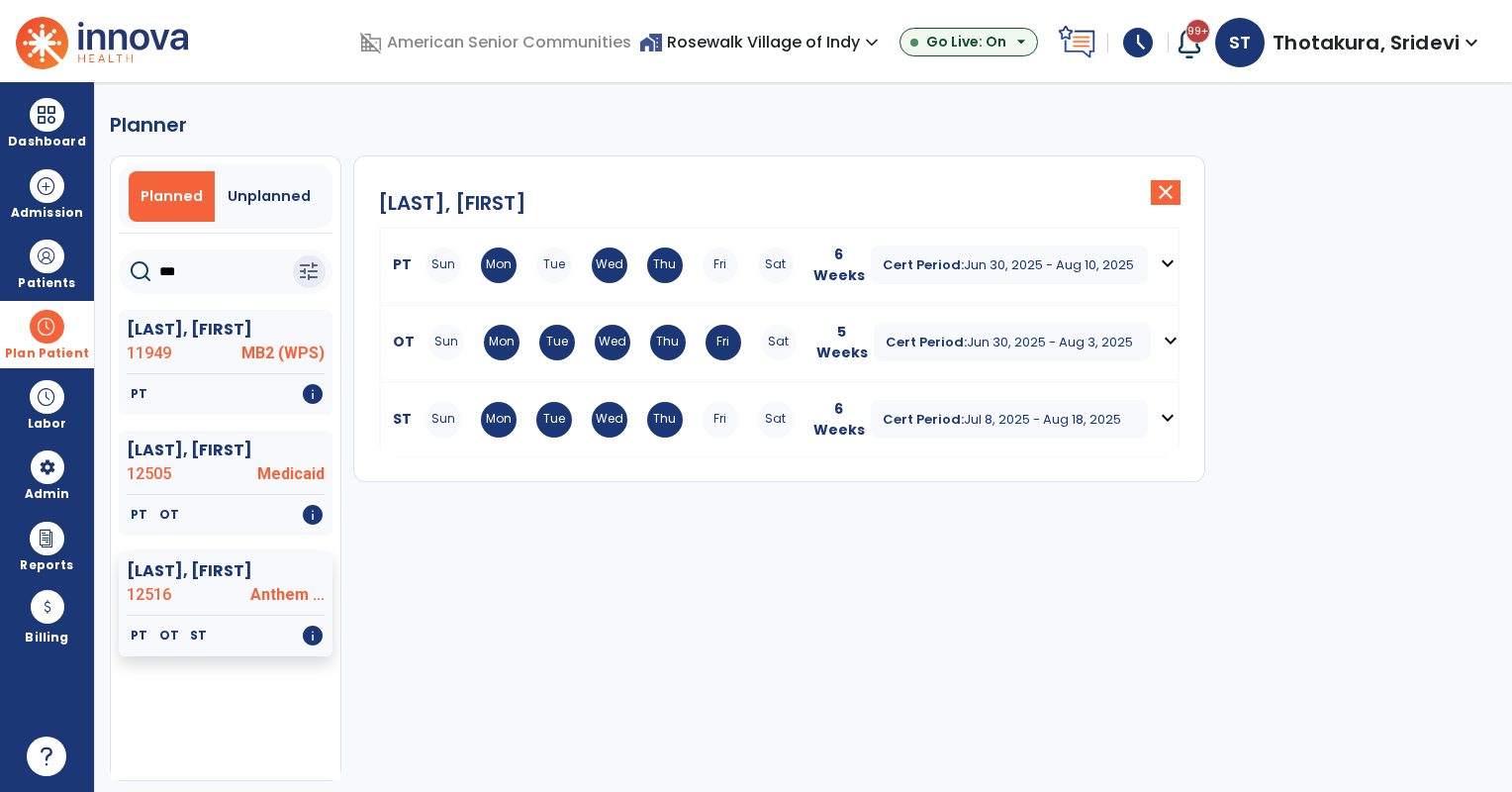 click on "Thu" at bounding box center (668, 343) 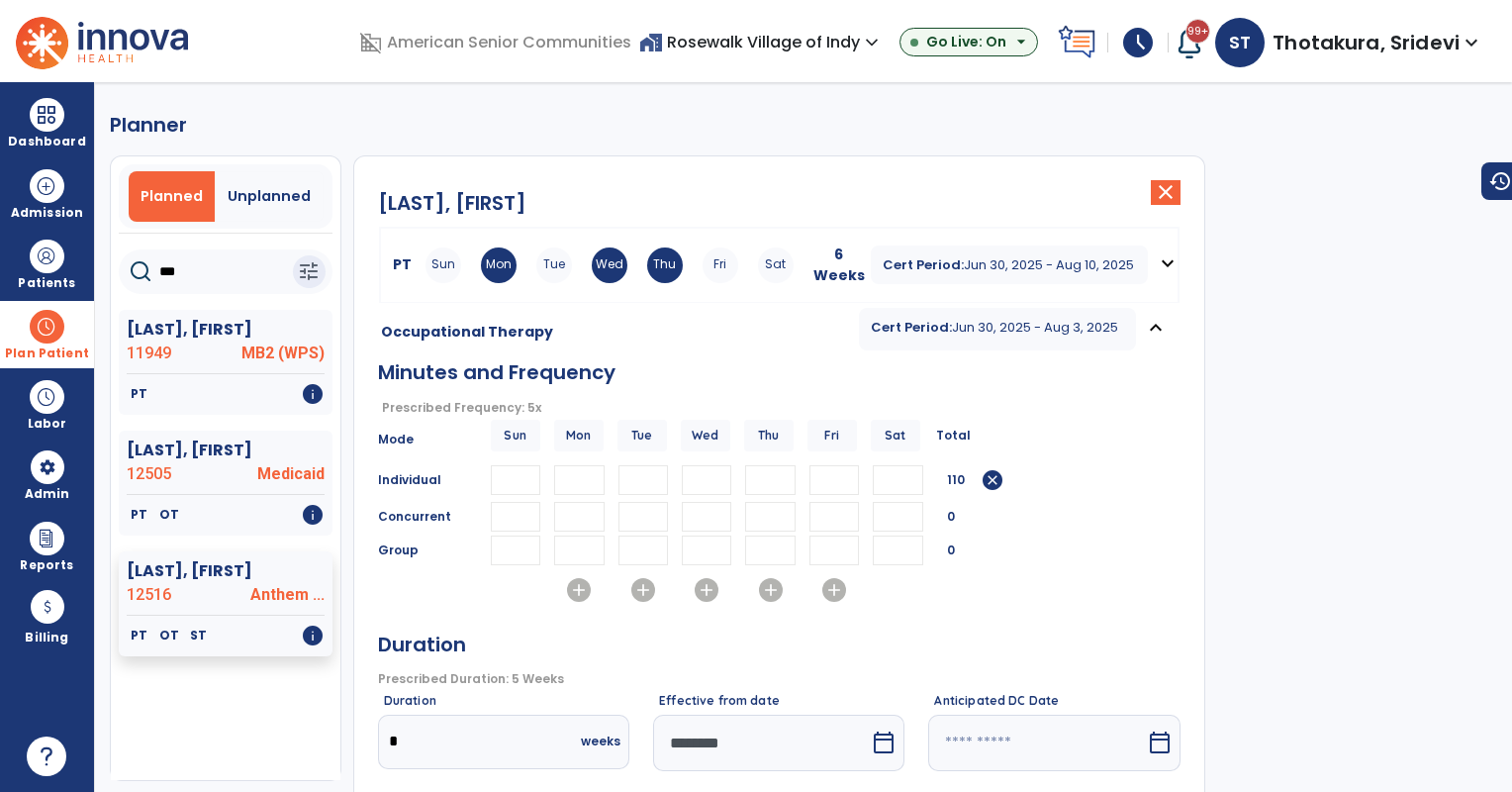 click on "*" at bounding box center [834, 480] 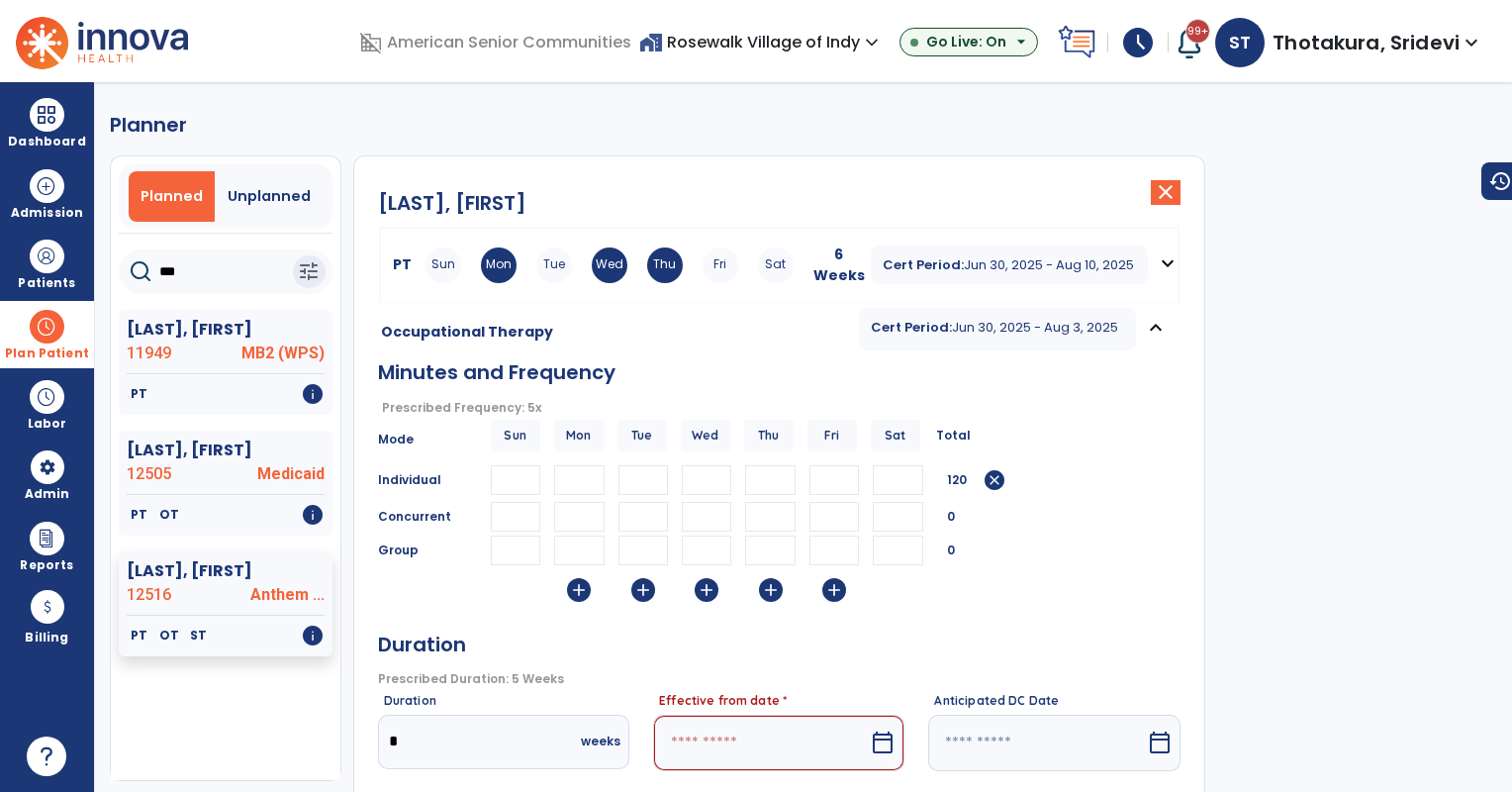 type on "**" 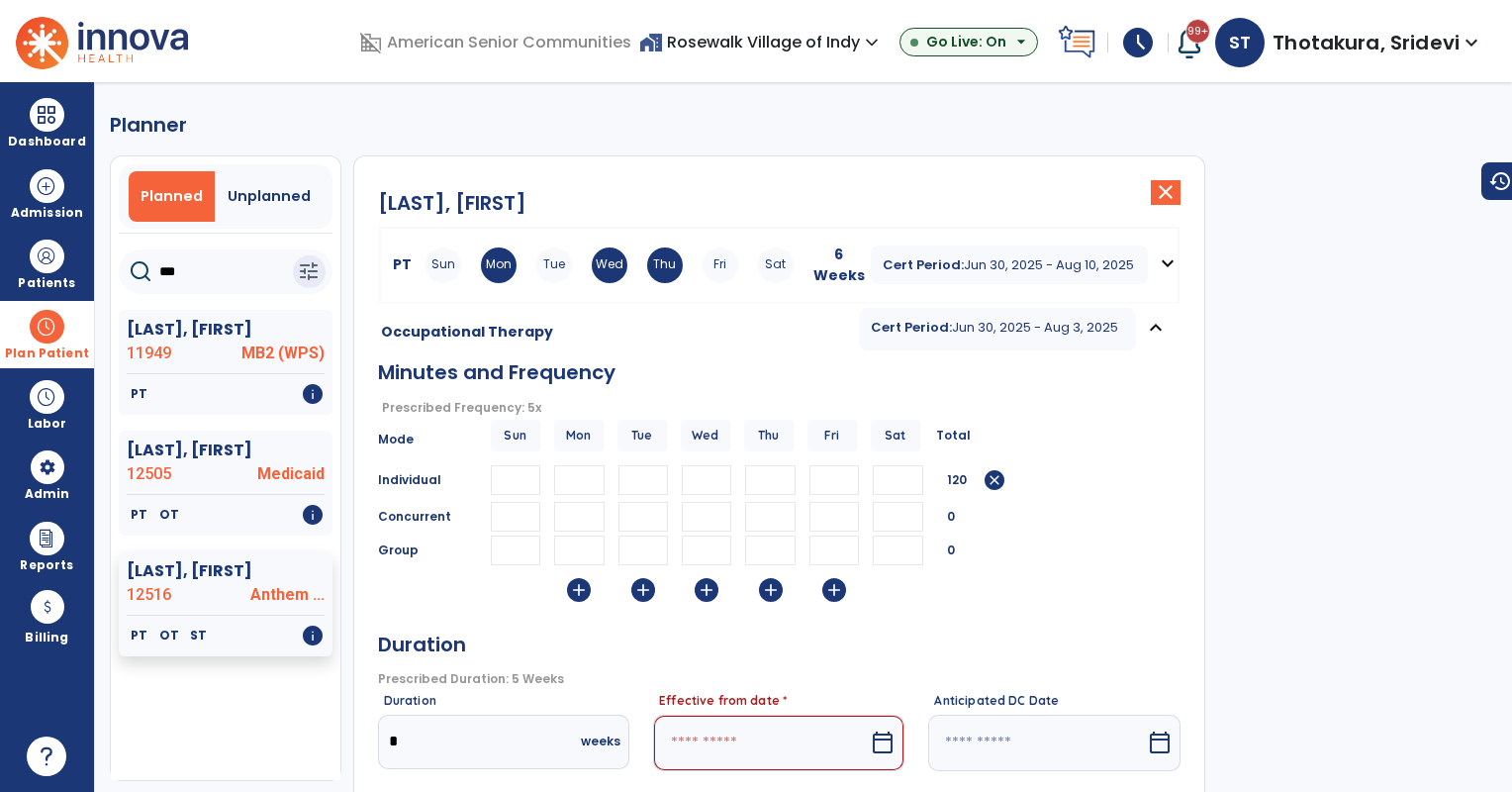 click at bounding box center (761, 742) 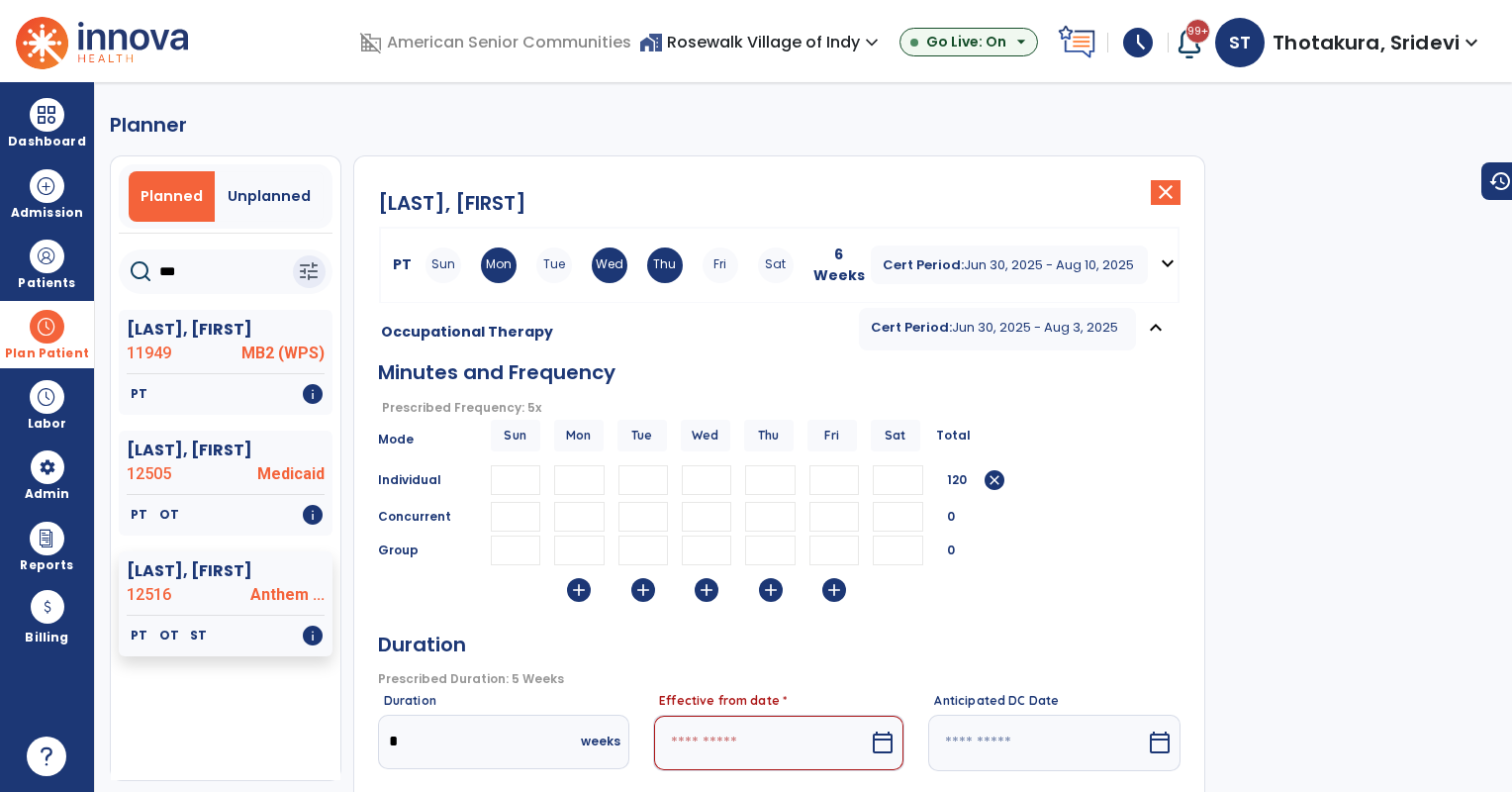 select on "*" 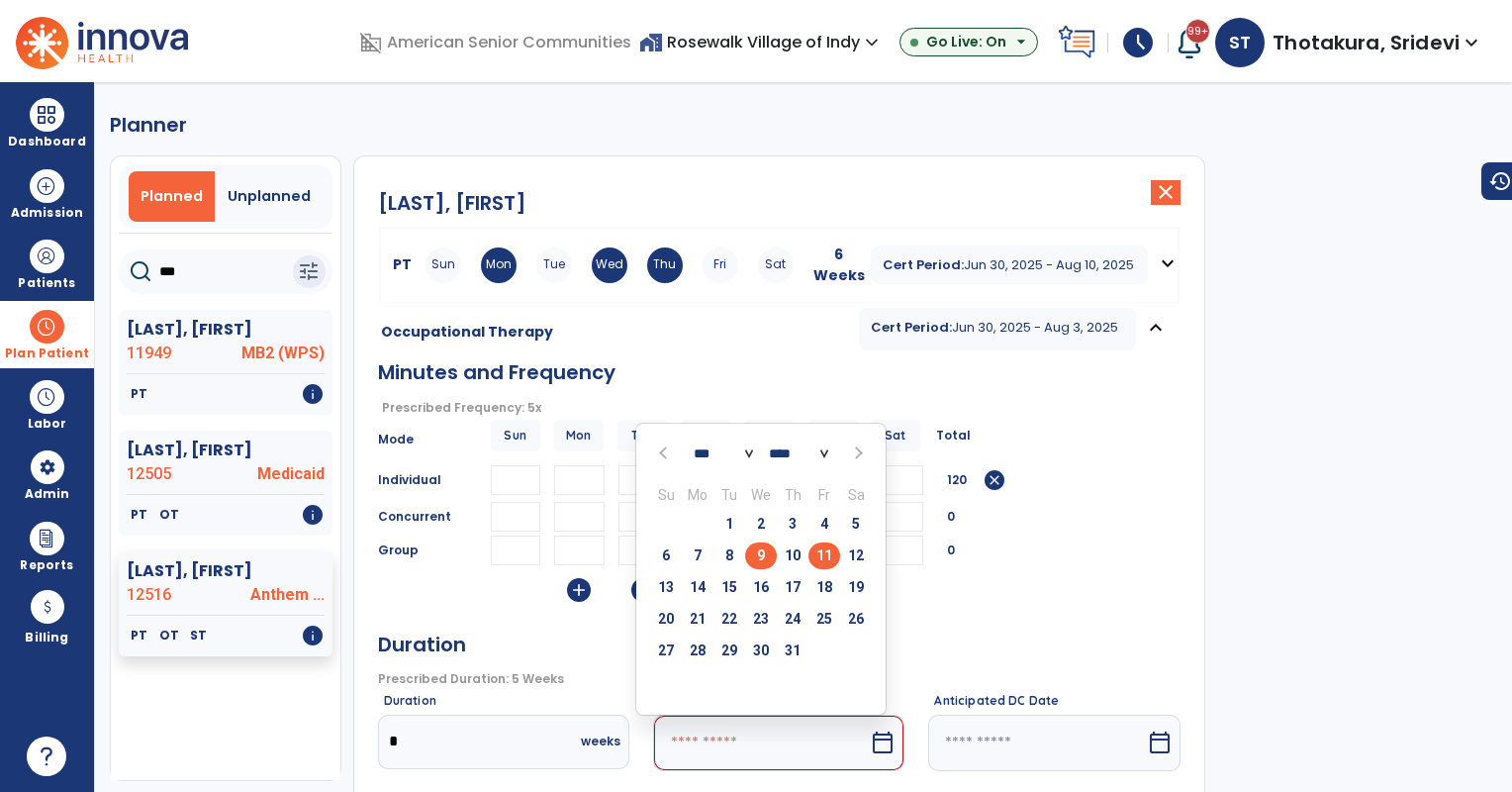 click on "11" at bounding box center [824, 555] 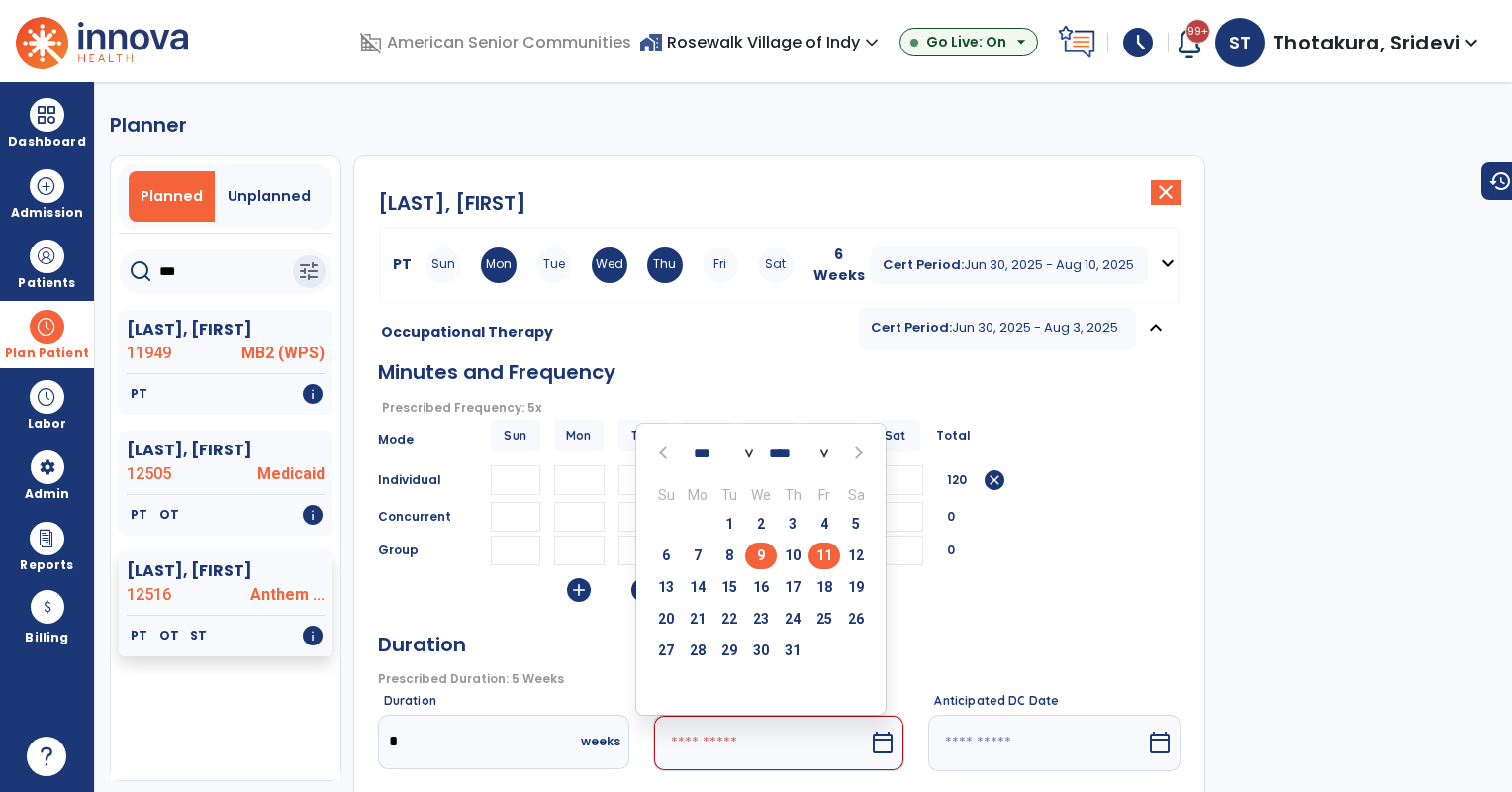 type on "*********" 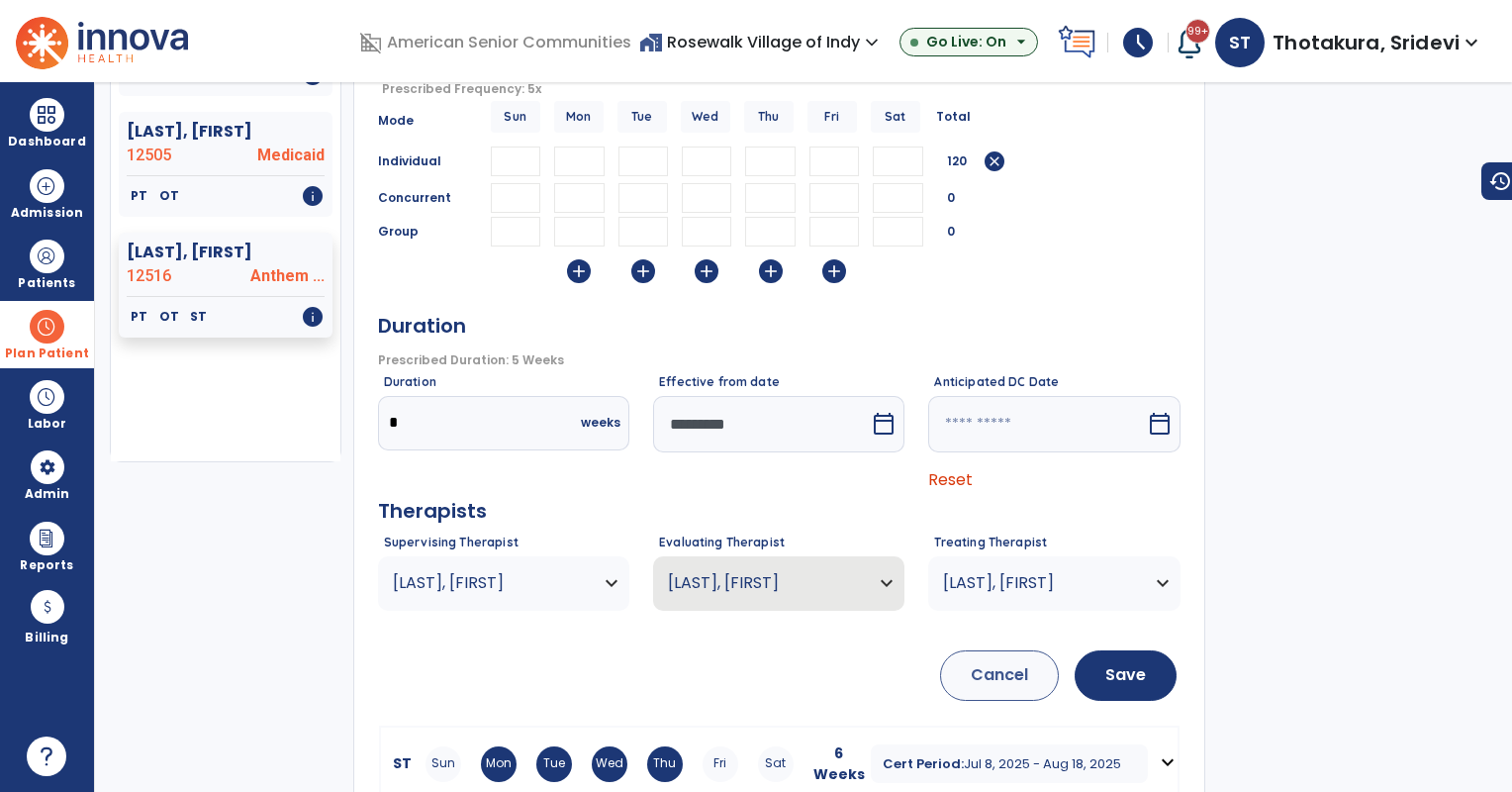scroll, scrollTop: 325, scrollLeft: 0, axis: vertical 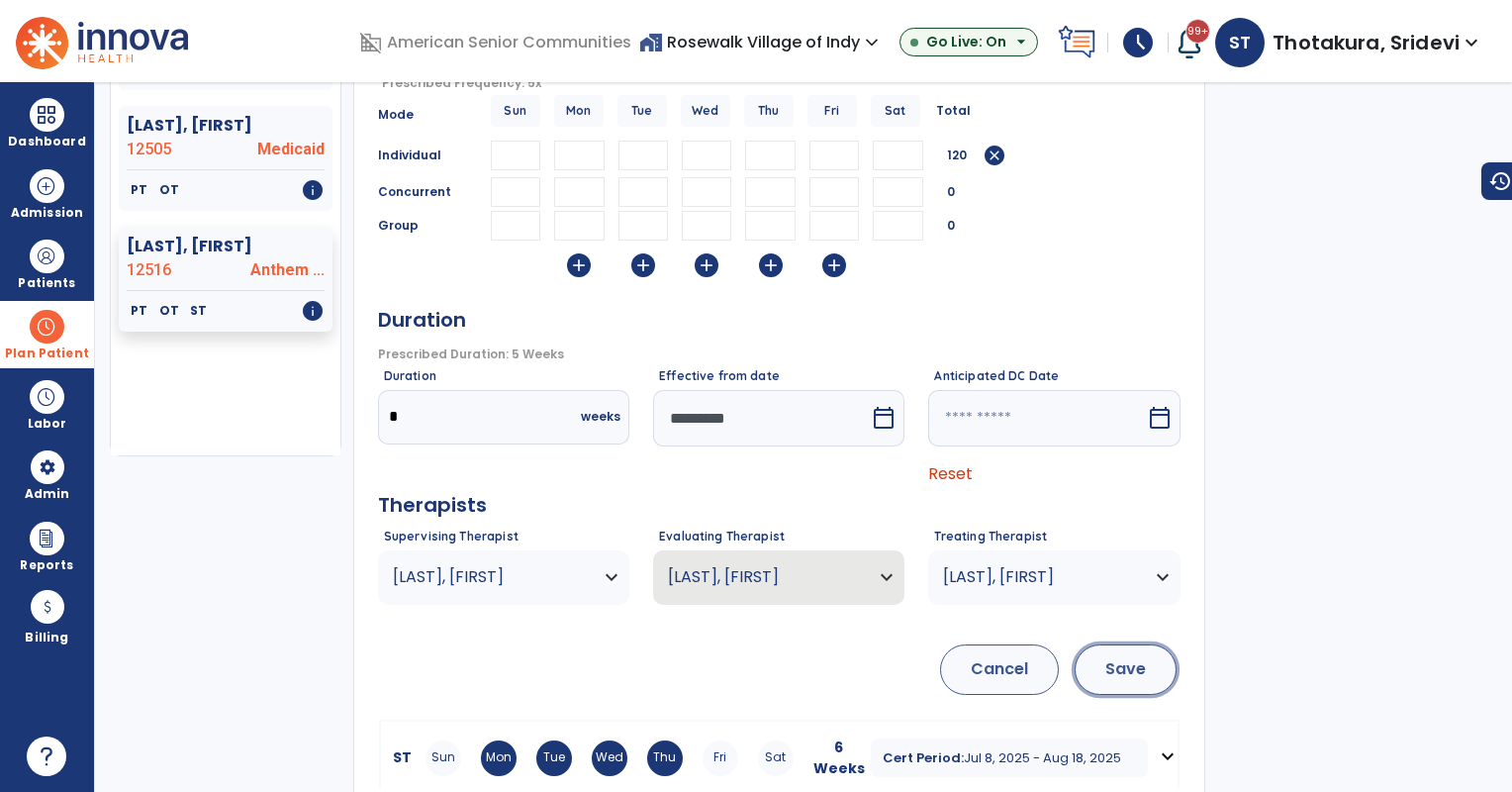 click on "Save" at bounding box center (1125, 669) 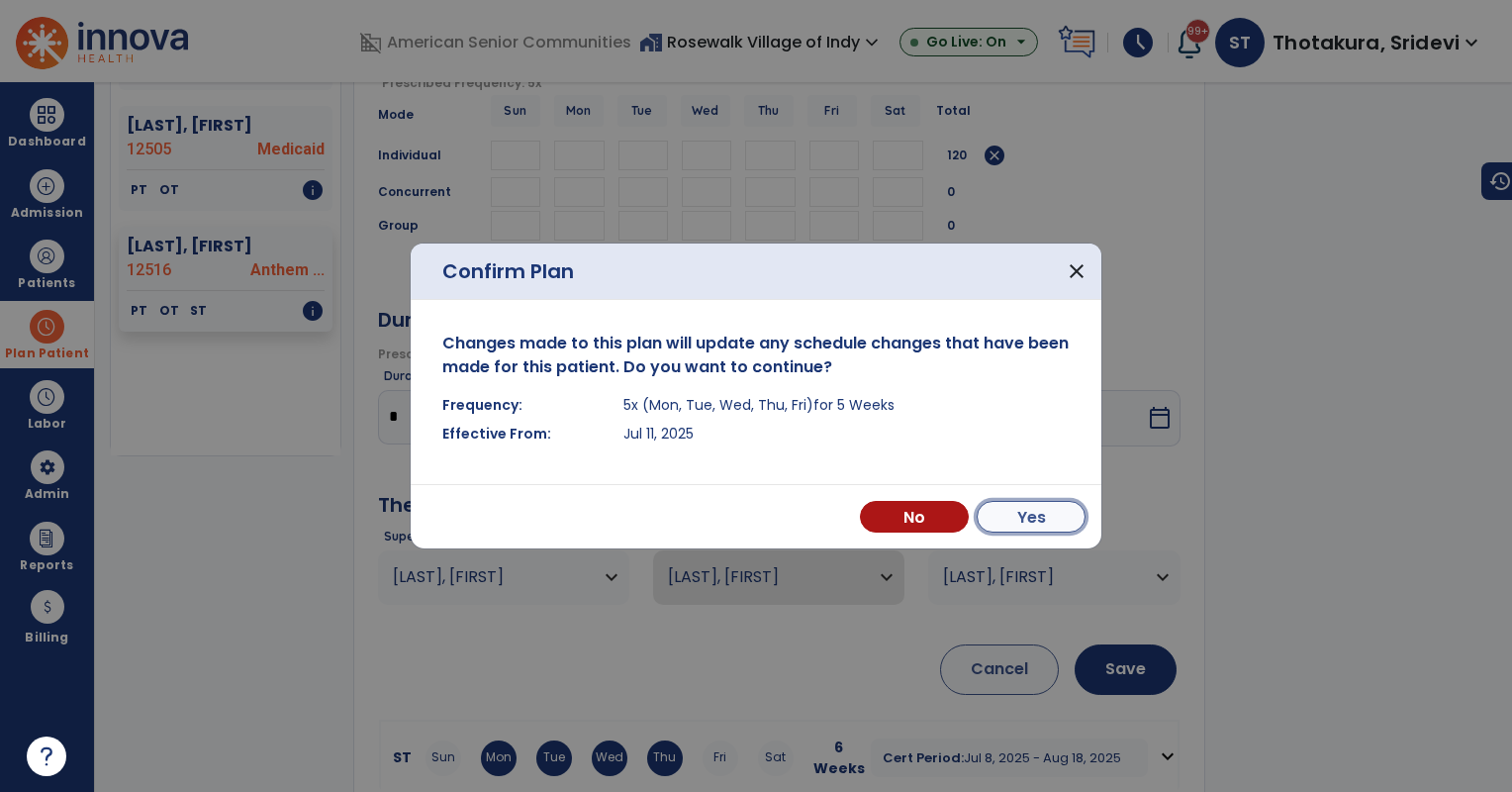 click on "Yes" at bounding box center [1031, 517] 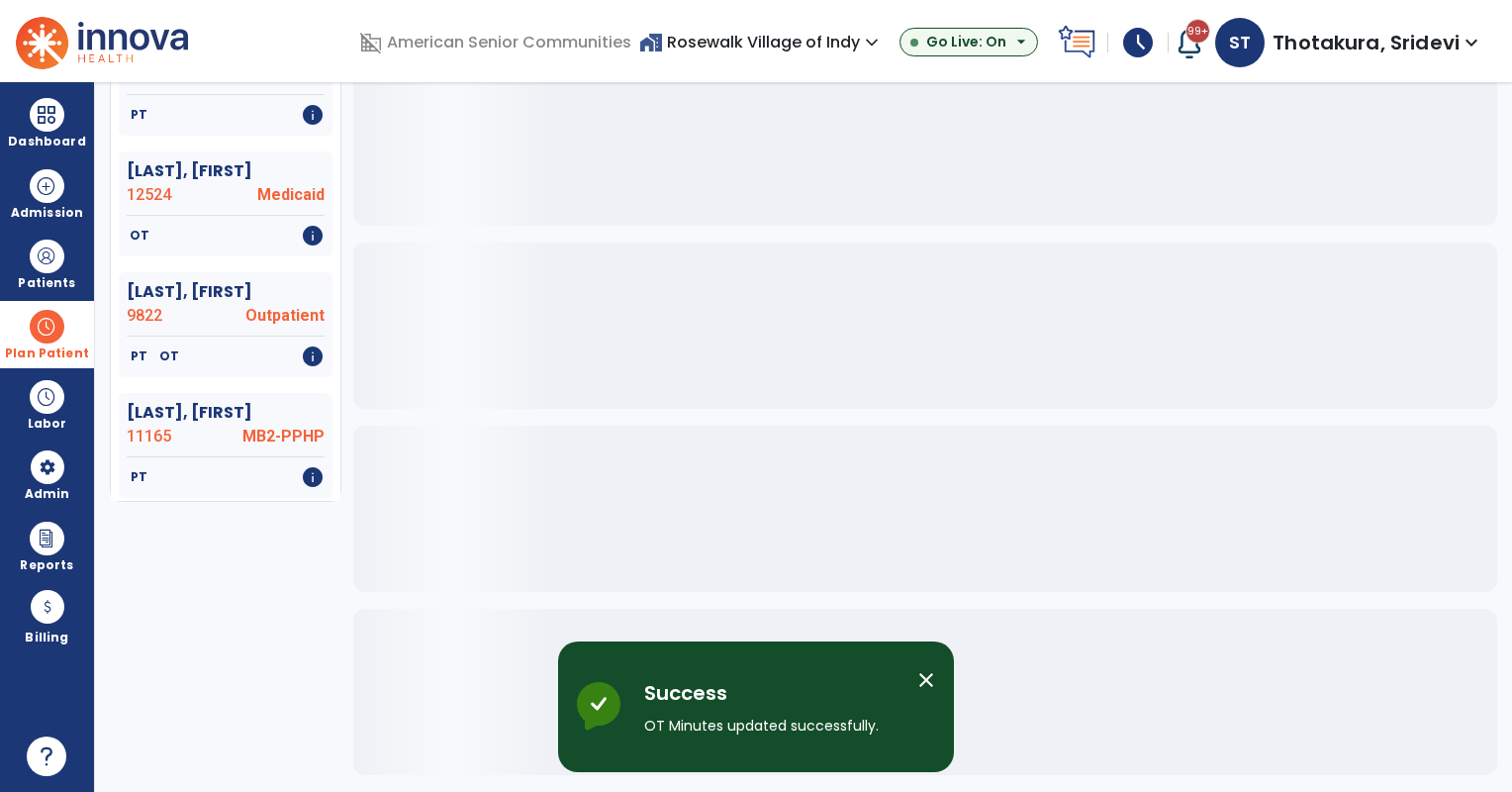 scroll, scrollTop: 271, scrollLeft: 0, axis: vertical 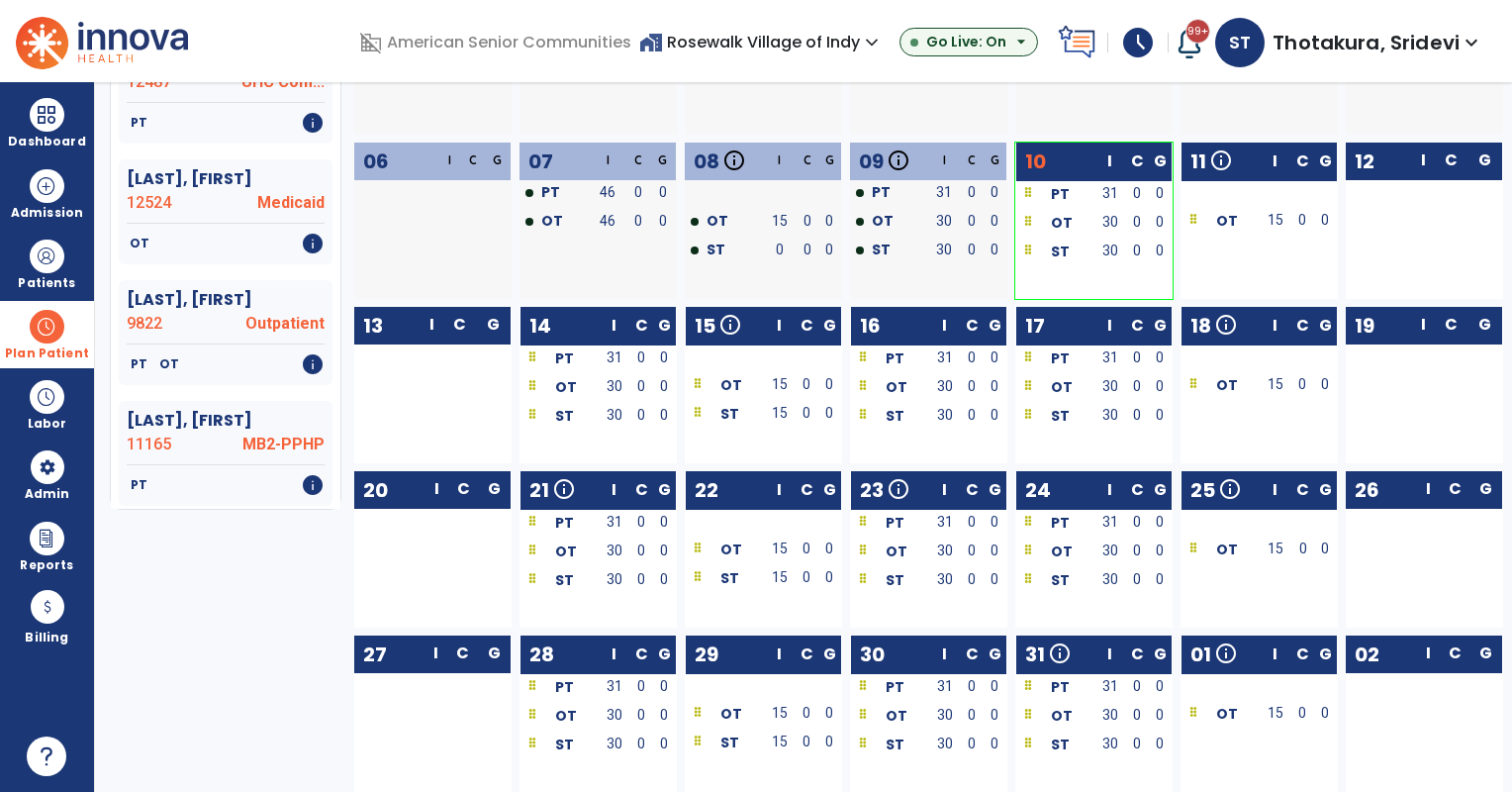 click on "Plan Patient" at bounding box center (47, 334) 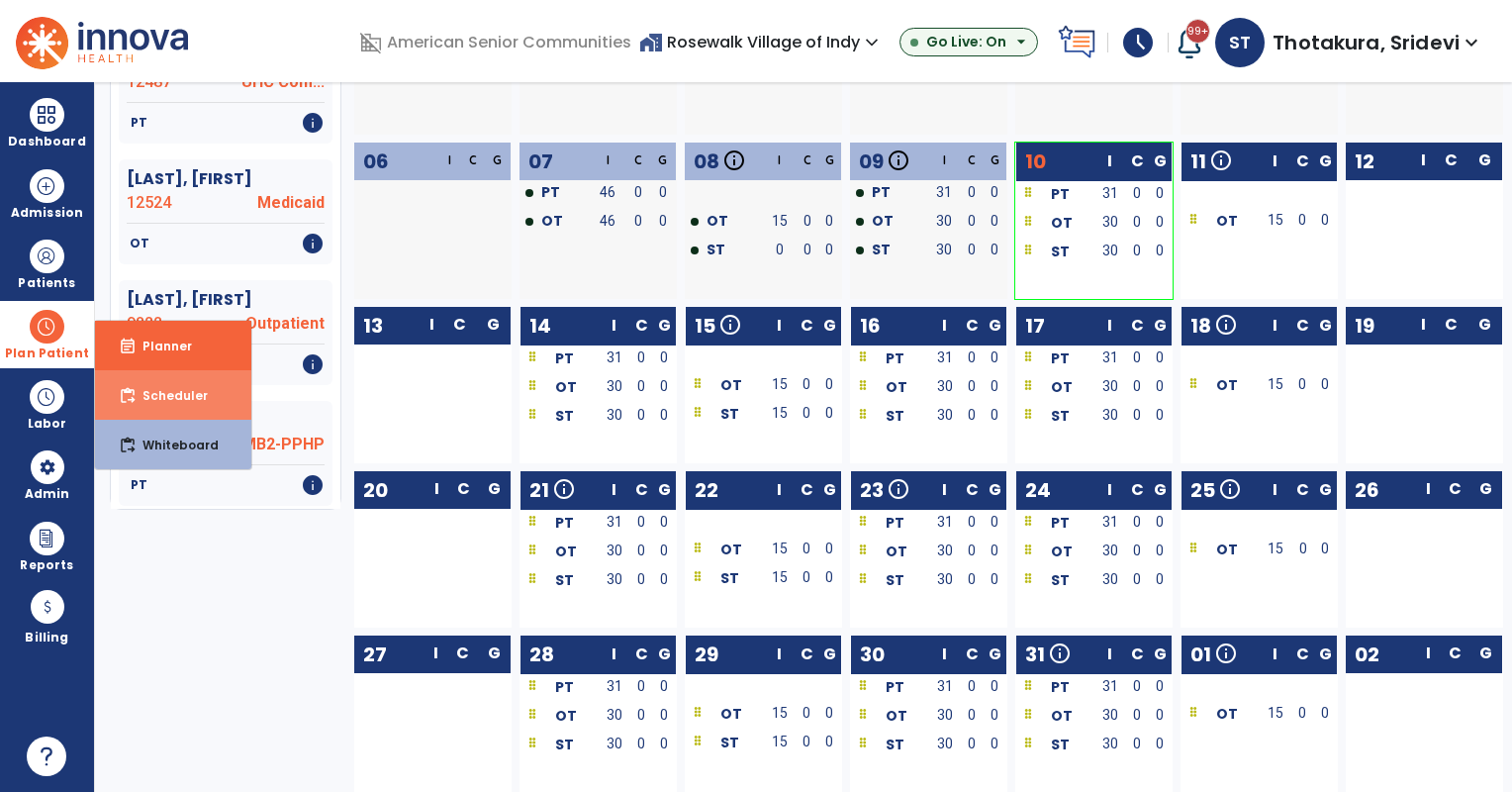 click on "Scheduler" at bounding box center (167, 395) 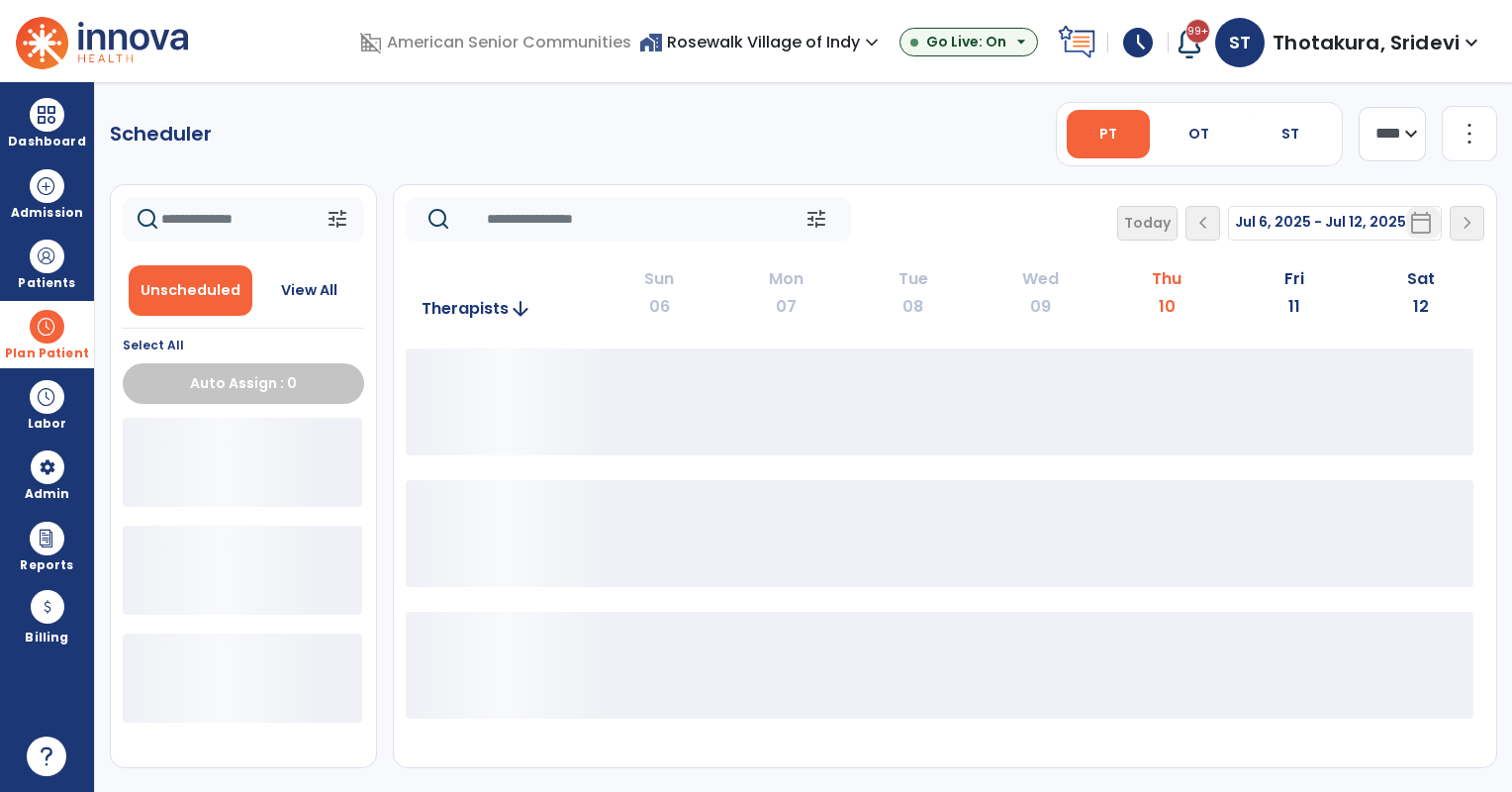 scroll, scrollTop: 0, scrollLeft: 0, axis: both 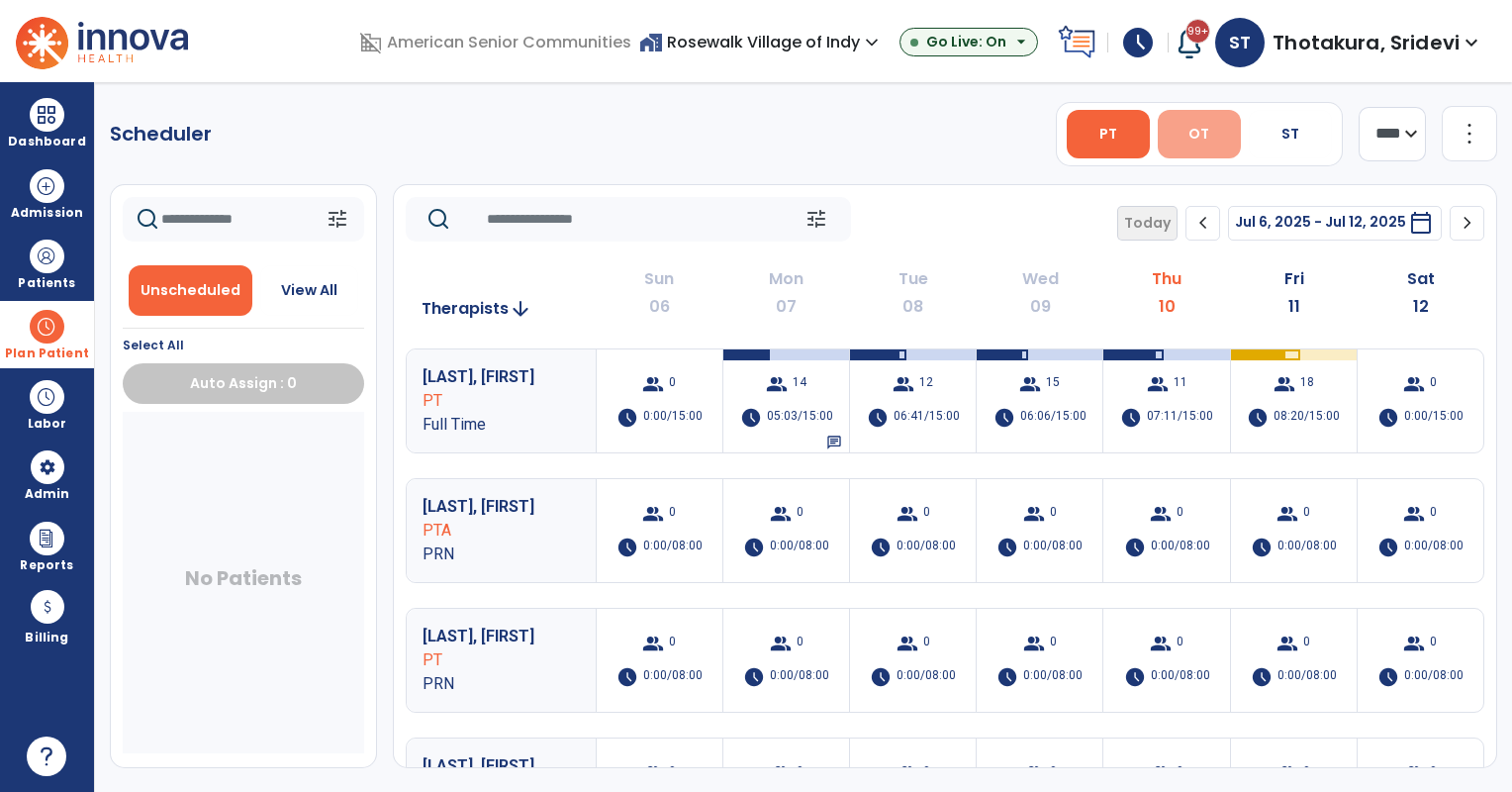click on "OT" at bounding box center (1198, 134) 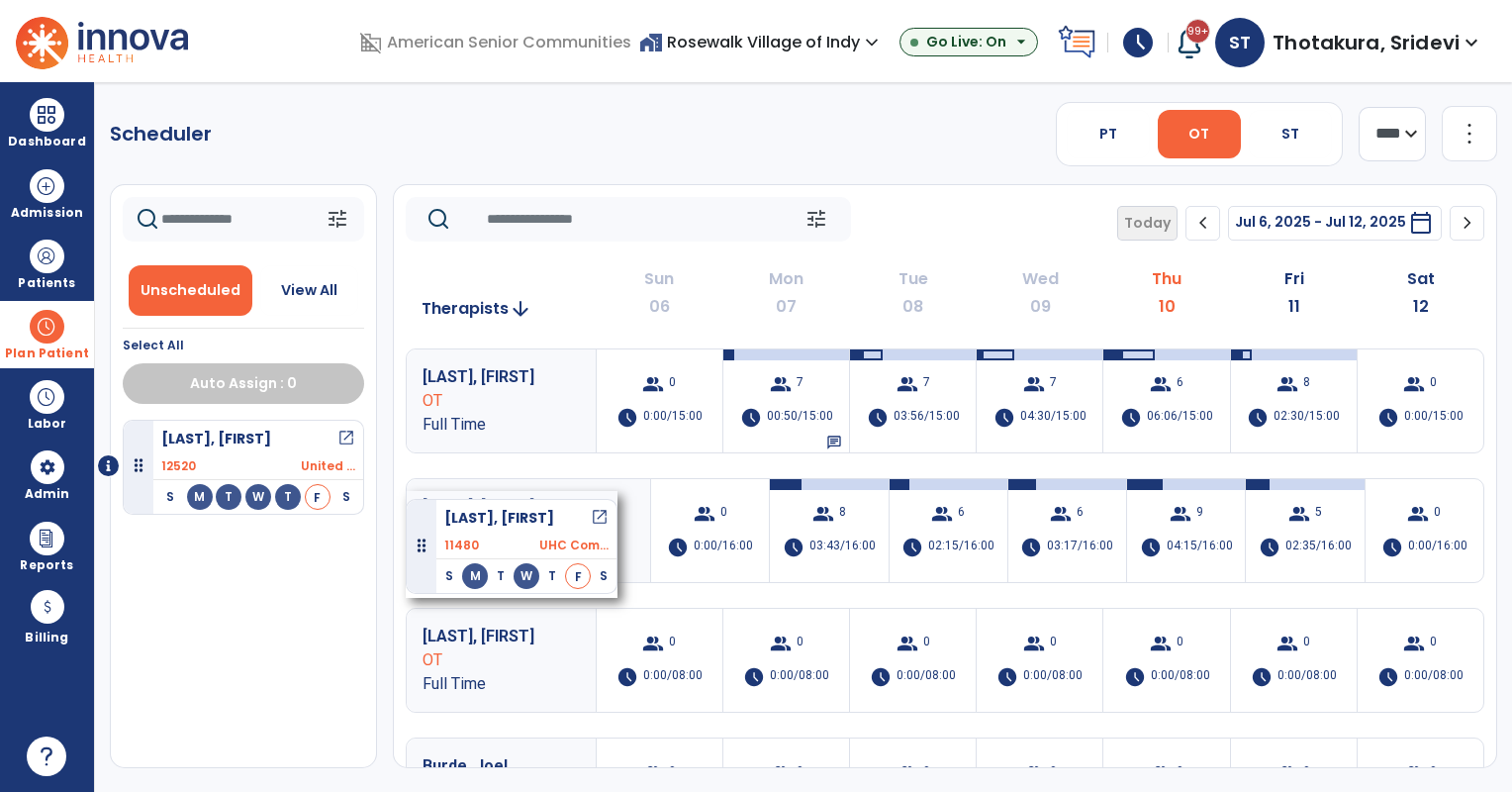 drag, startPoint x: 237, startPoint y: 462, endPoint x: 406, endPoint y: 491, distance: 171.4701 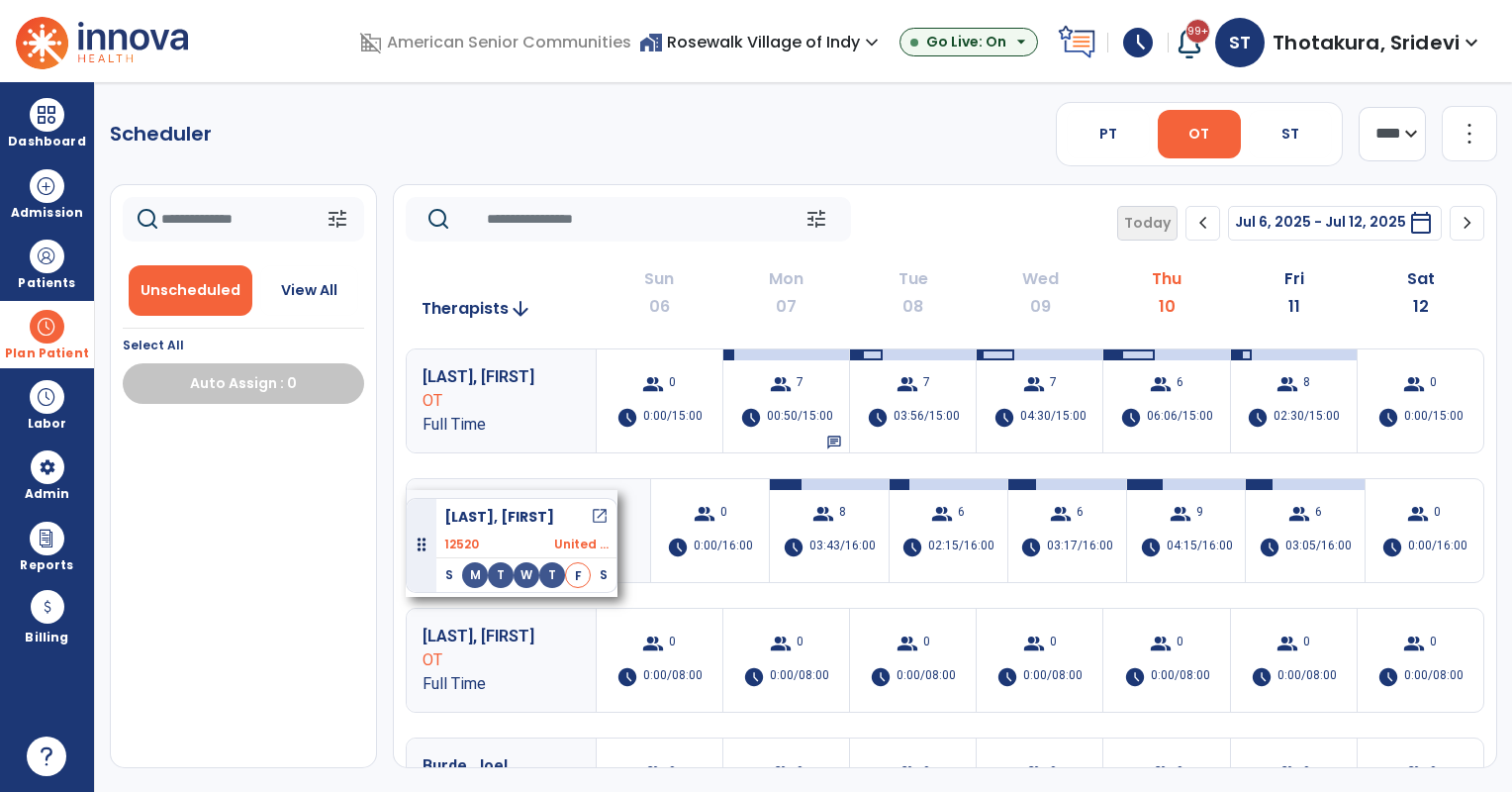 drag, startPoint x: 244, startPoint y: 451, endPoint x: 406, endPoint y: 490, distance: 166.62833 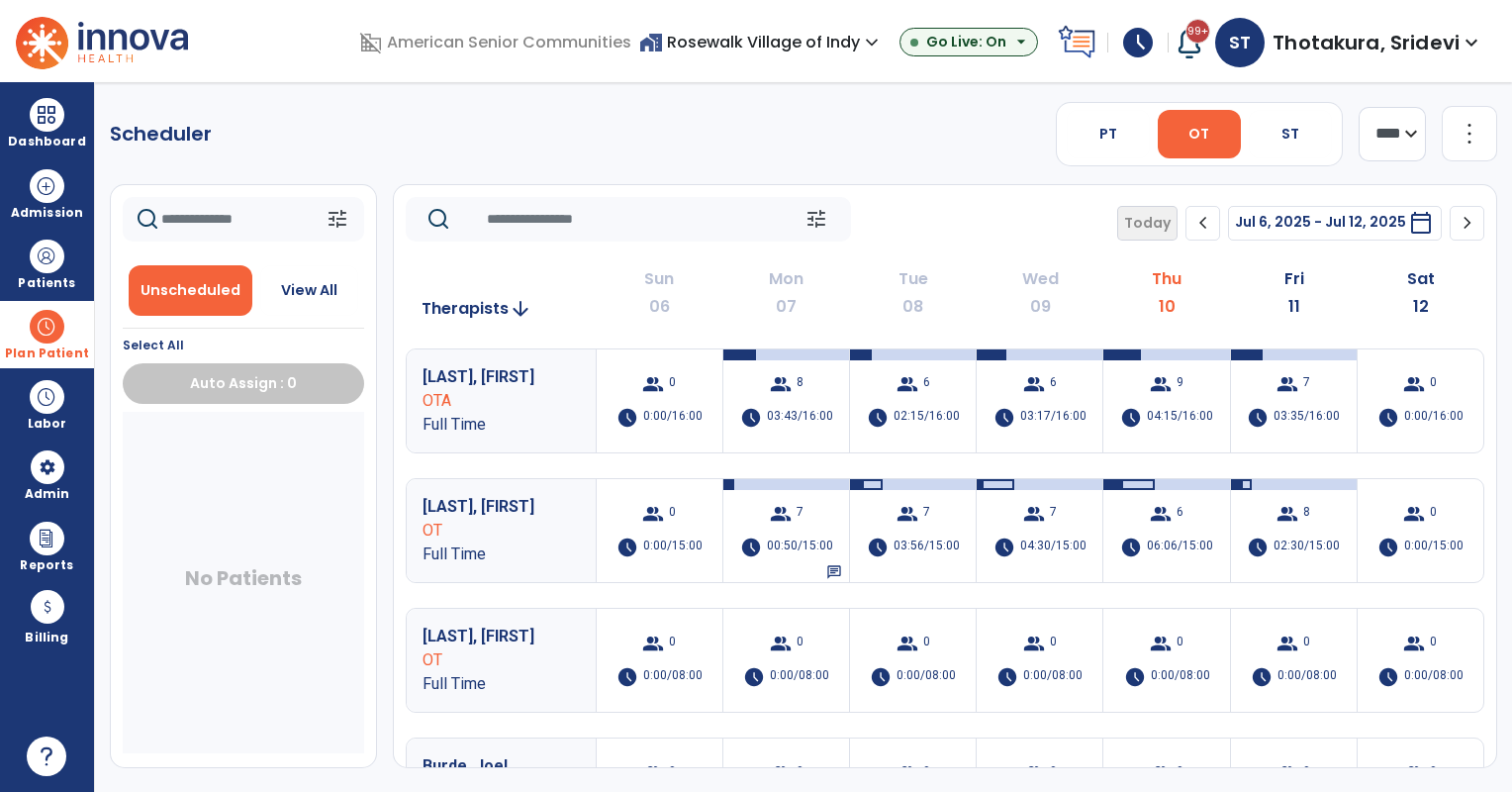 click on "group  7  schedule  03:35/16:00" at bounding box center [1293, 401] 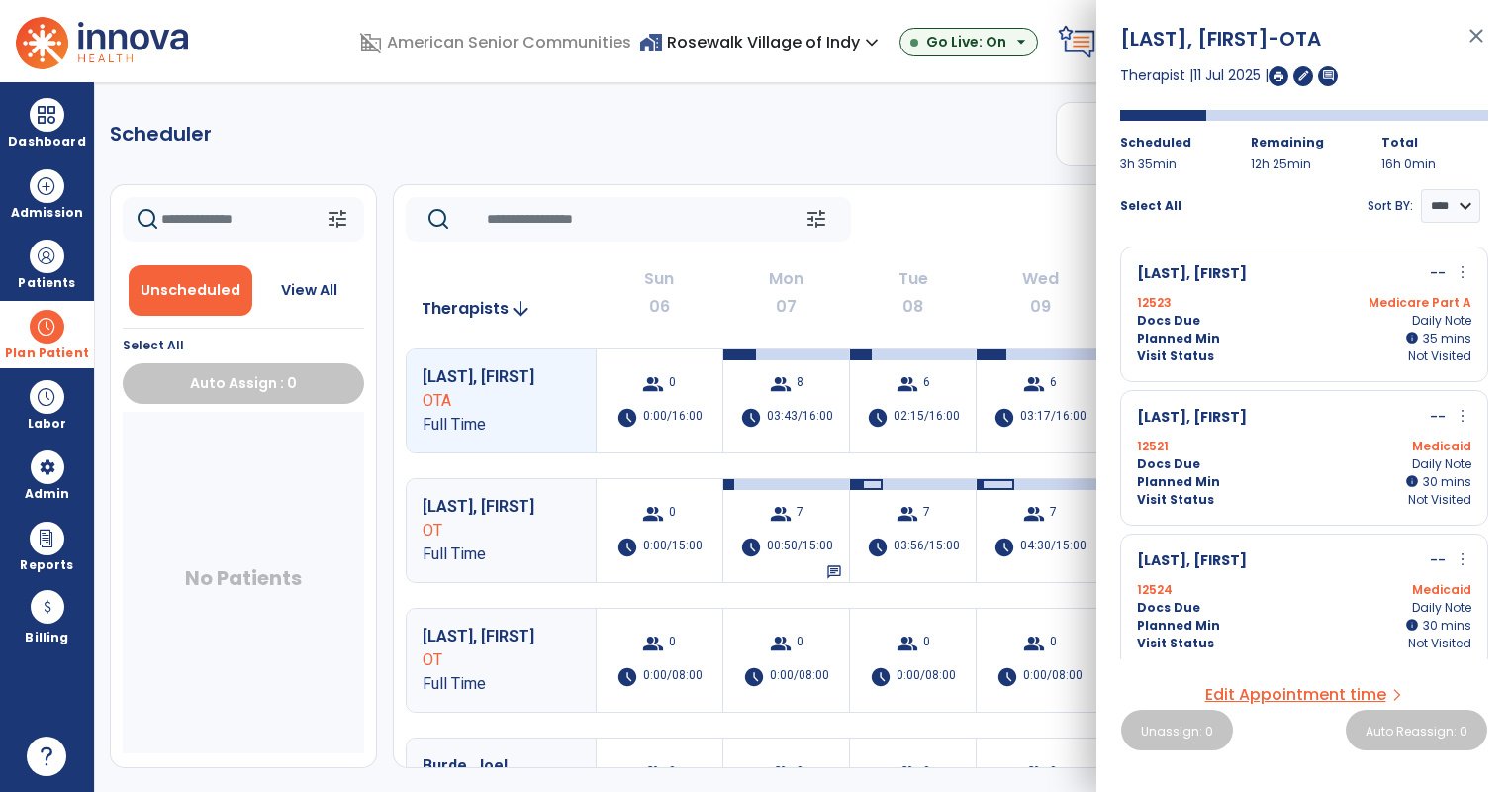 click on "tune   Today  chevron_left Jul 6, 2025 - Jul 12, 2025  *********  calendar_today  chevron_right" 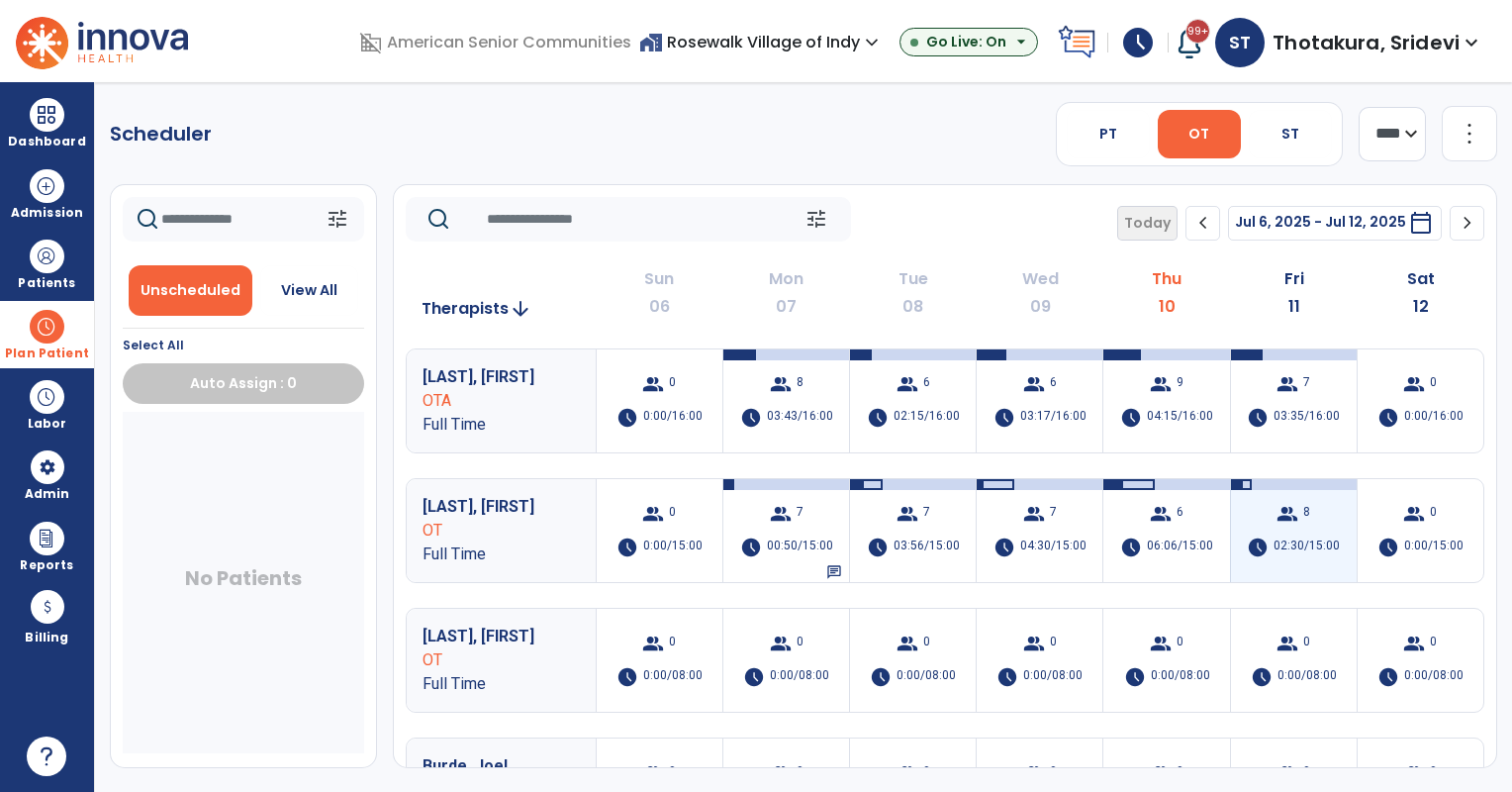 click on "02:30/15:00" at bounding box center [1306, 547] 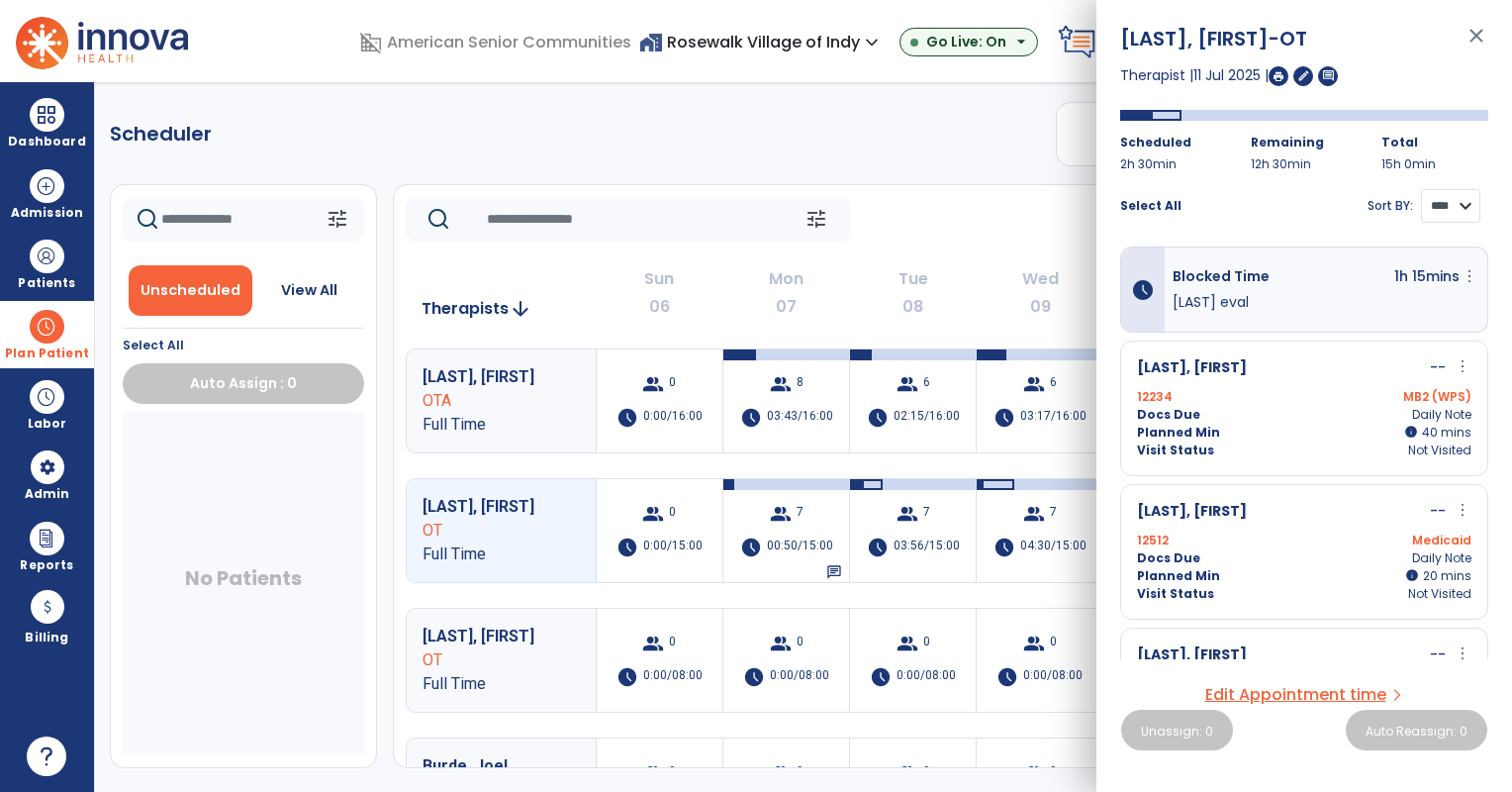 click on "**** ****" at bounding box center (1451, 206) 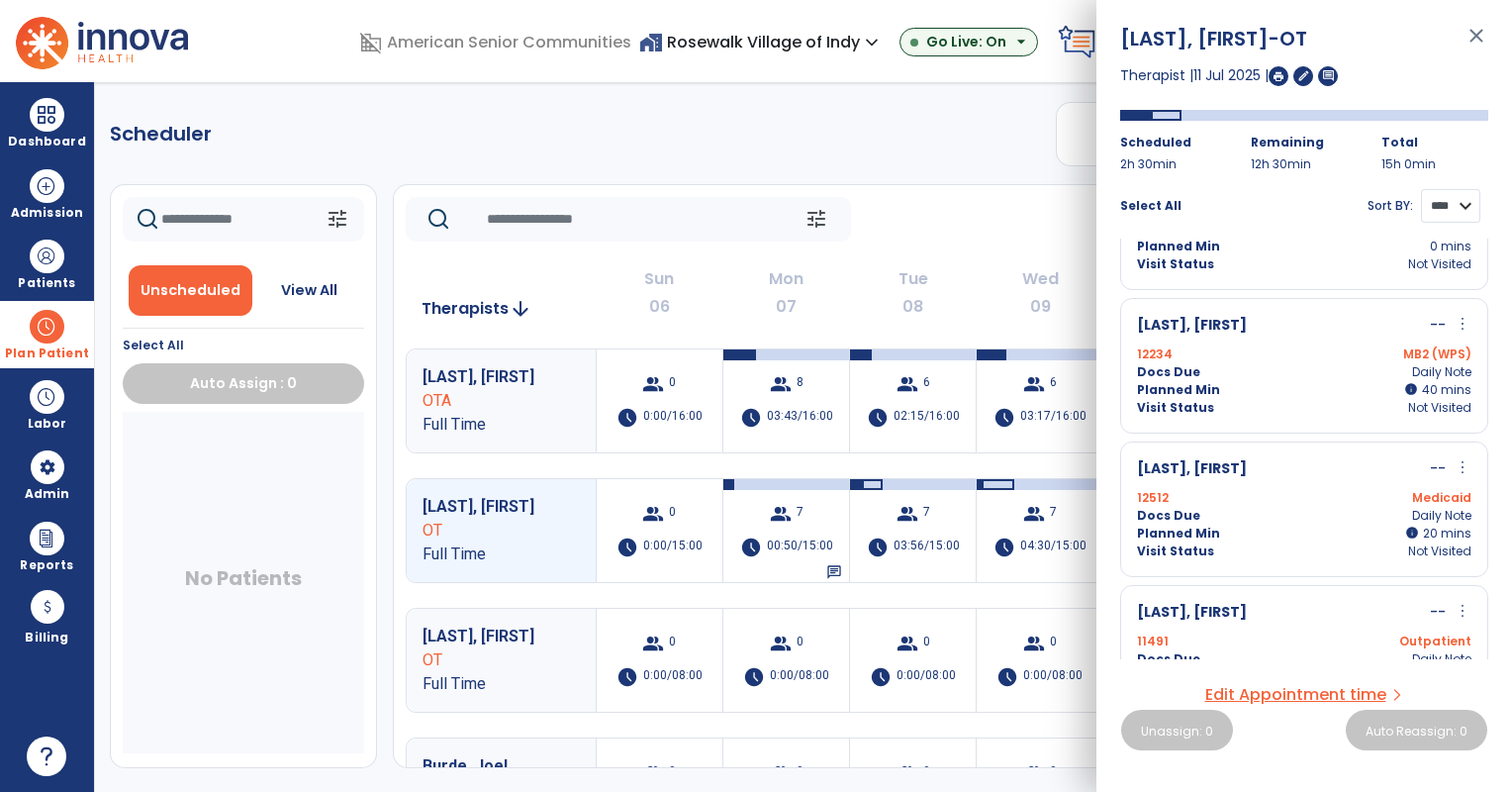 scroll, scrollTop: 610, scrollLeft: 0, axis: vertical 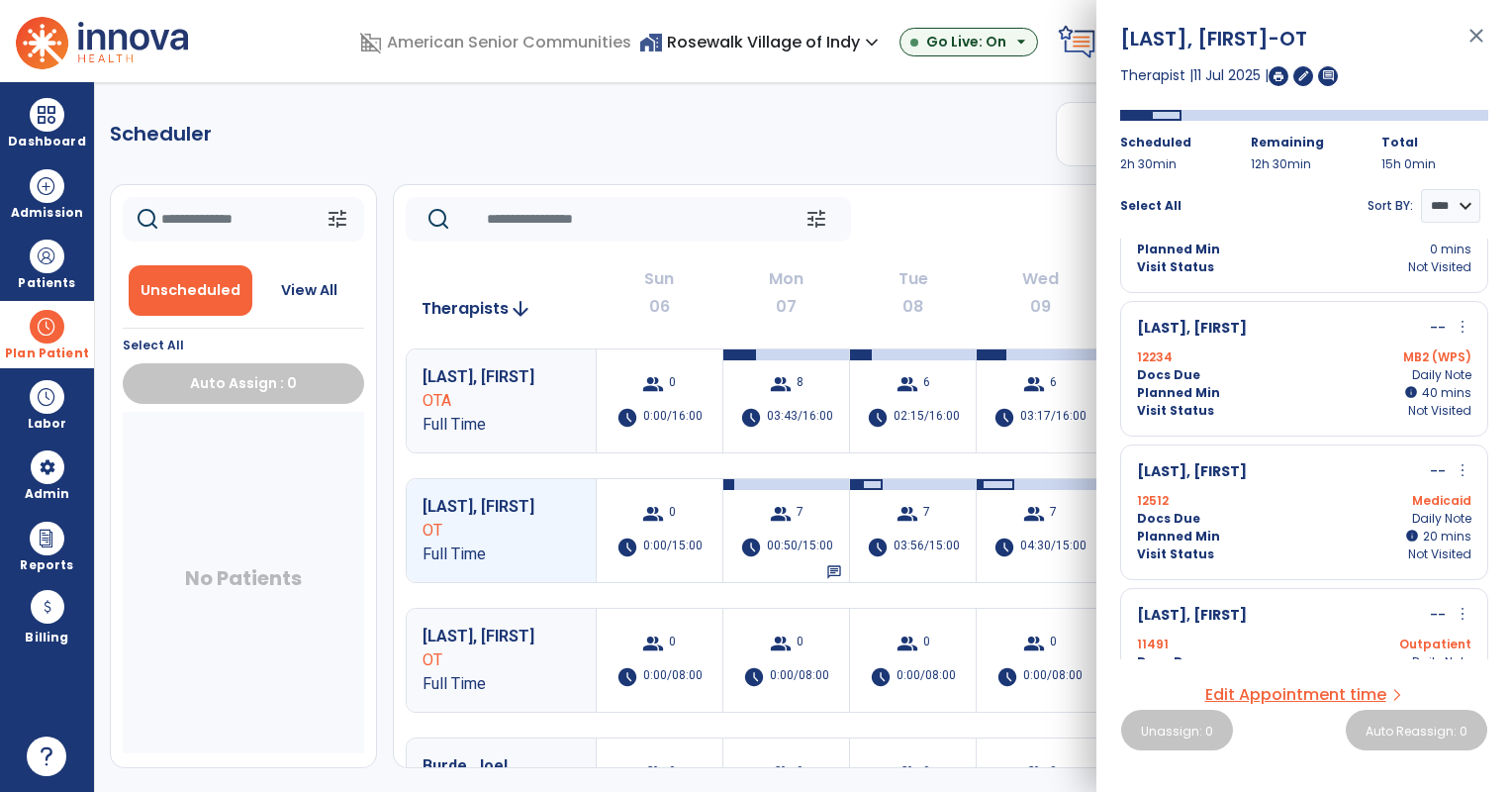 click on "Planned Min  info   40 I 40 mins" at bounding box center [1304, 393] 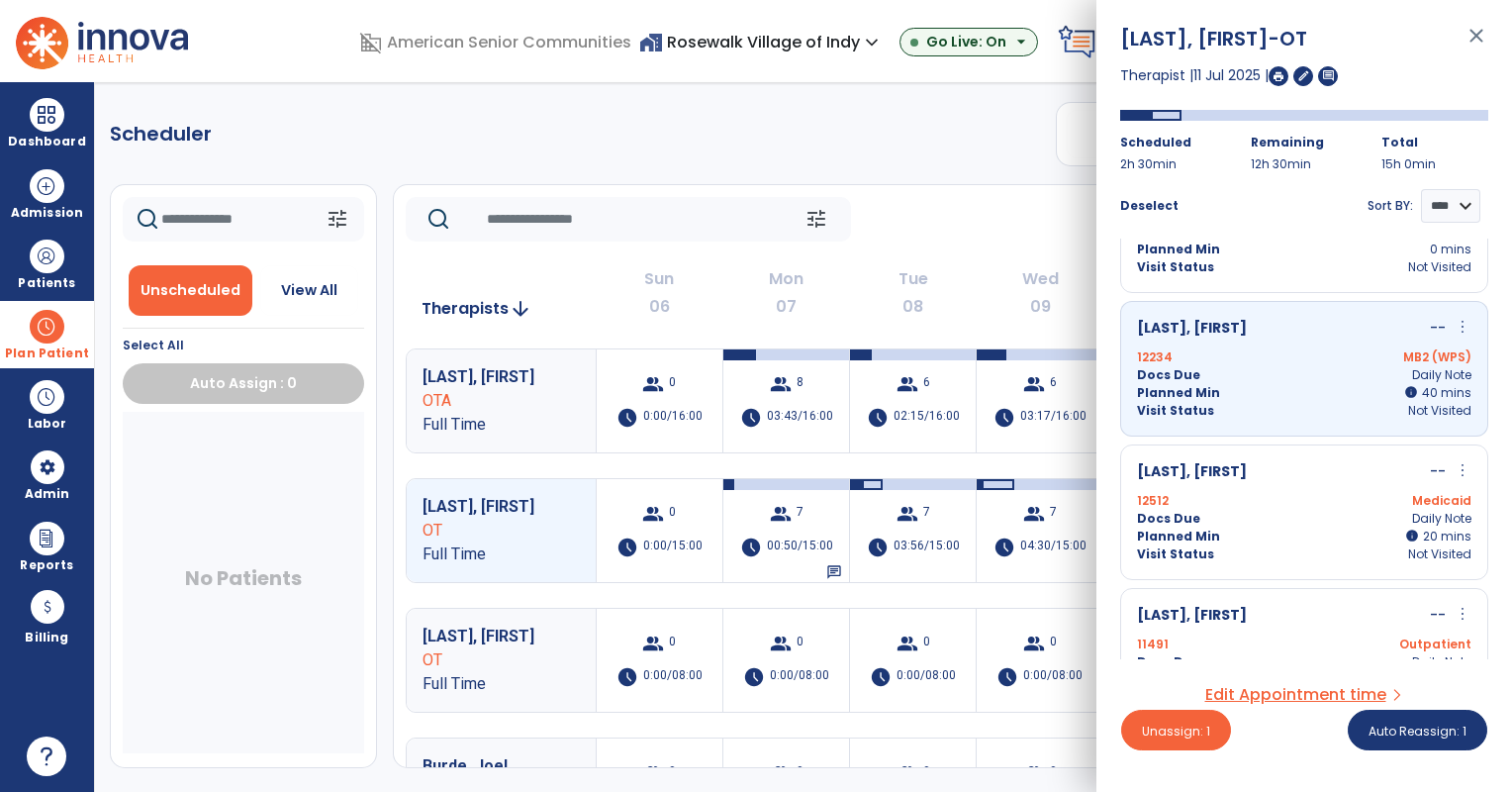 click on "12512 Medicaid" at bounding box center [1304, 501] 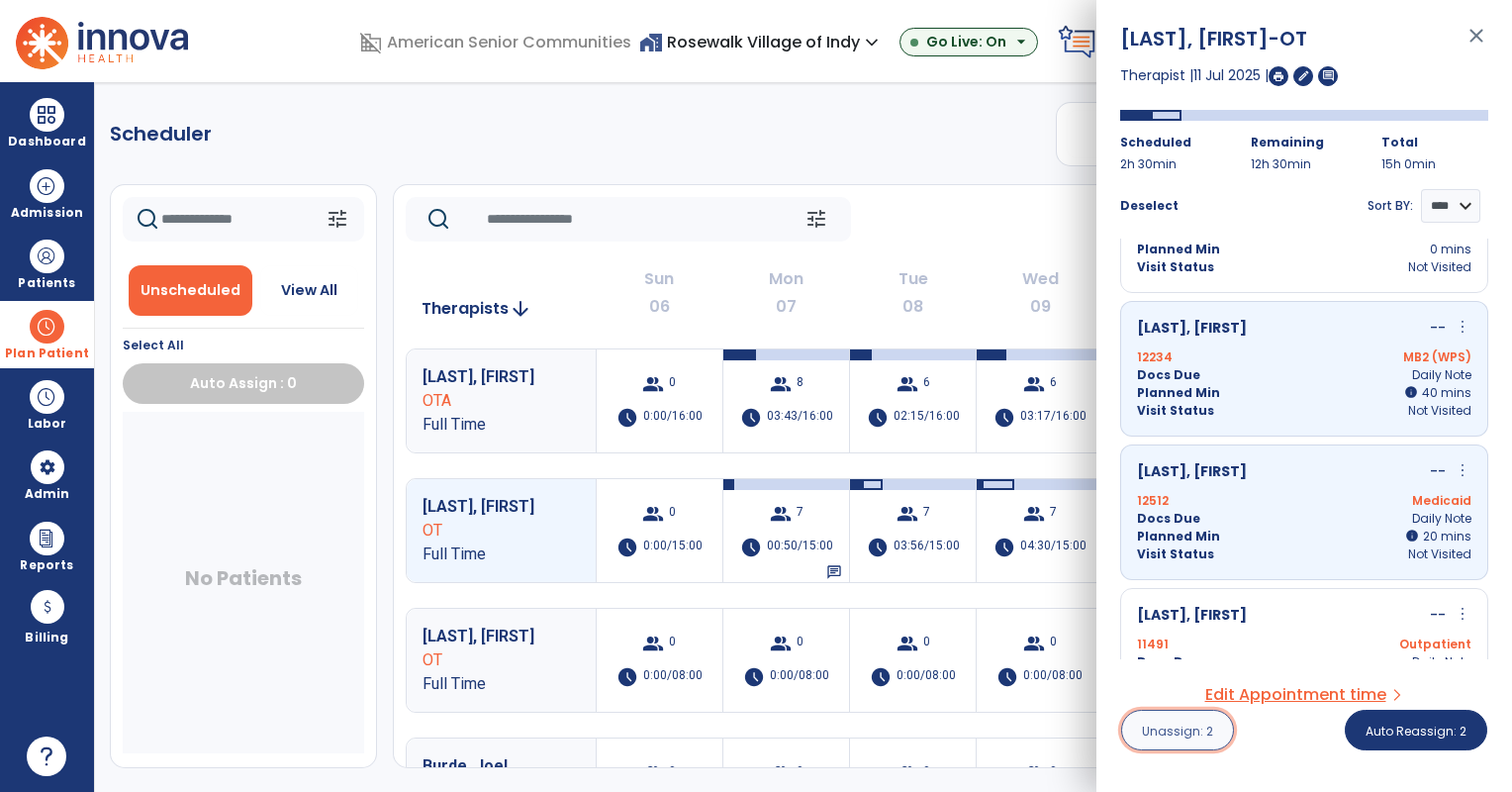 click on "Unassign: 2" at bounding box center (1178, 731) 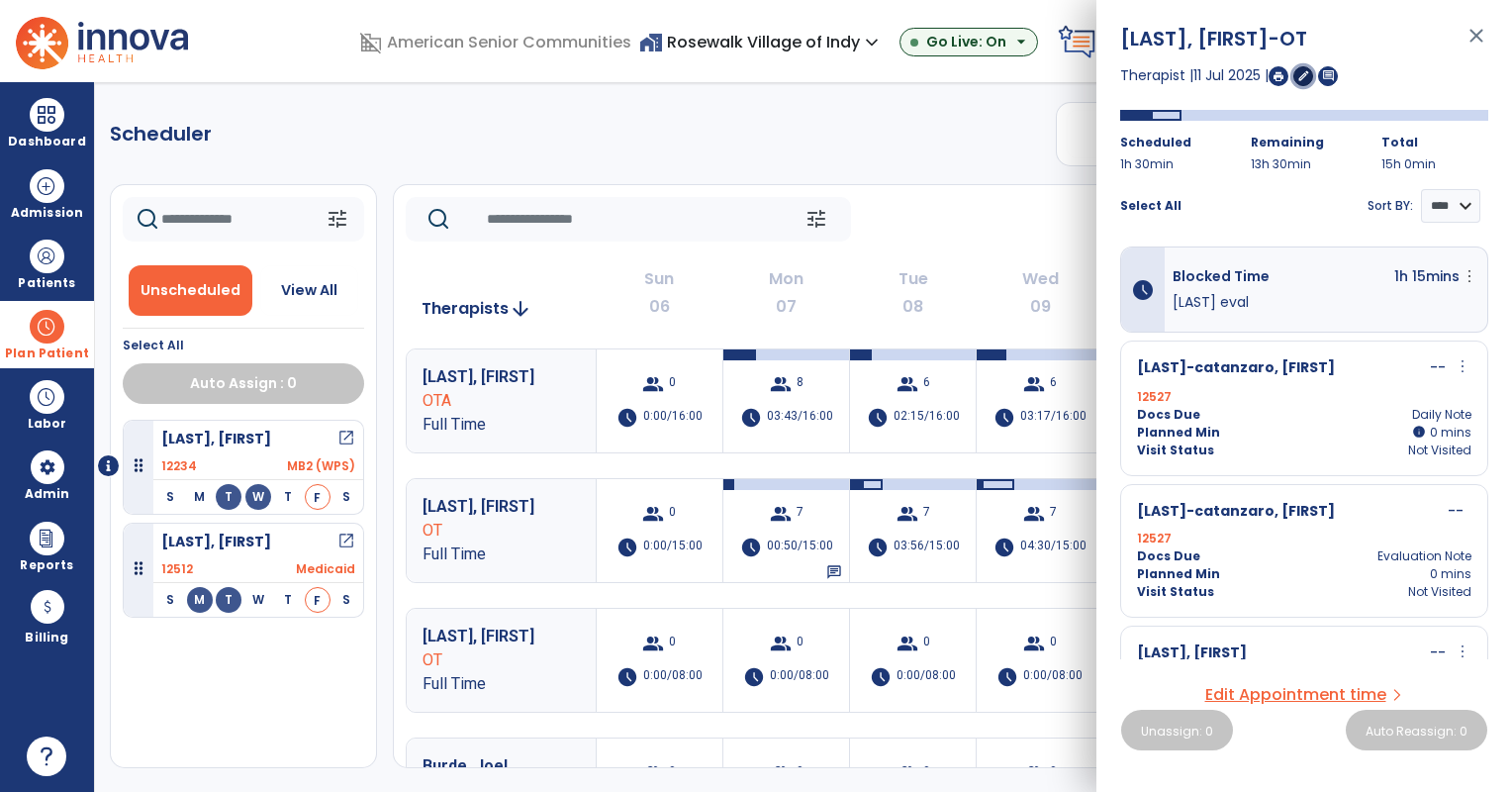 click on "edit" at bounding box center (1303, 75) 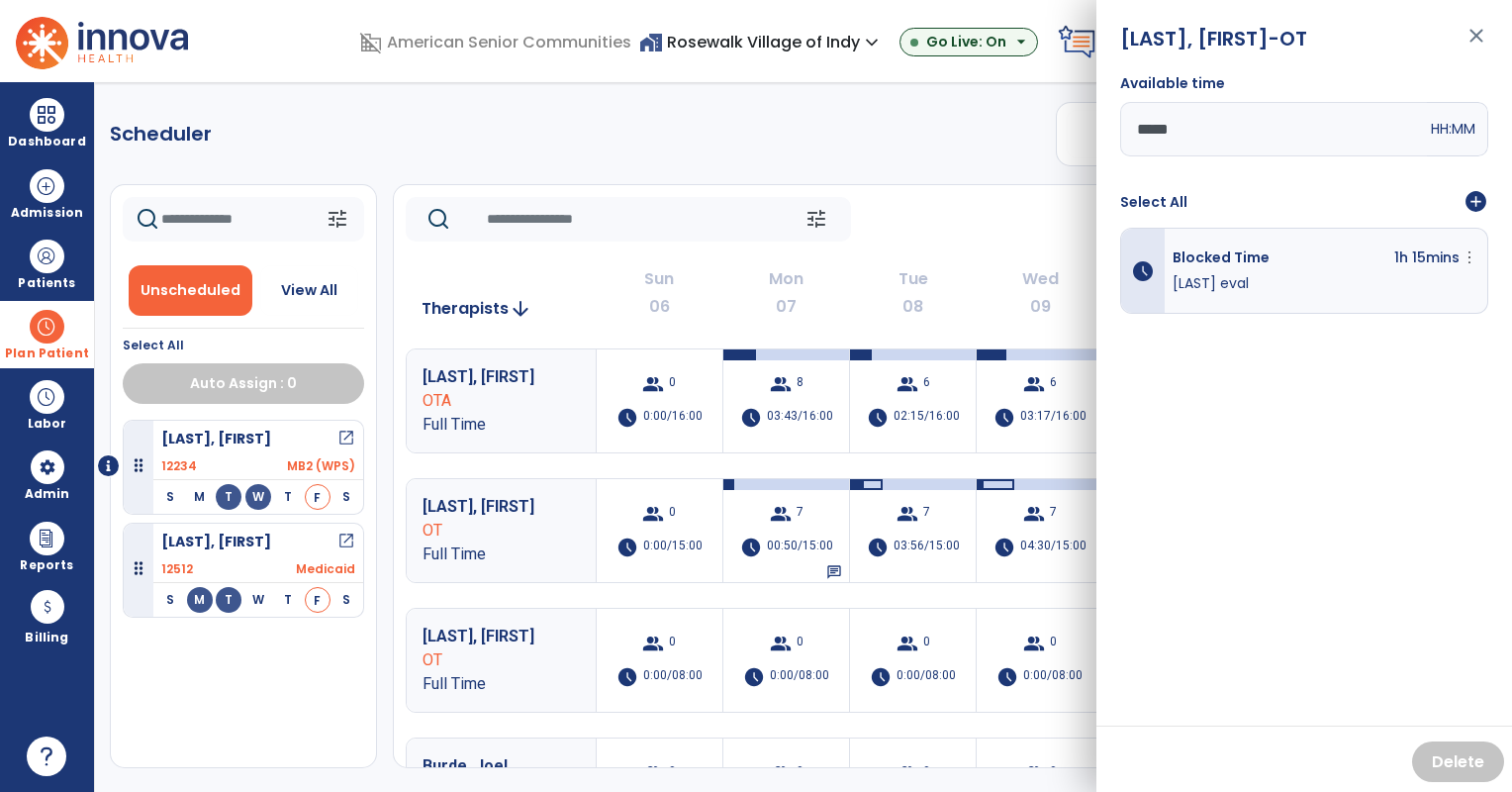 click on "add_circle" at bounding box center [1475, 202] 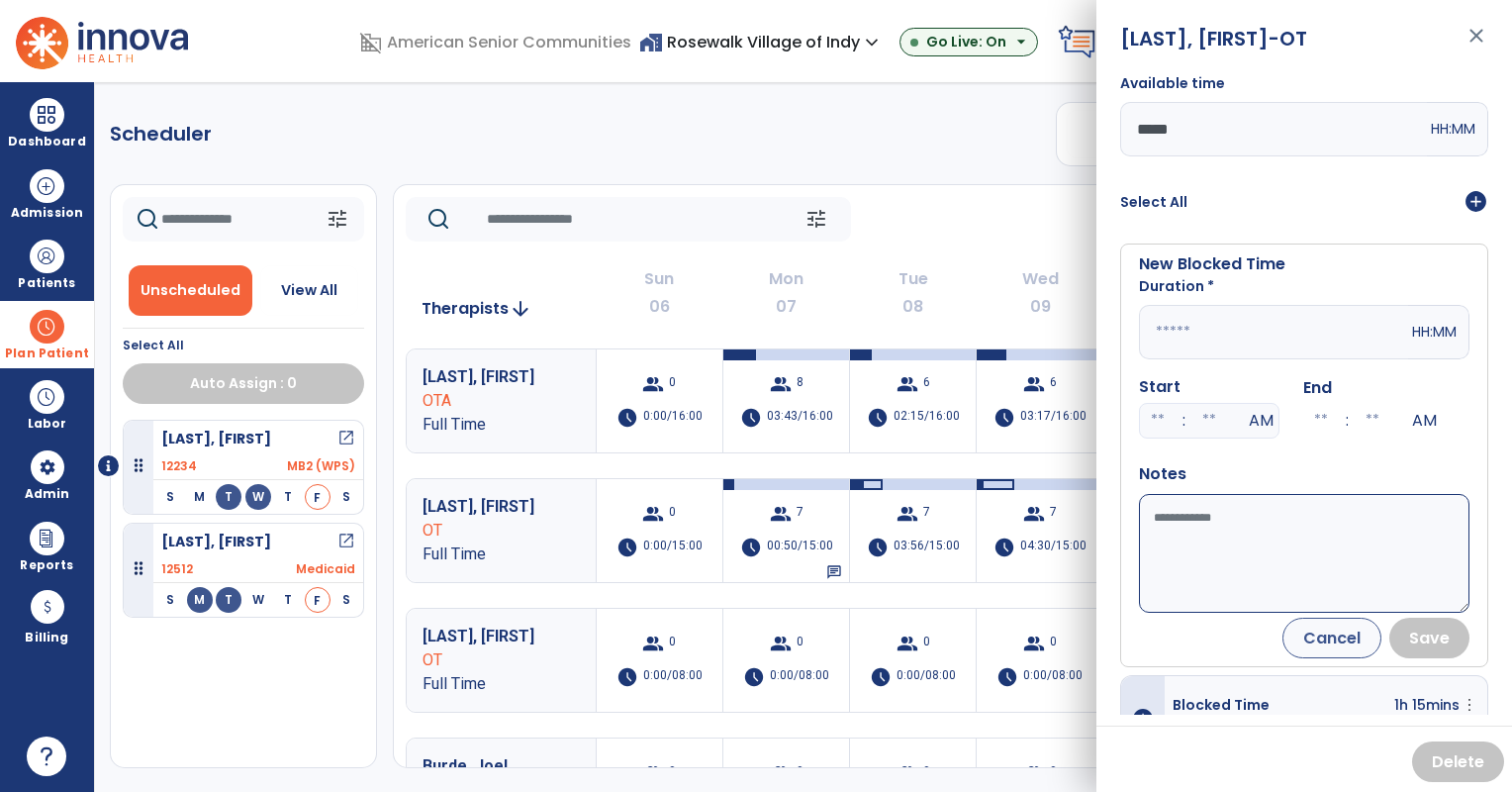click at bounding box center [1274, 332] 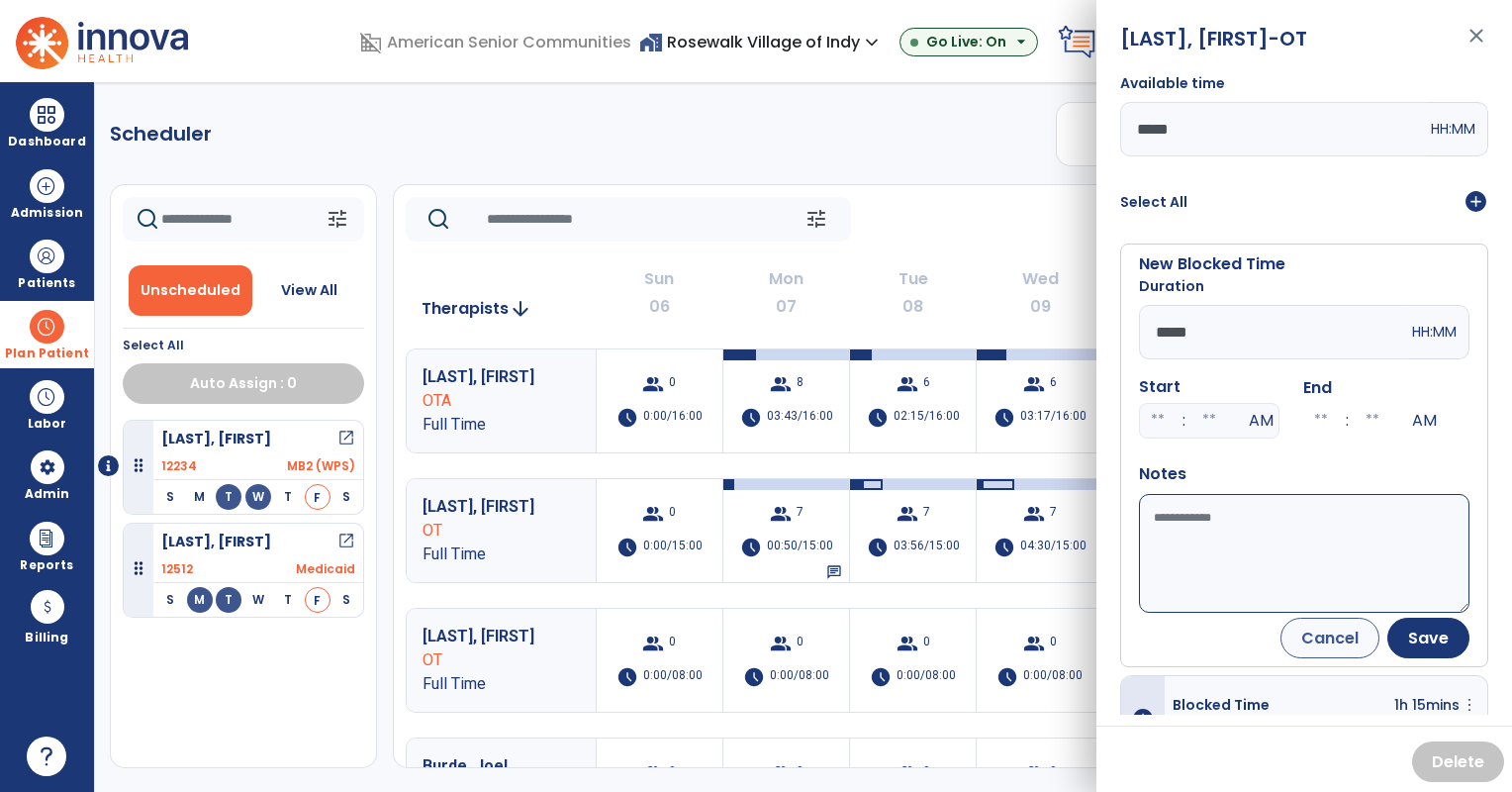 type on "*****" 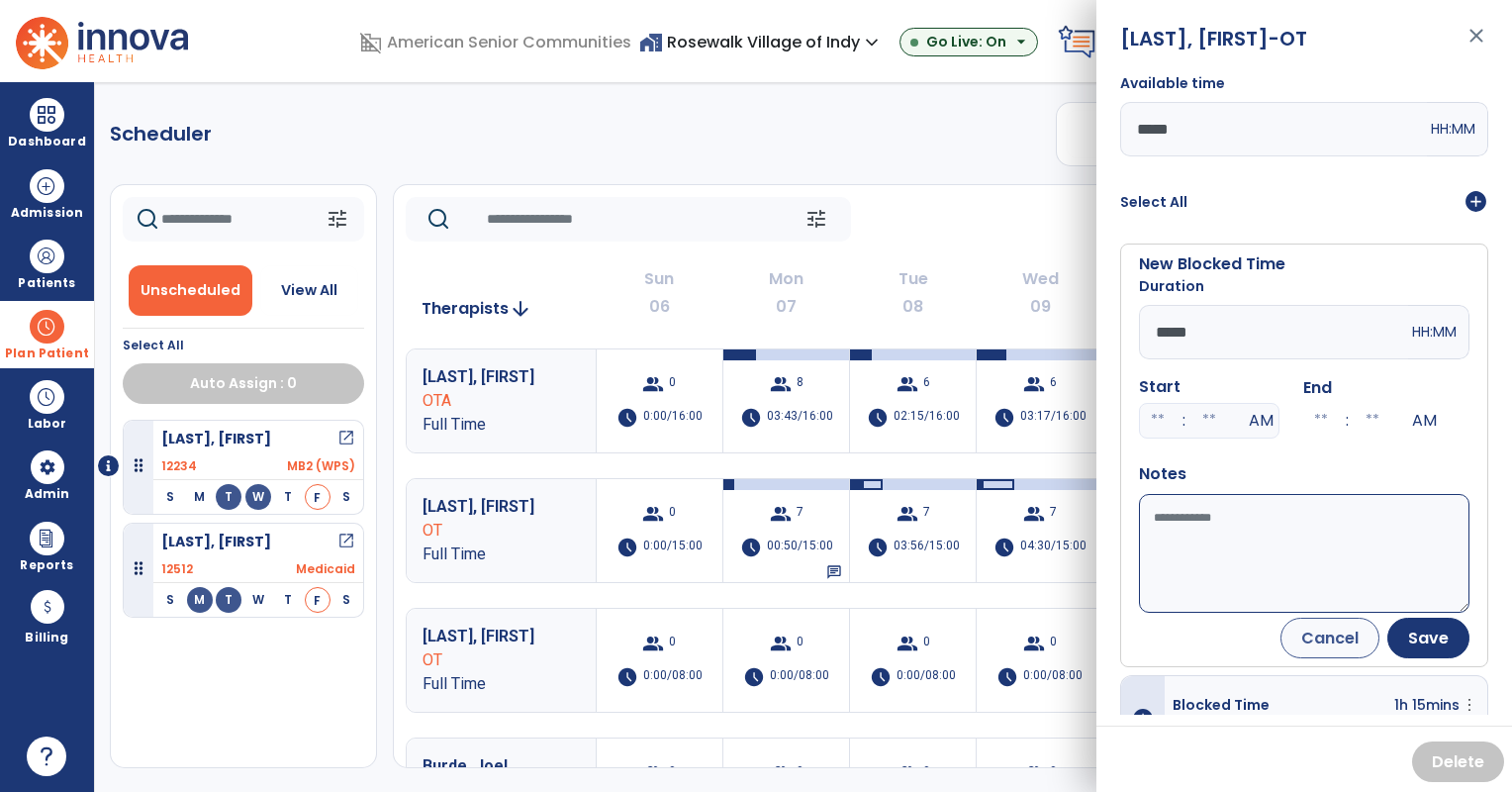 click on "Available time" at bounding box center (1304, 553) 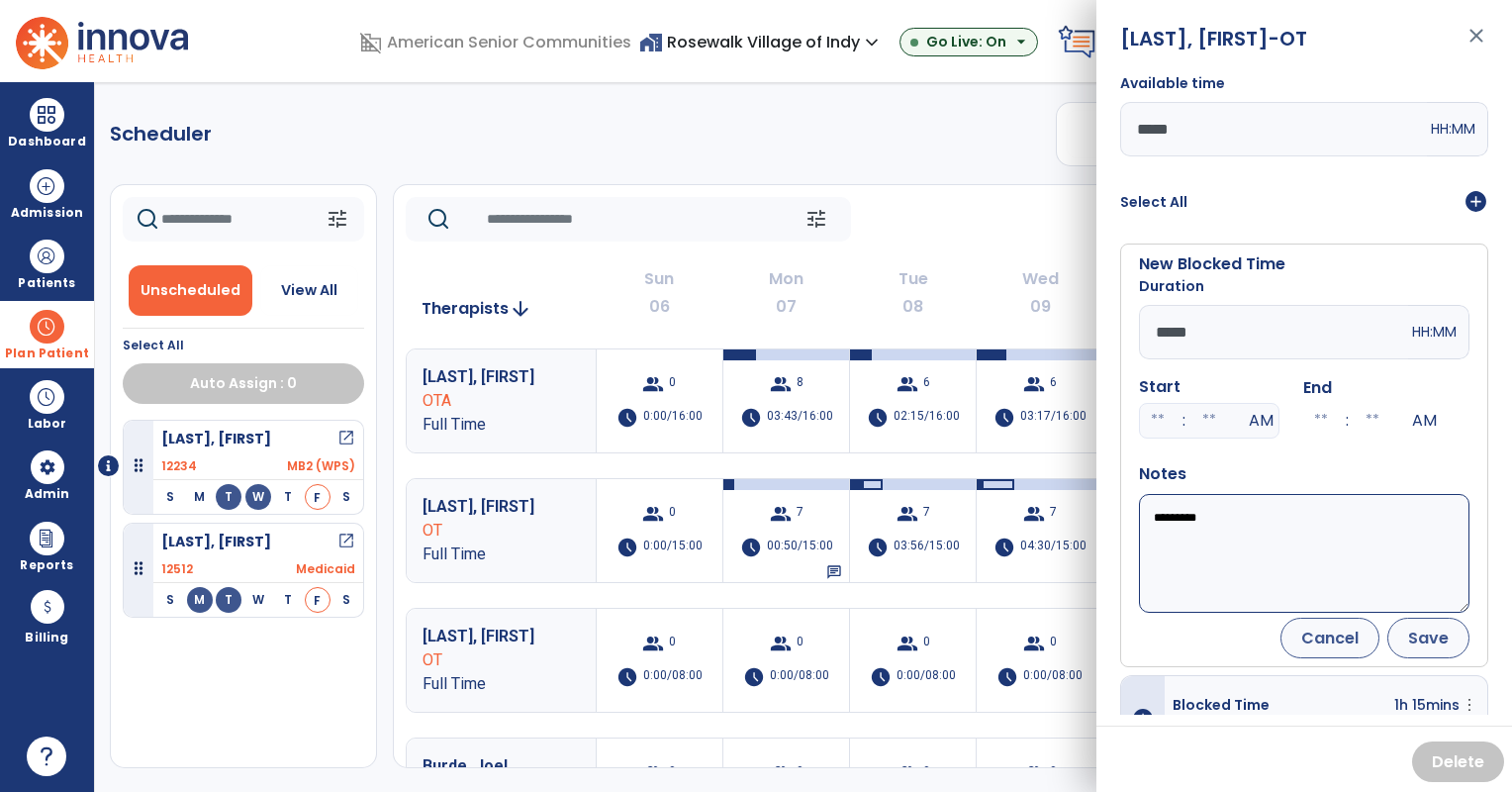 type on "*********" 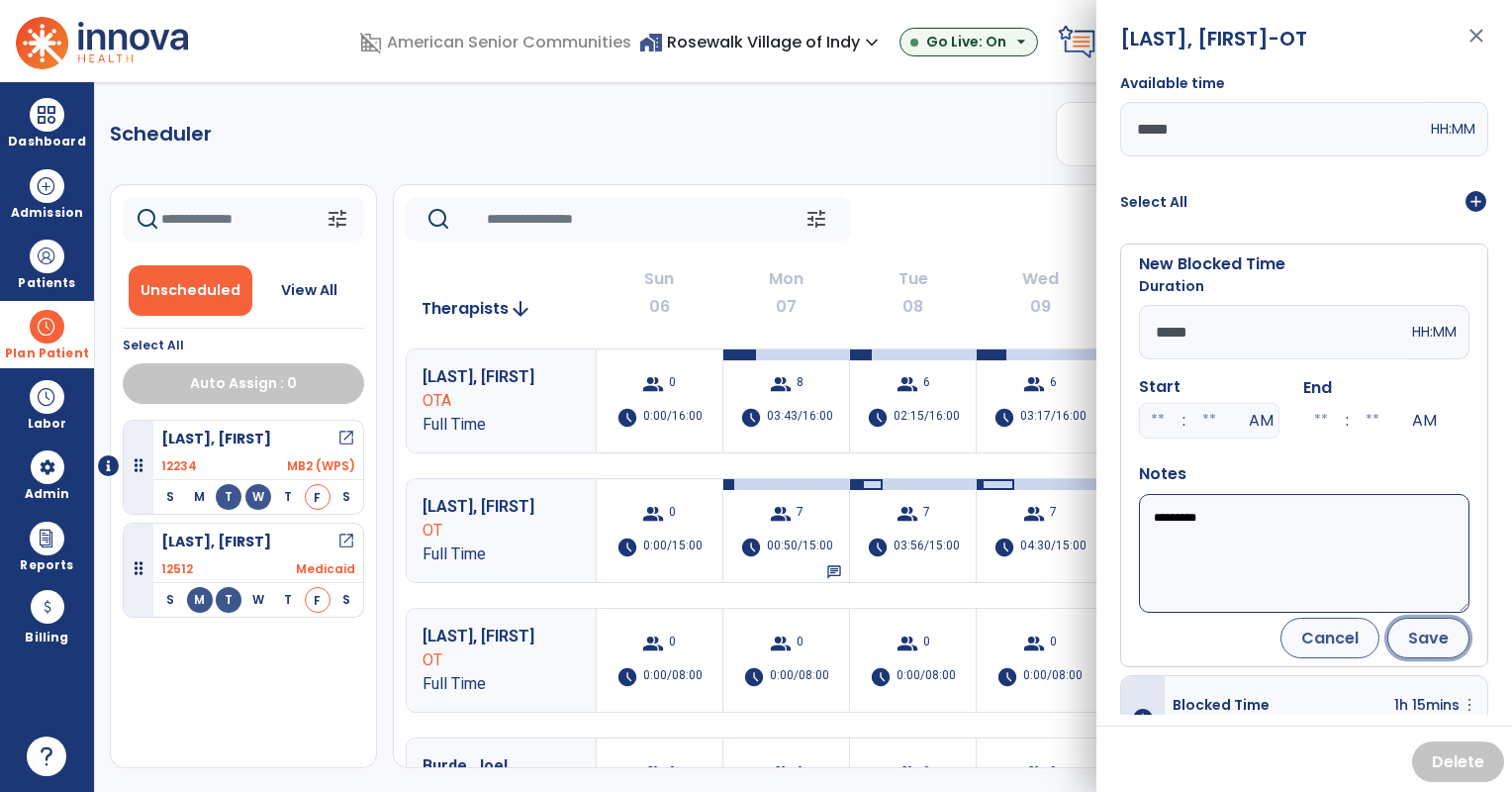 click on "Save" at bounding box center [1428, 638] 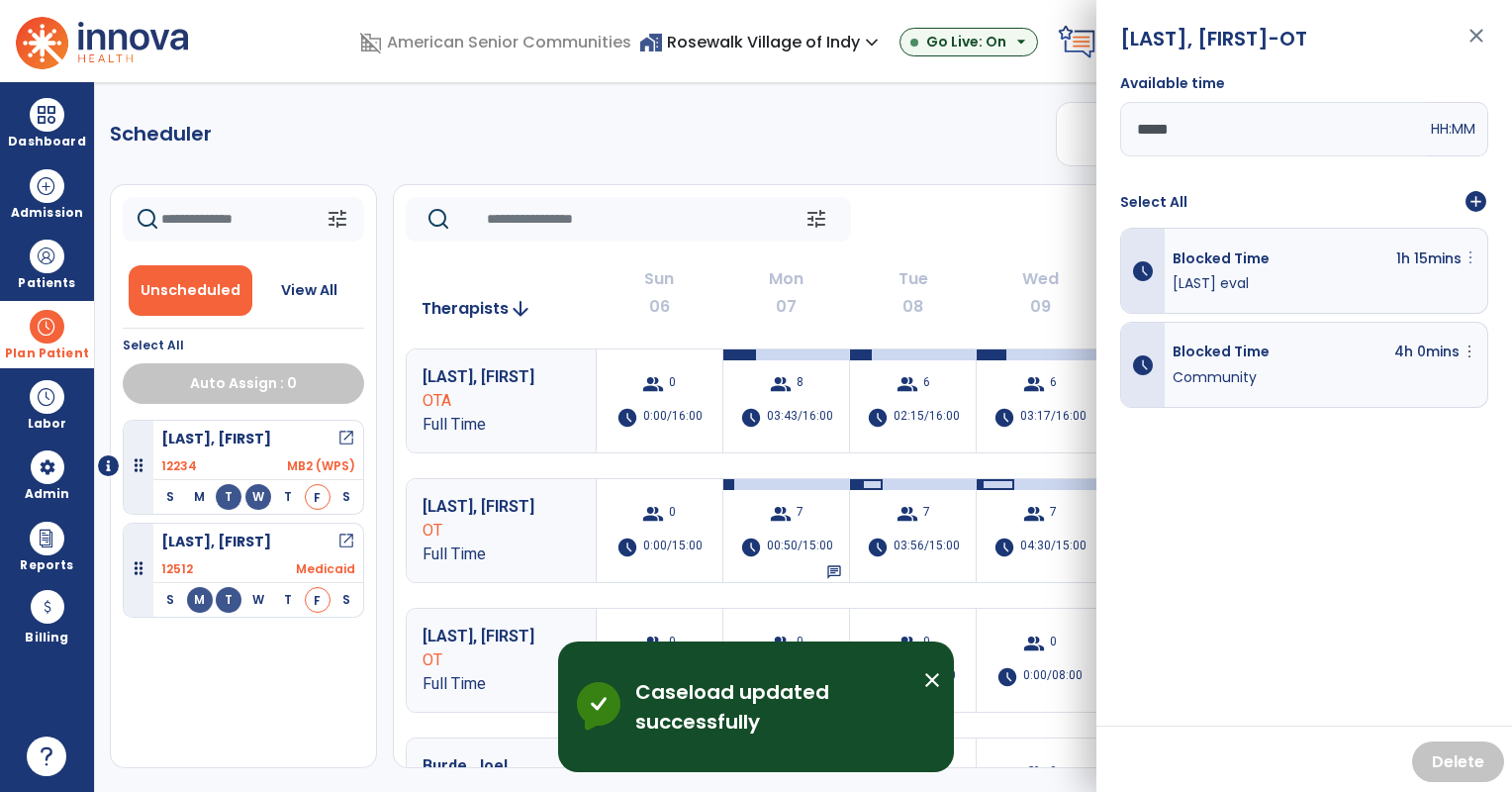 click on "more_vert" at bounding box center [1470, 257] 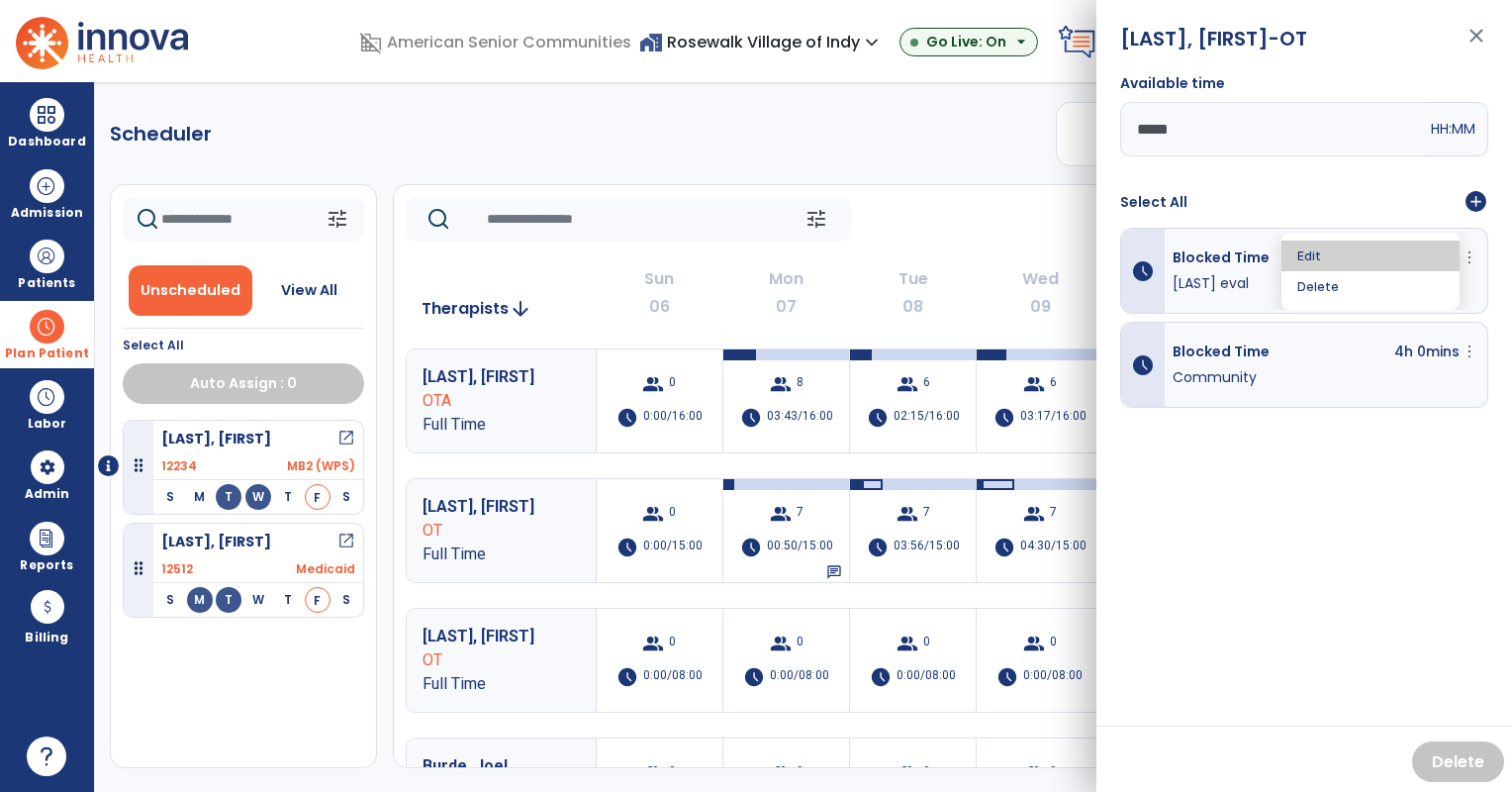 click on "Edit" at bounding box center (1370, 255) 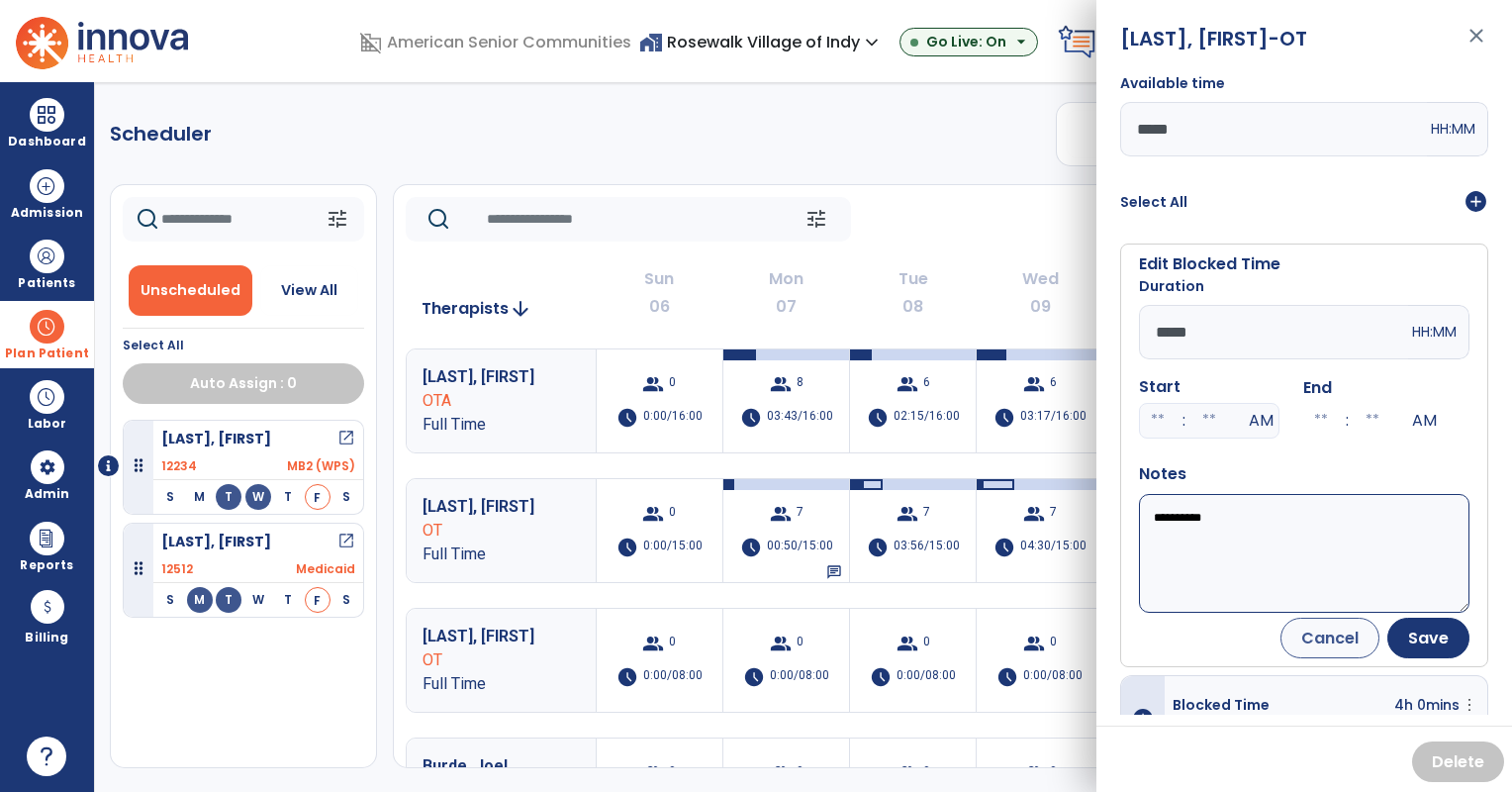 click on "*****" at bounding box center (1274, 332) 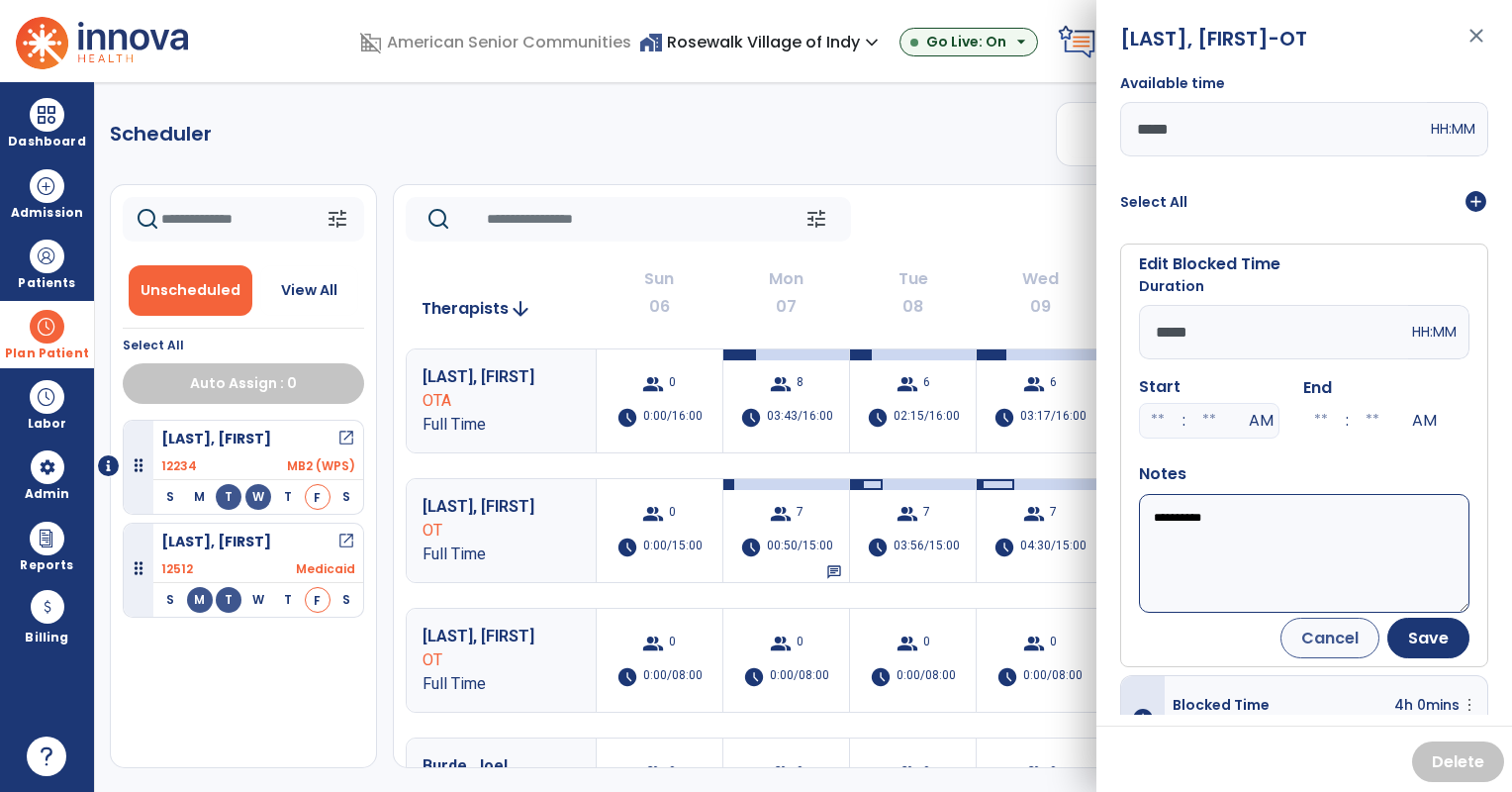 type on "*****" 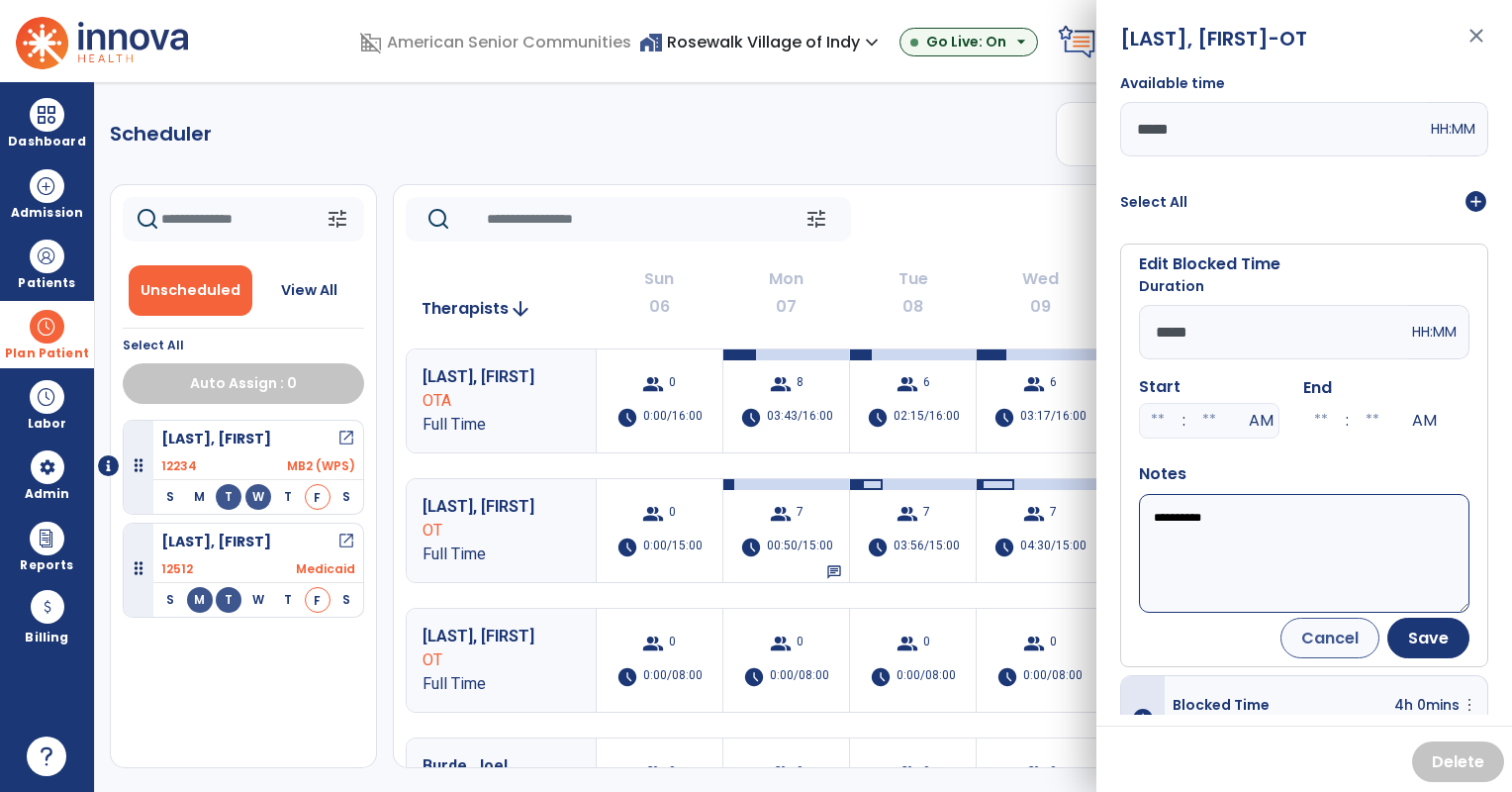click on "**********" at bounding box center (1304, 553) 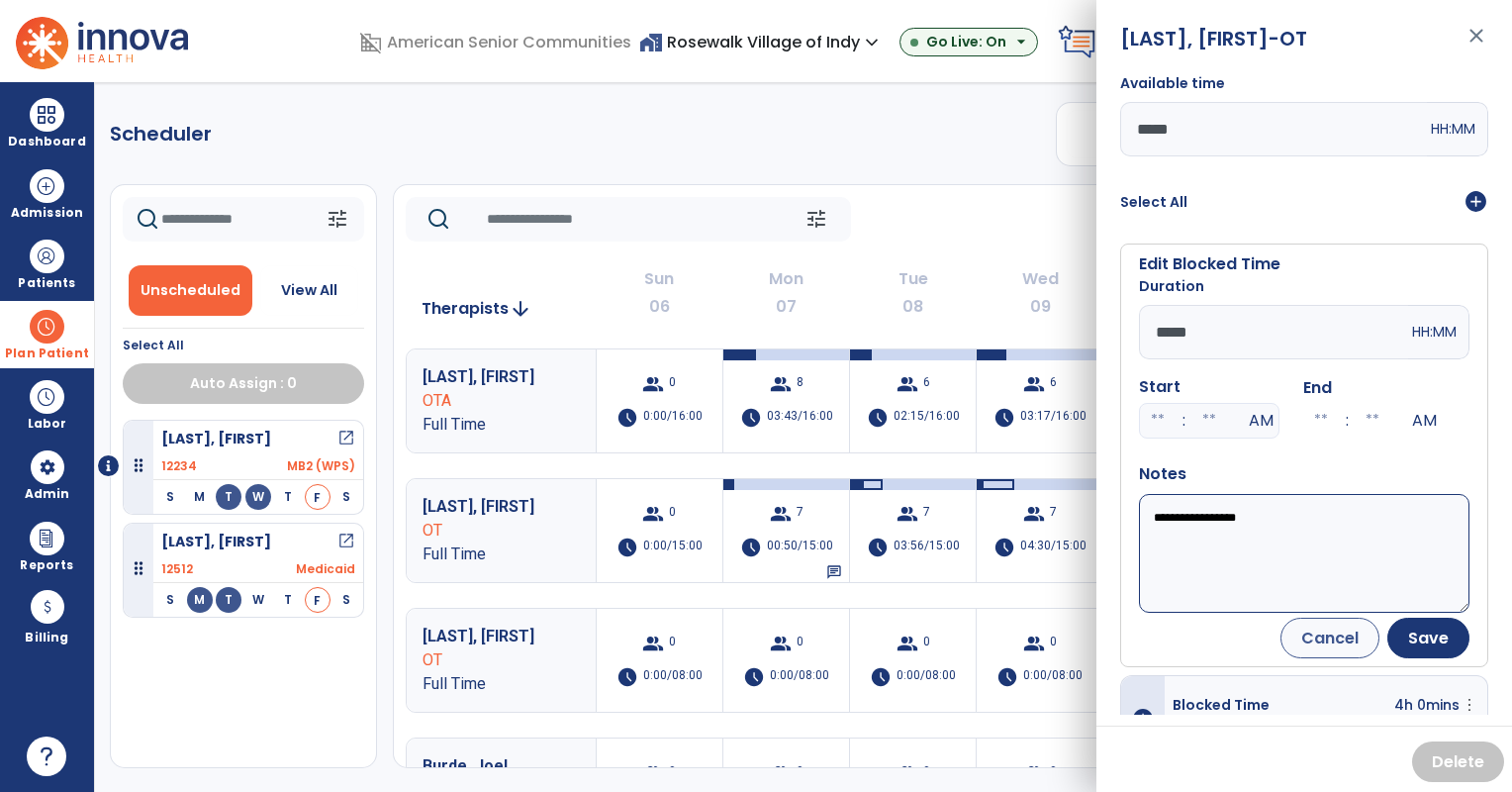 click on "**********" at bounding box center (1304, 553) 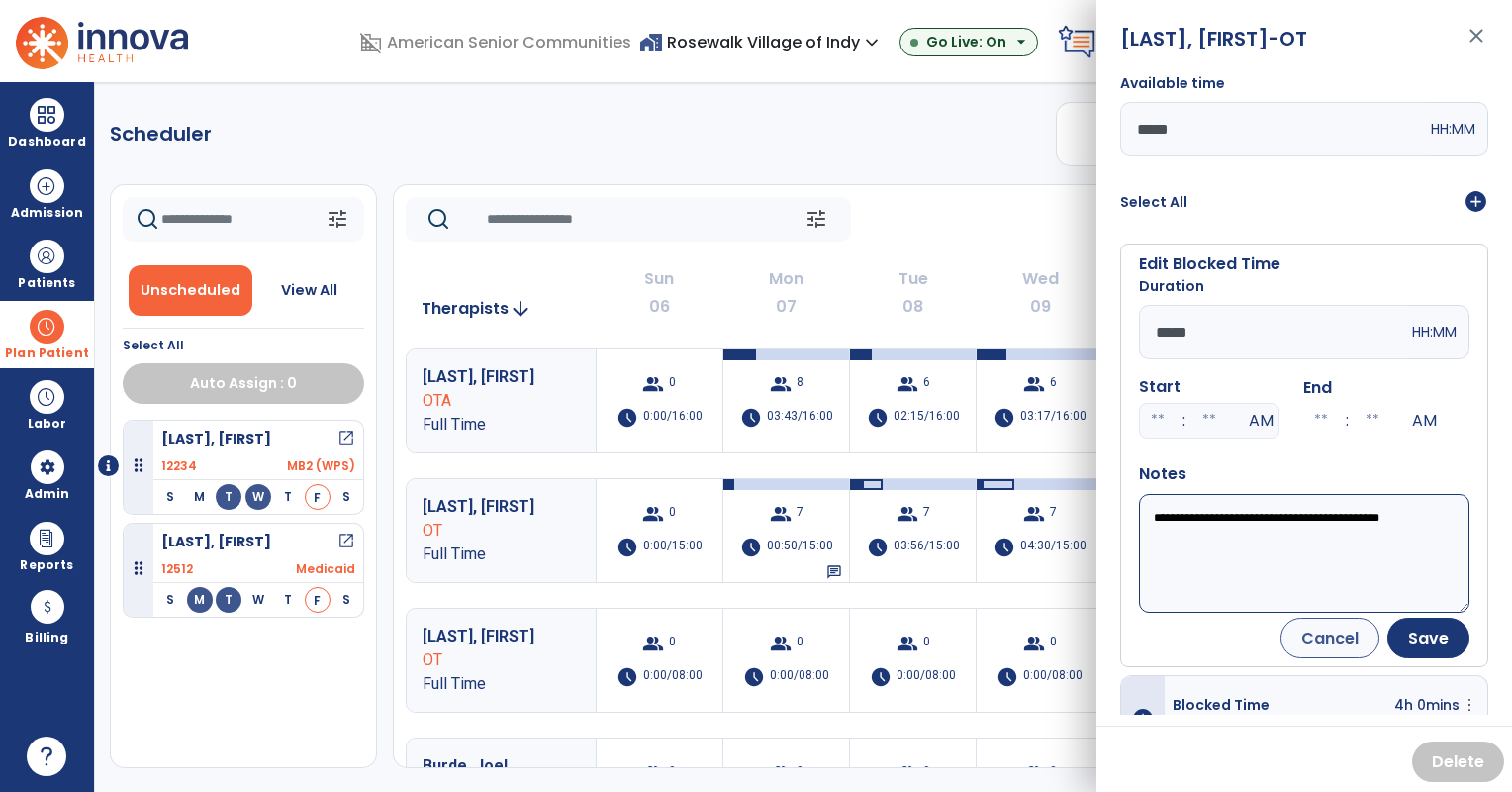 scroll, scrollTop: 45, scrollLeft: 0, axis: vertical 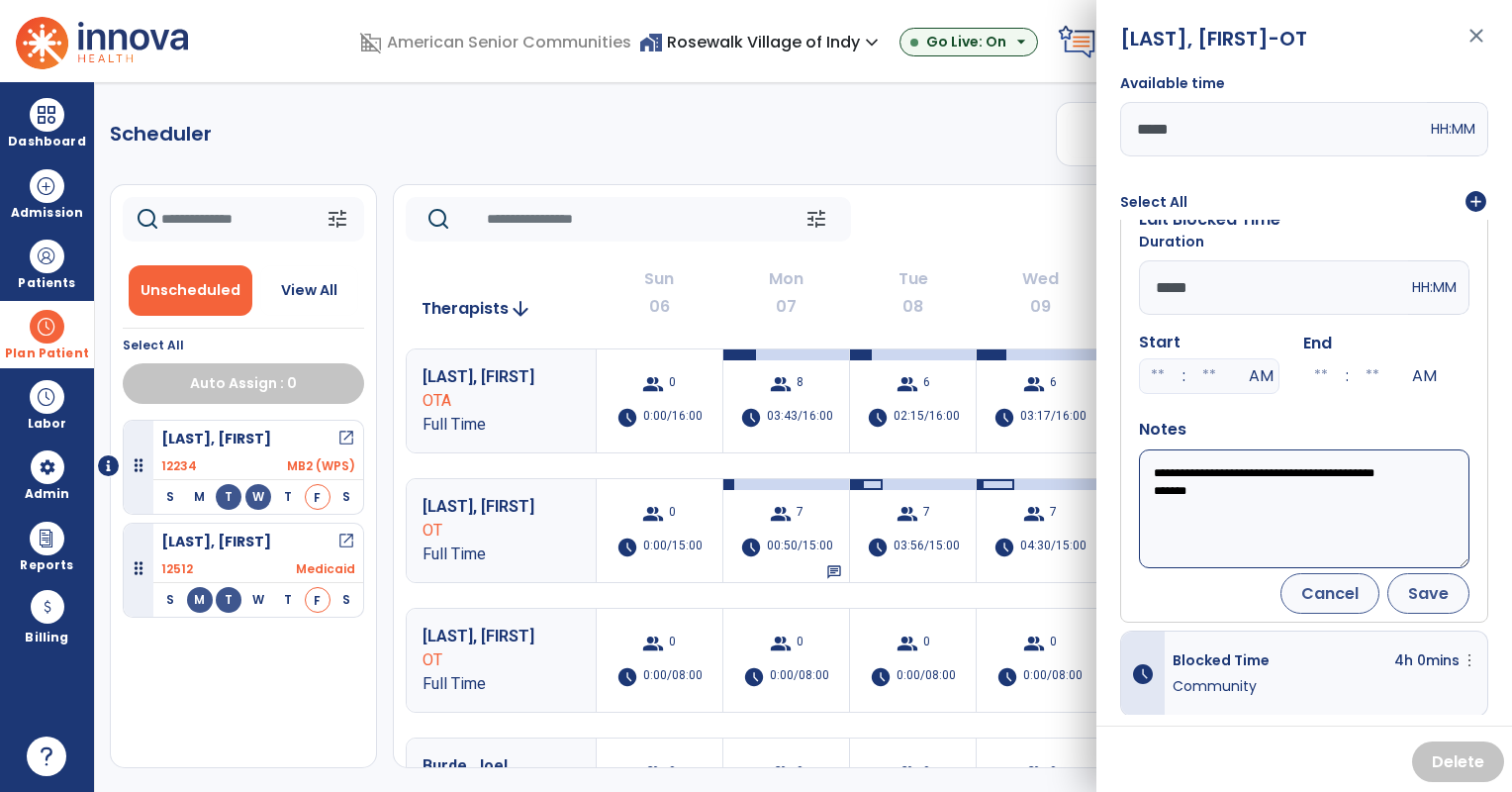 type on "**********" 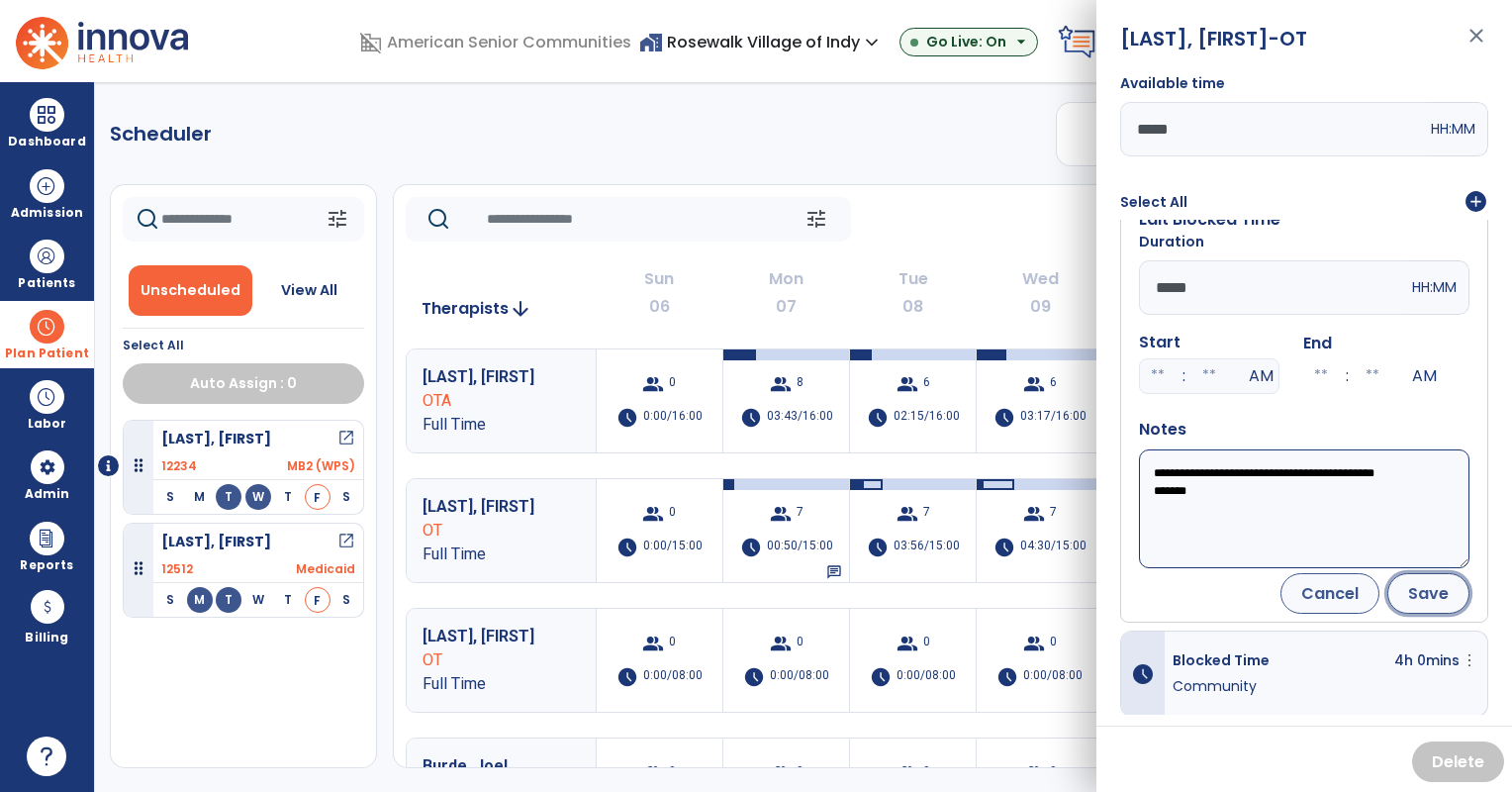 click on "Save" at bounding box center [1428, 593] 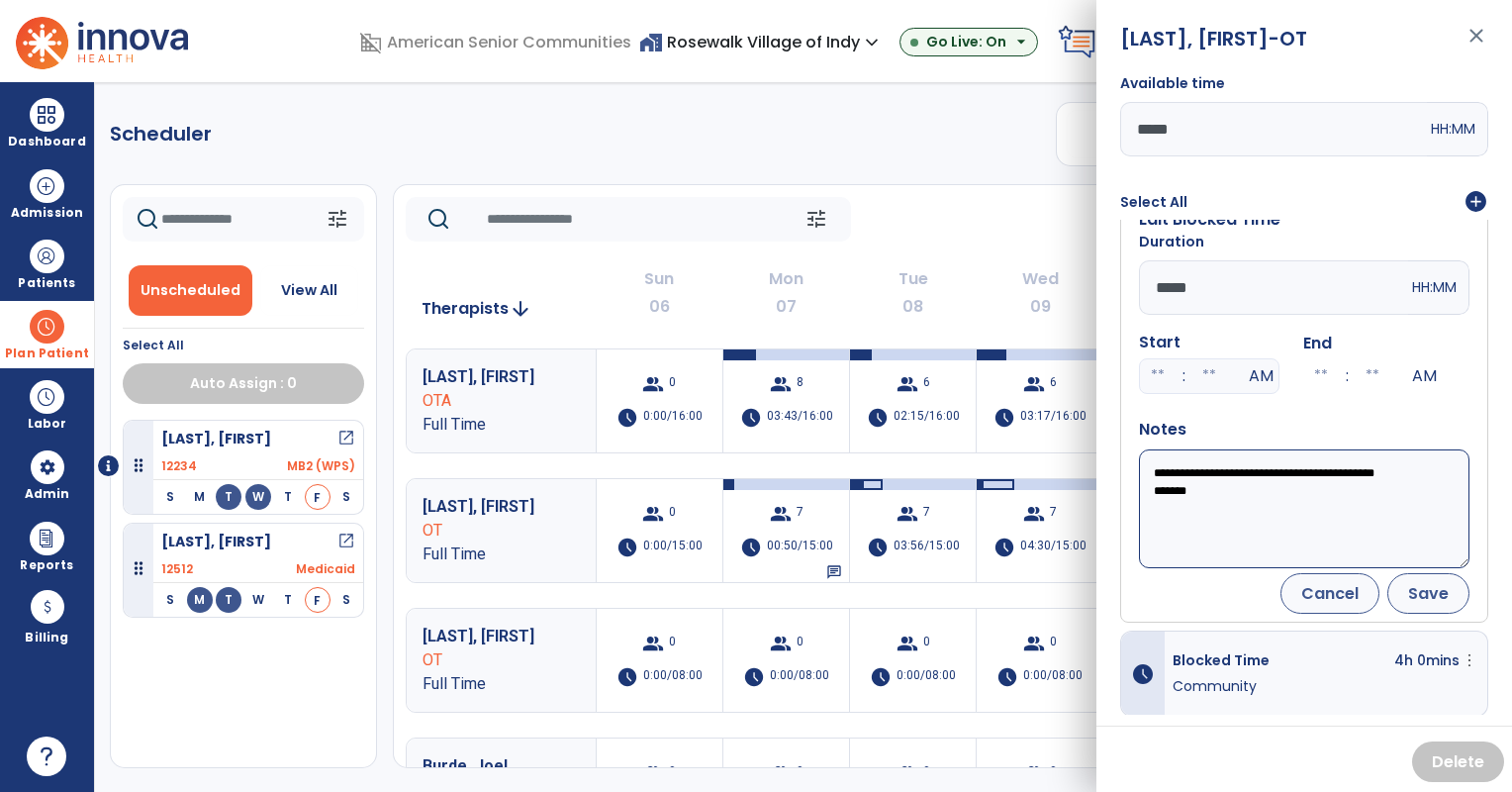 scroll, scrollTop: 0, scrollLeft: 0, axis: both 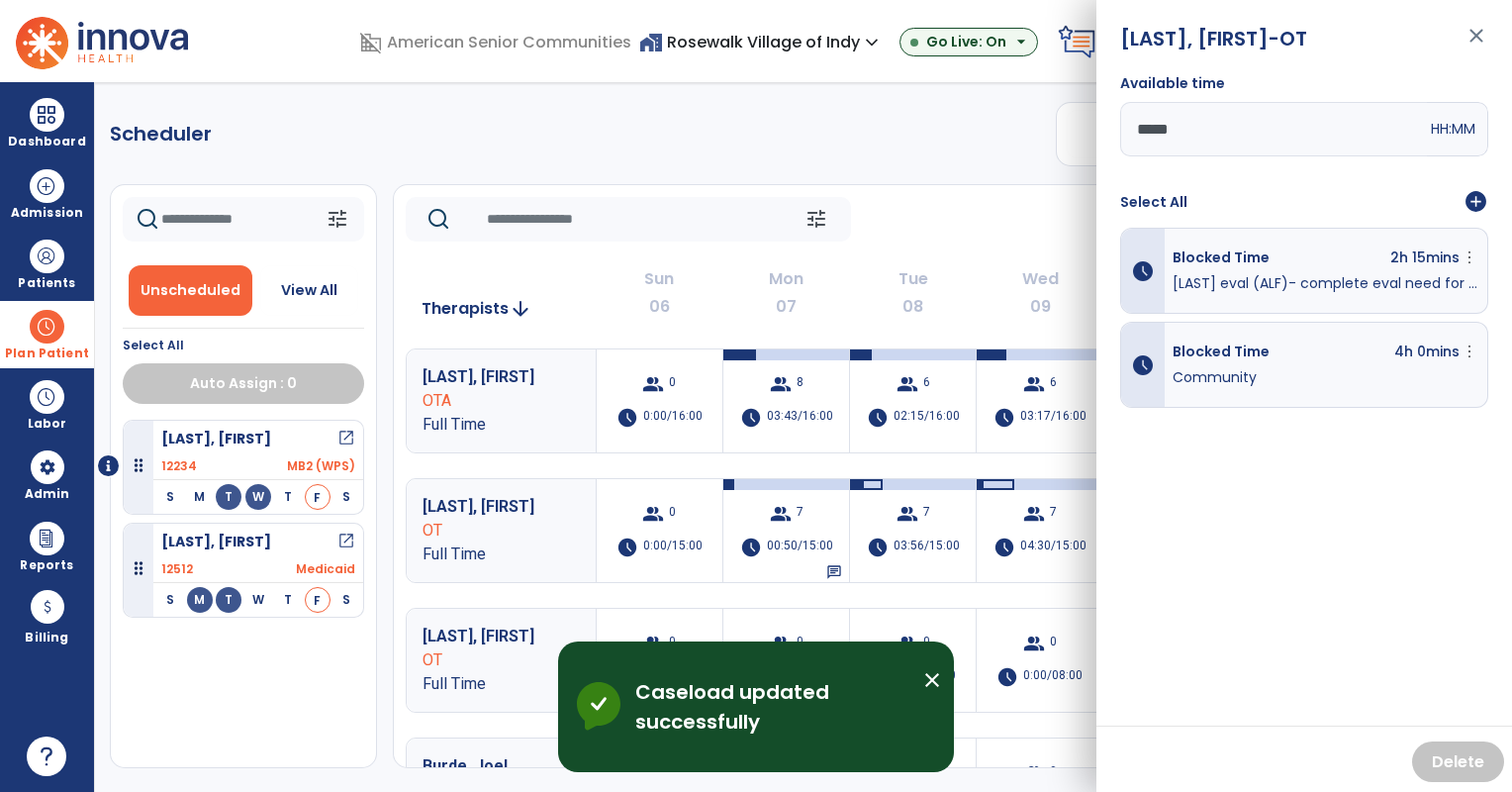 click on "tune   Today  chevron_left Jul 6, 2025 - Jul 12, 2025  *********  calendar_today  chevron_right" 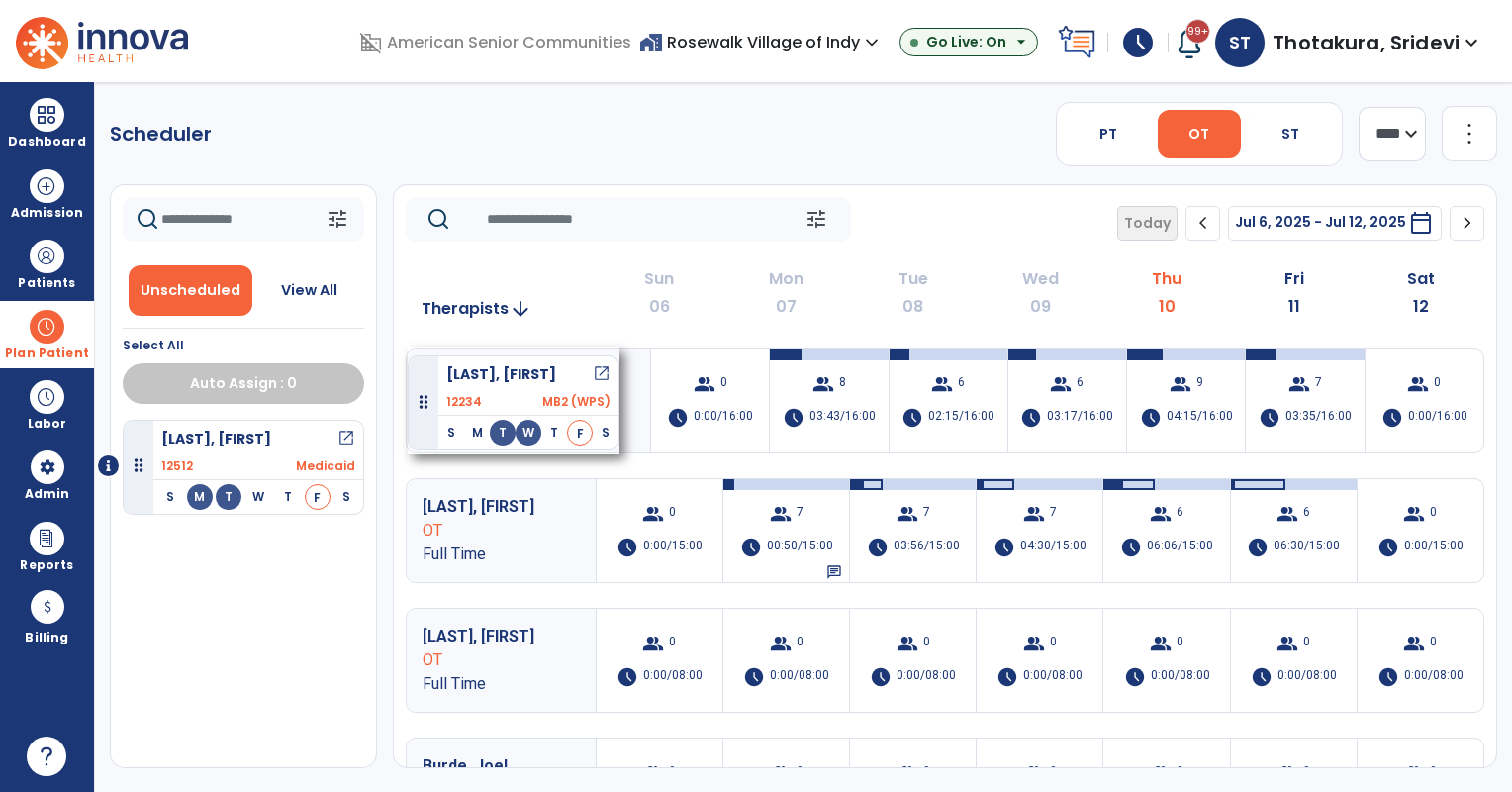 drag, startPoint x: 189, startPoint y: 467, endPoint x: 406, endPoint y: 349, distance: 247.0081 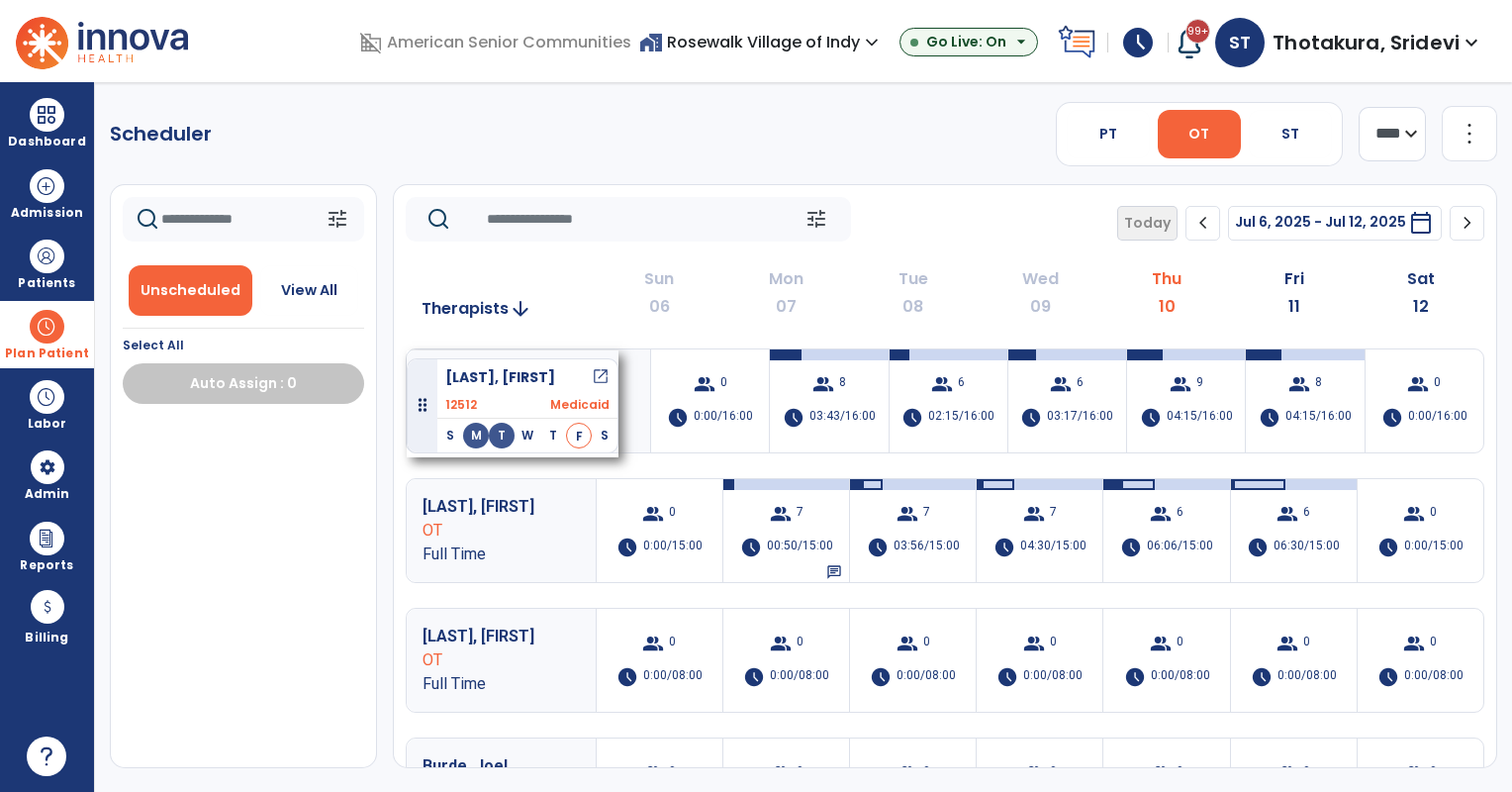 drag, startPoint x: 183, startPoint y: 441, endPoint x: 407, endPoint y: 350, distance: 241.77882 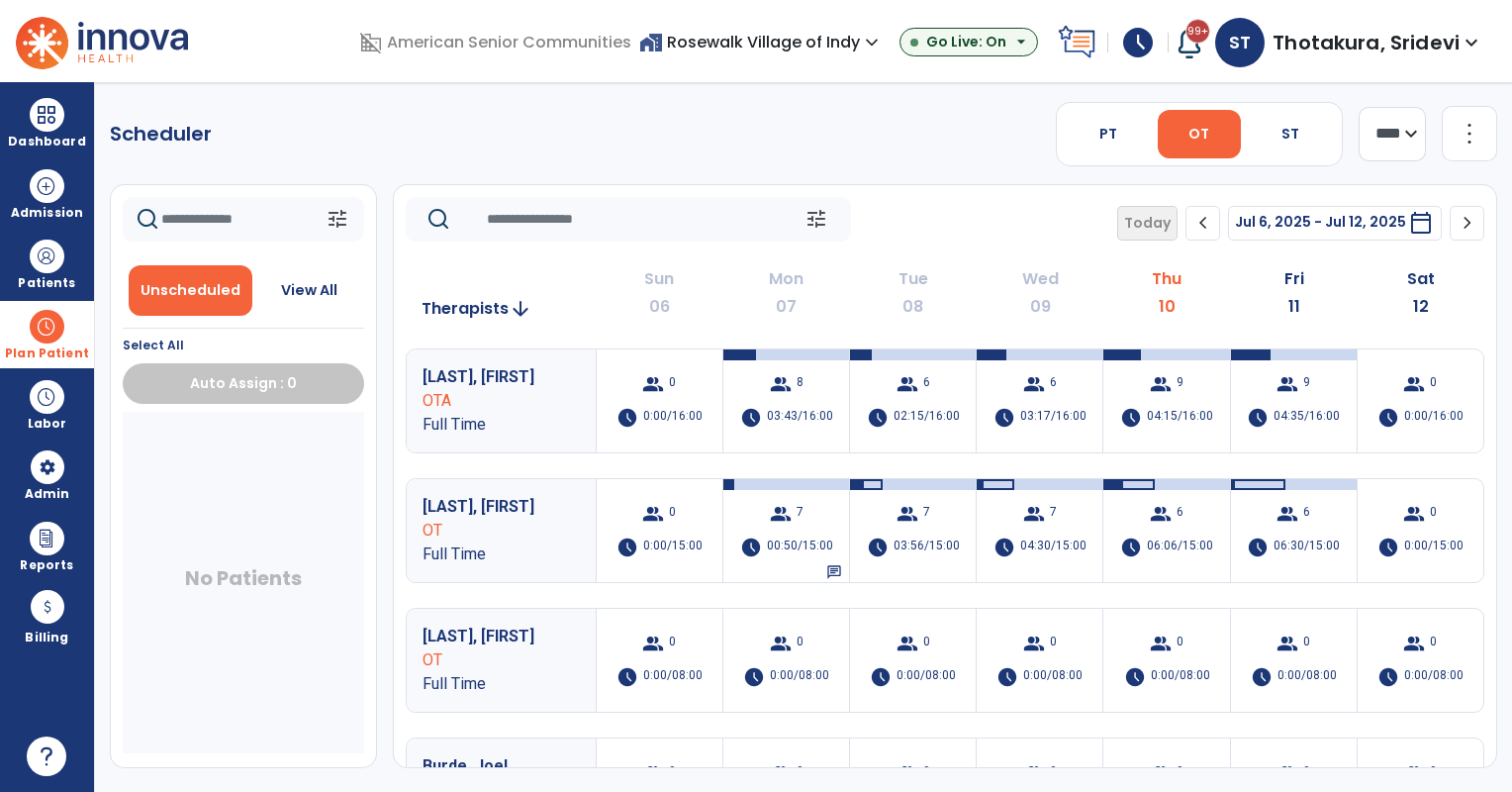 click on "06:30/15:00" at bounding box center [1306, 547] 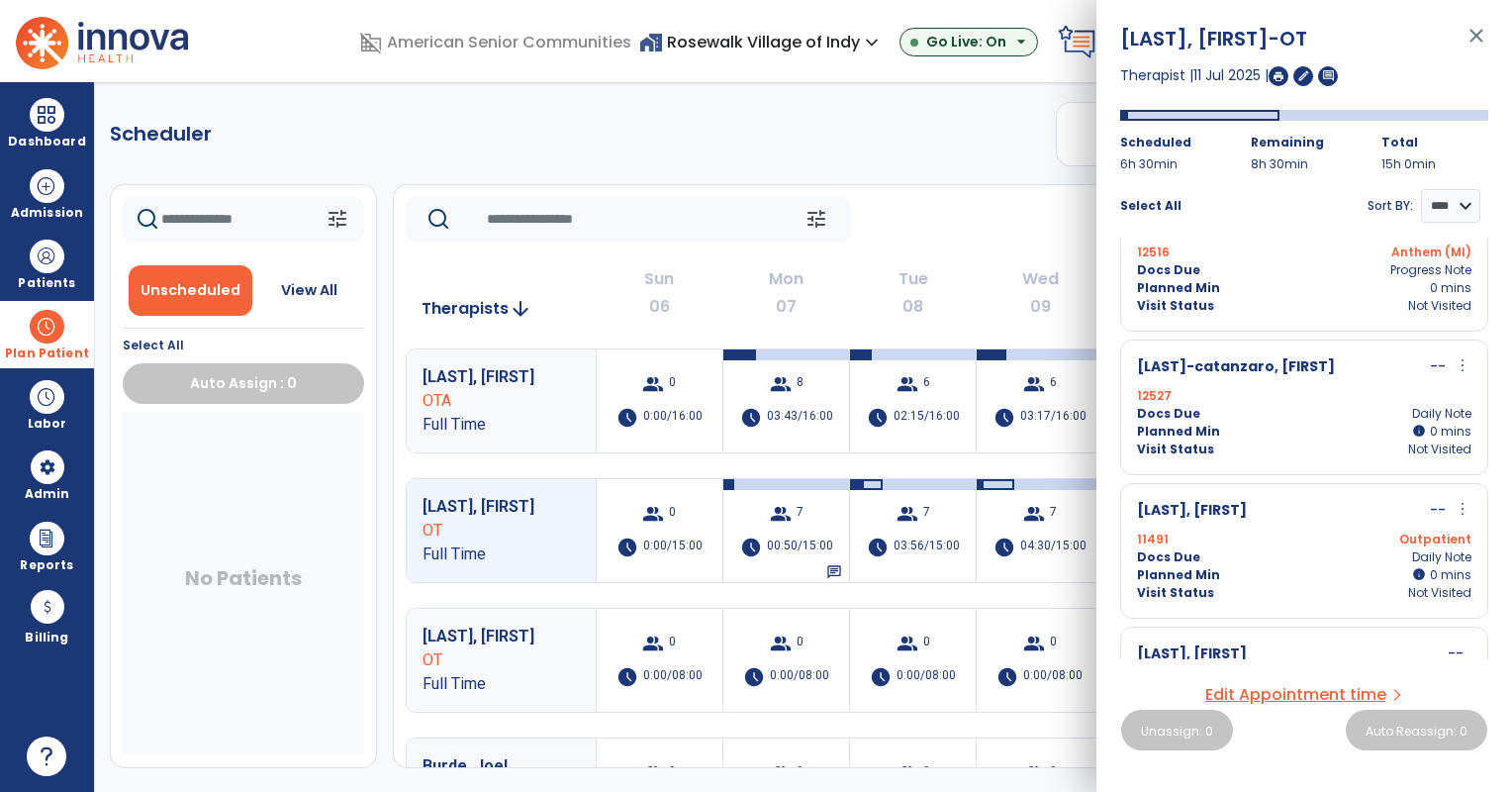 scroll, scrollTop: 0, scrollLeft: 0, axis: both 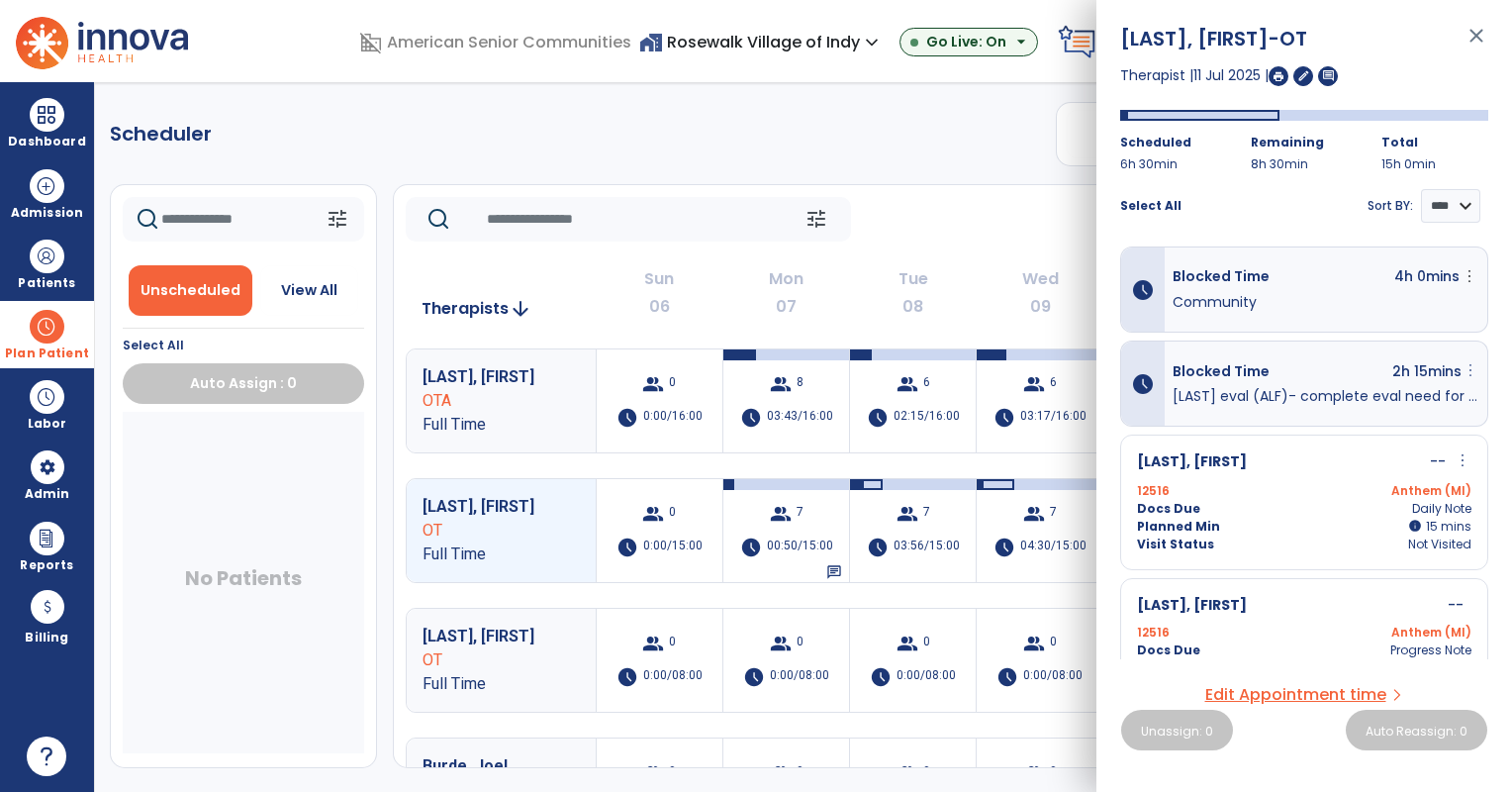 click on "more_vert" at bounding box center (1469, 276) 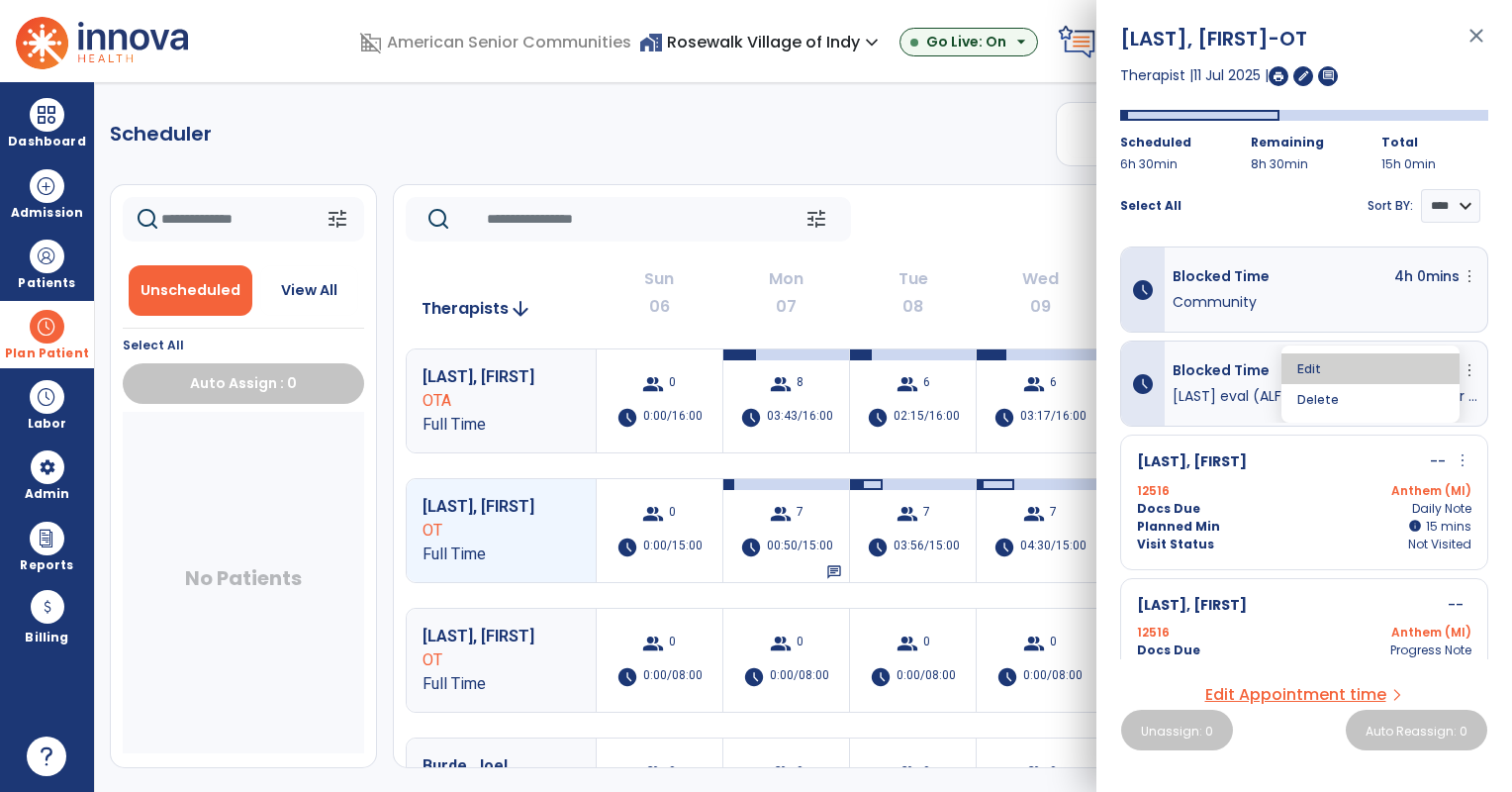 click on "Edit" at bounding box center (1370, 368) 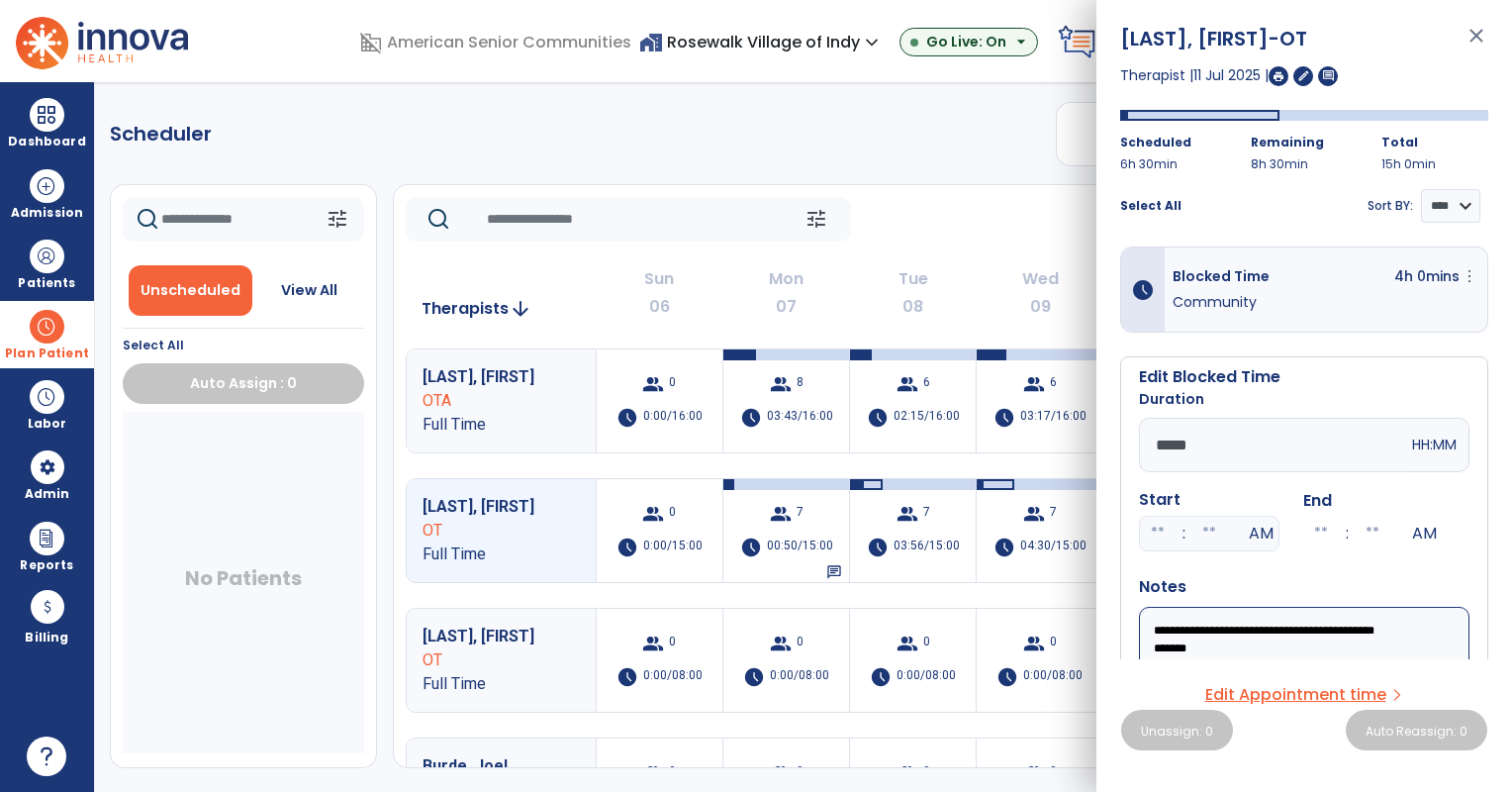 click on "**********" at bounding box center (1304, 666) 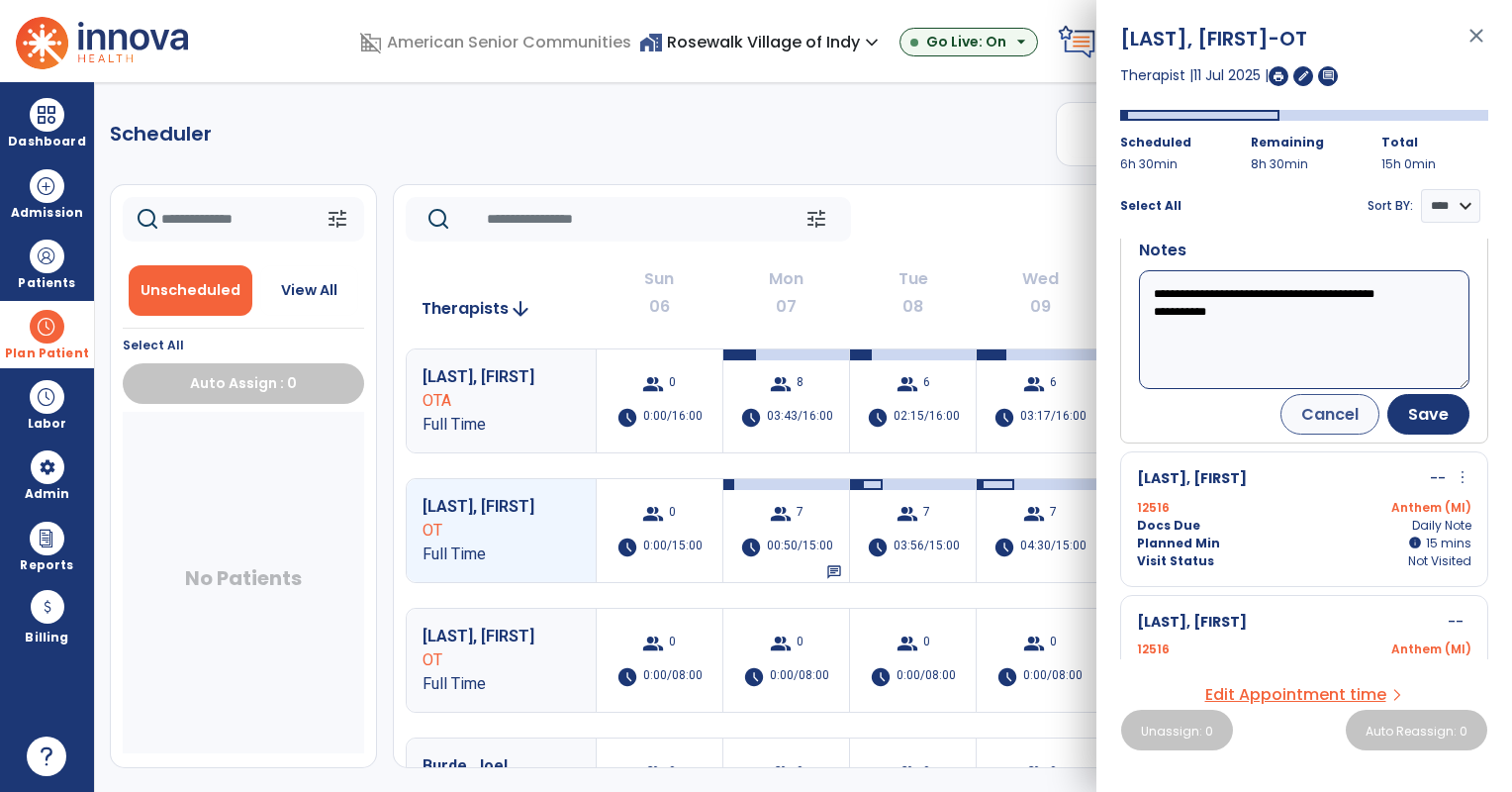scroll, scrollTop: 344, scrollLeft: 0, axis: vertical 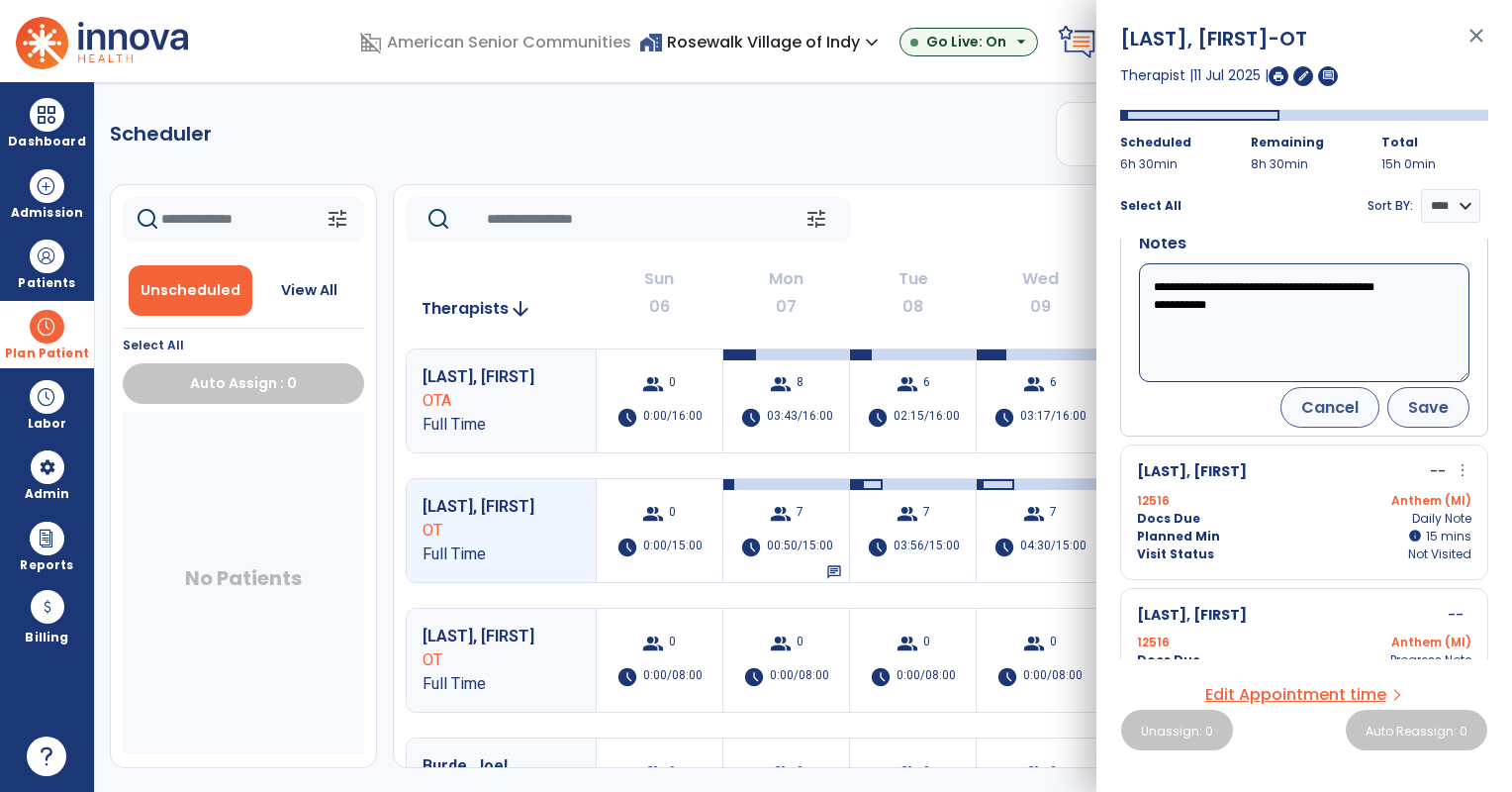 type on "**********" 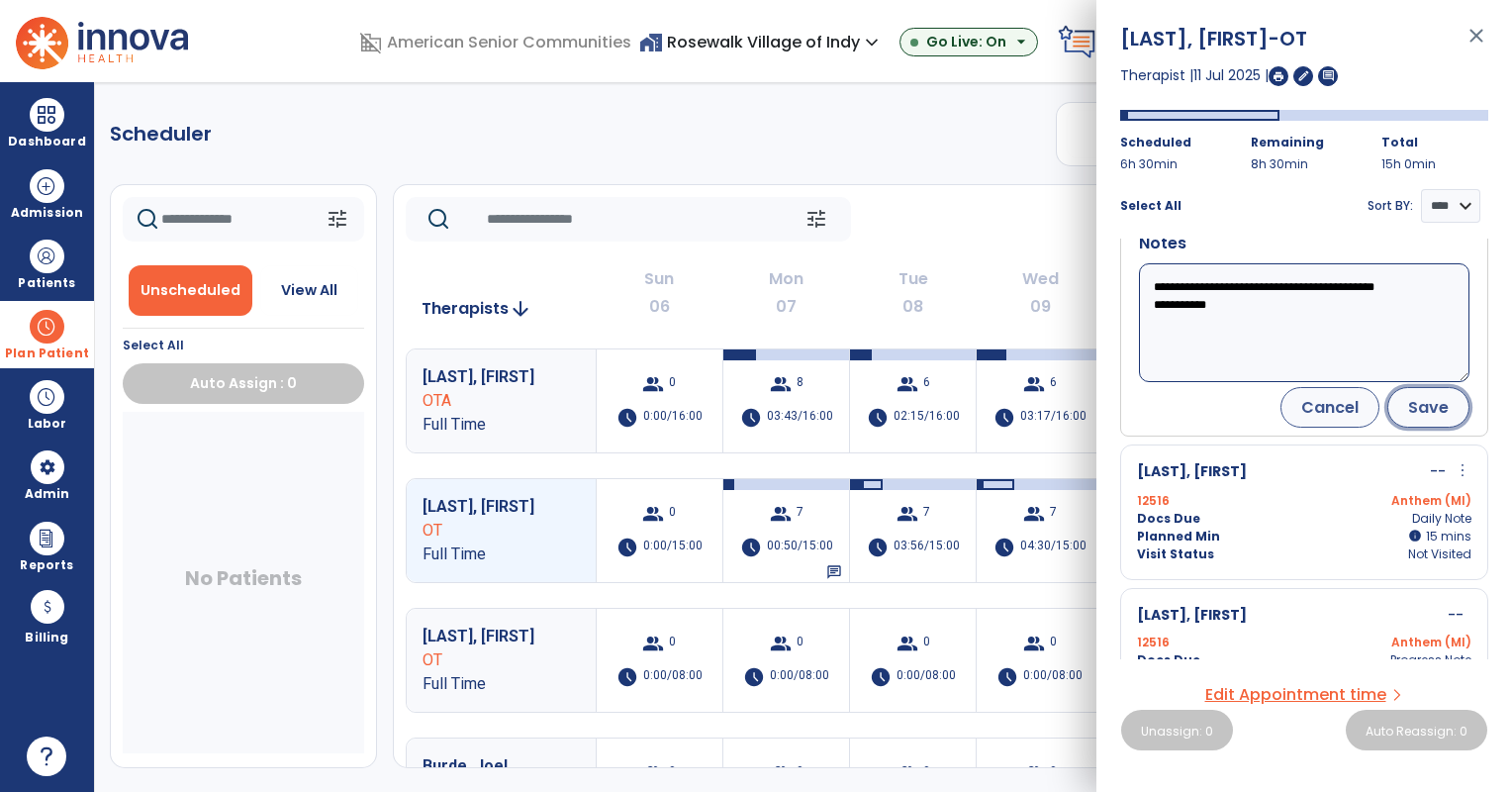click on "Save" at bounding box center [1428, 407] 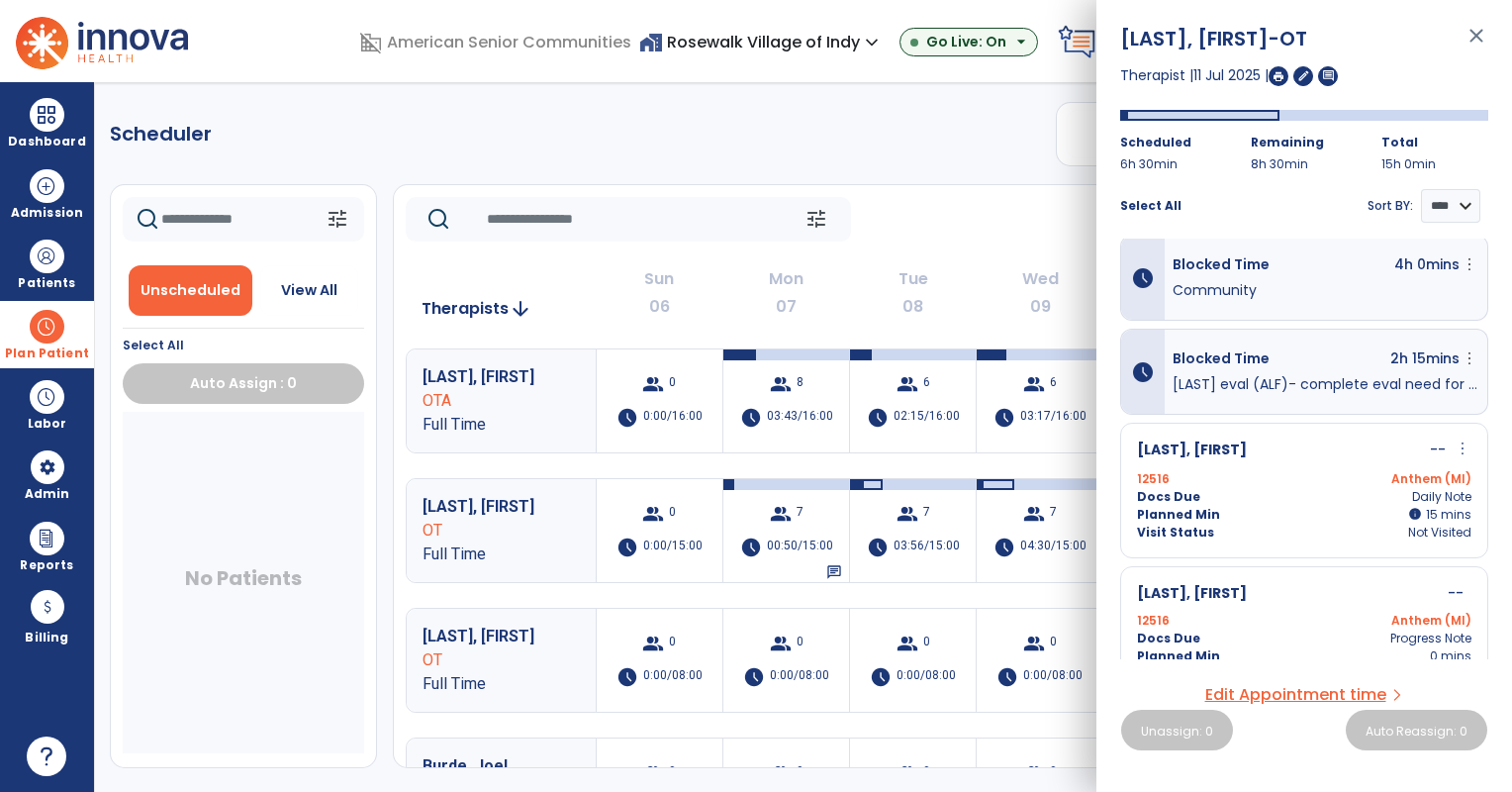 scroll, scrollTop: 0, scrollLeft: 0, axis: both 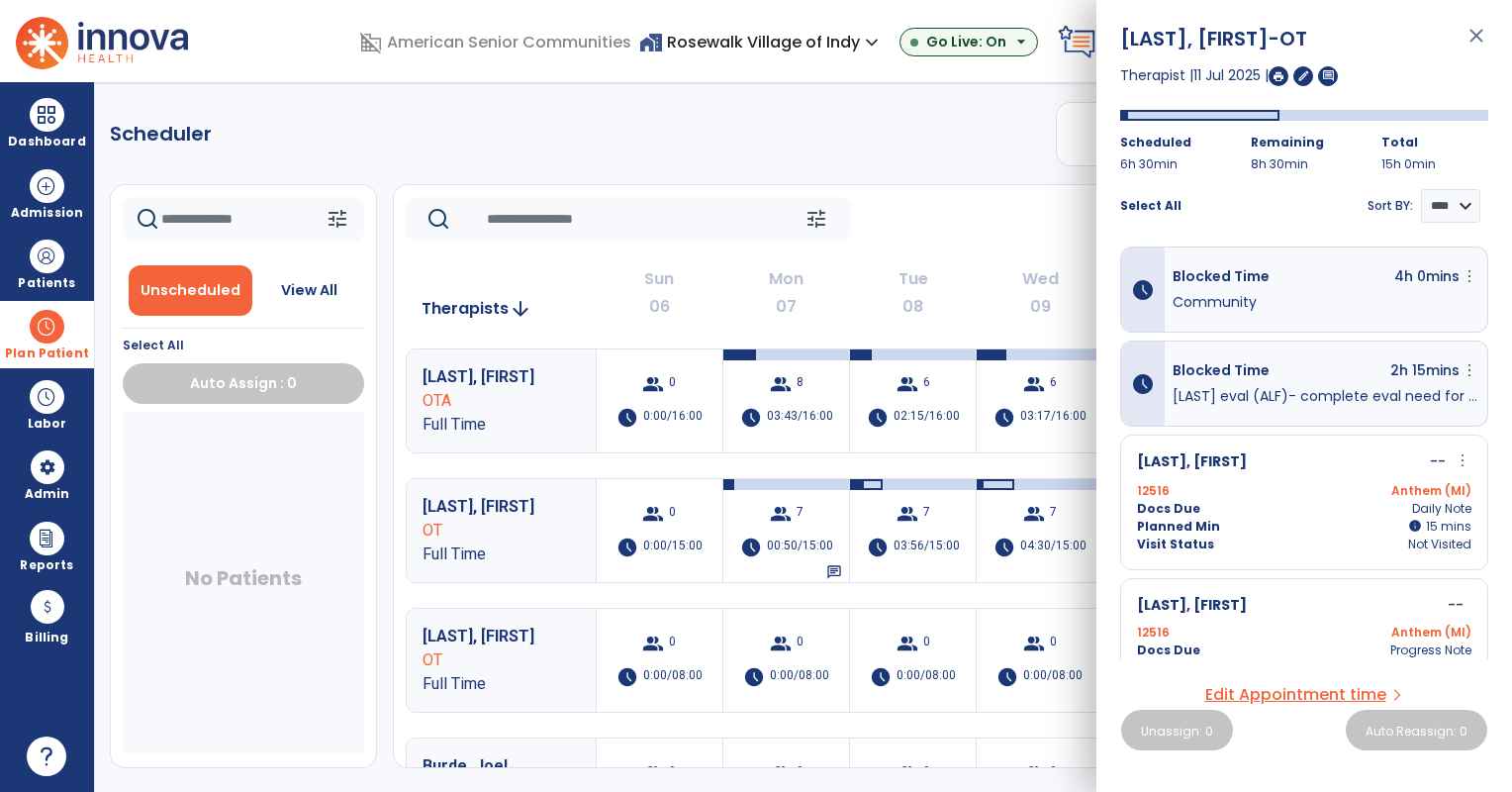 click on "tune   Today  chevron_left Jul 6, 2025 - Jul 12, 2025  *********  calendar_today  chevron_right" 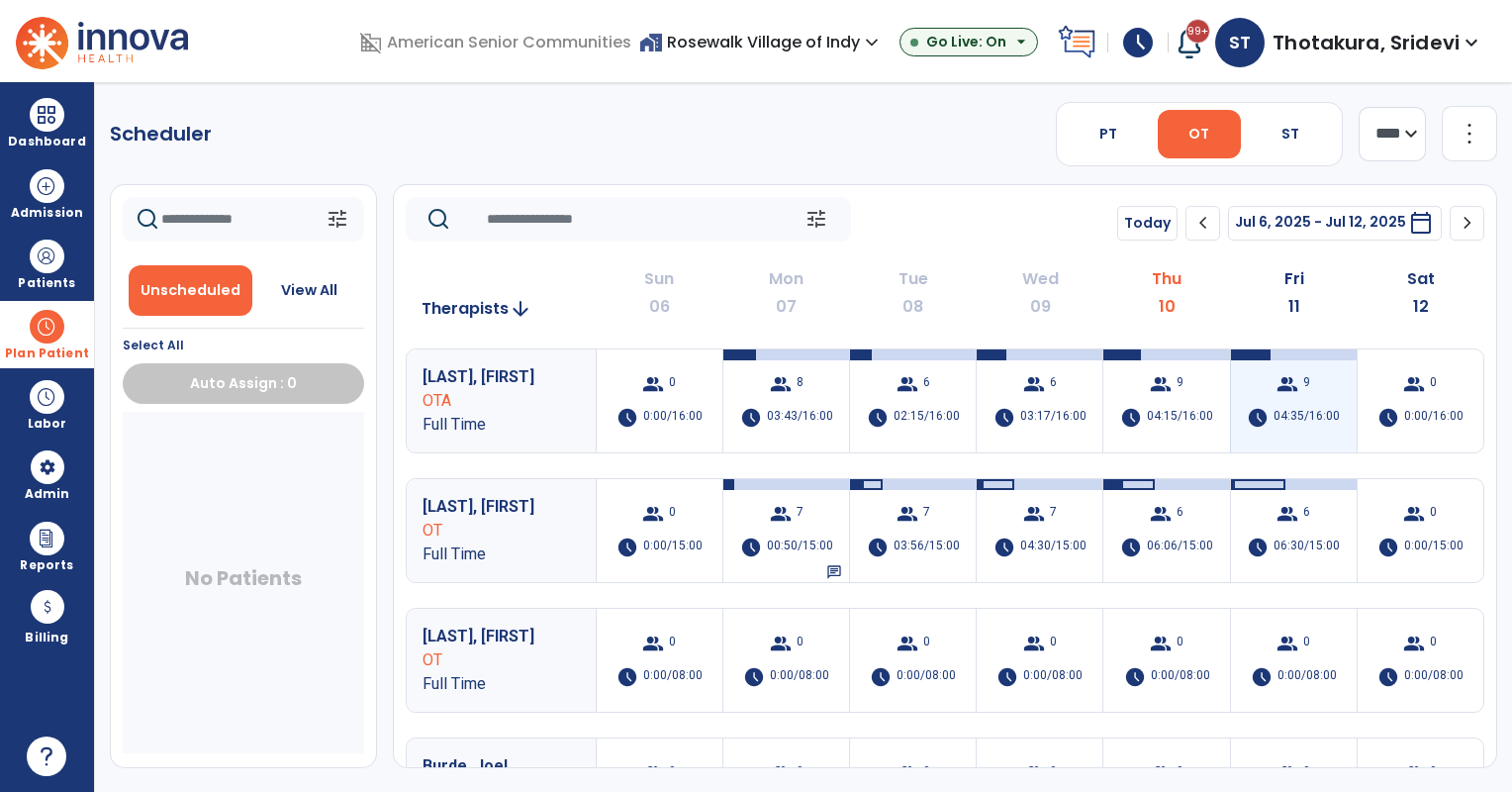 click on "group  9  schedule  04:35/16:00" at bounding box center (1293, 401) 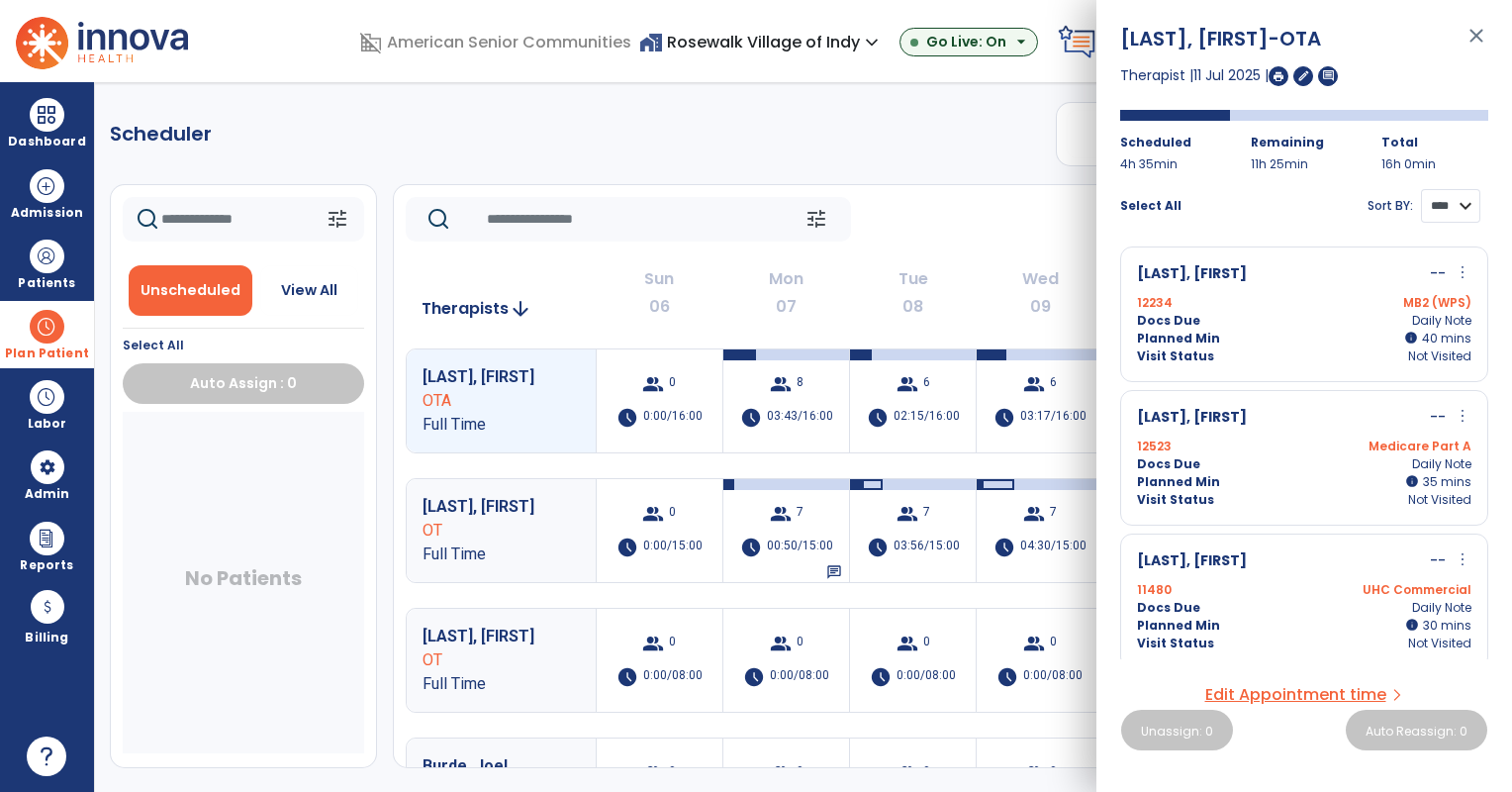 click on "**** ****" at bounding box center [1451, 206] 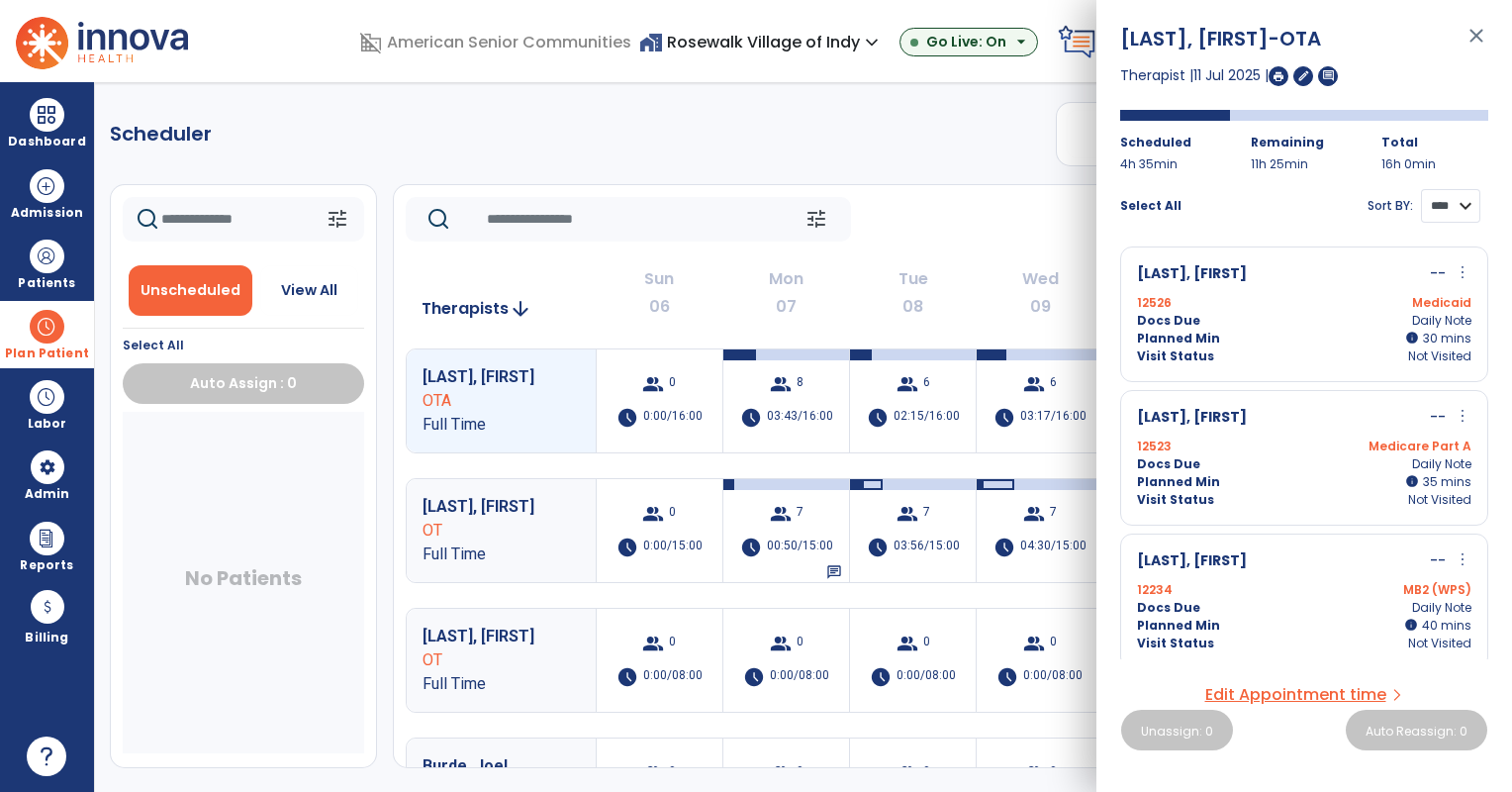scroll, scrollTop: 573, scrollLeft: 0, axis: vertical 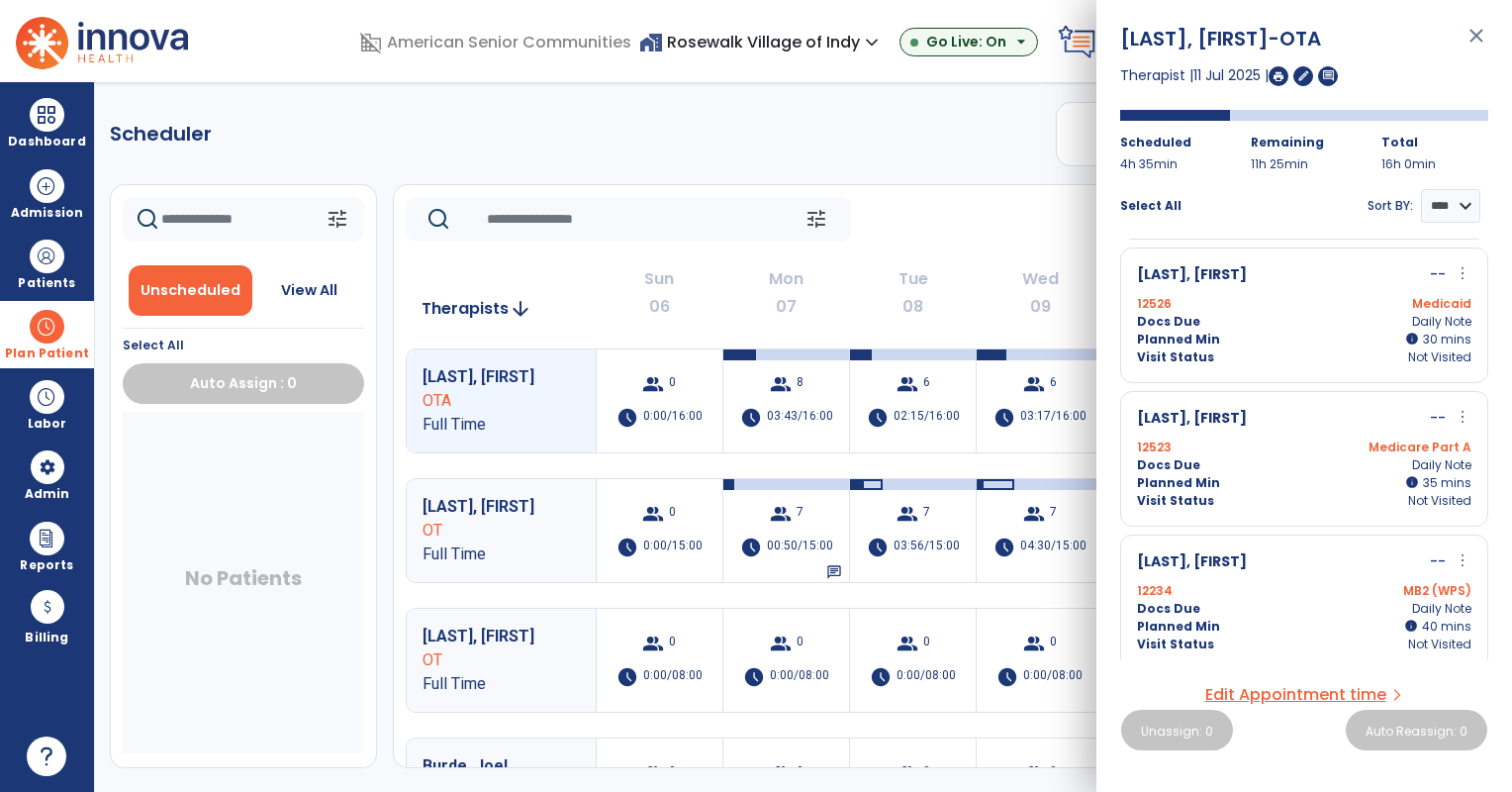 click on "more_vert" at bounding box center [1463, 560] 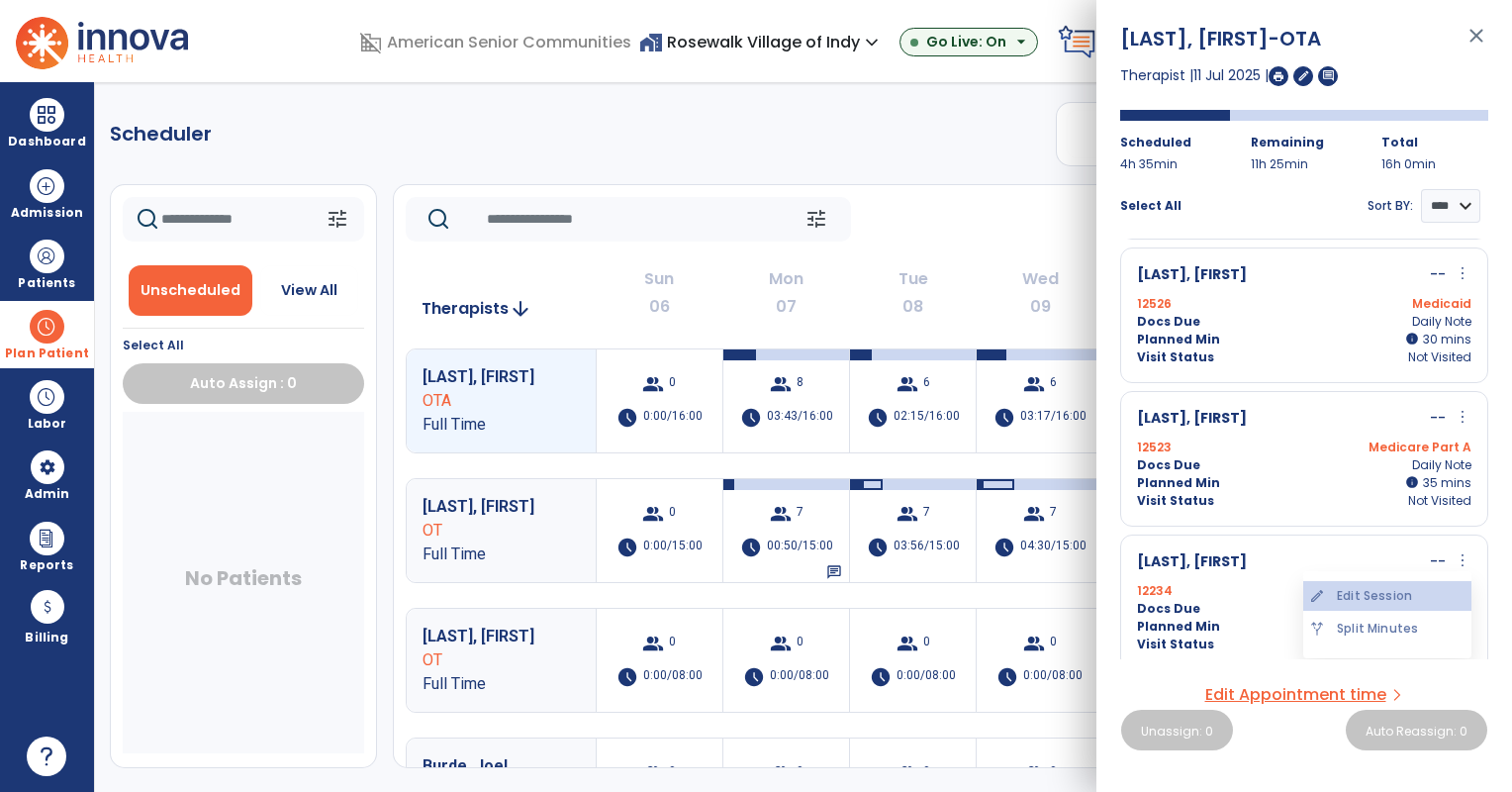 click on "edit   Edit Session" at bounding box center [1387, 596] 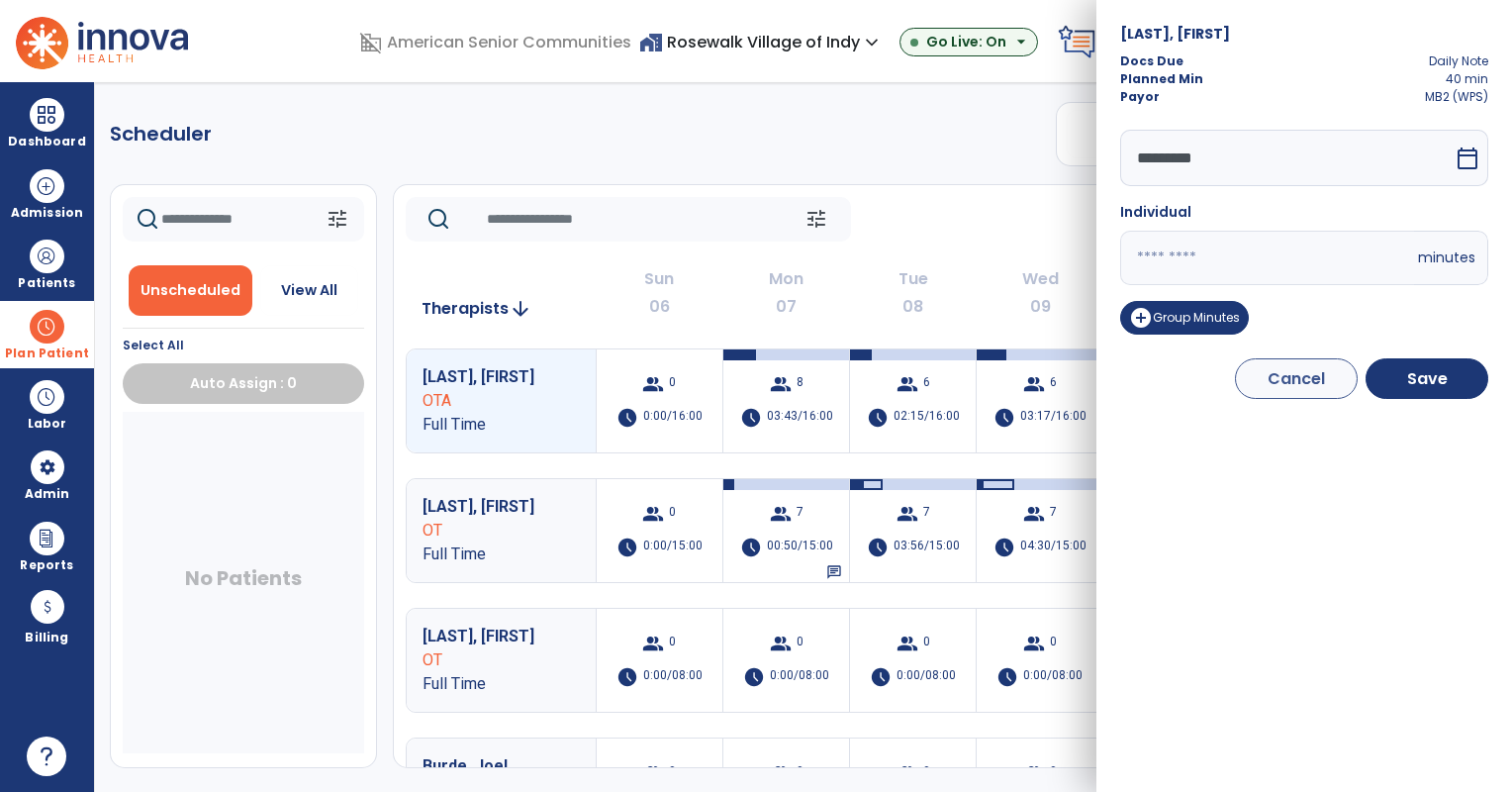 click on "**" at bounding box center [1267, 257] 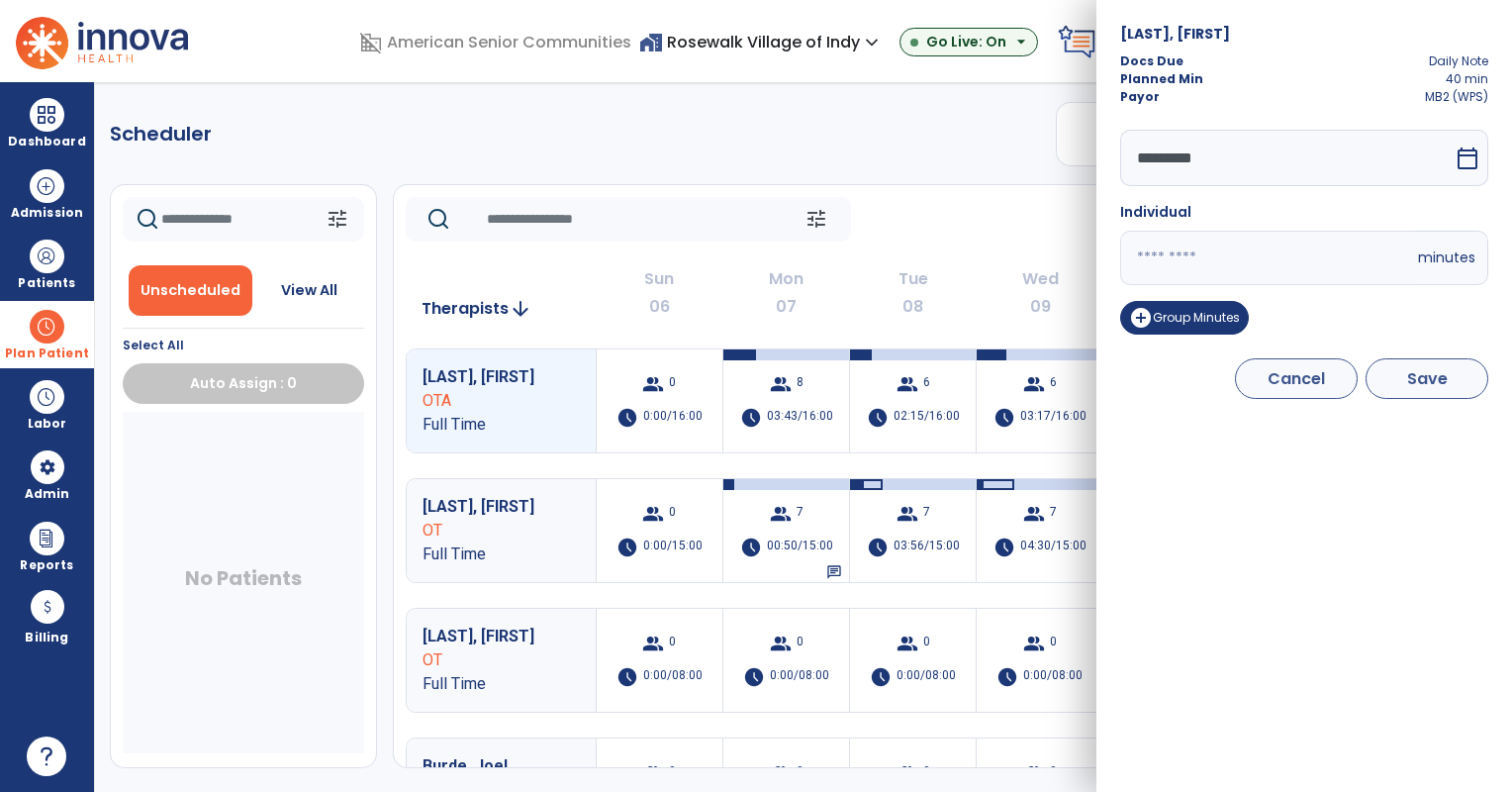 type on "**" 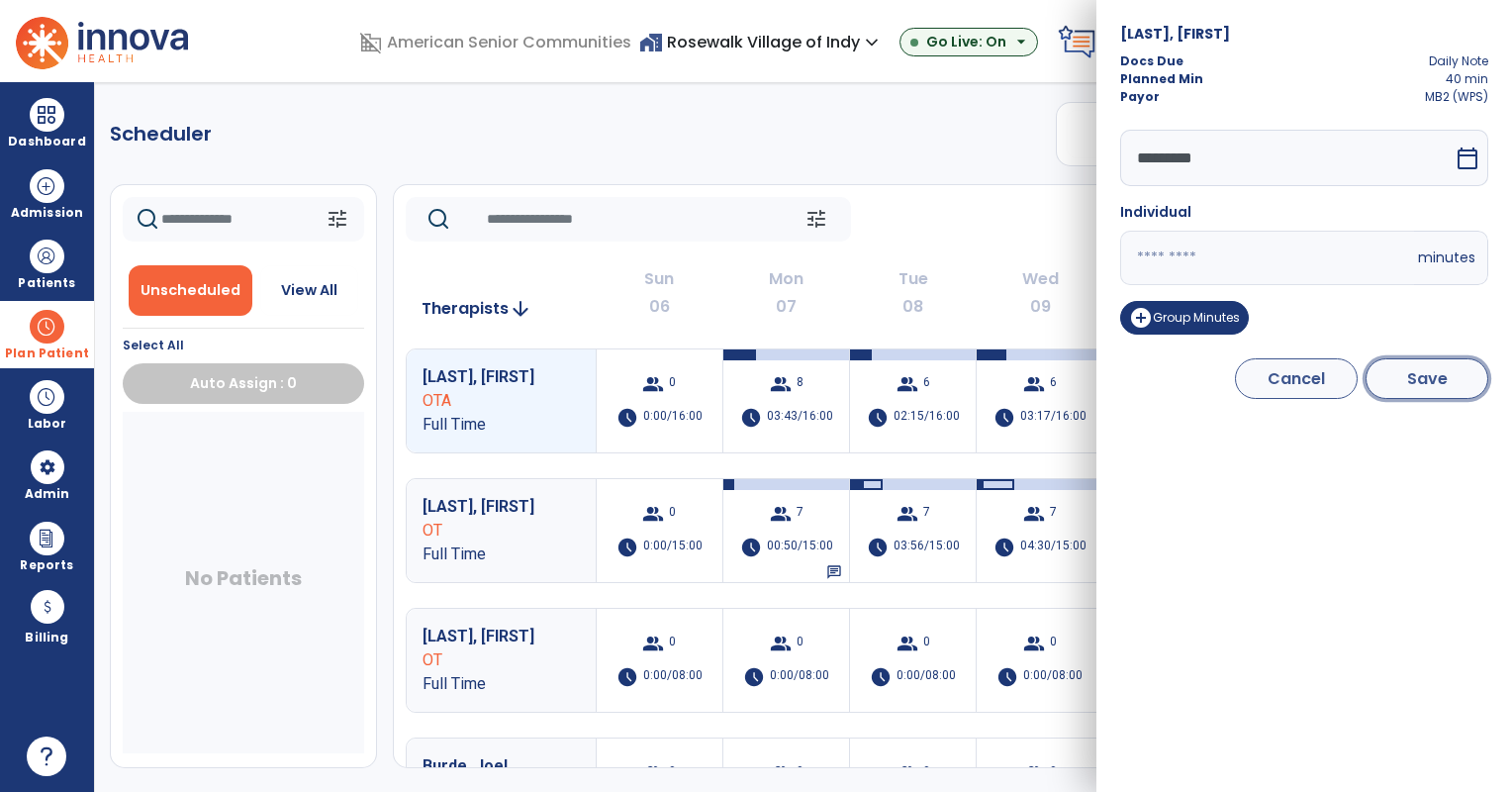 click on "Save" at bounding box center (1427, 378) 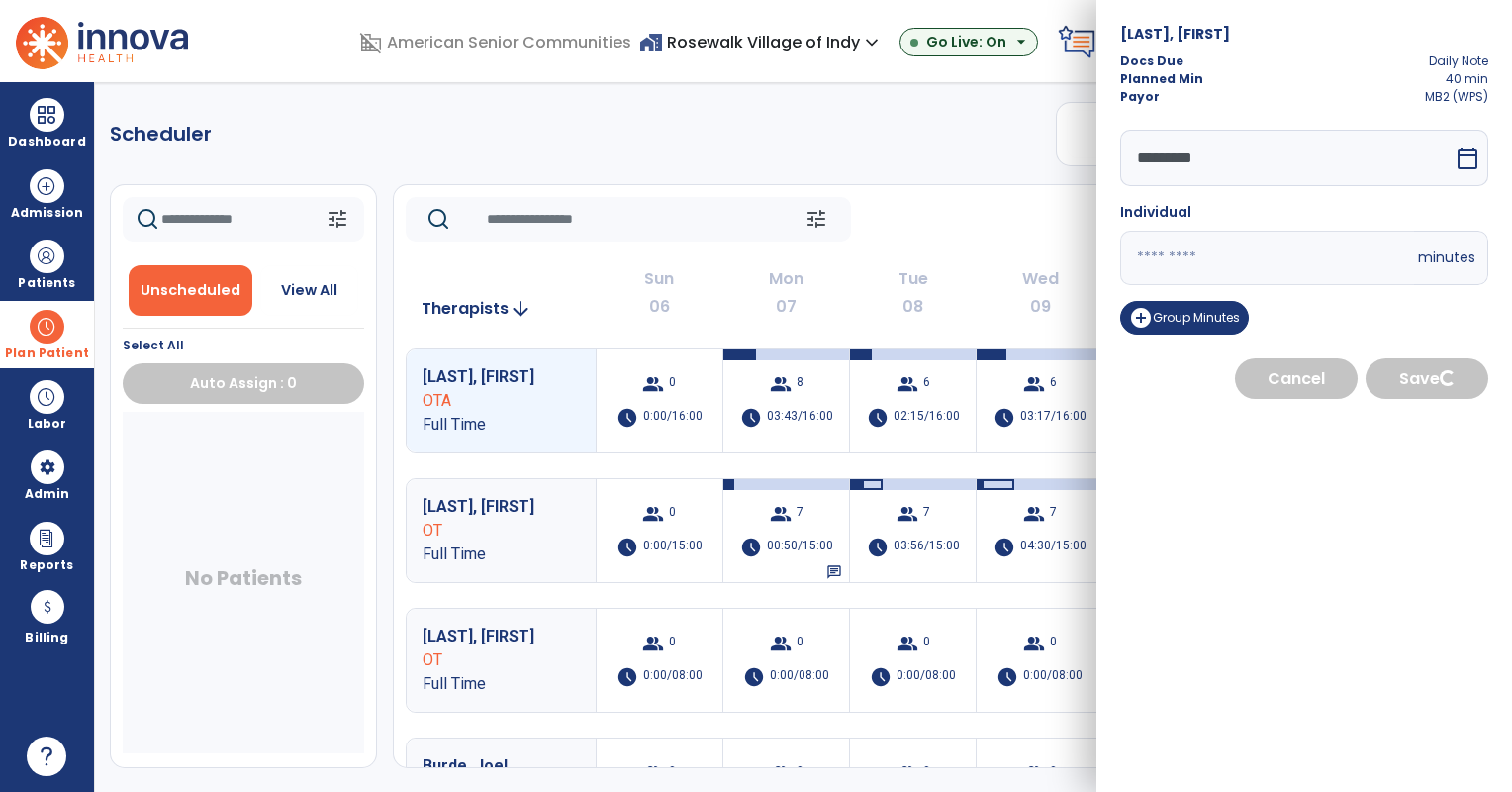 select on "****" 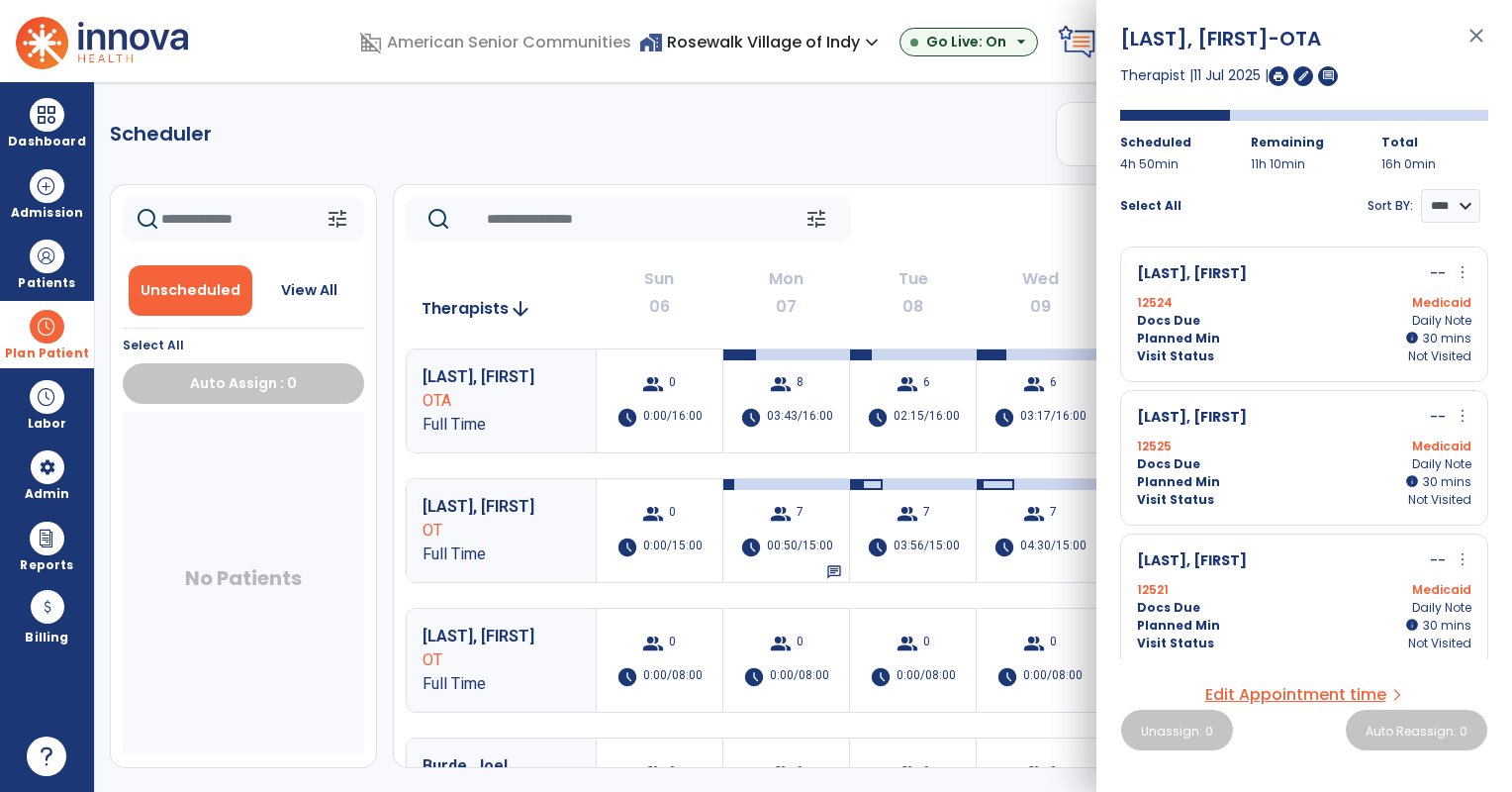 click on "tune   Today  chevron_left Jul 6, 2025 - Jul 12, 2025  *********  calendar_today  chevron_right" 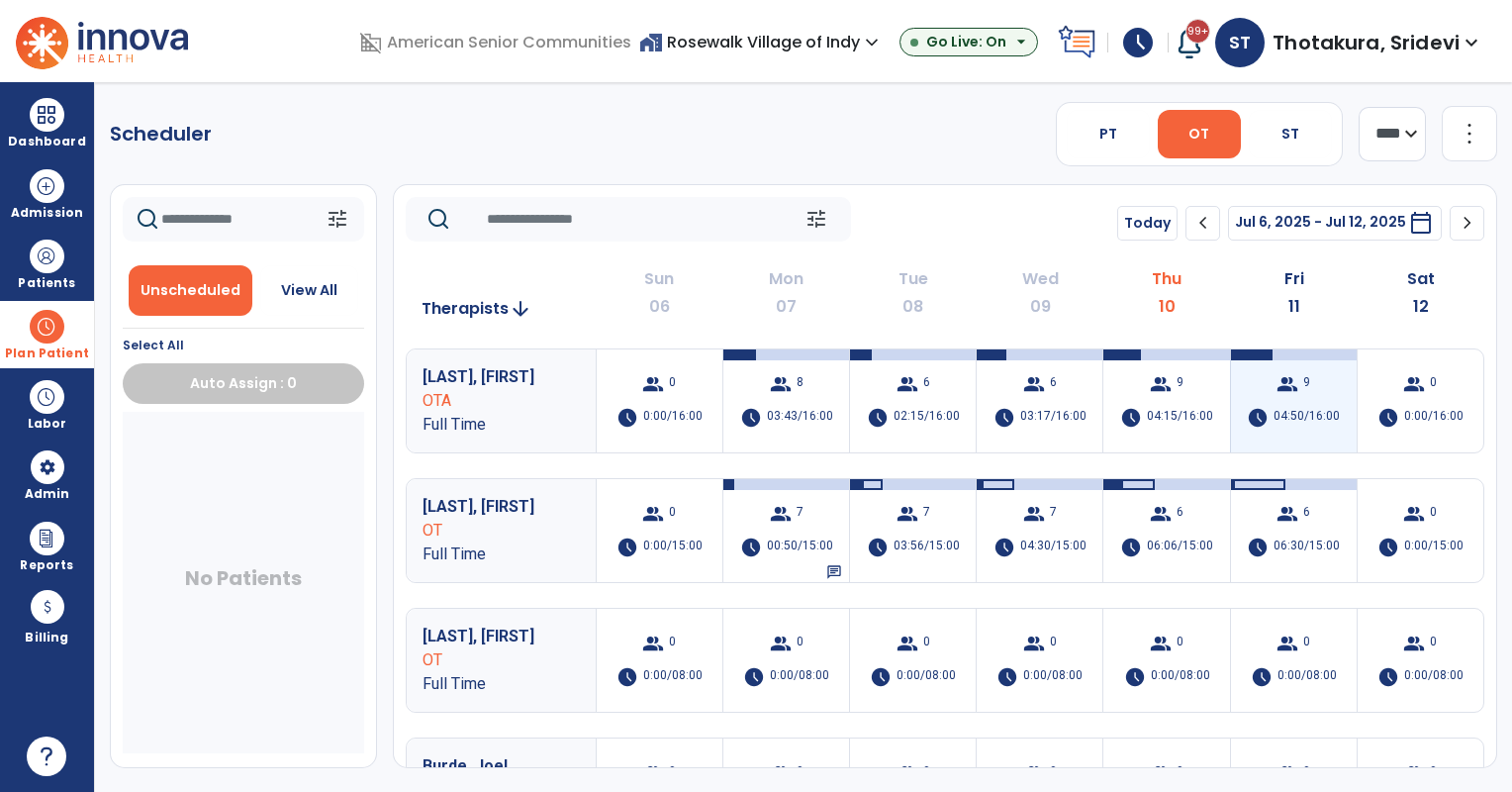 click on "group  9  schedule  04:50/16:00" at bounding box center (1293, 401) 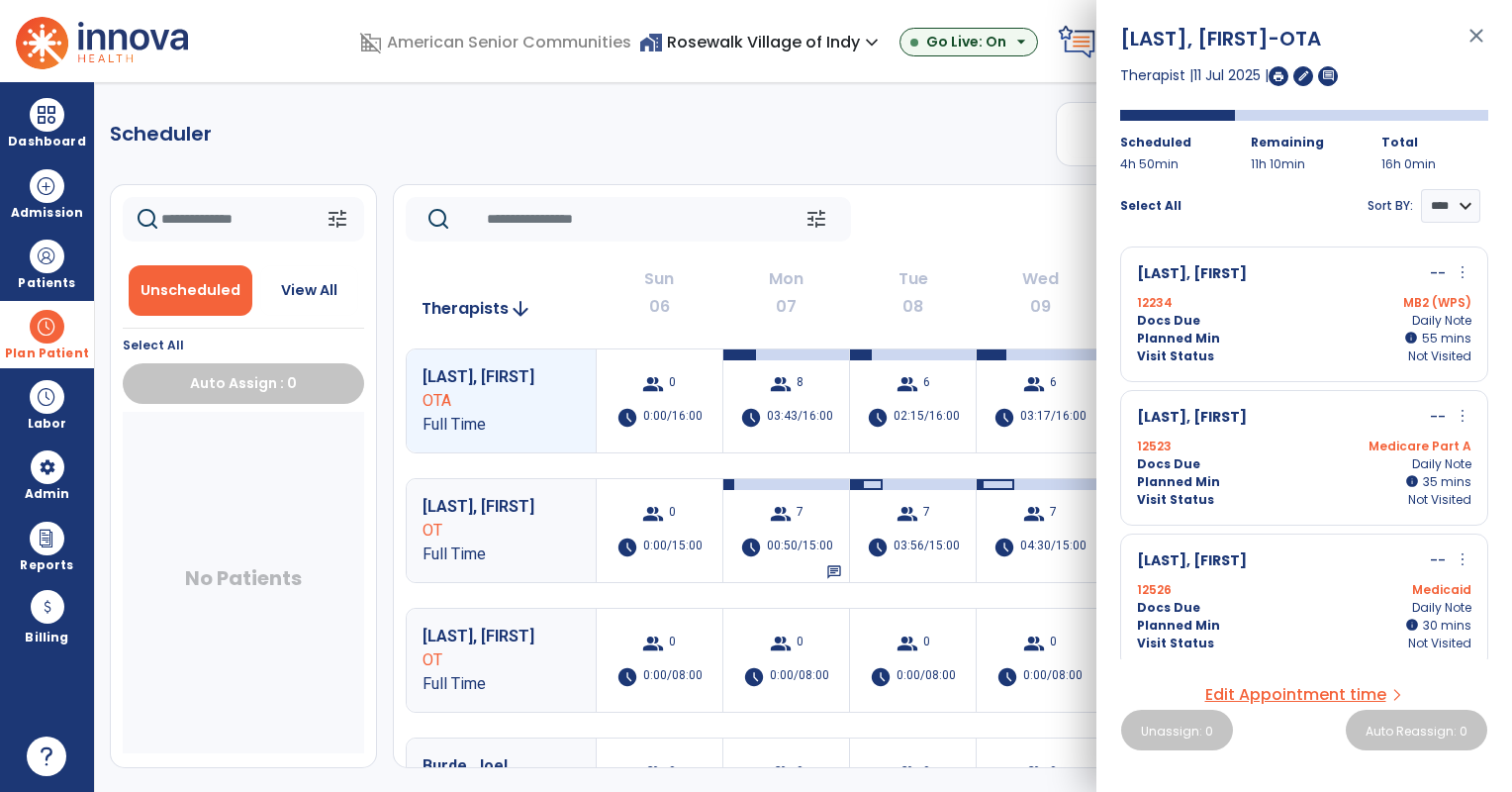 click on "Petersen, Charlotte   --  more_vert  edit   Edit Session   alt_route   Split Minutes  12523 Medicare Part A  Docs Due Daily Note   Planned Min  info   35 I 35 mins  Visit Status  Not Visited" at bounding box center [1304, 457] 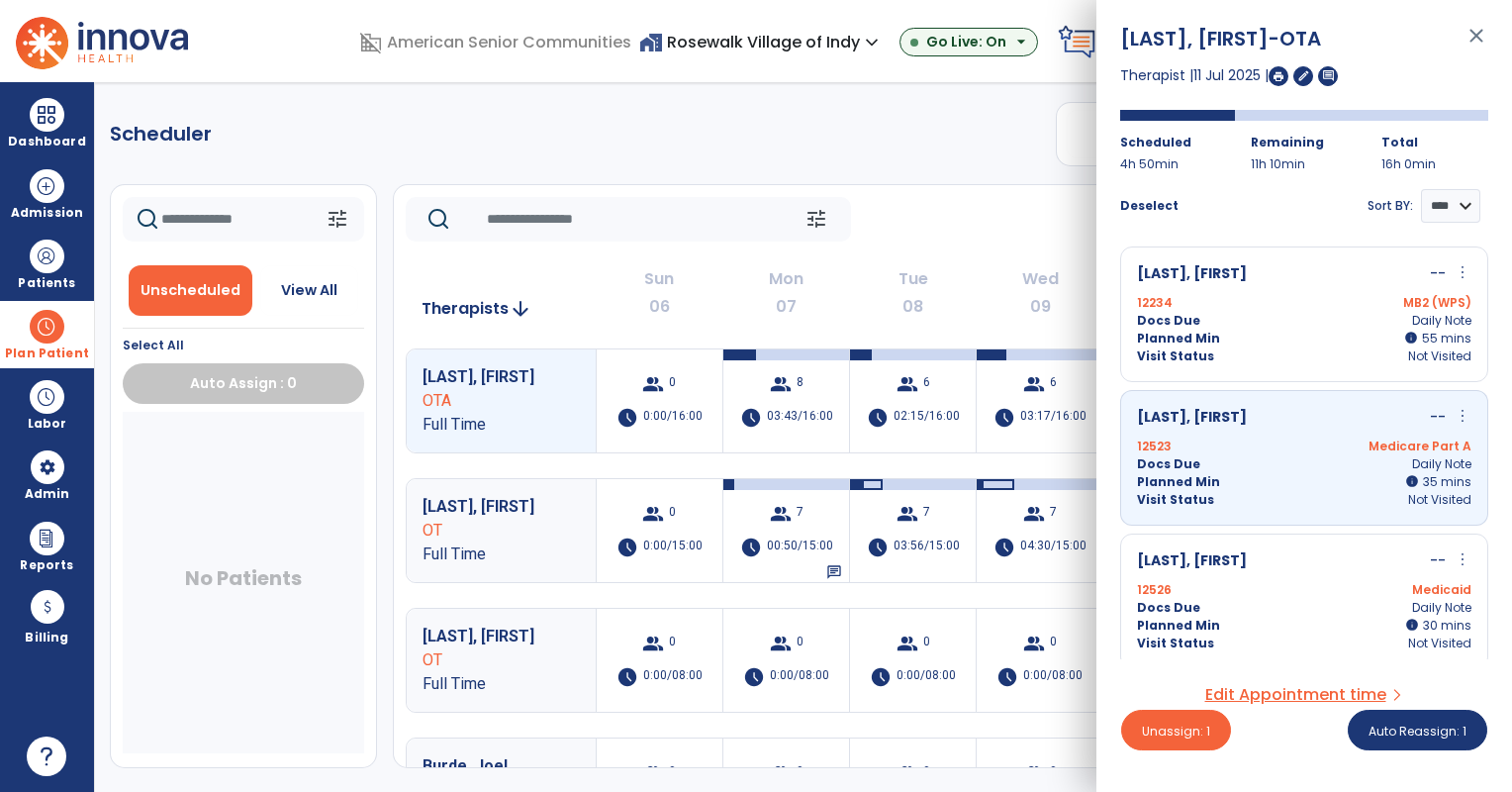 click on "tune   Today  chevron_left Jul 6, 2025 - Jul 12, 2025  *********  calendar_today  chevron_right" 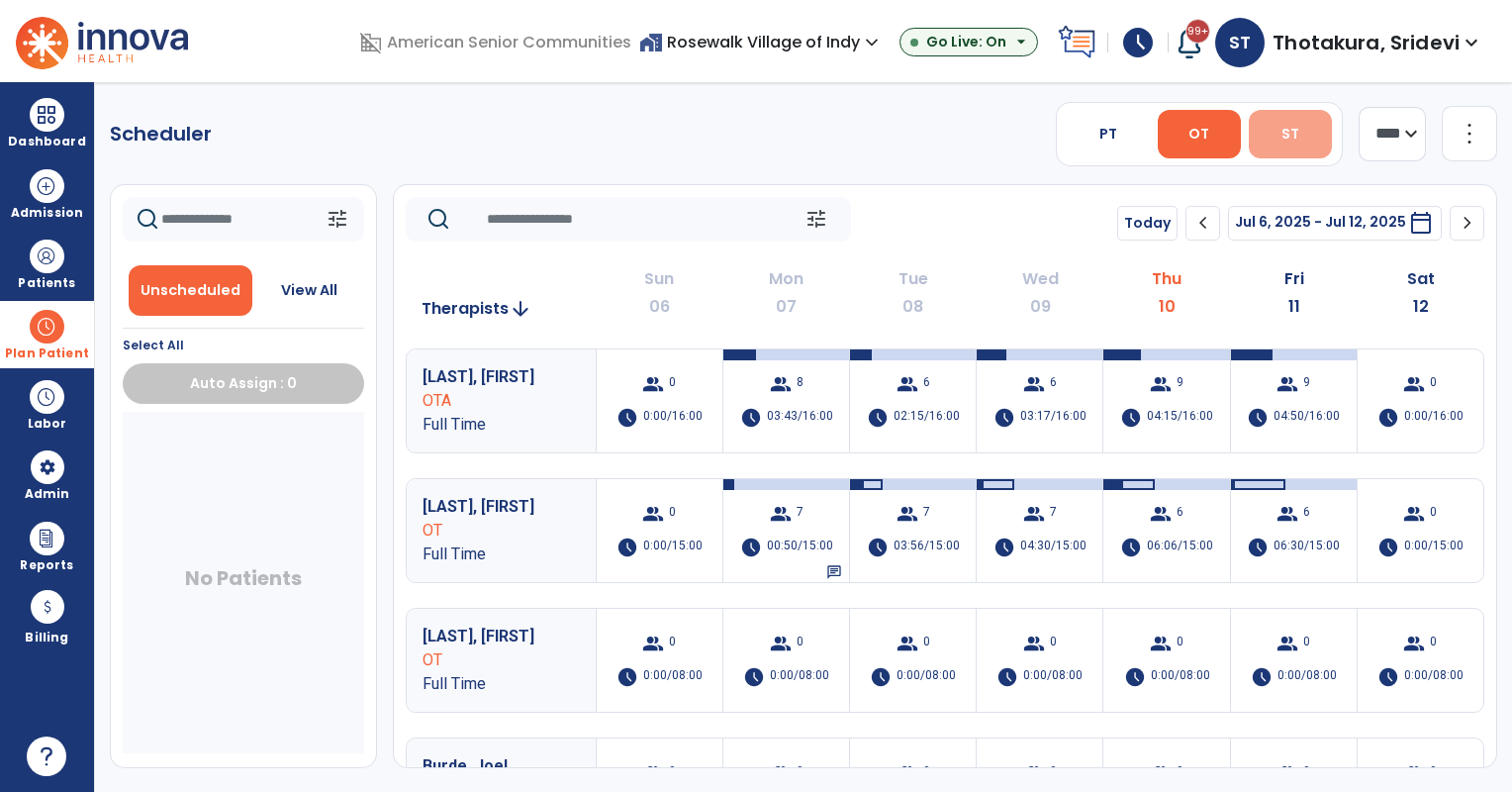 click on "ST" at bounding box center [1290, 134] 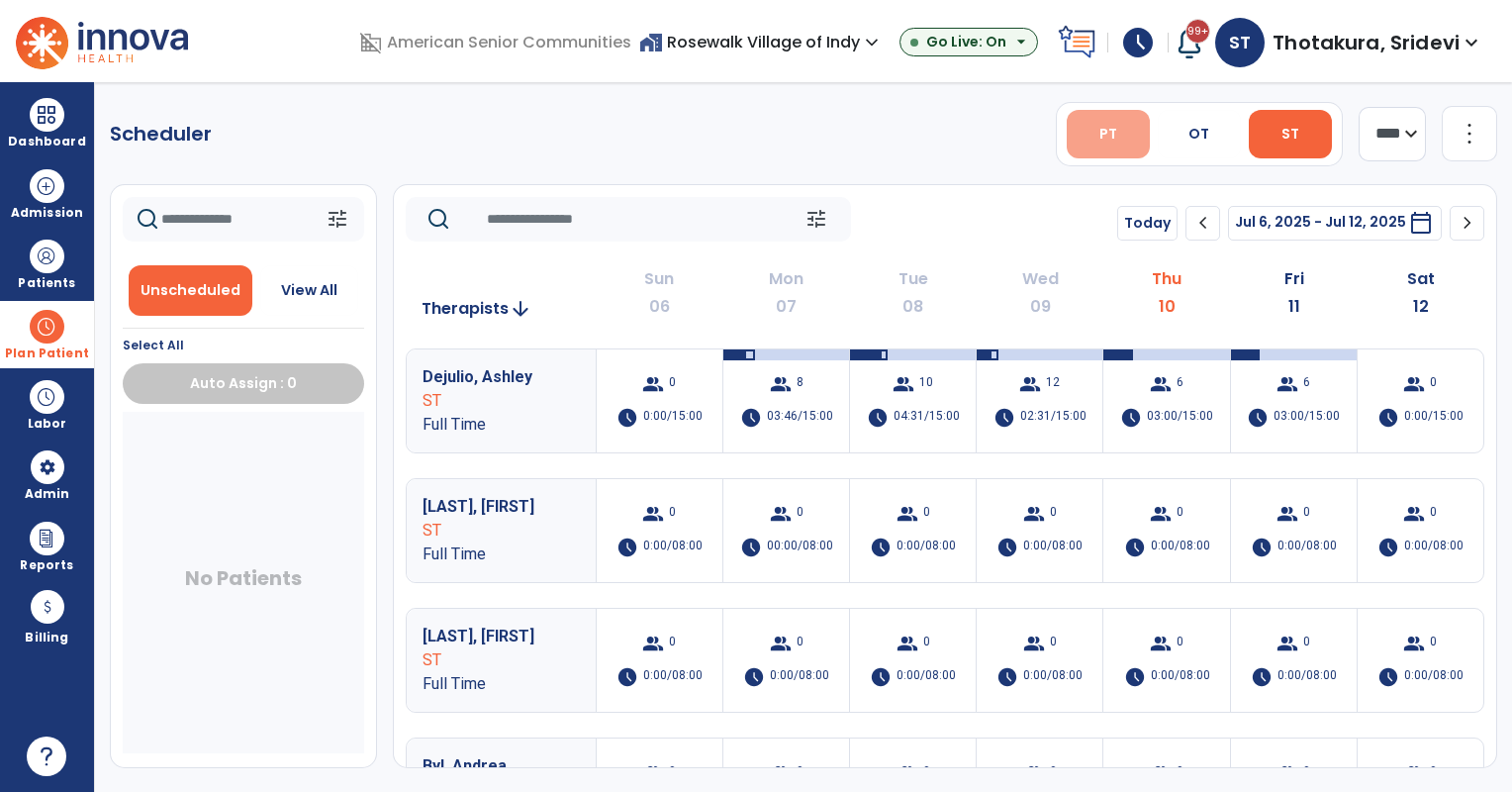 click on "PT" at bounding box center (1108, 134) 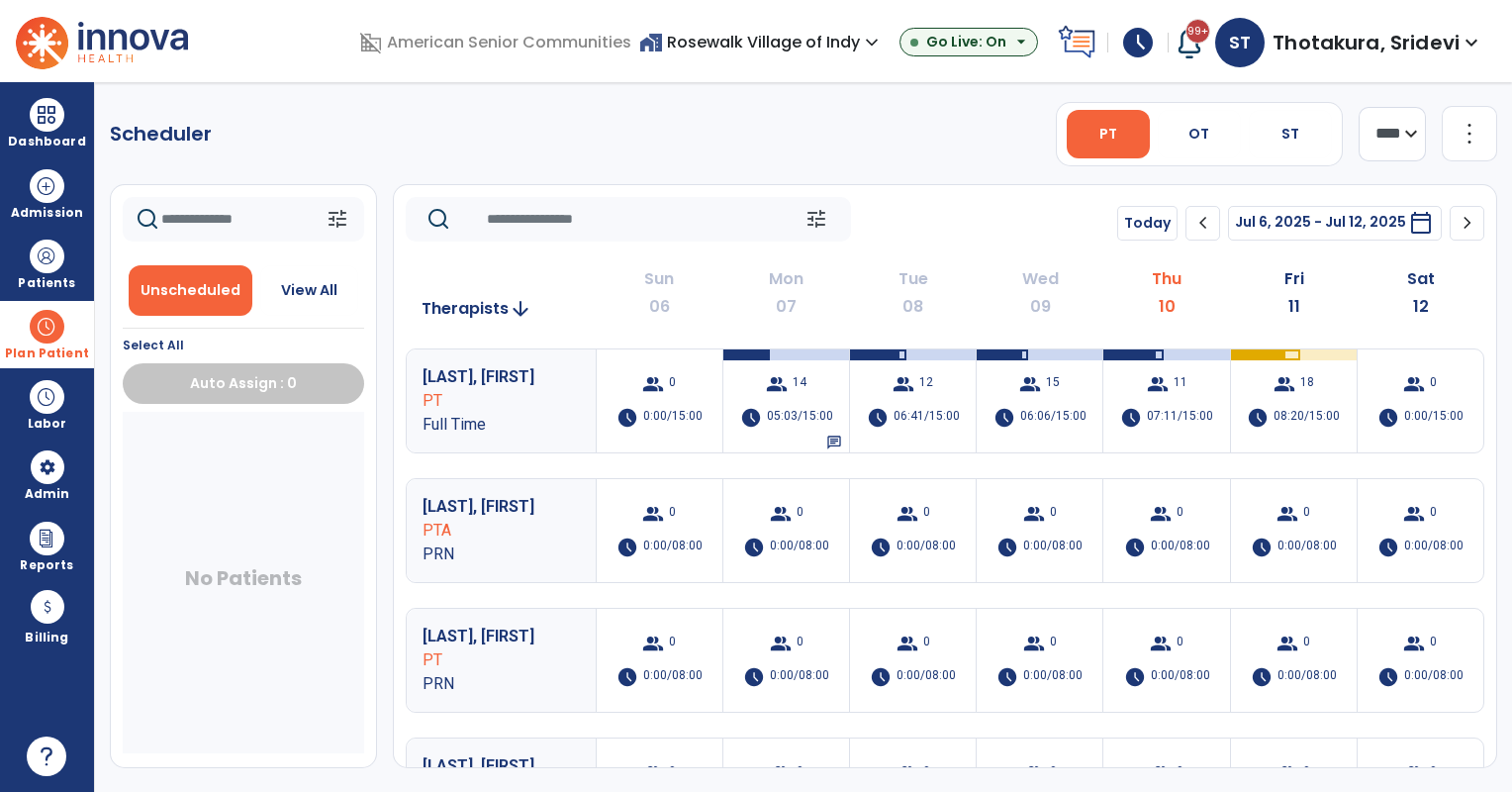 click on "home_work   Rosewalk Village of Indy   expand_more" at bounding box center [761, 42] 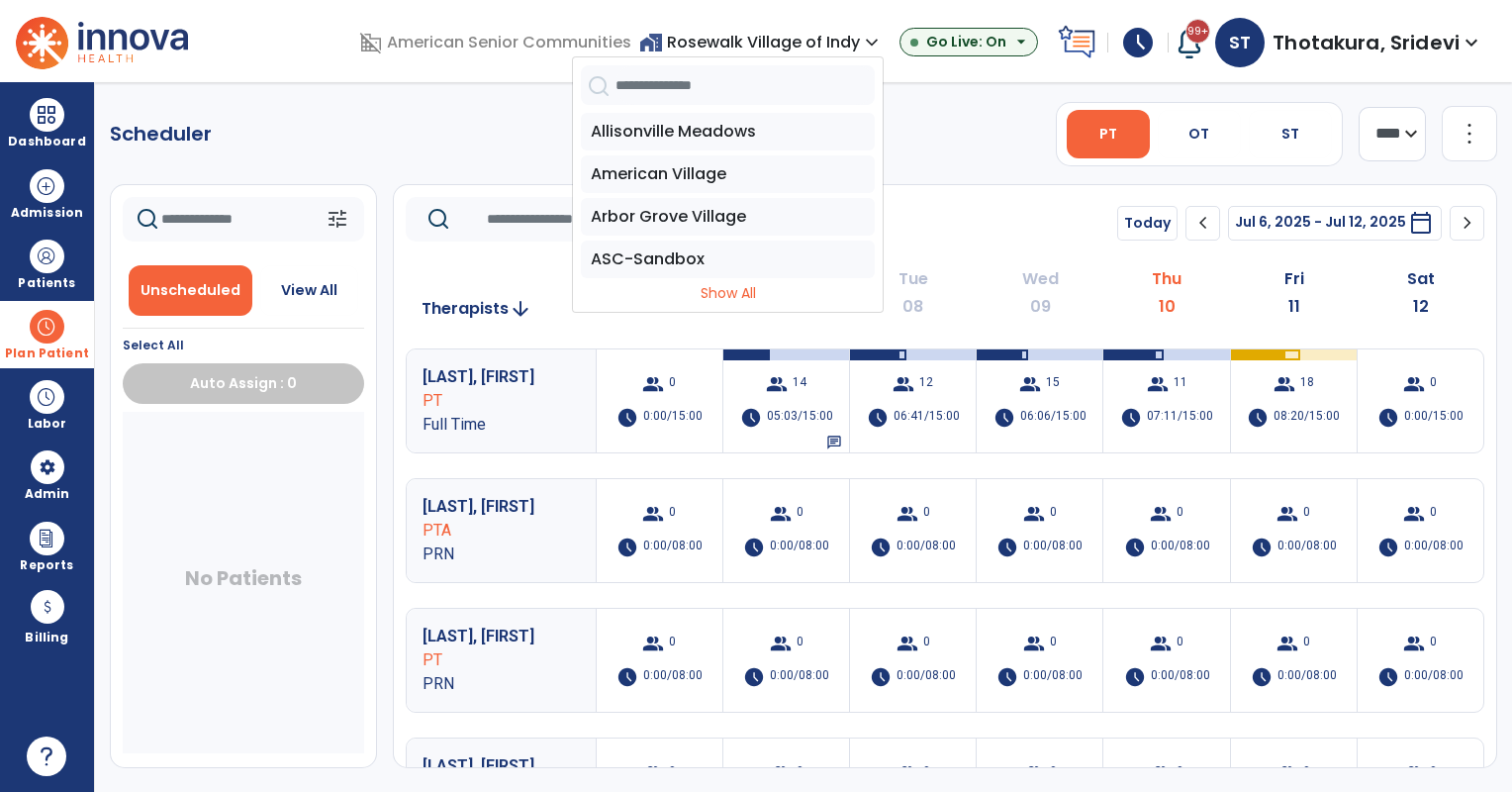 click at bounding box center [745, 85] 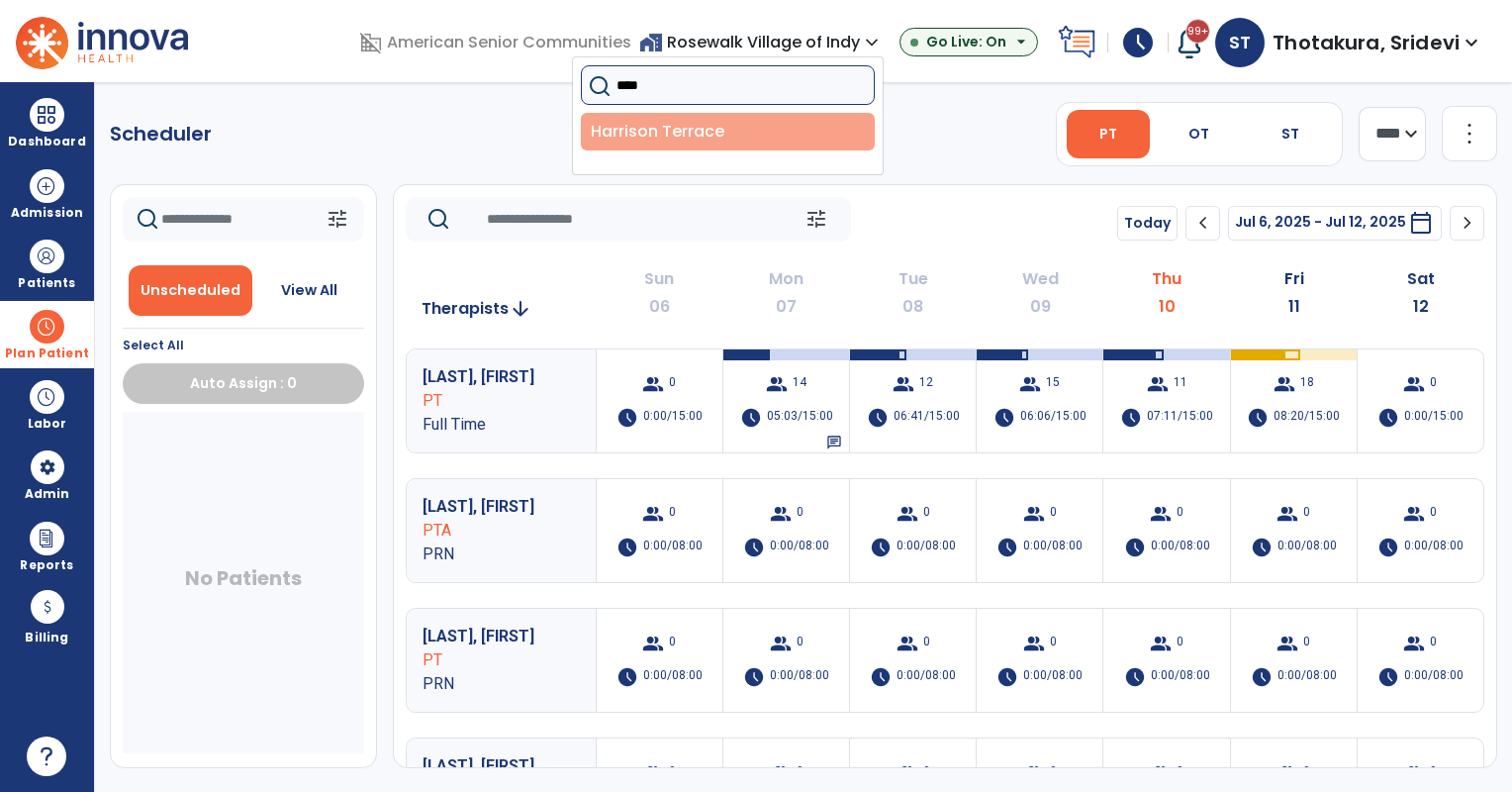 type on "****" 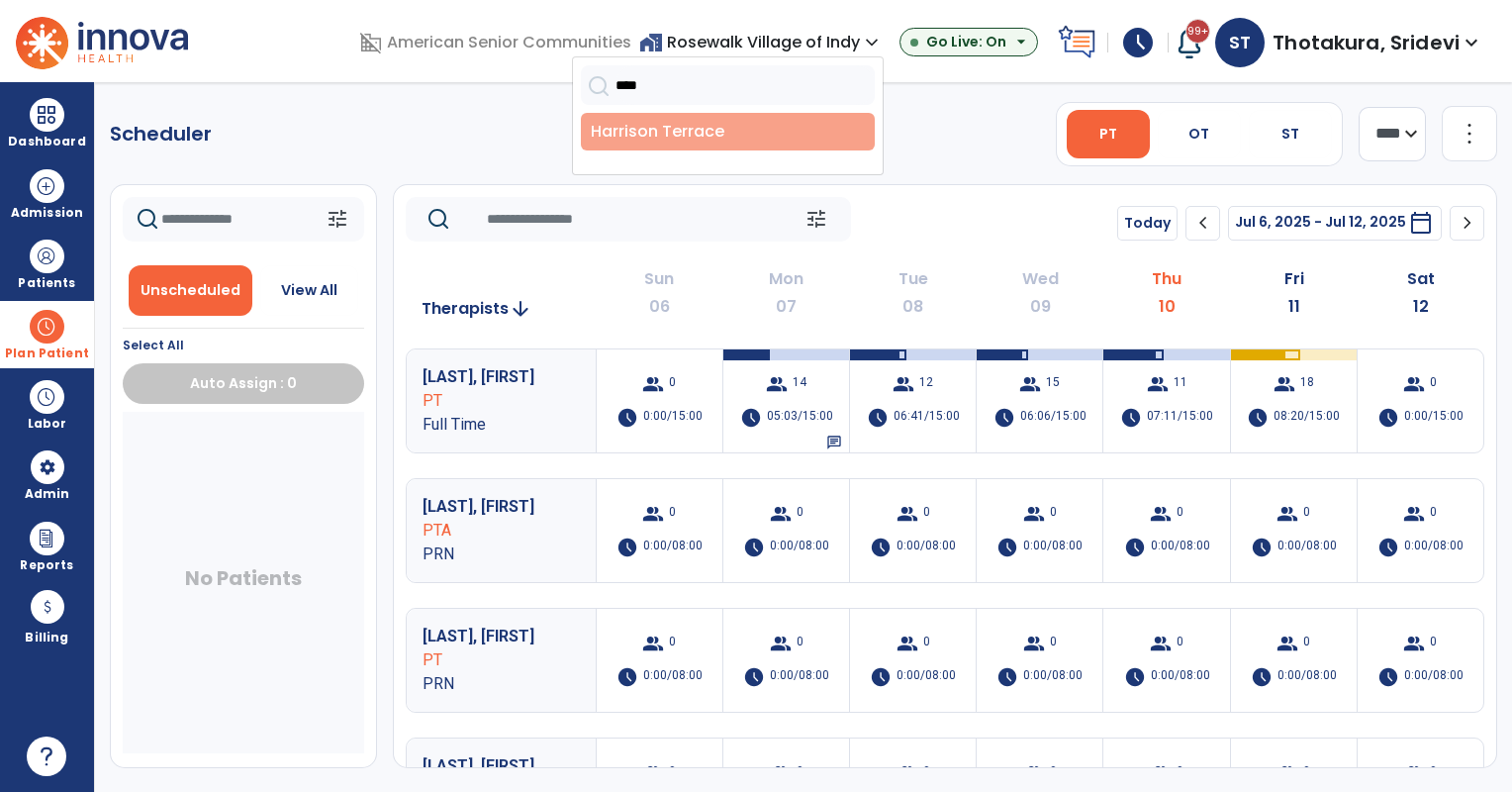 click on "Harrison Terrace" at bounding box center [727, 132] 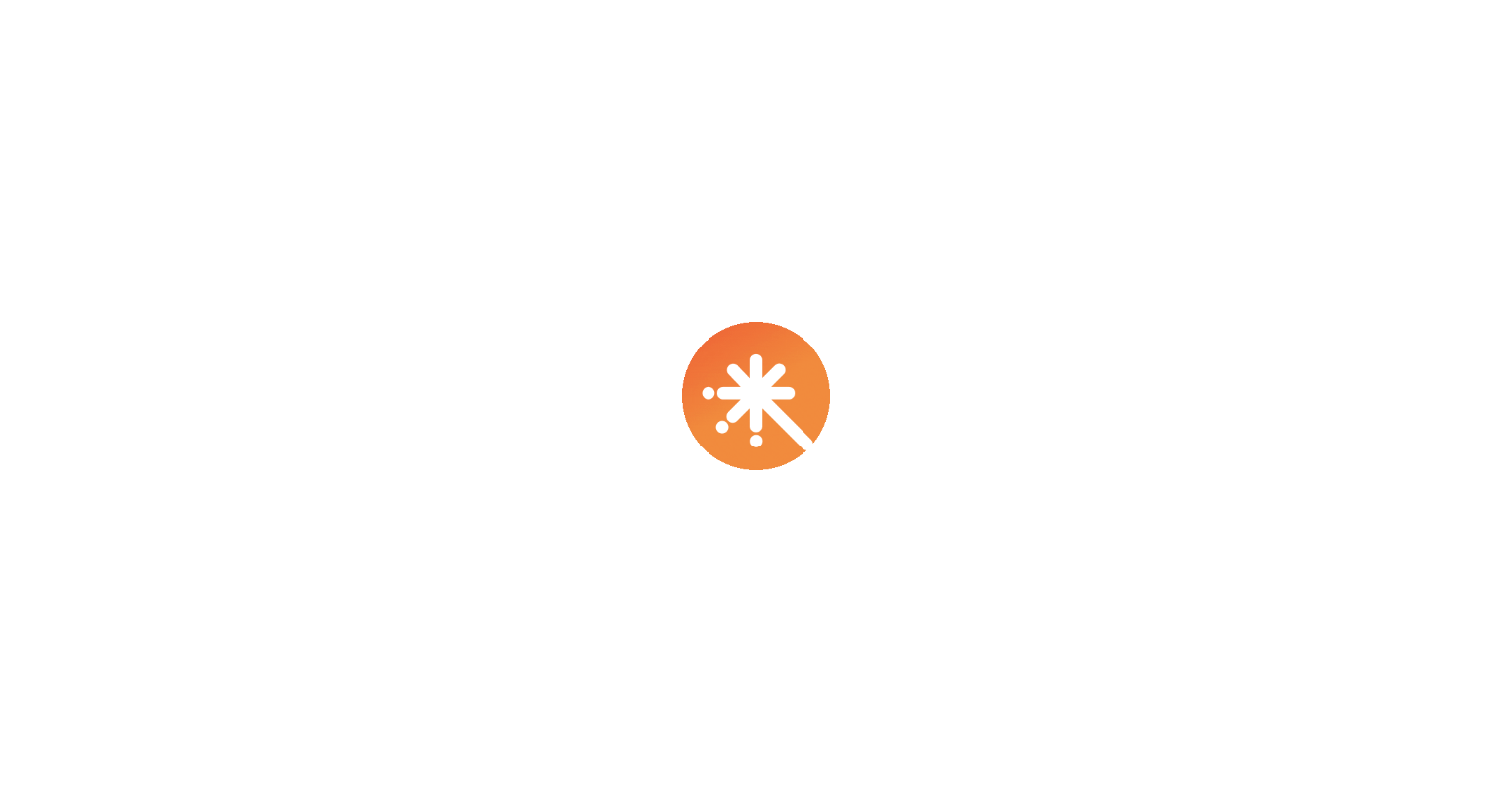 scroll, scrollTop: 0, scrollLeft: 0, axis: both 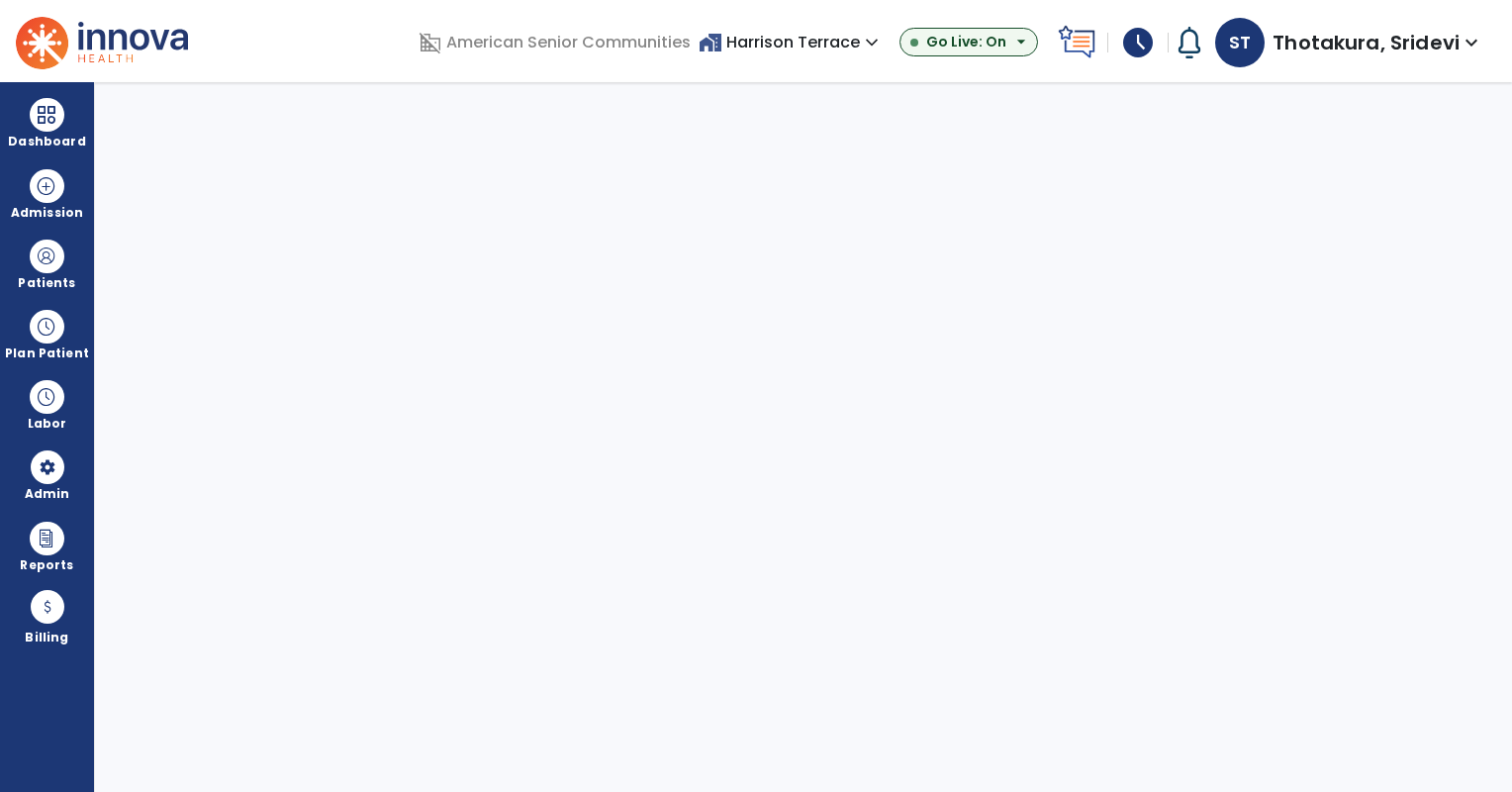 select on "***" 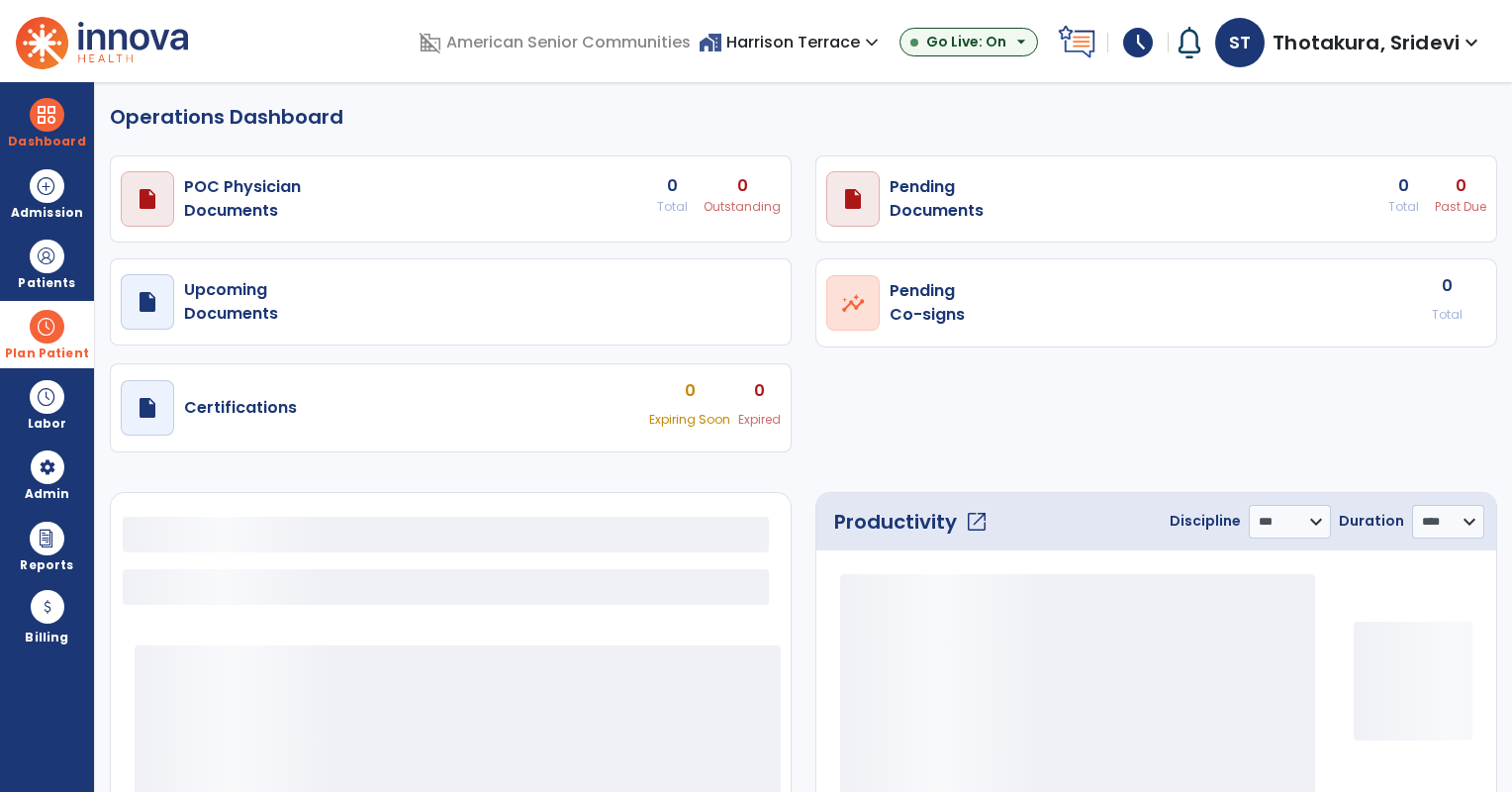 select on "***" 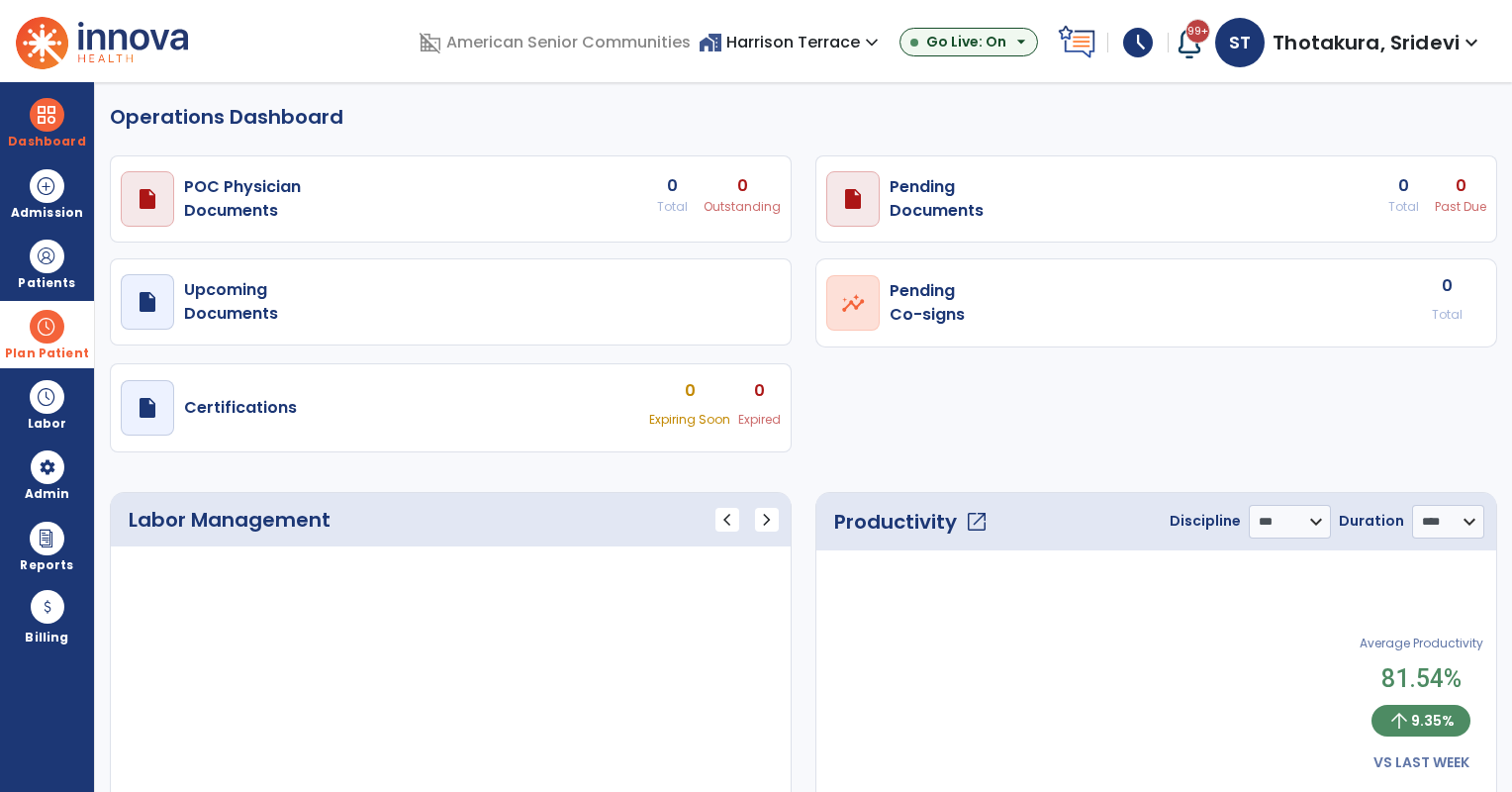 click at bounding box center [47, 327] 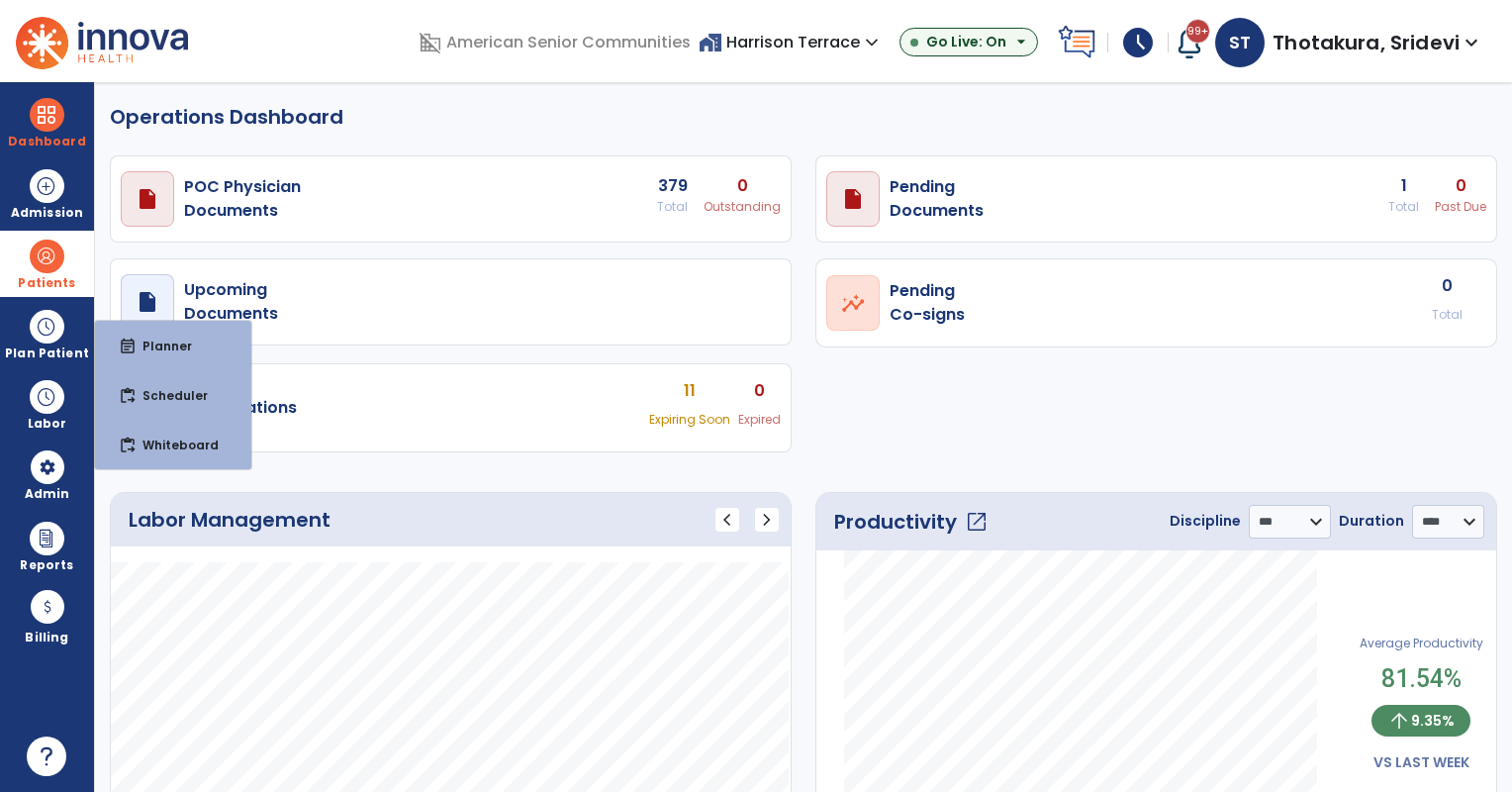 click at bounding box center [47, 256] 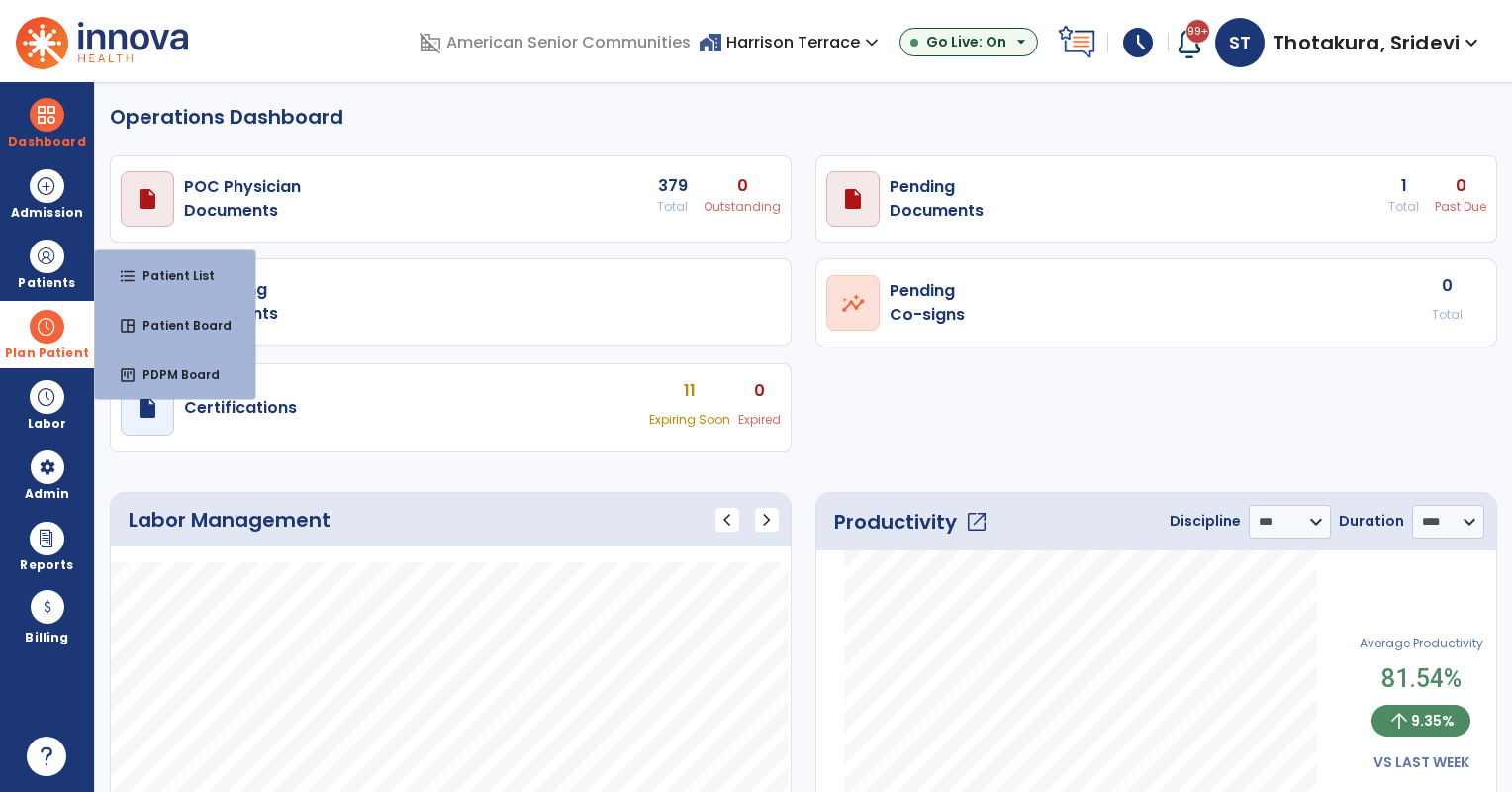 click on "Plan Patient" at bounding box center (47, 283) 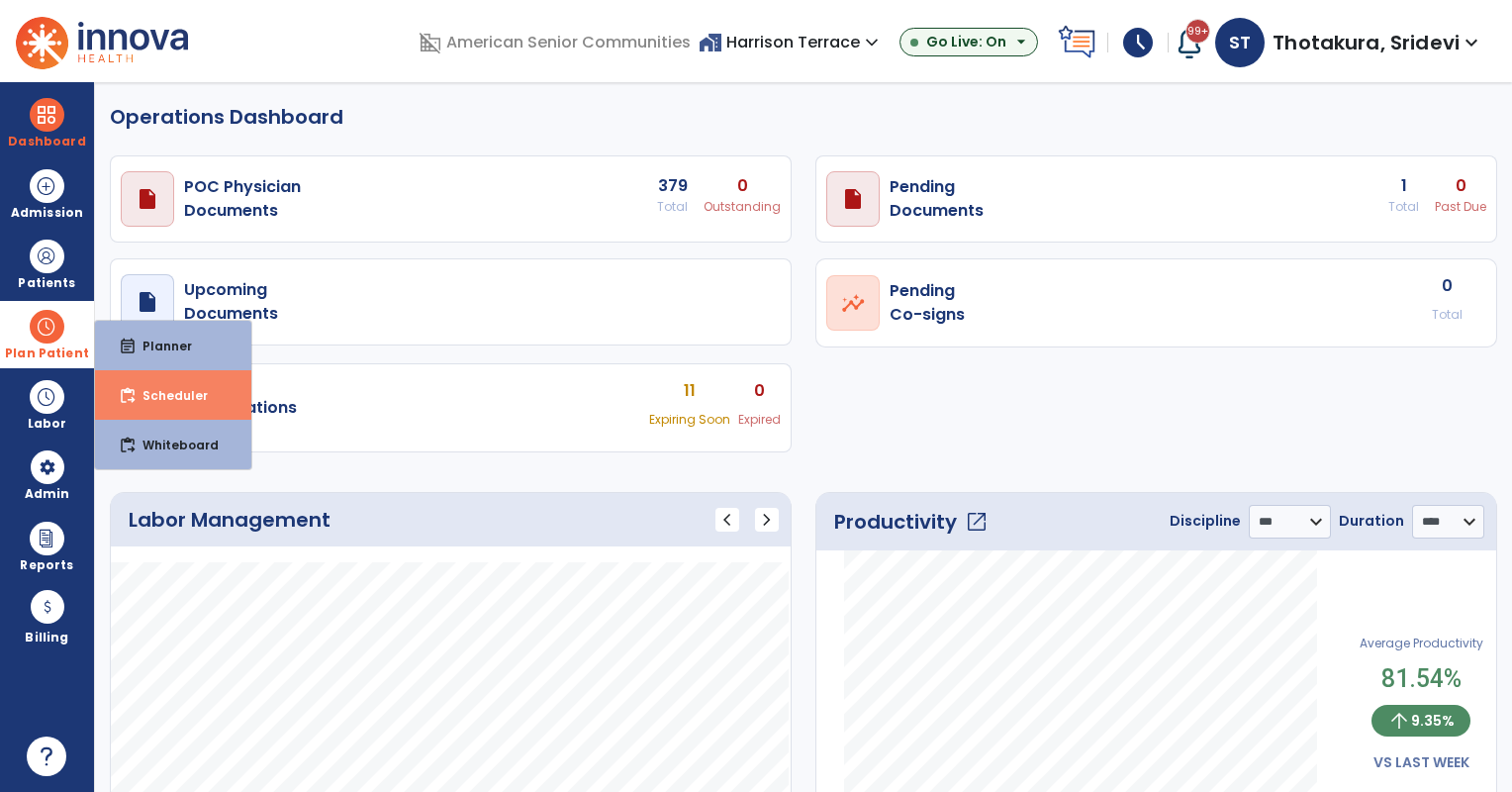 click on "Scheduler" at bounding box center [167, 395] 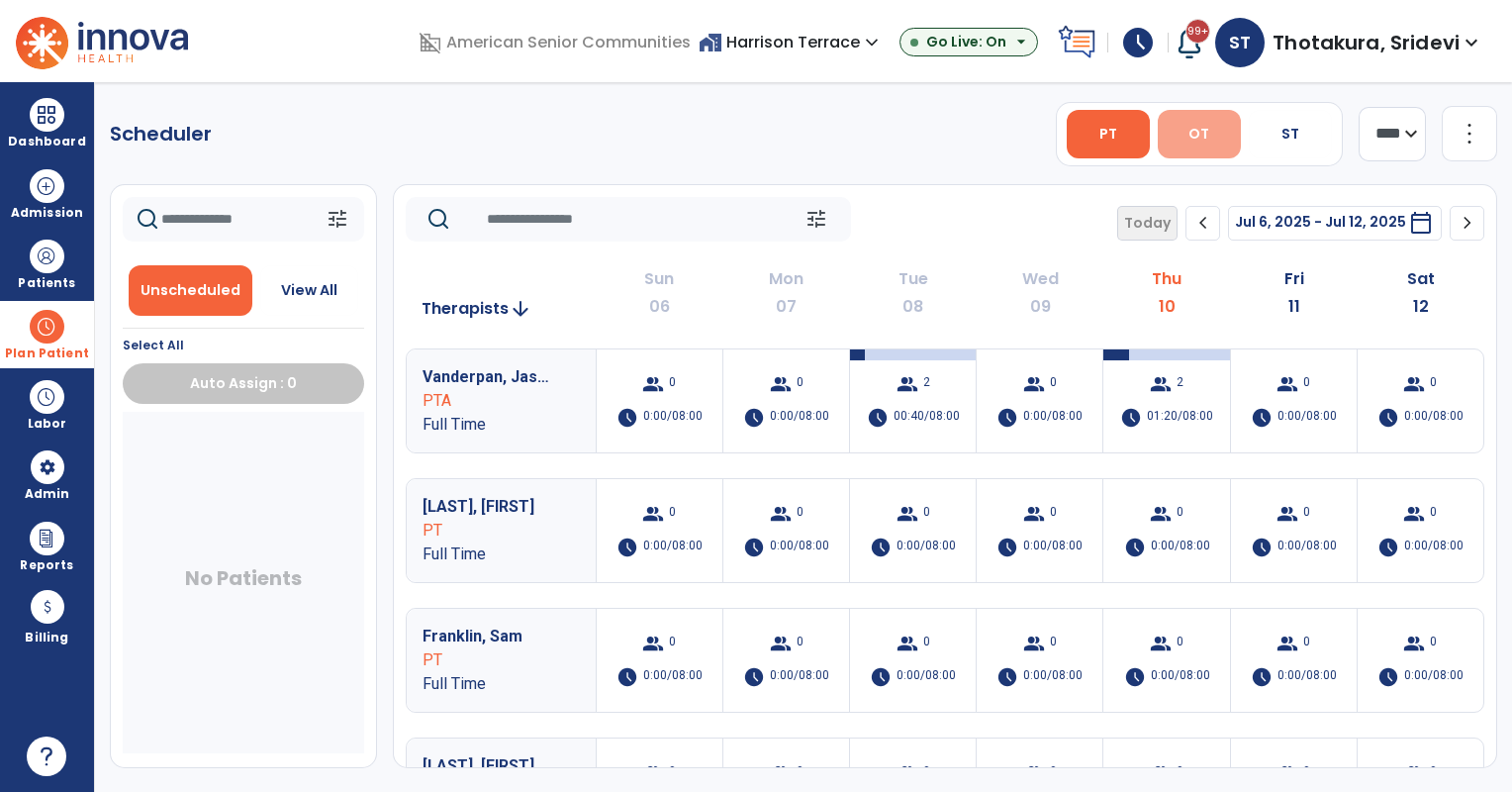 click on "OT" at bounding box center [1198, 134] 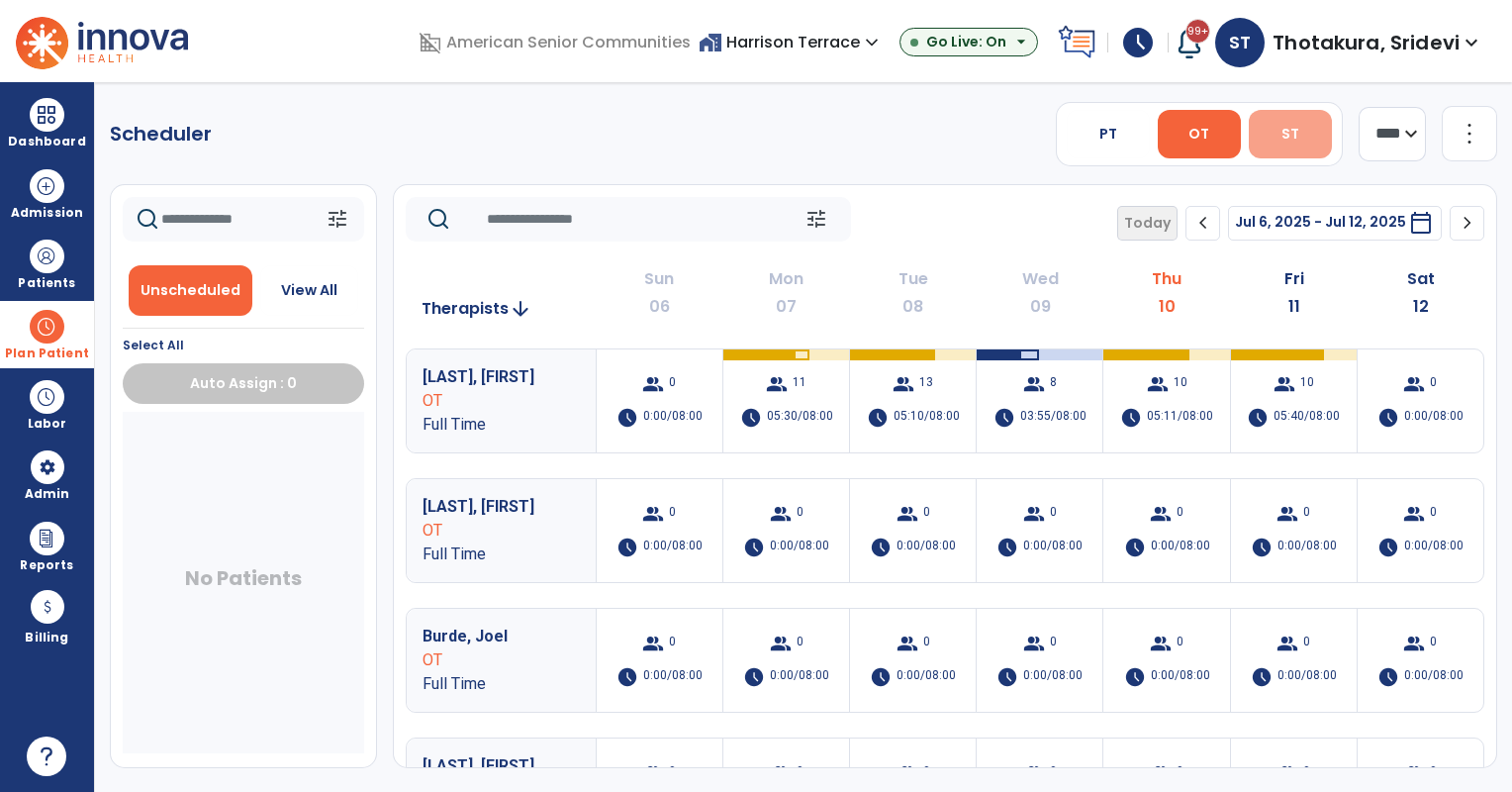 click on "ST" at bounding box center [1290, 134] 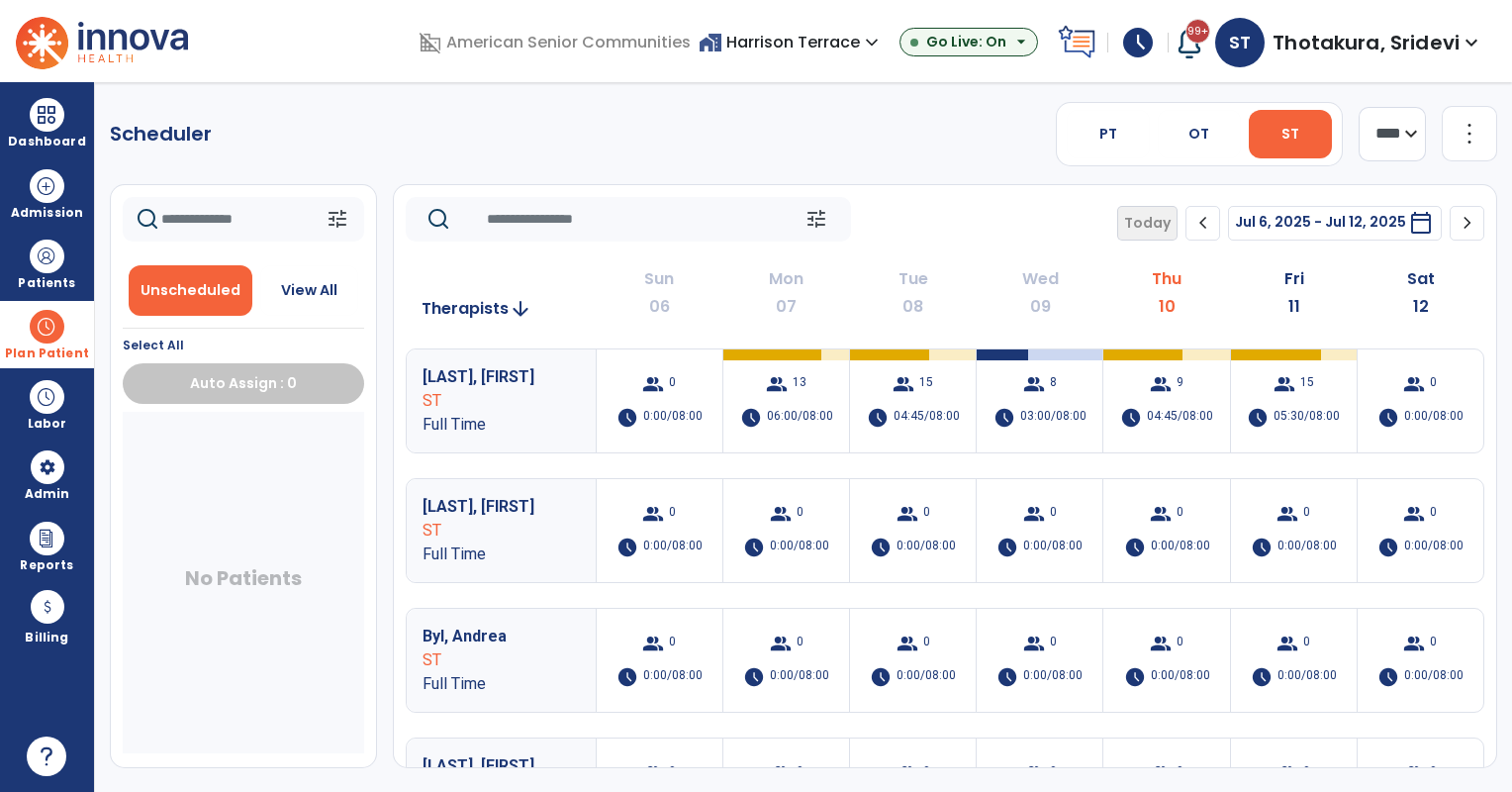 click on "home_work   [STREET]   expand_more" at bounding box center (791, 42) 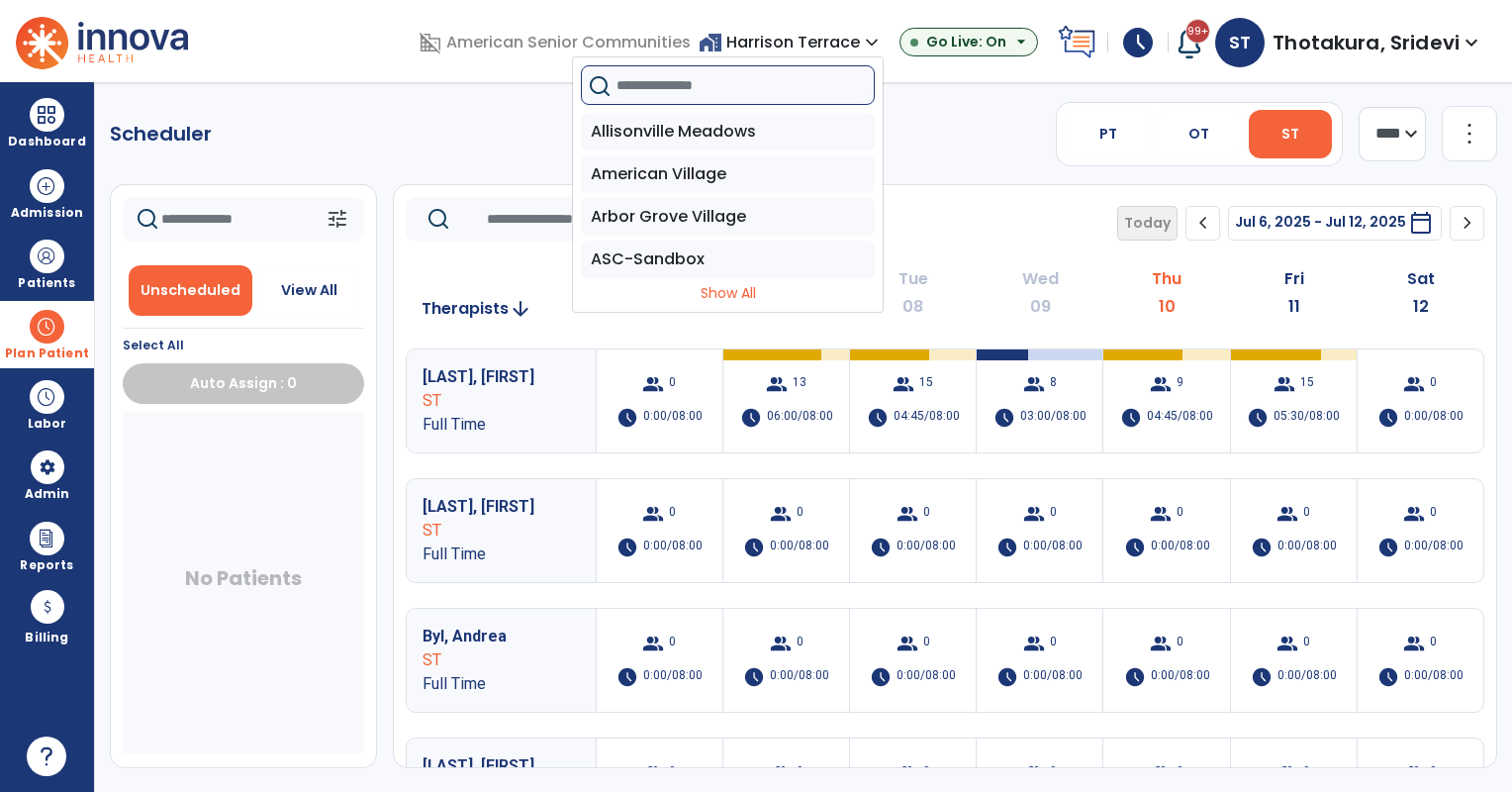 click at bounding box center [745, 85] 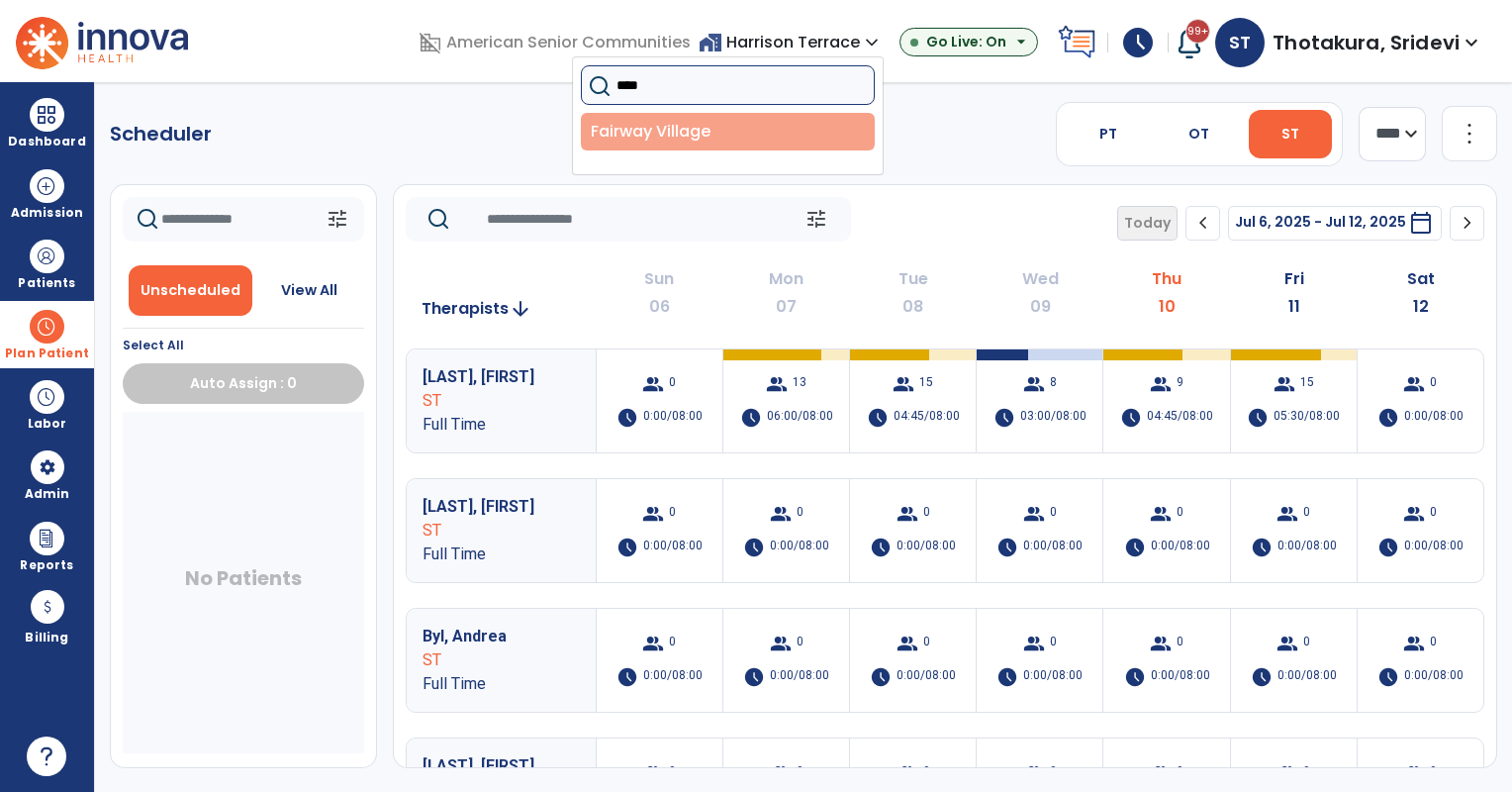 type on "****" 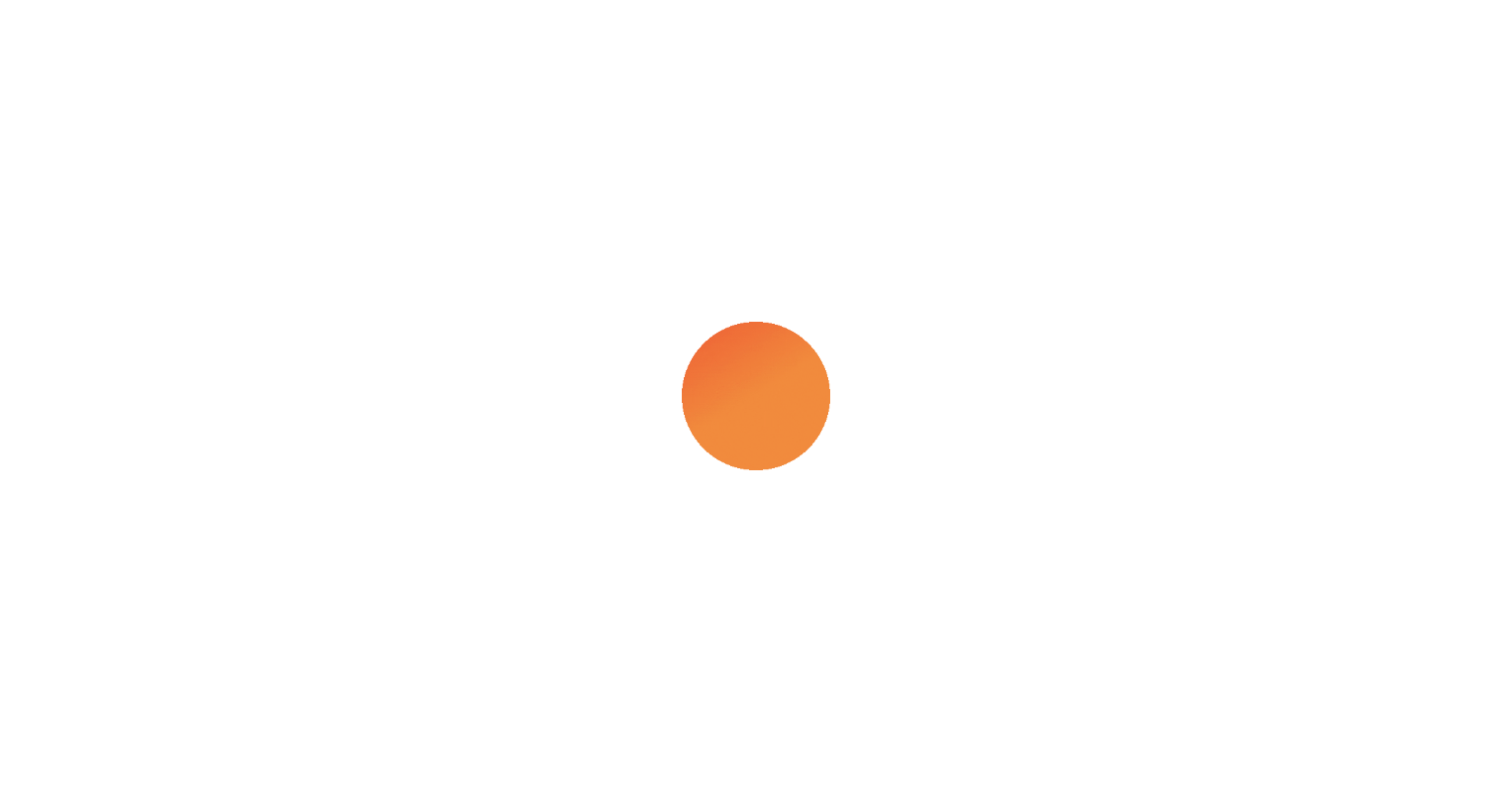 scroll, scrollTop: 0, scrollLeft: 0, axis: both 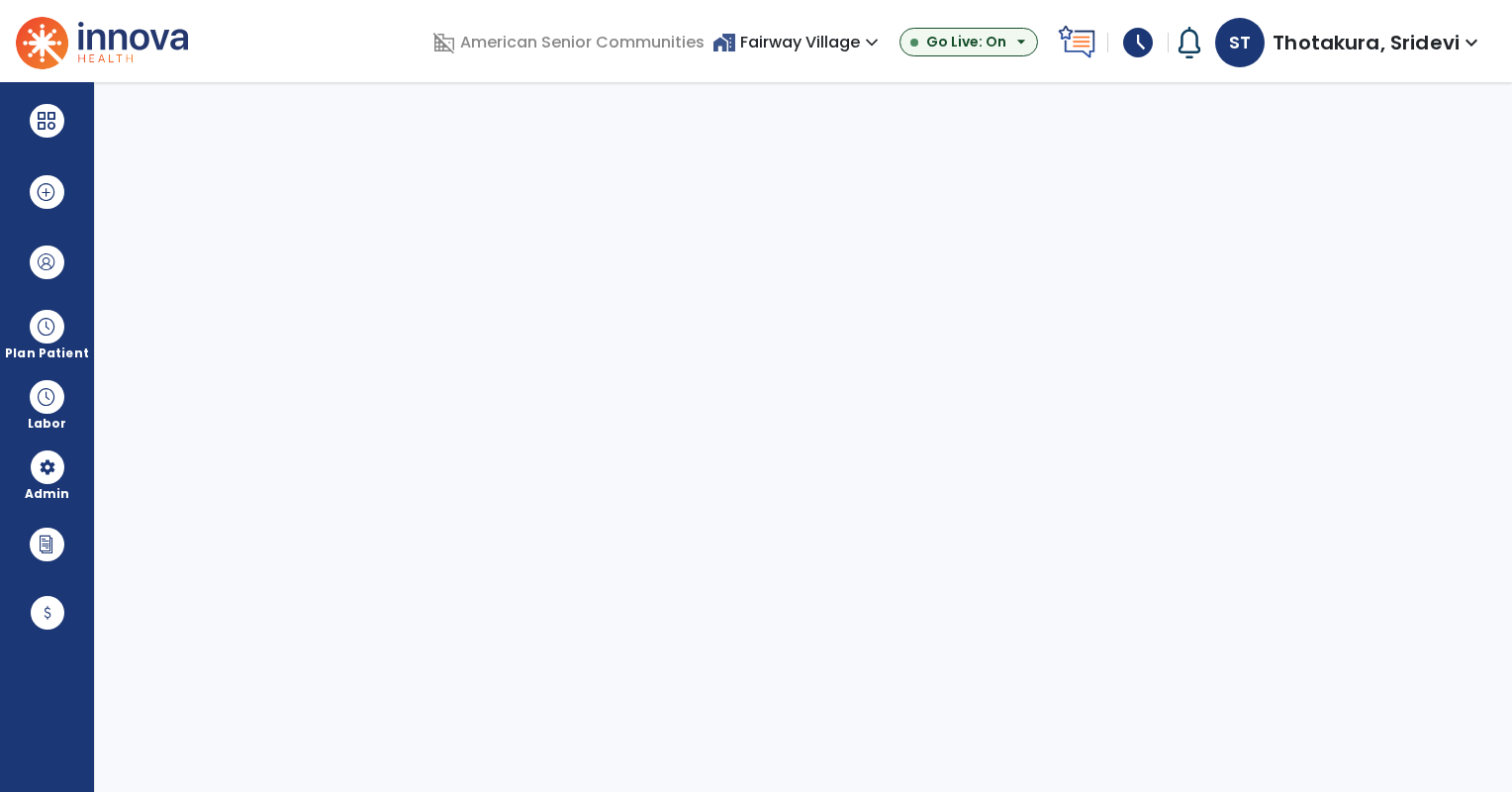 select on "***" 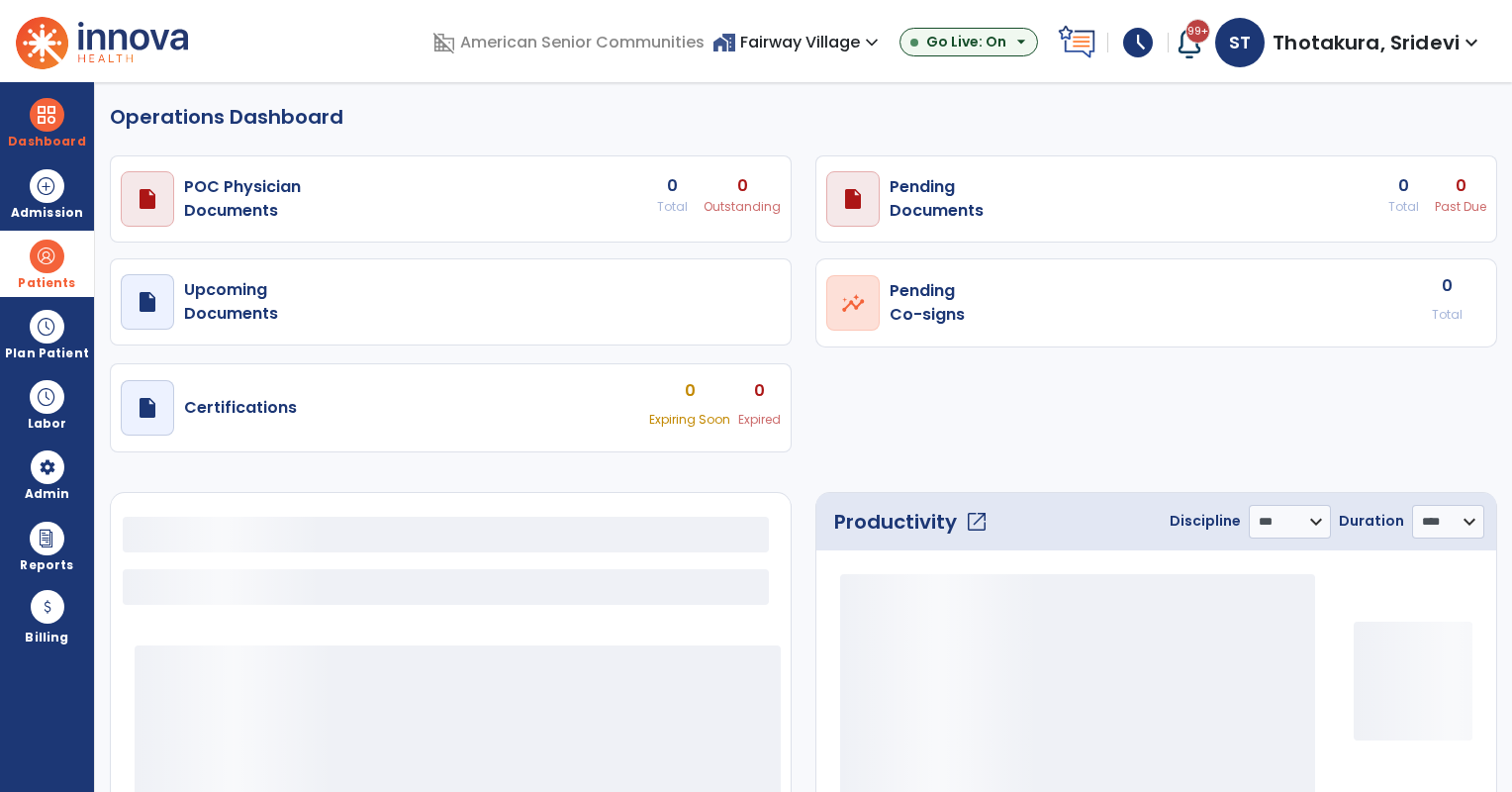 select on "***" 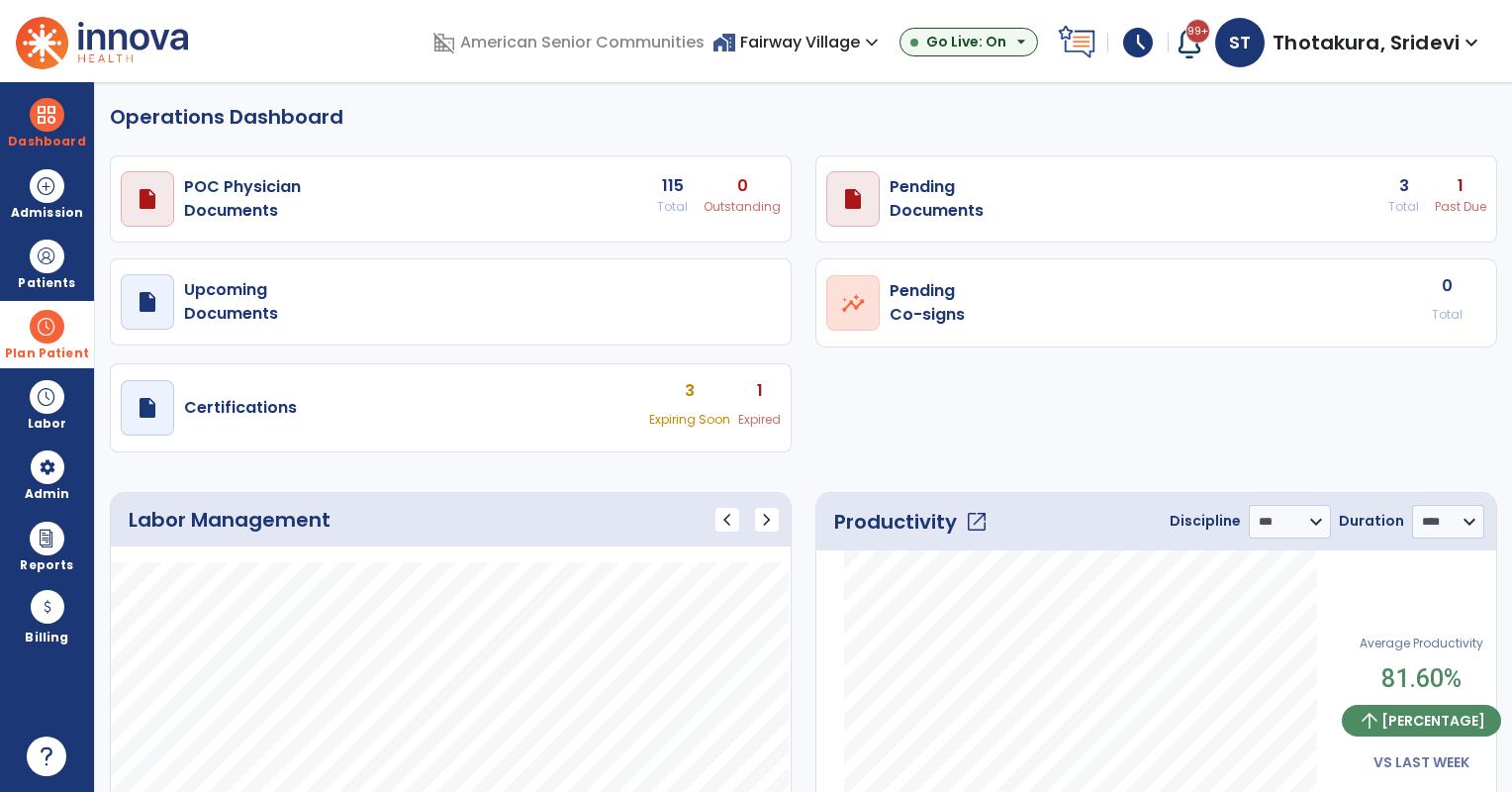 click at bounding box center [47, 327] 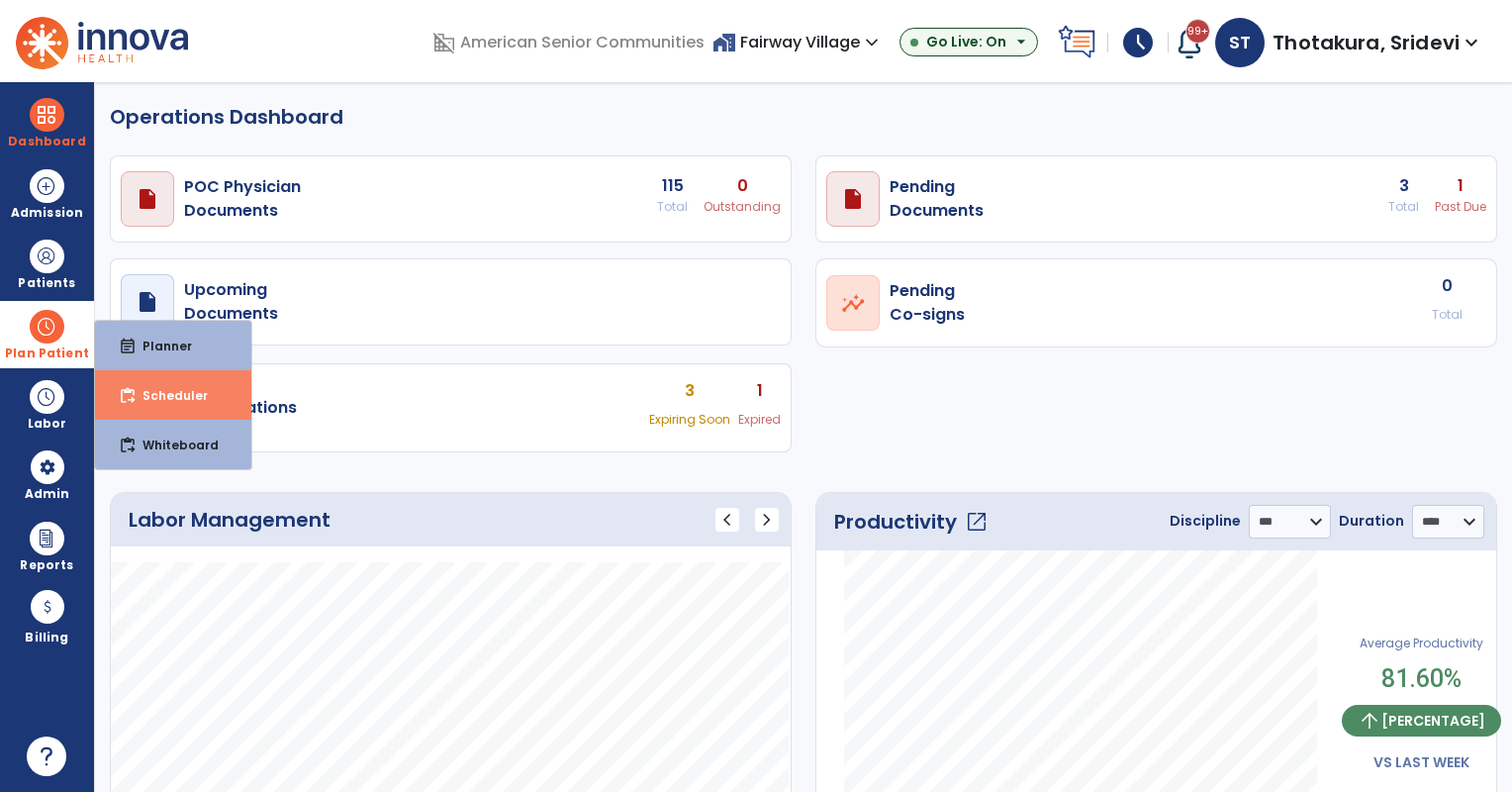 click on "Scheduler" at bounding box center (167, 395) 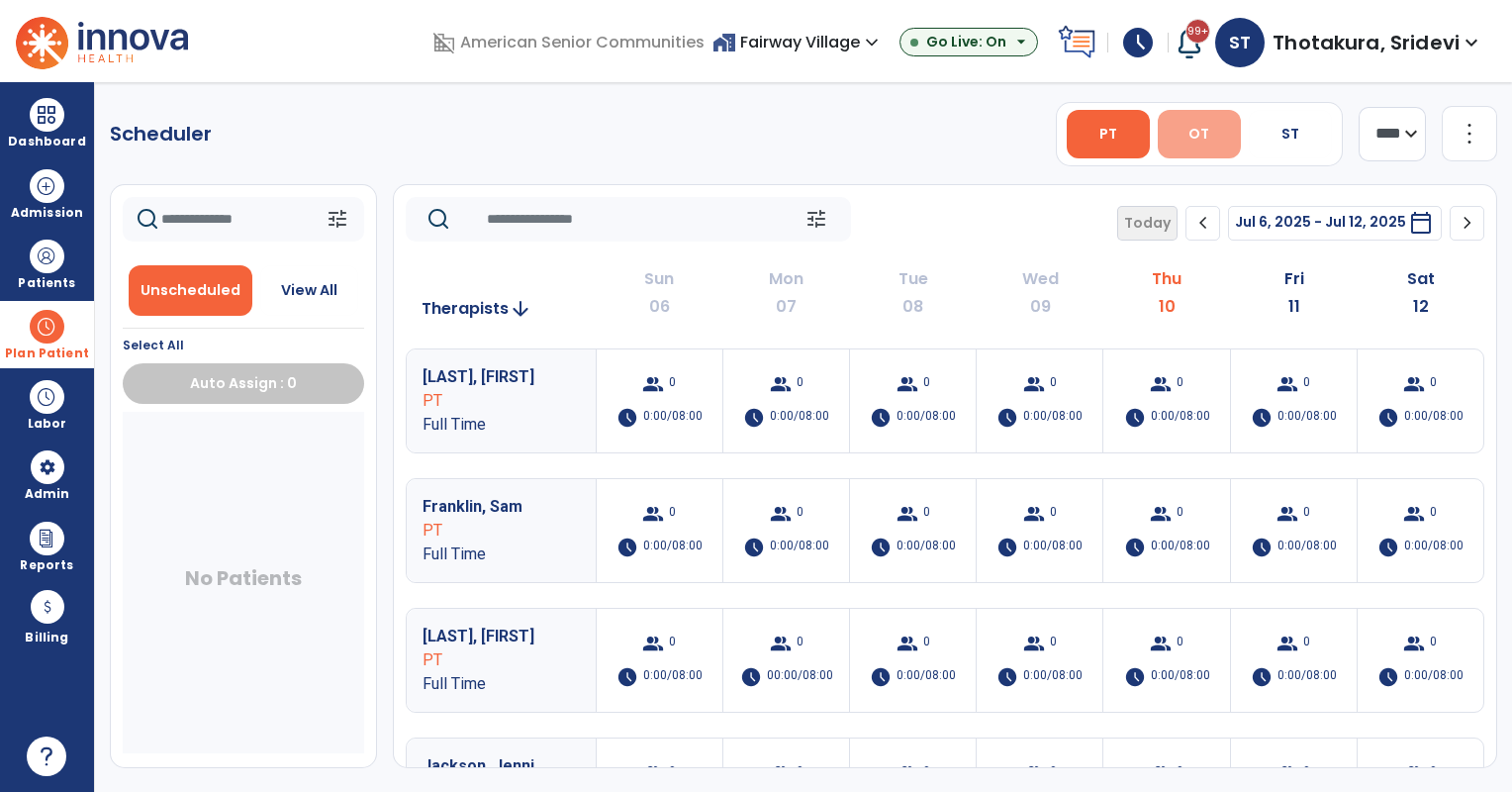 click on "OT" at bounding box center [1198, 134] 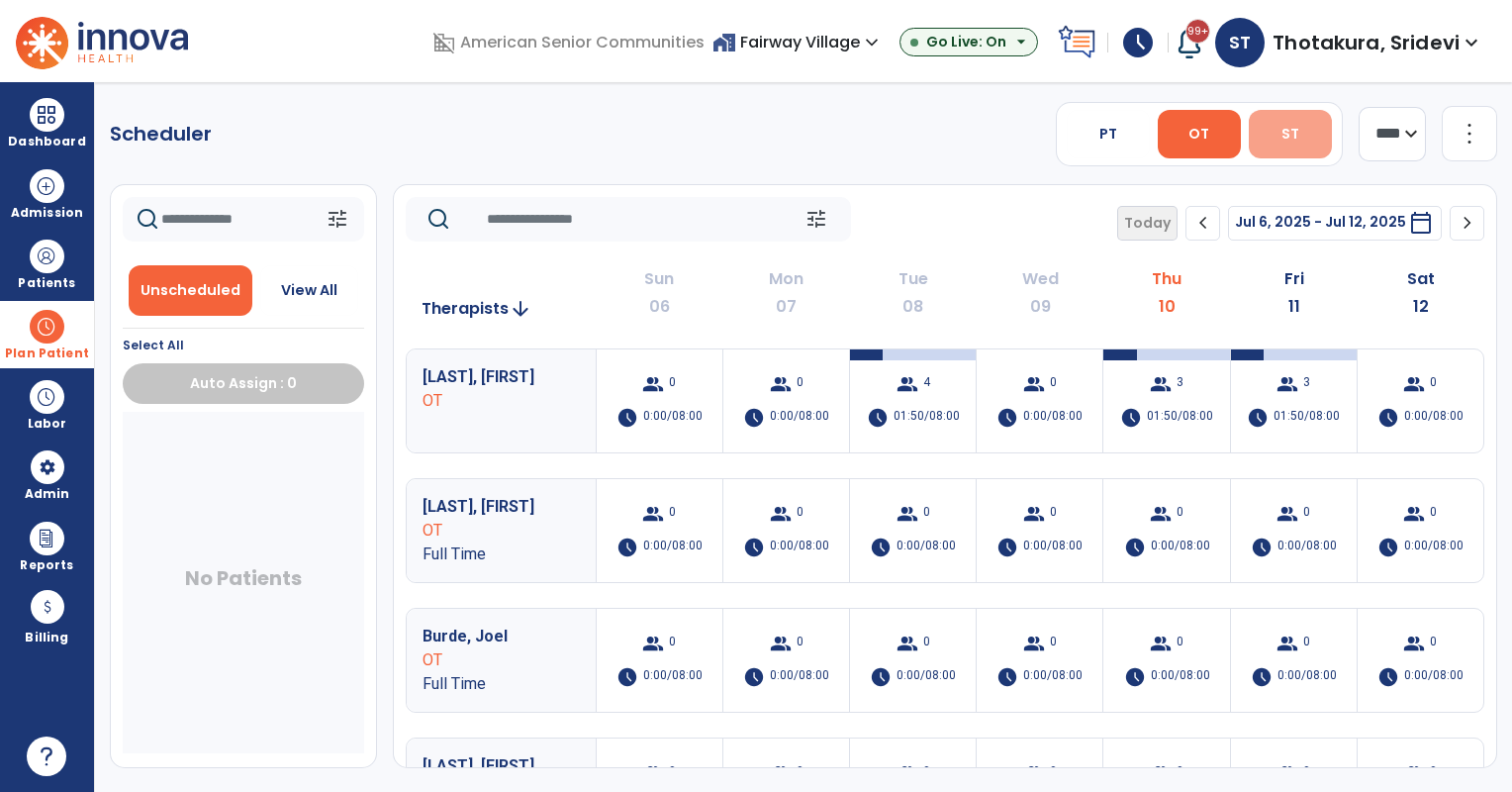click on "ST" at bounding box center (1290, 134) 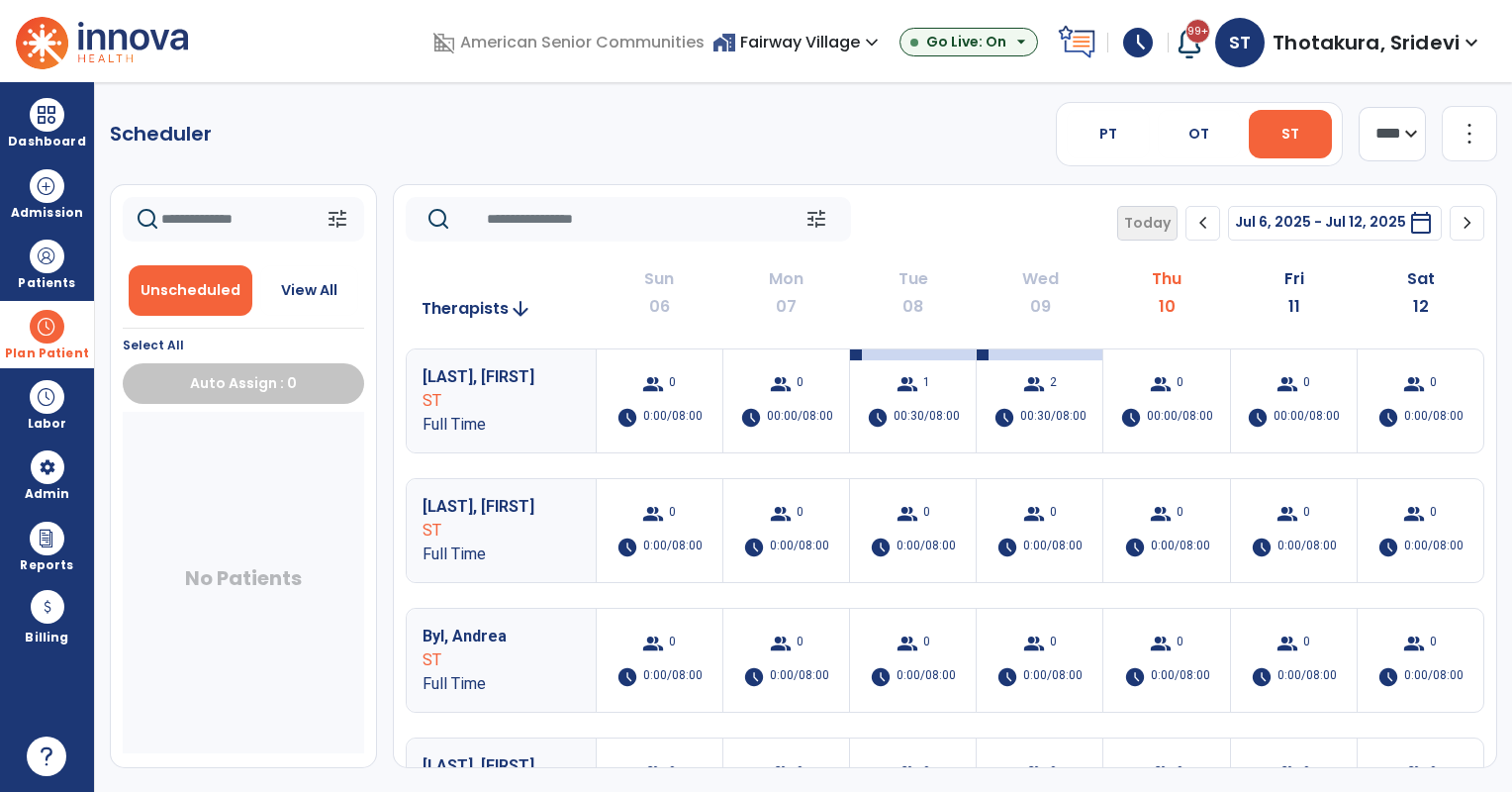 click on "Thotakura, Sridevi" at bounding box center [1366, 43] 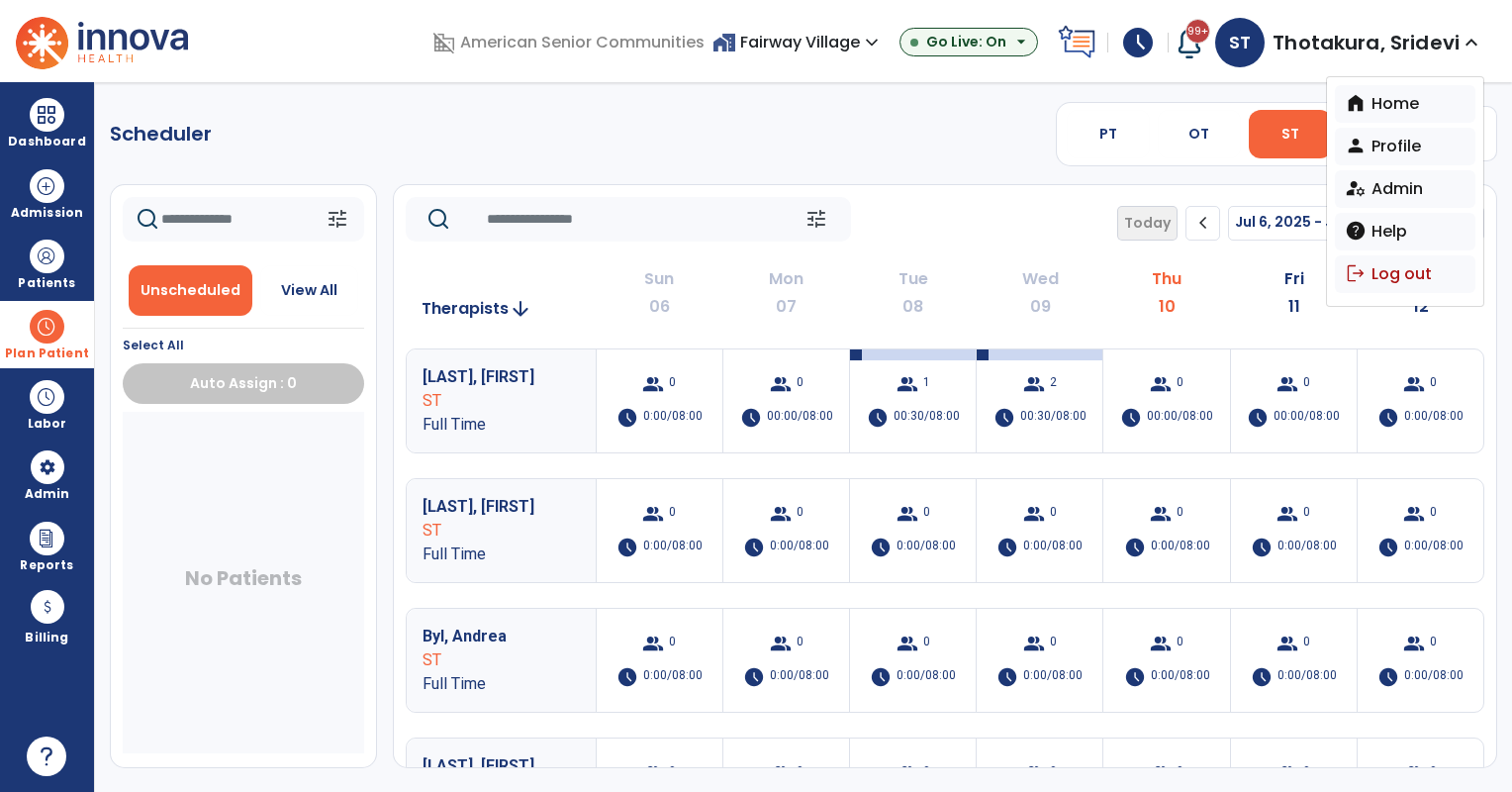 click on "Scheduler   PT   OT   ST  **** *** more_vert  Manage Labor   View All Therapists   Print" 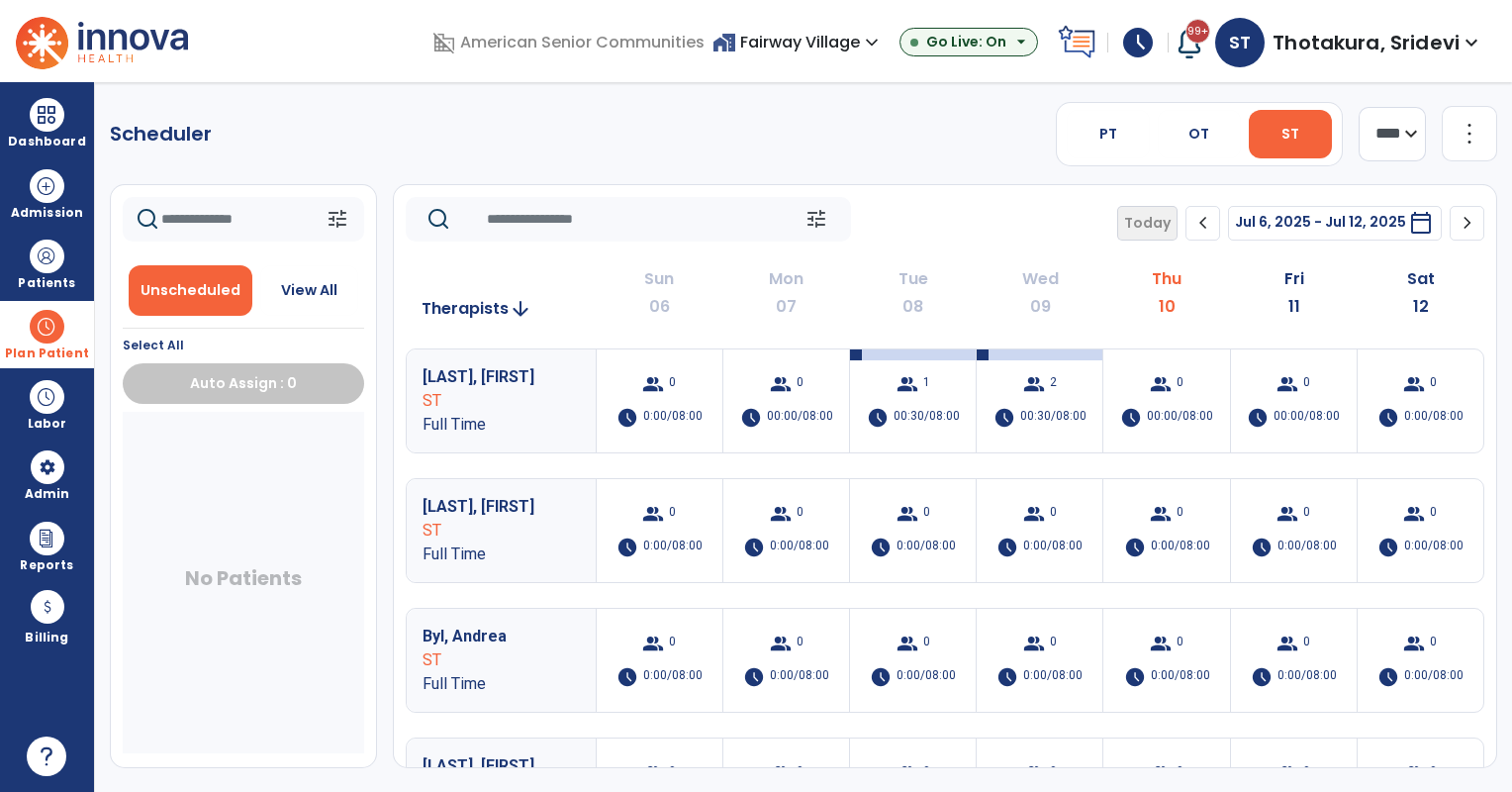 click on "home_work   Fairway Village   expand_more" at bounding box center [798, 42] 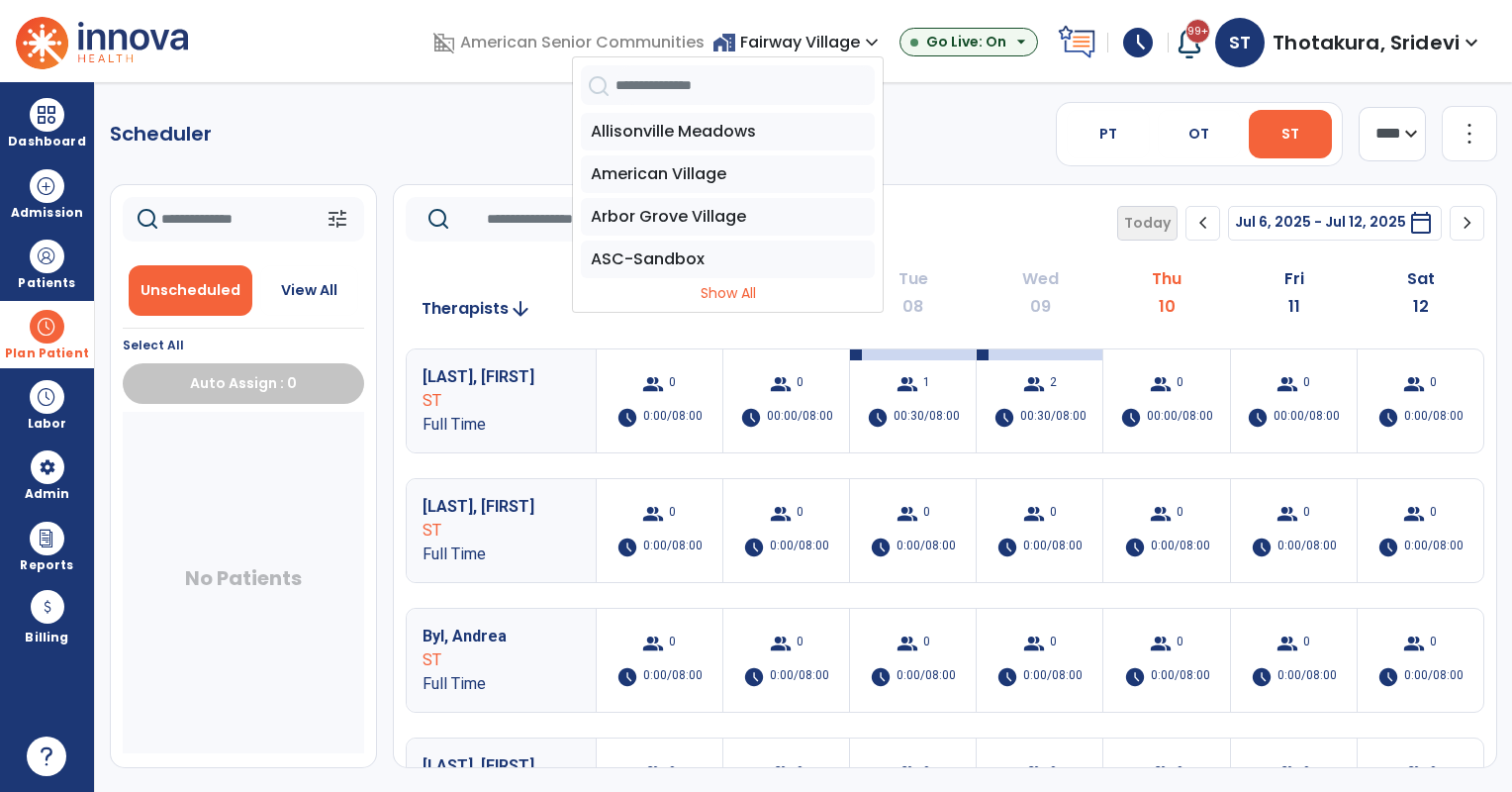 click on "Plan Patient" at bounding box center [47, 334] 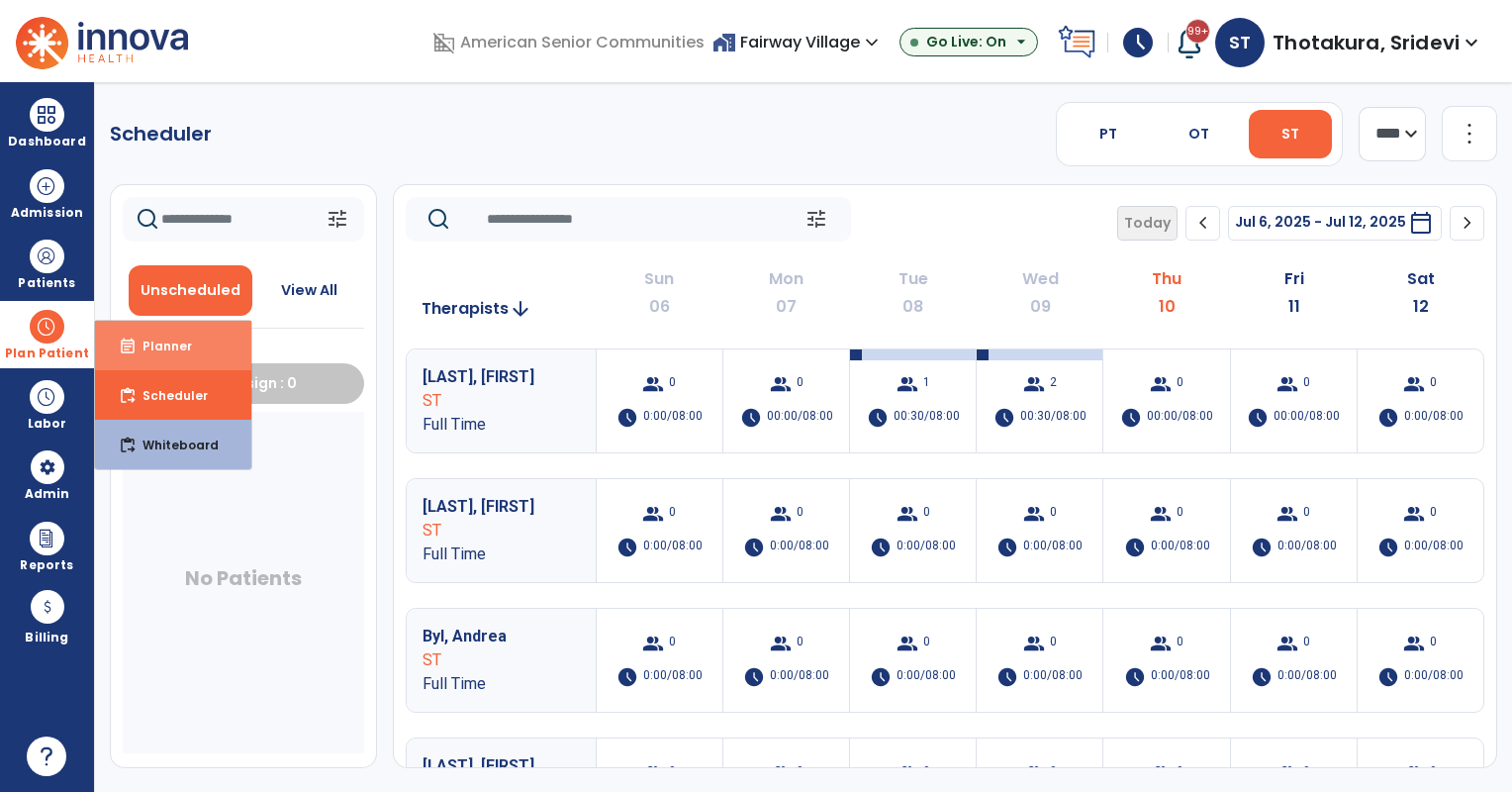 click on "Planner" at bounding box center (159, 346) 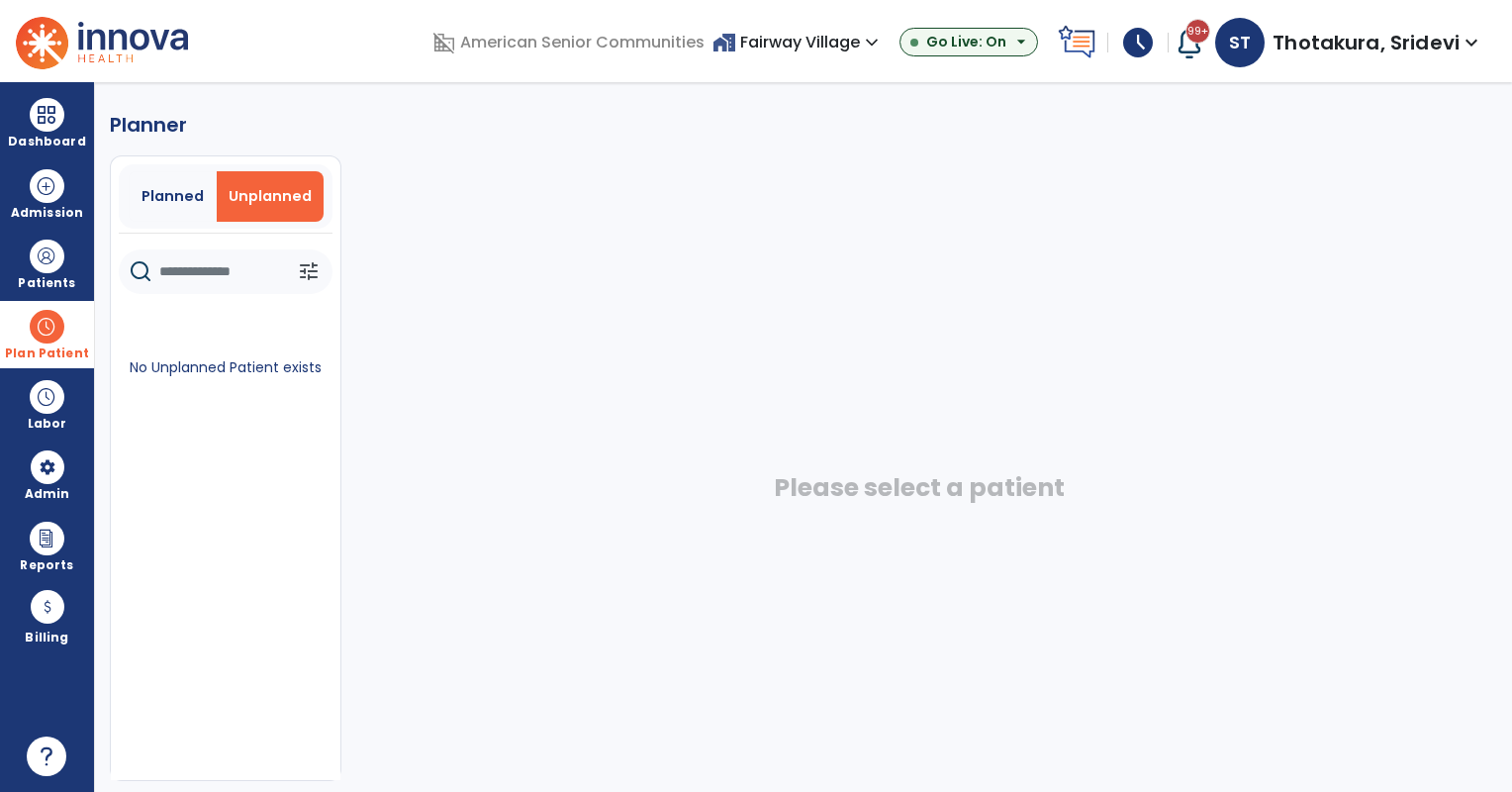 click on "home_work   Fairway Village   expand_more" at bounding box center [798, 42] 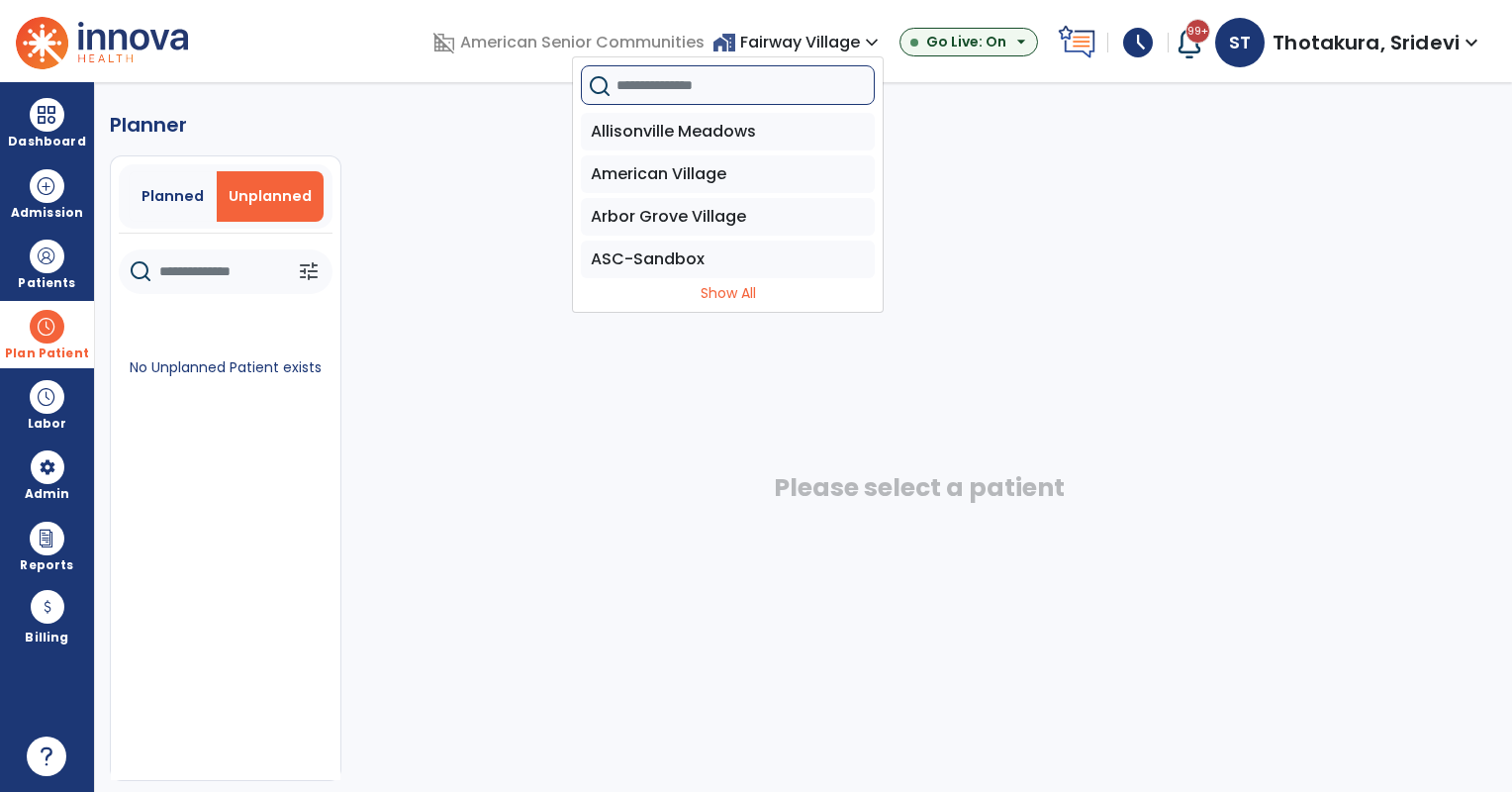 click at bounding box center [745, 85] 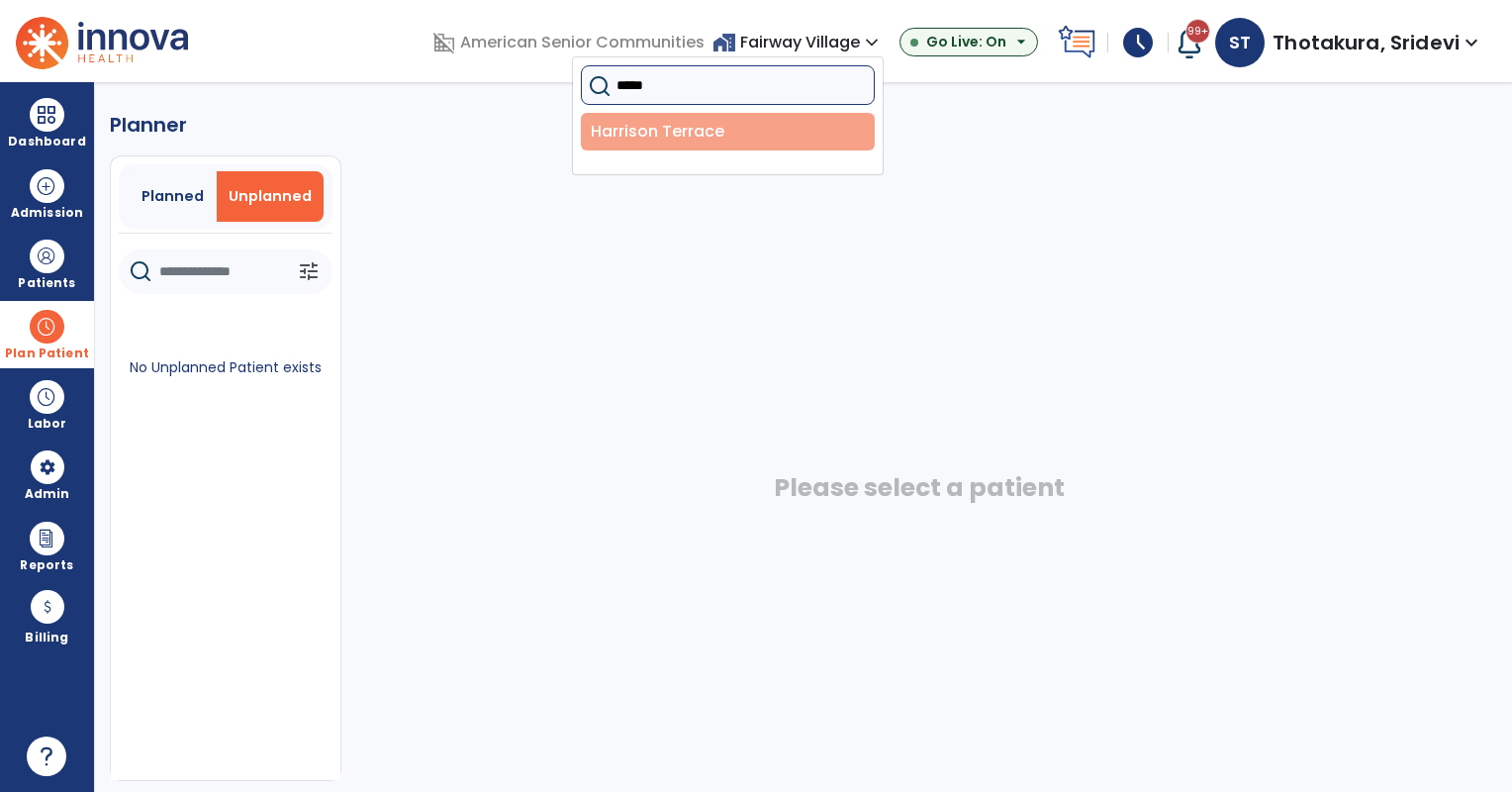 type on "*****" 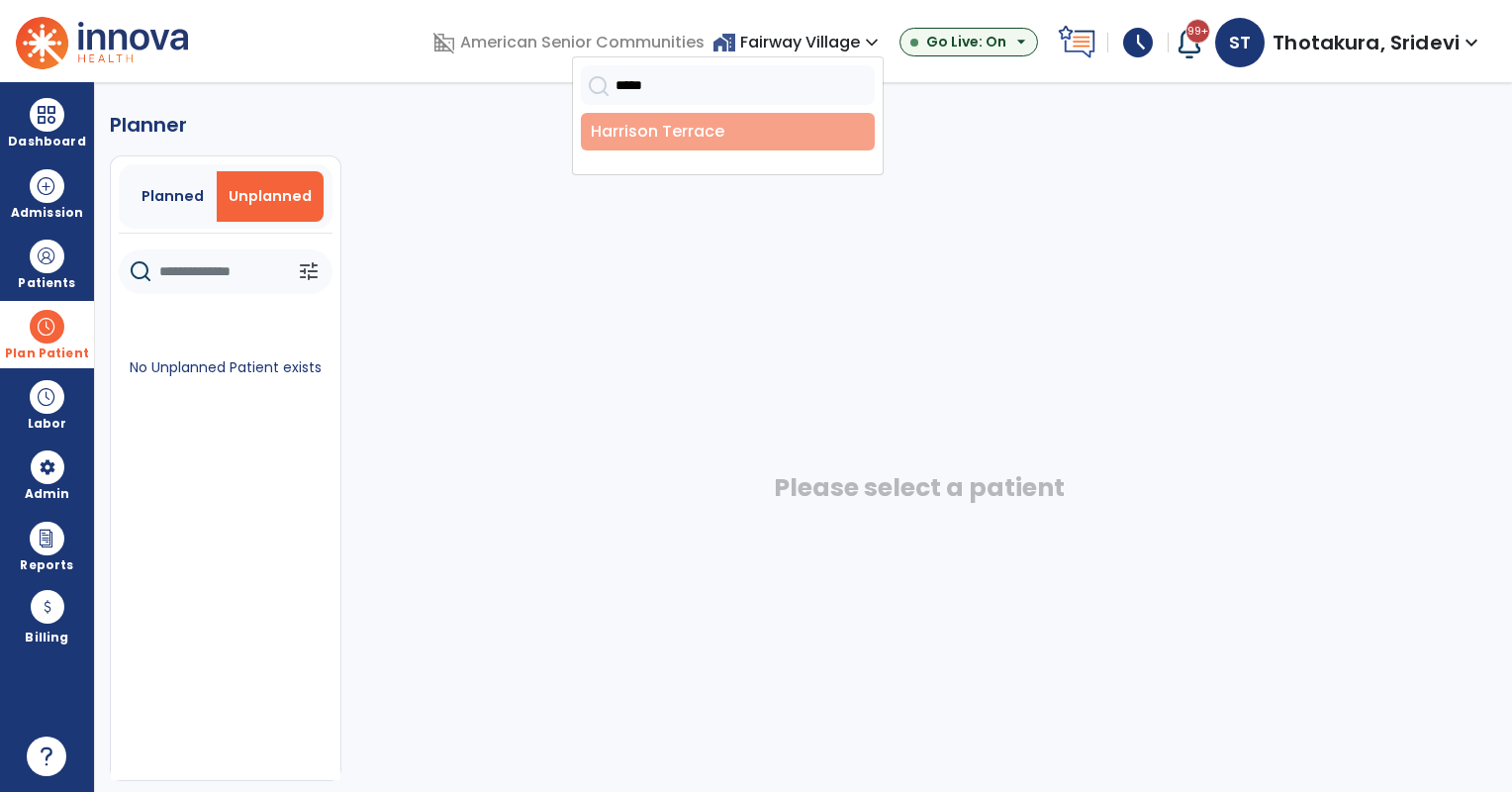 click on "Harrison Terrace" at bounding box center (727, 132) 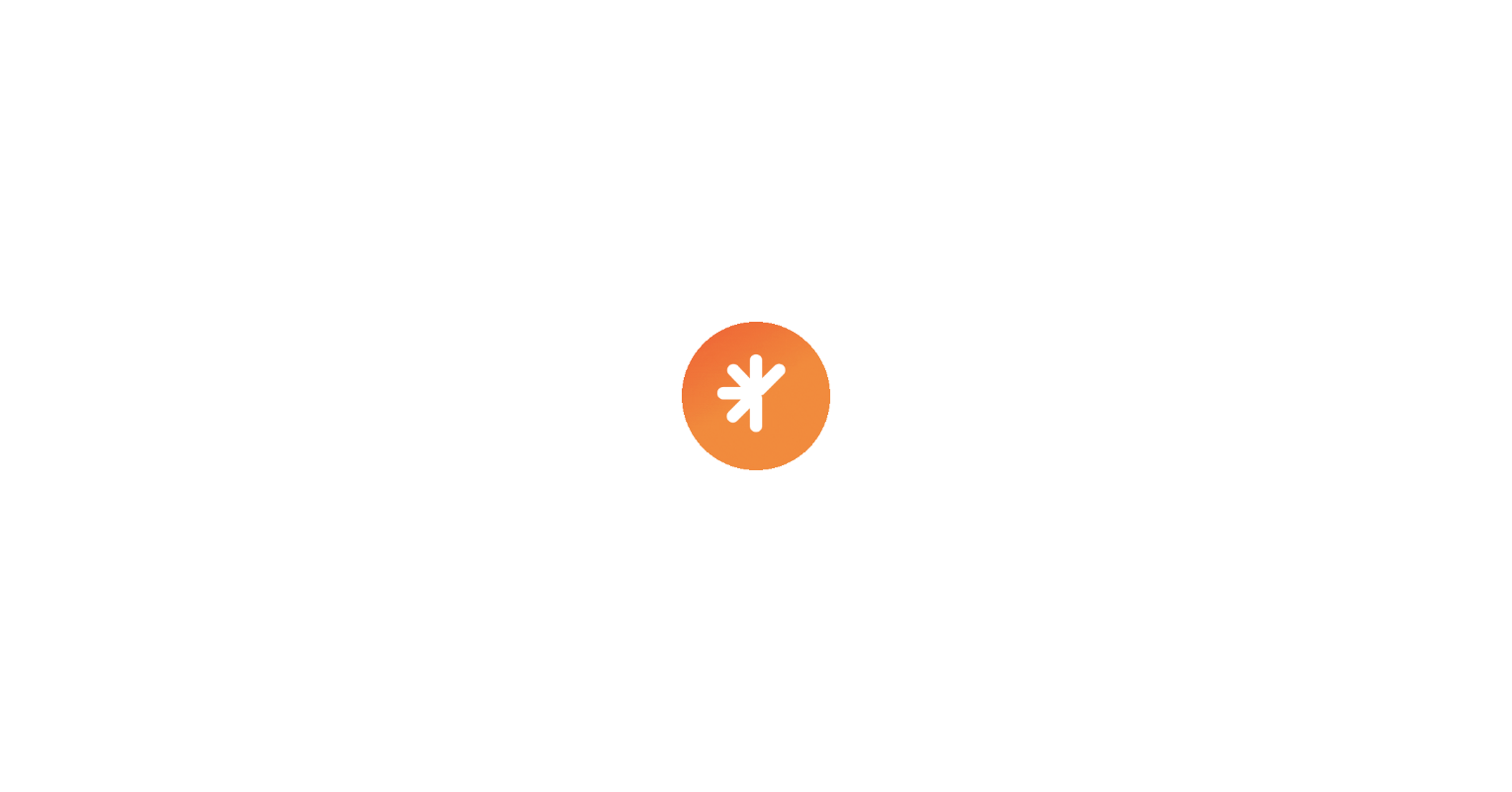 scroll, scrollTop: 0, scrollLeft: 0, axis: both 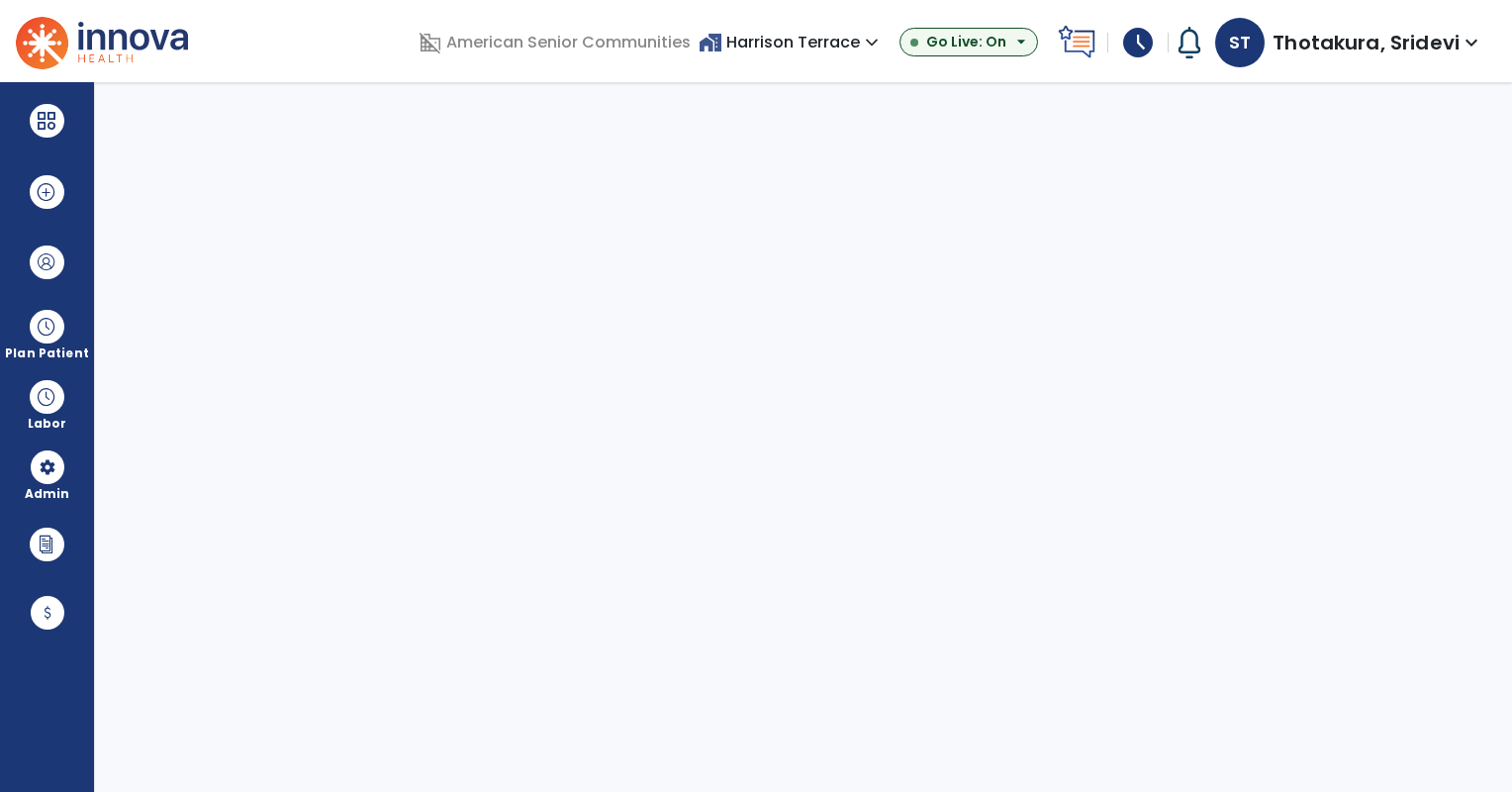 select on "***" 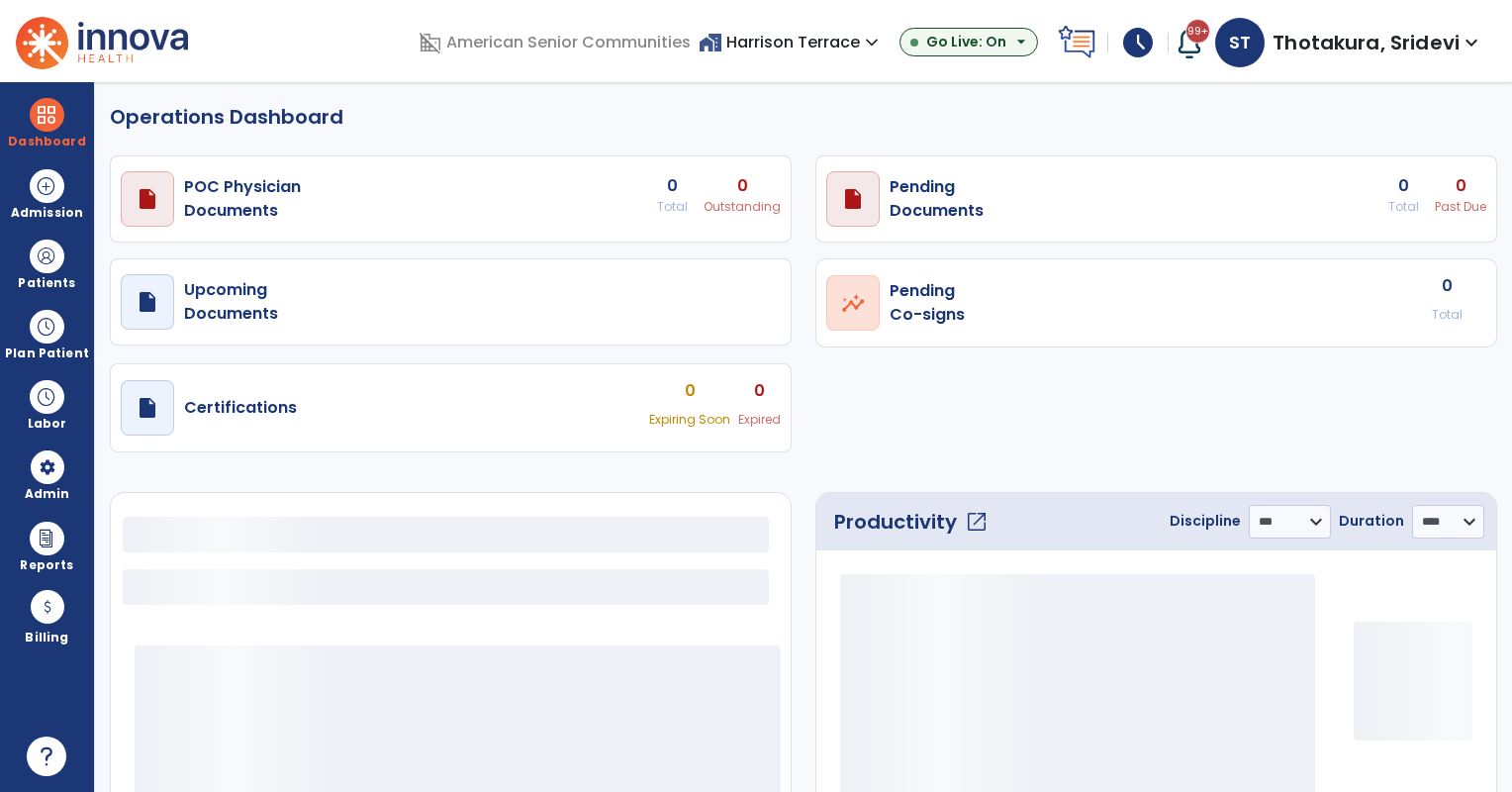select on "***" 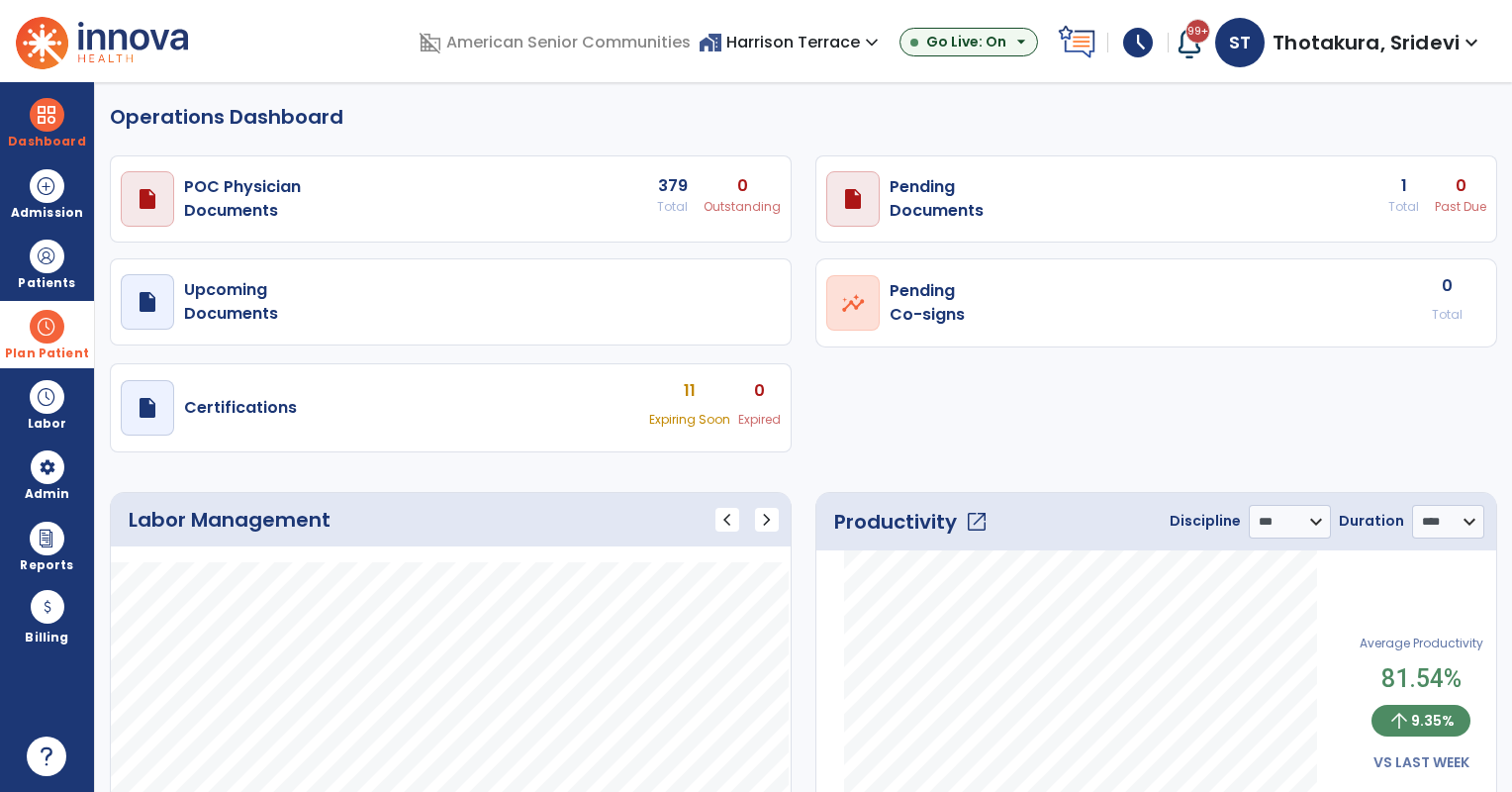 click at bounding box center [47, 327] 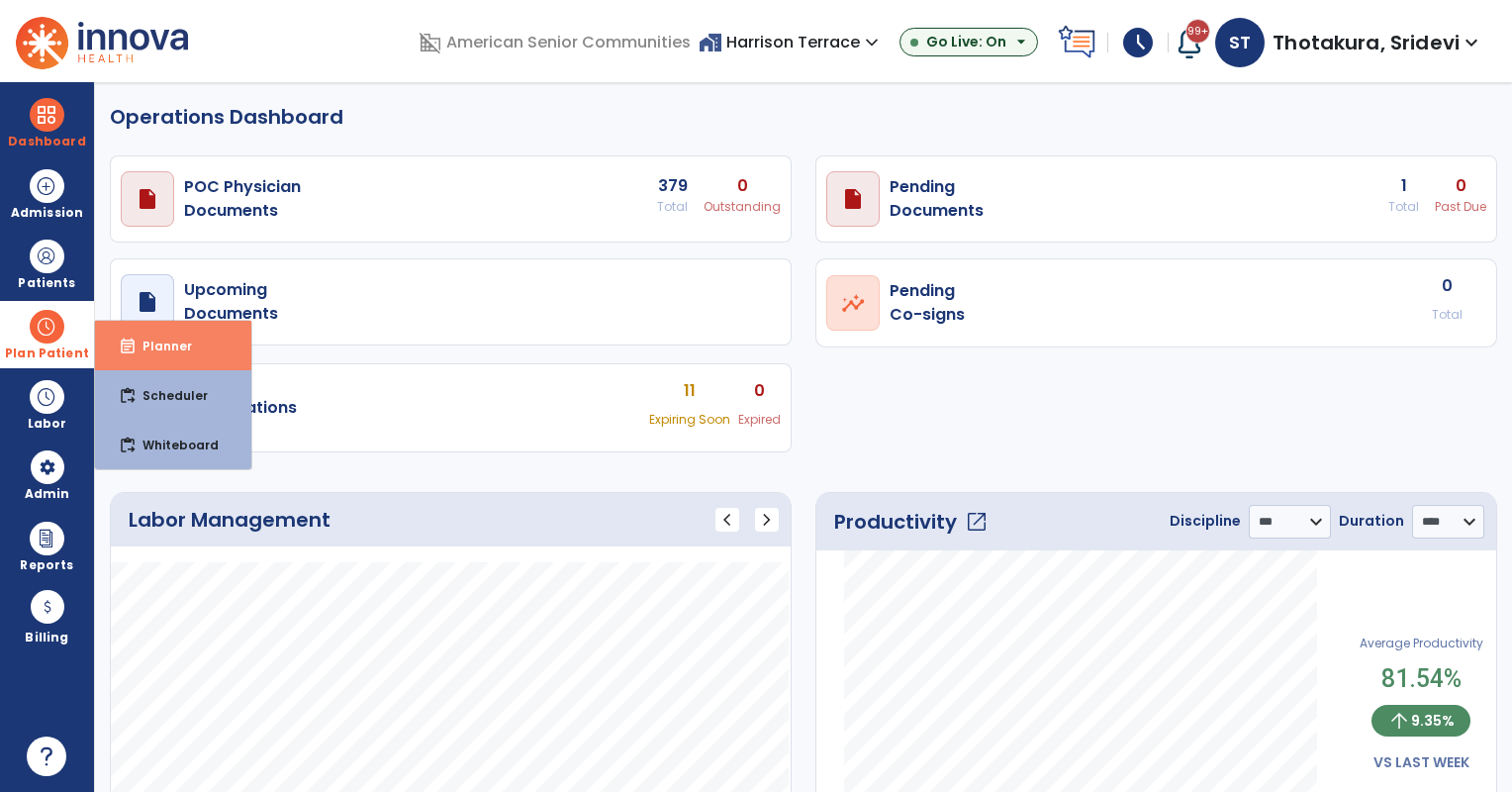 click on "Planner" at bounding box center (159, 346) 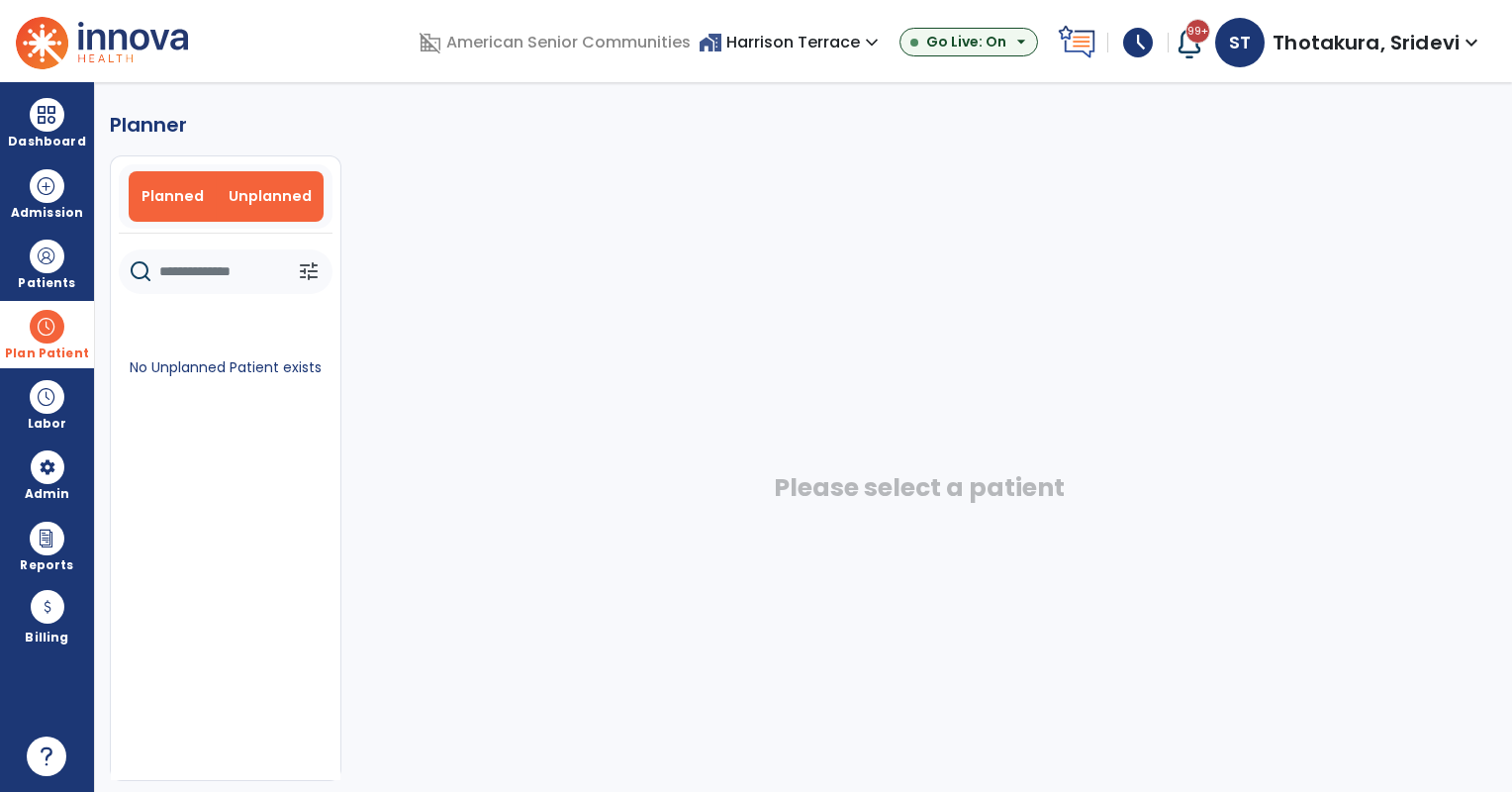 click on "Planned" at bounding box center (172, 196) 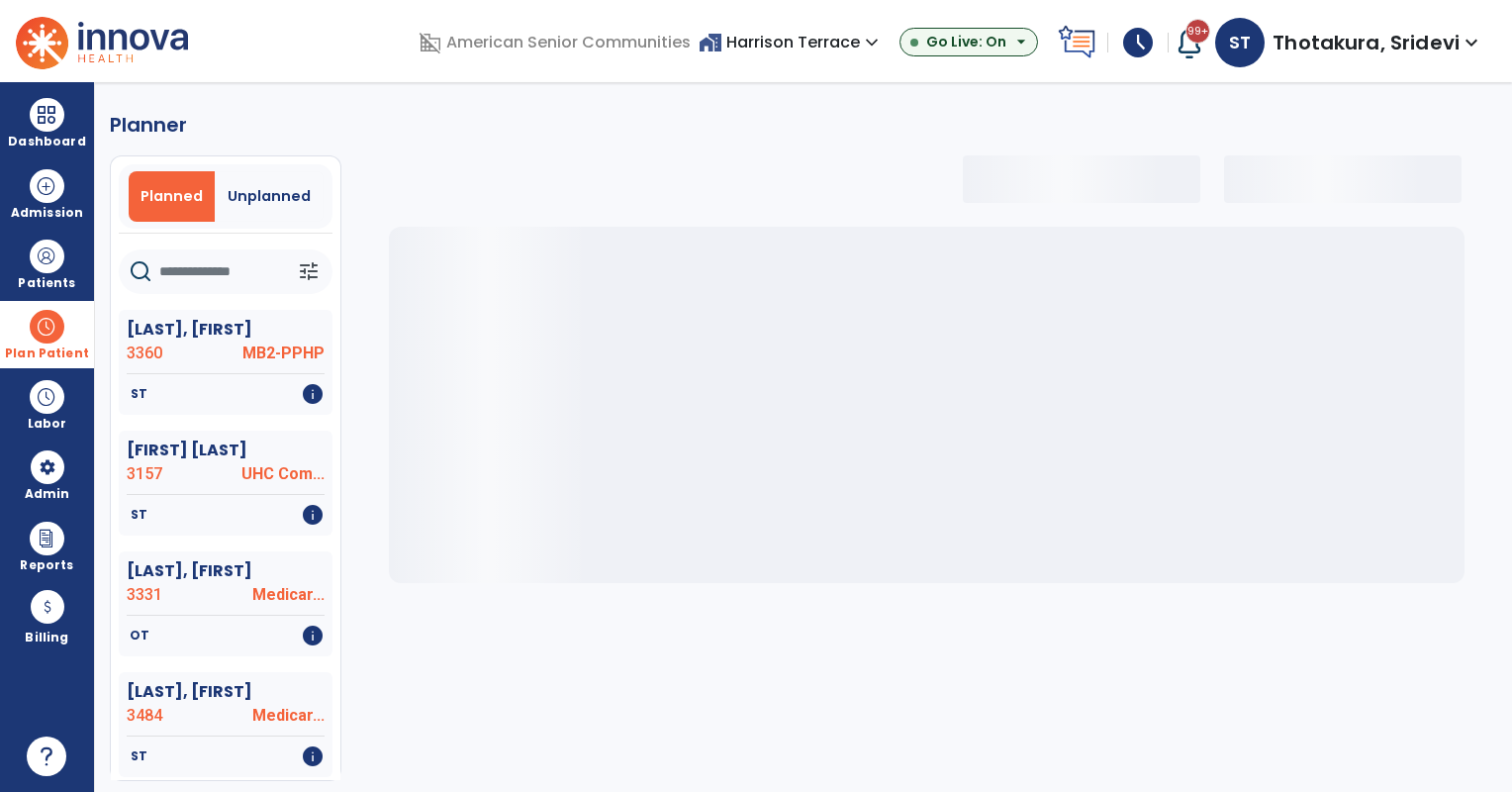 scroll, scrollTop: 36, scrollLeft: 0, axis: vertical 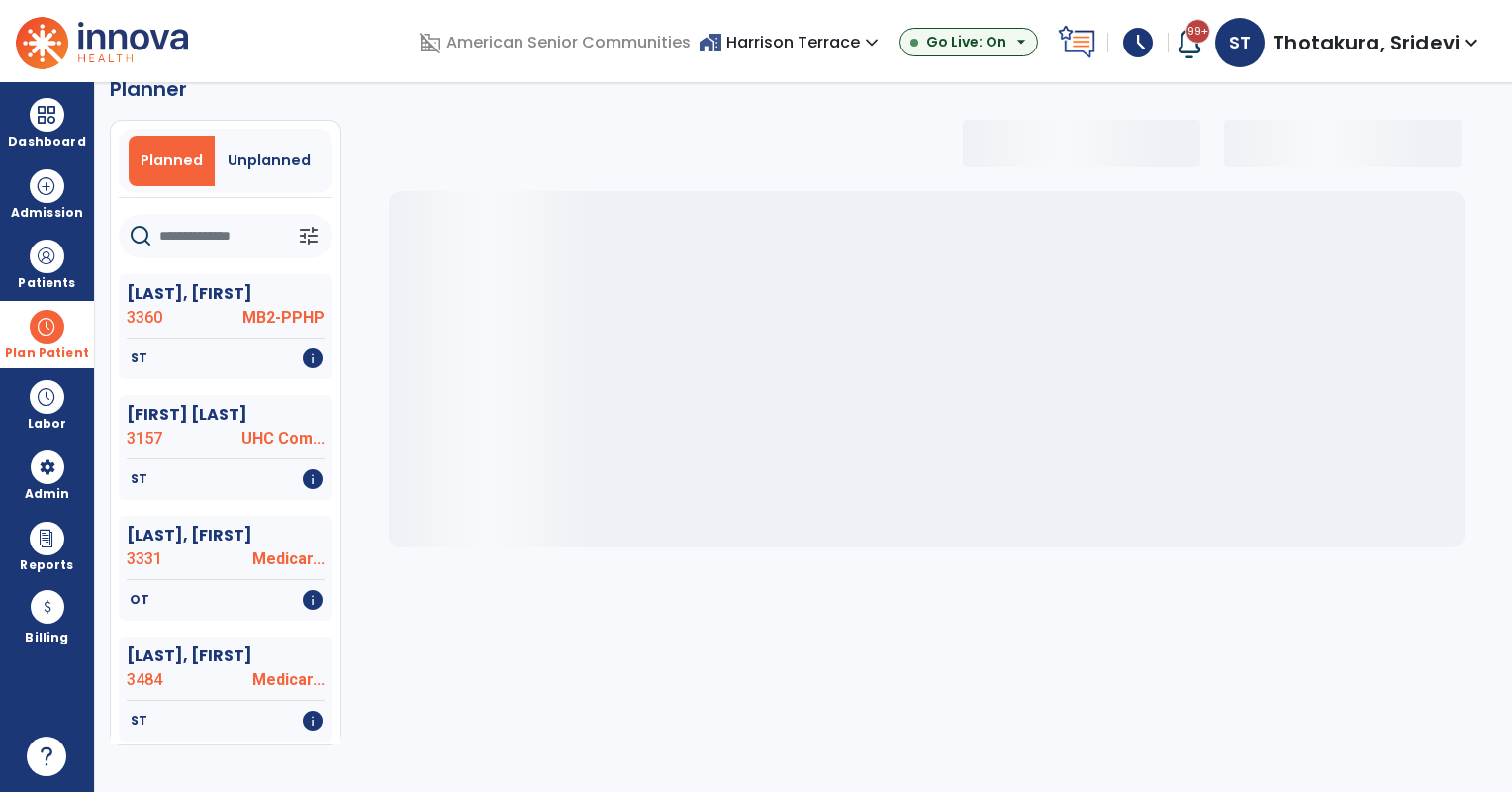 select on "***" 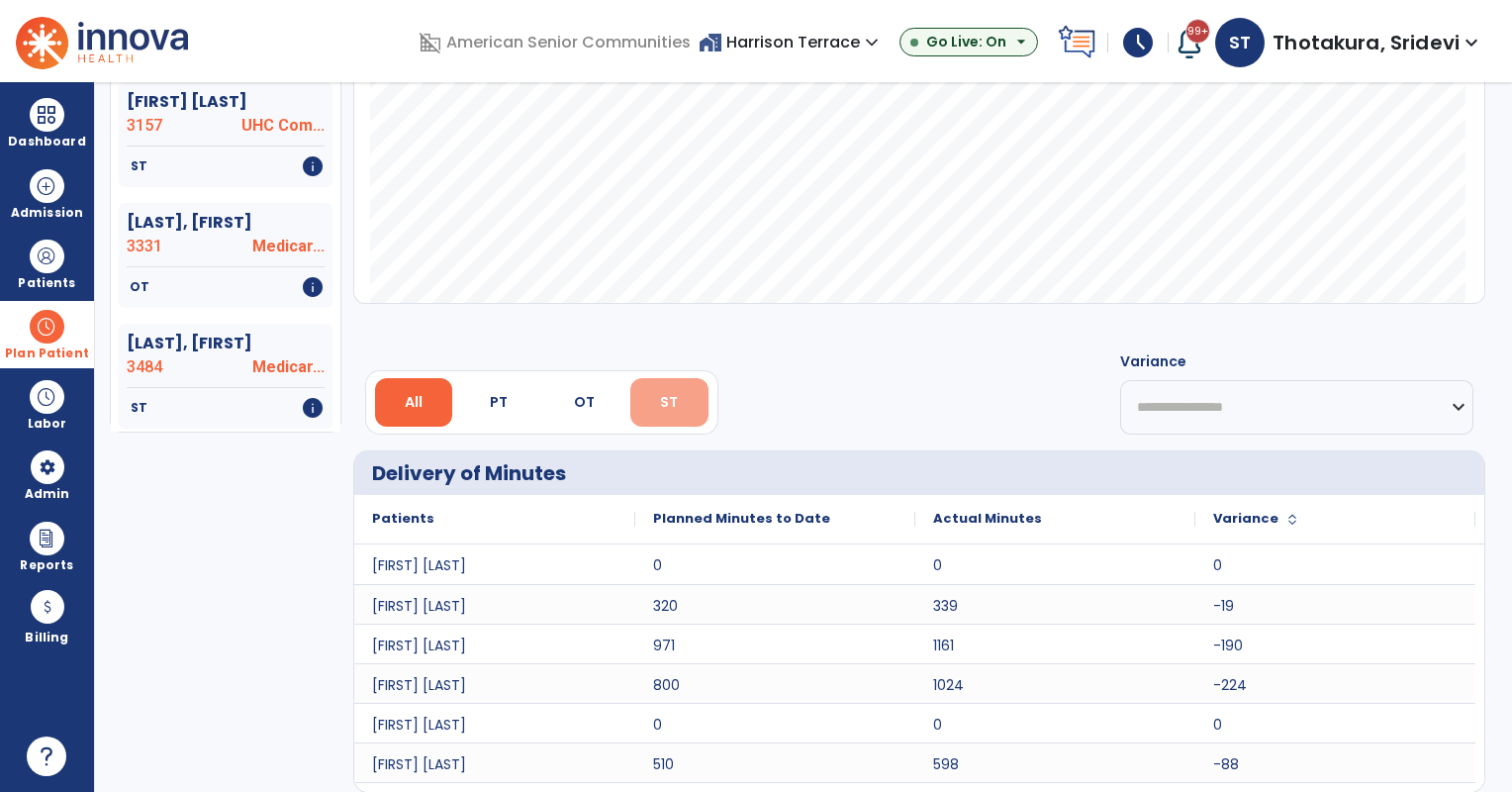 scroll, scrollTop: 0, scrollLeft: 0, axis: both 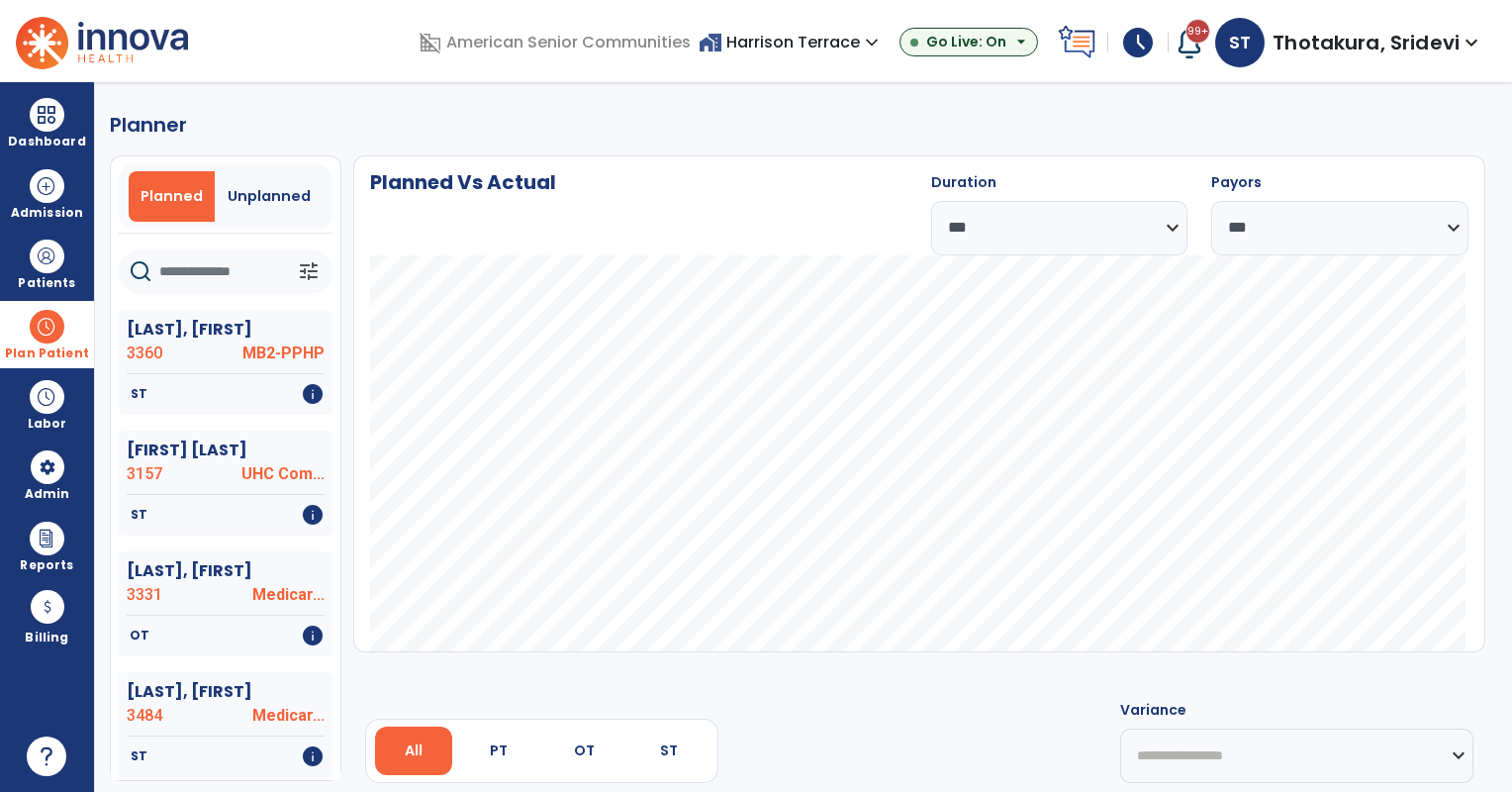 click on "Thotakura, Sridevi" at bounding box center [1366, 43] 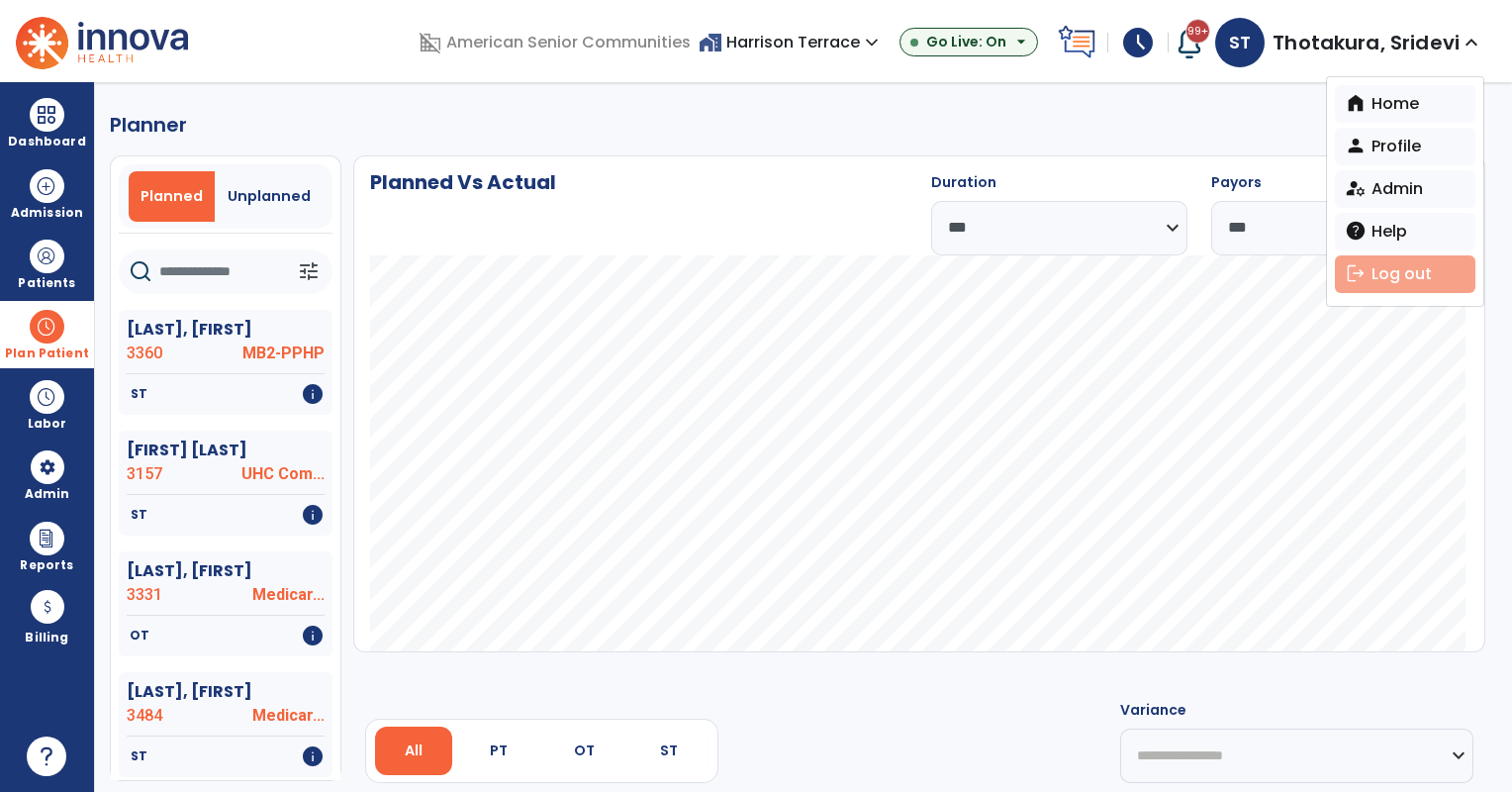 click on "logout   Log out" at bounding box center (1405, 274) 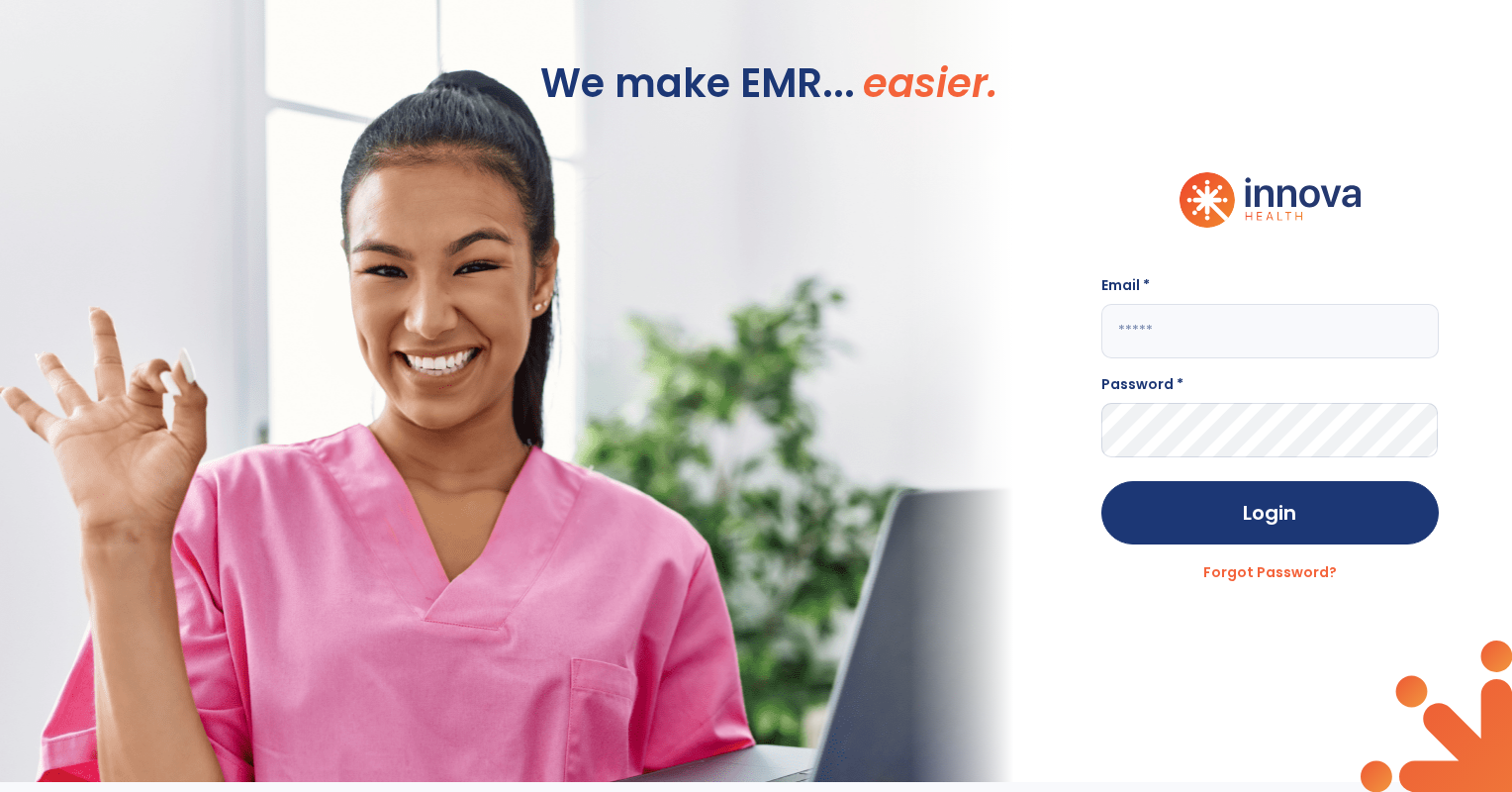 type on "**********" 